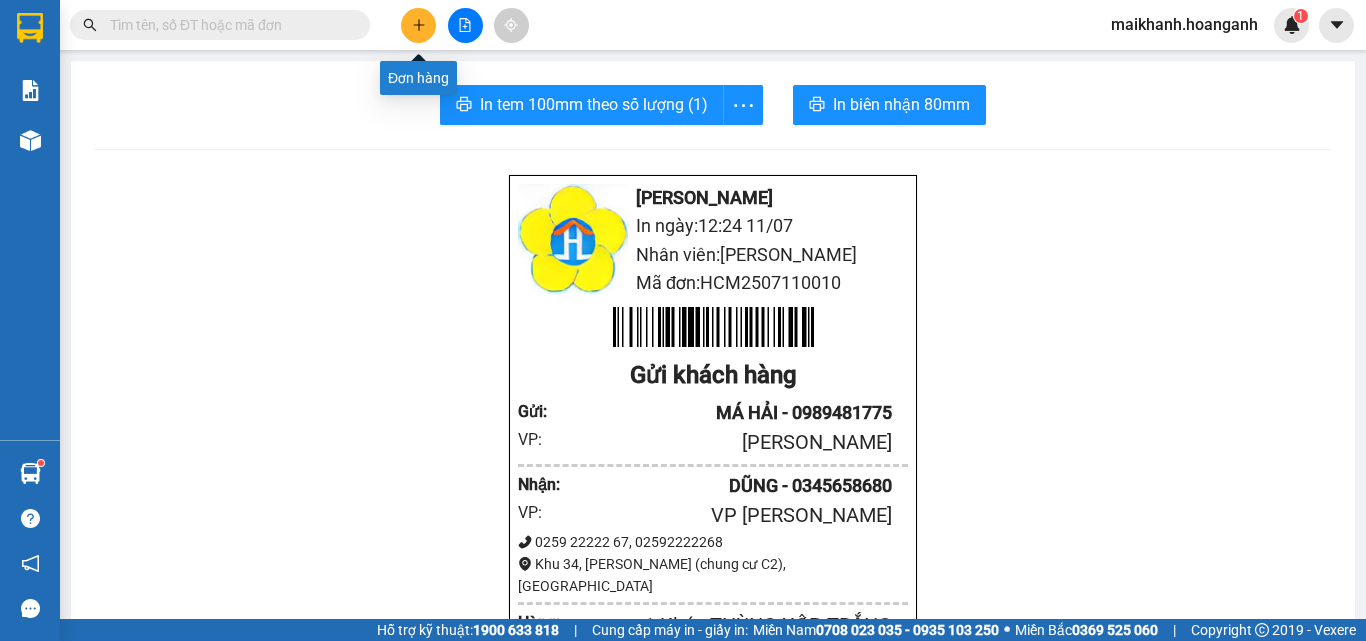 click 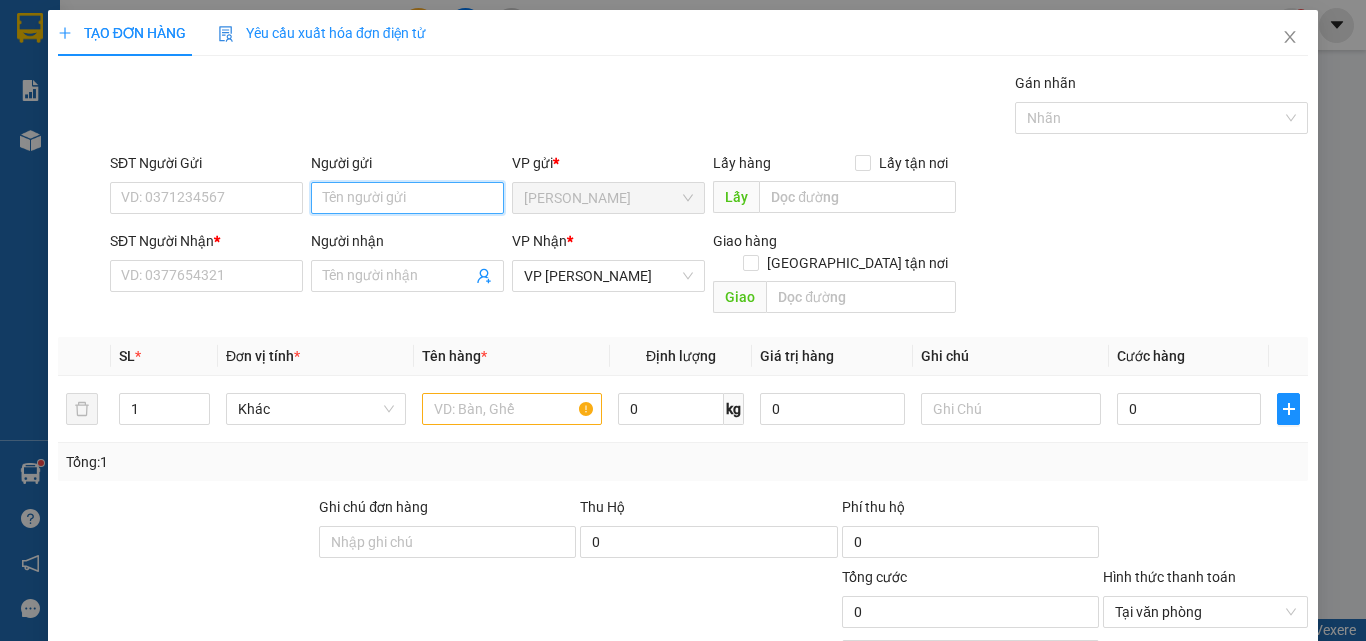 click on "Người gửi" at bounding box center (407, 198) 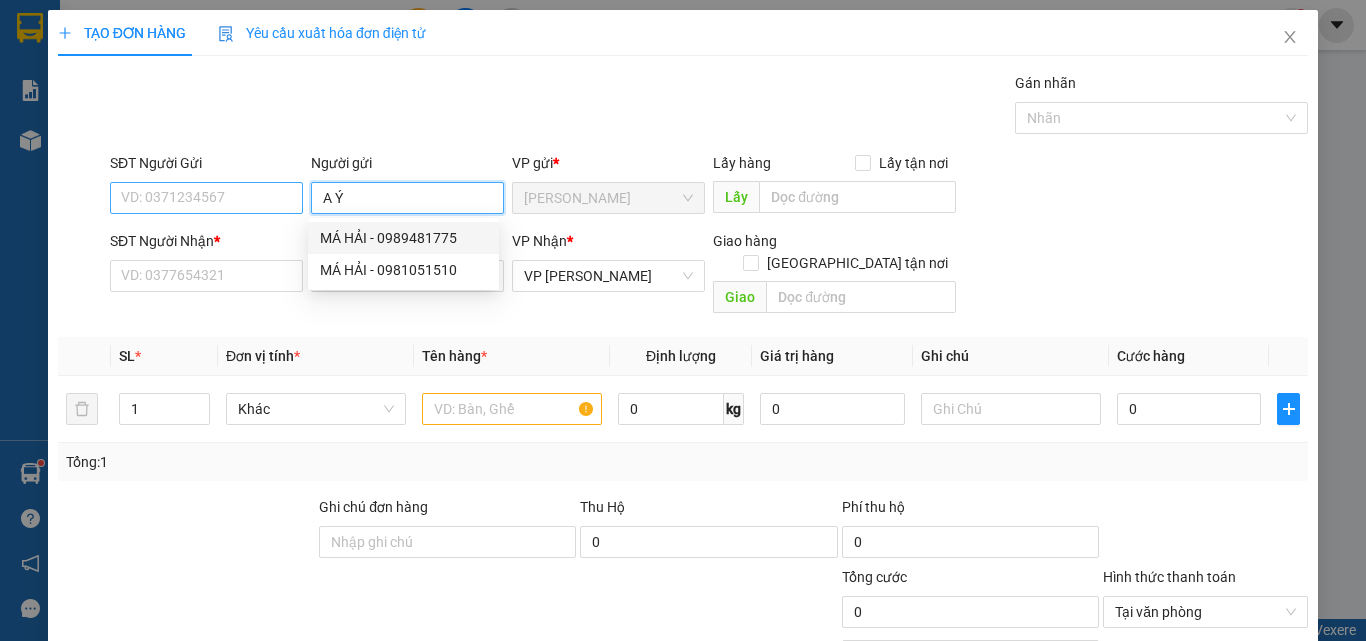 type on "A Ý" 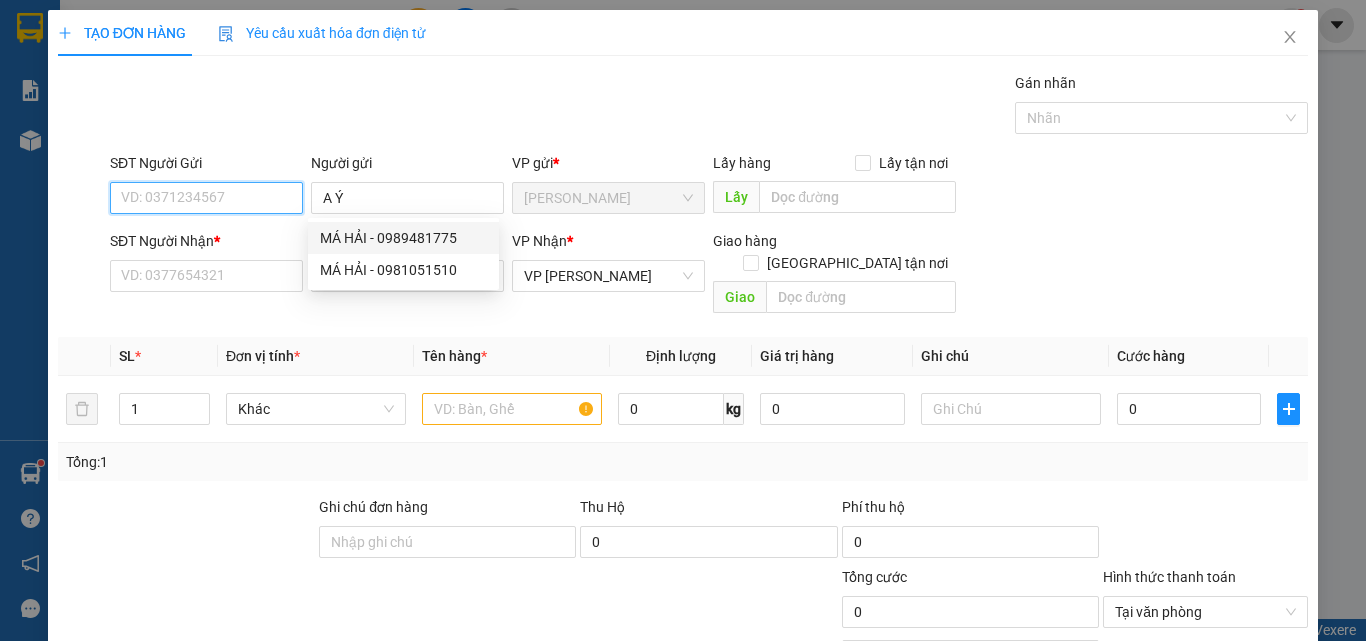 click on "SĐT Người Gửi" at bounding box center (206, 198) 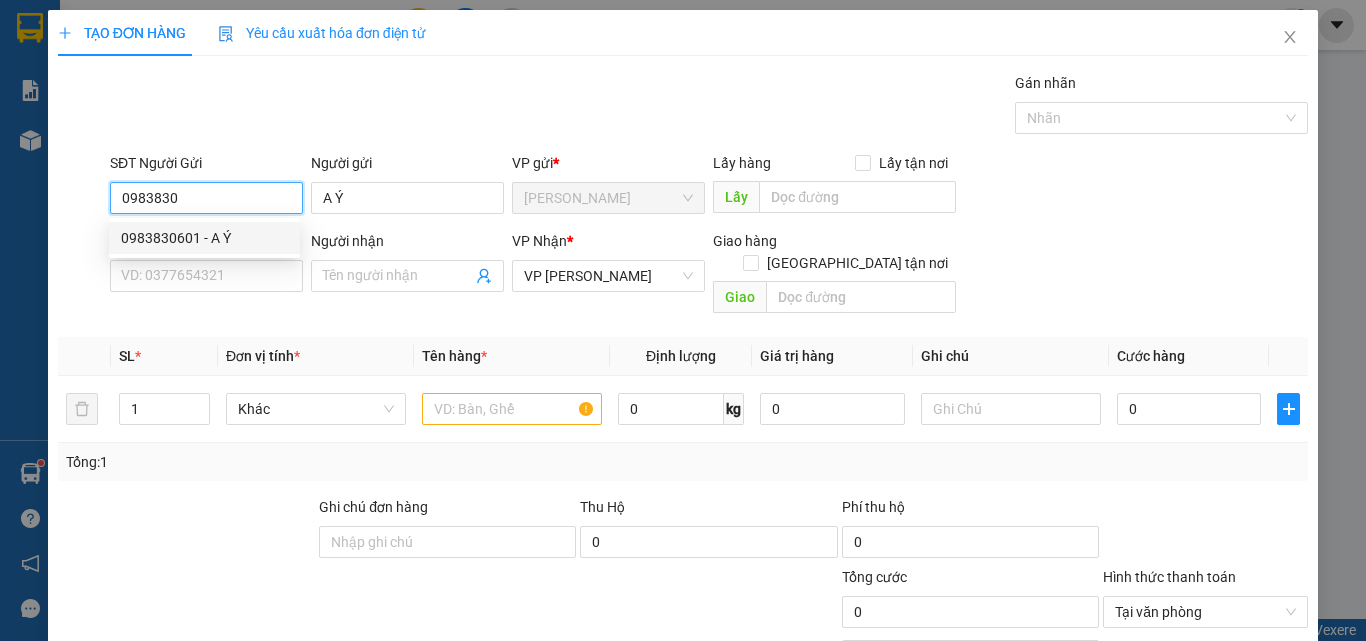 click on "0983830601 - A Ý" at bounding box center (204, 238) 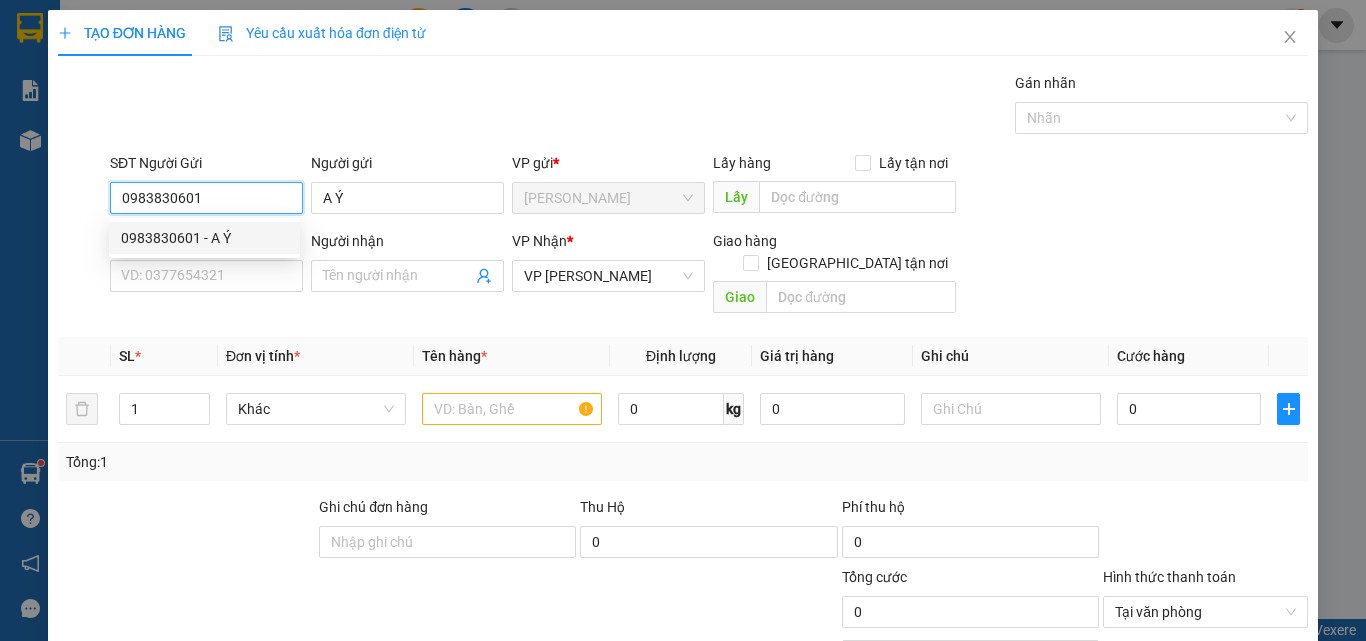 type on "40.000" 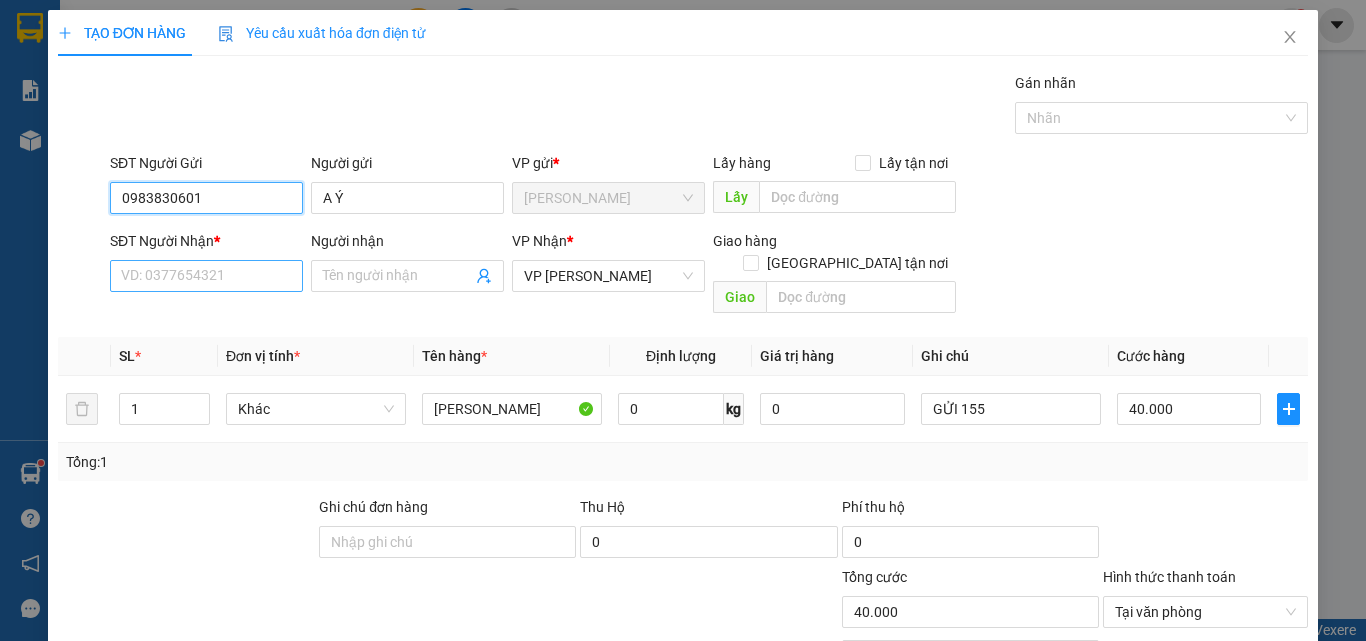 type on "0983830601" 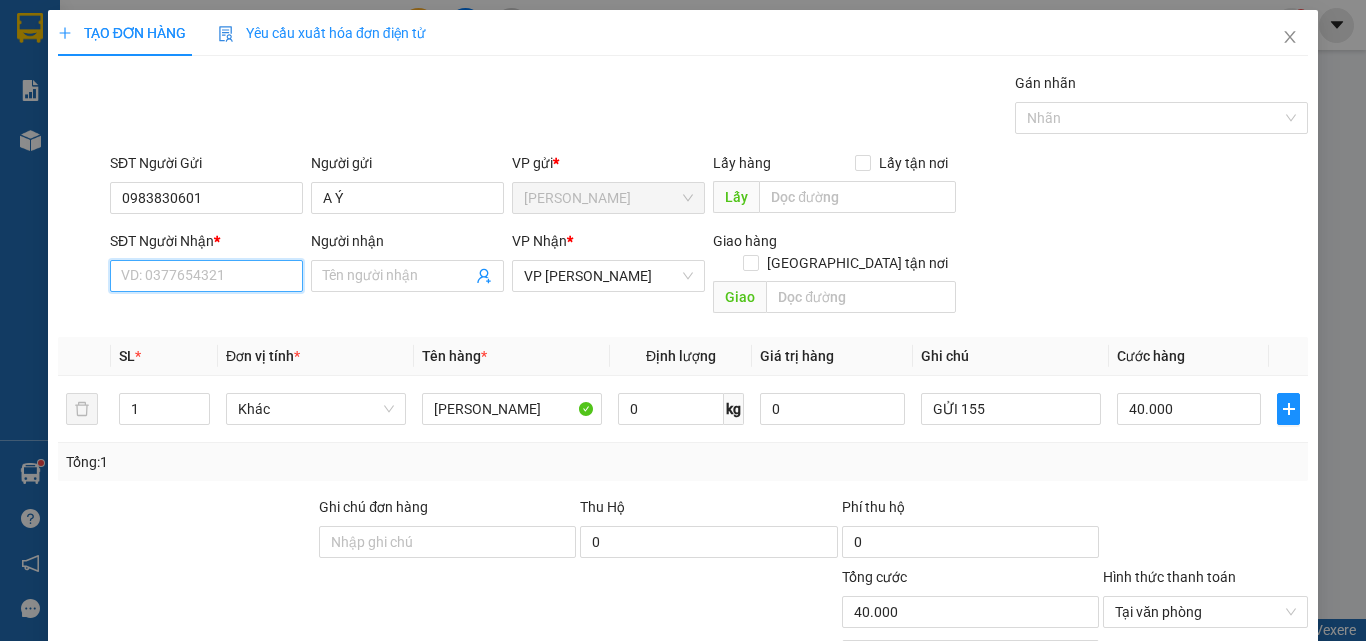 click on "SĐT Người Nhận  *" at bounding box center (206, 276) 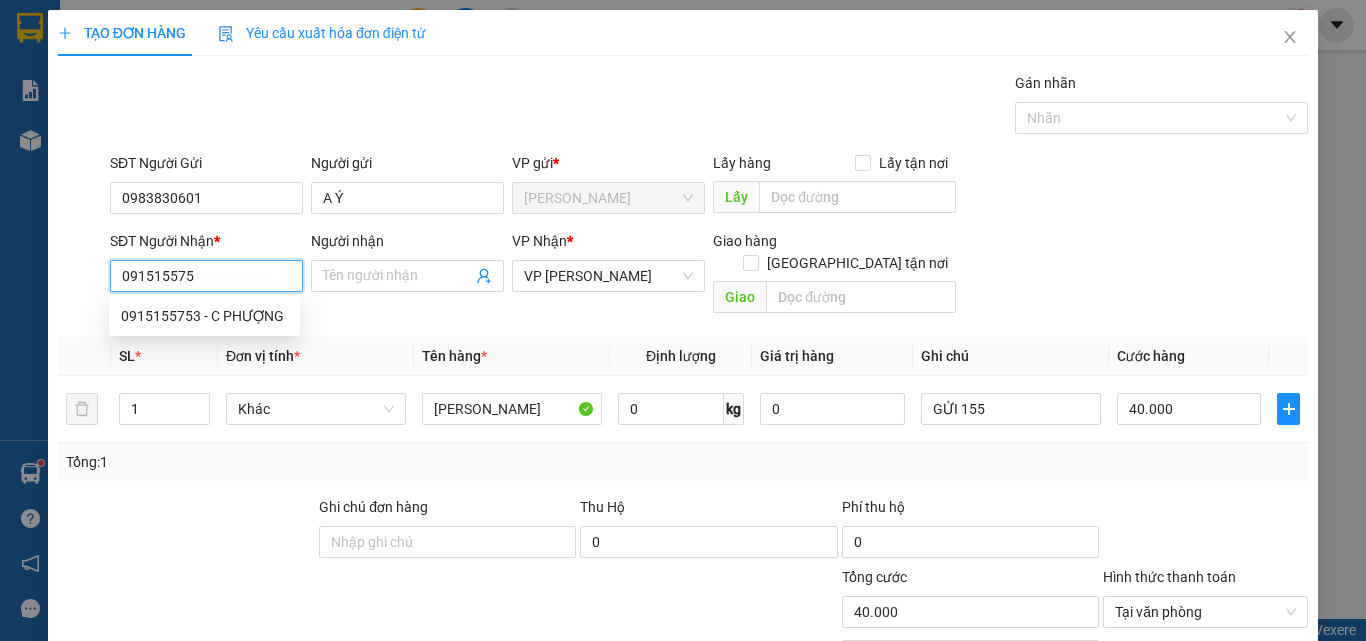 type on "0915155753" 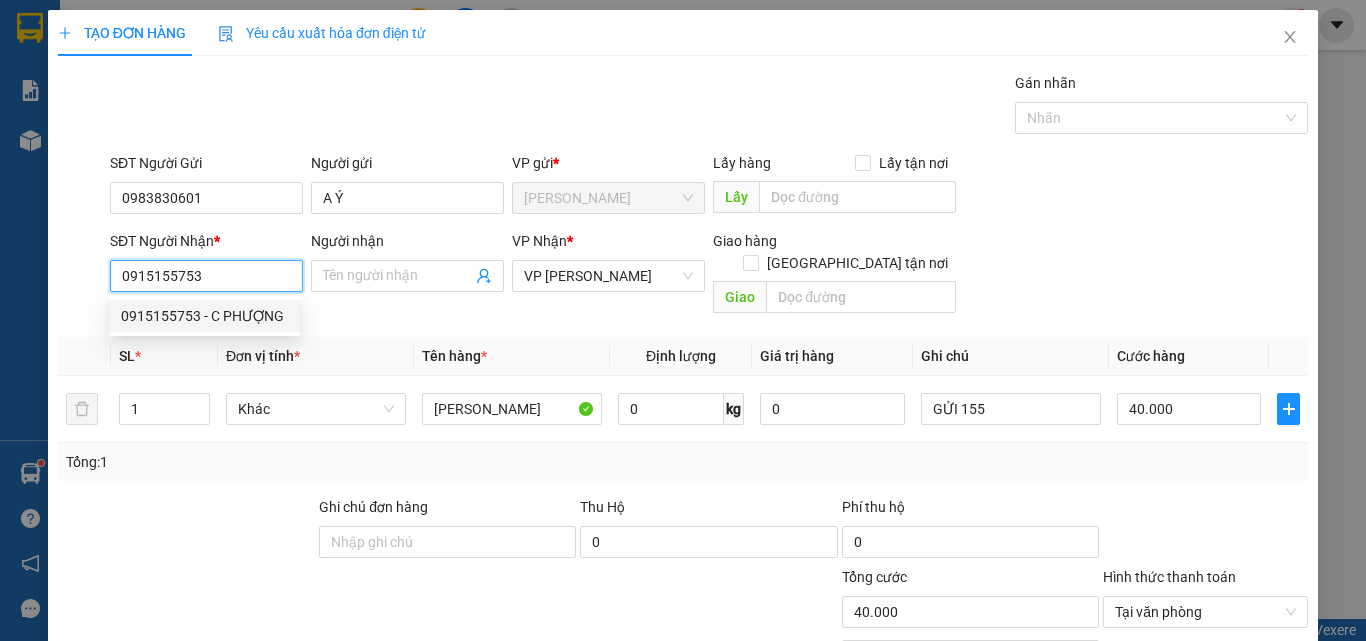 click on "0915155753 - C PHƯỢNG" at bounding box center [204, 316] 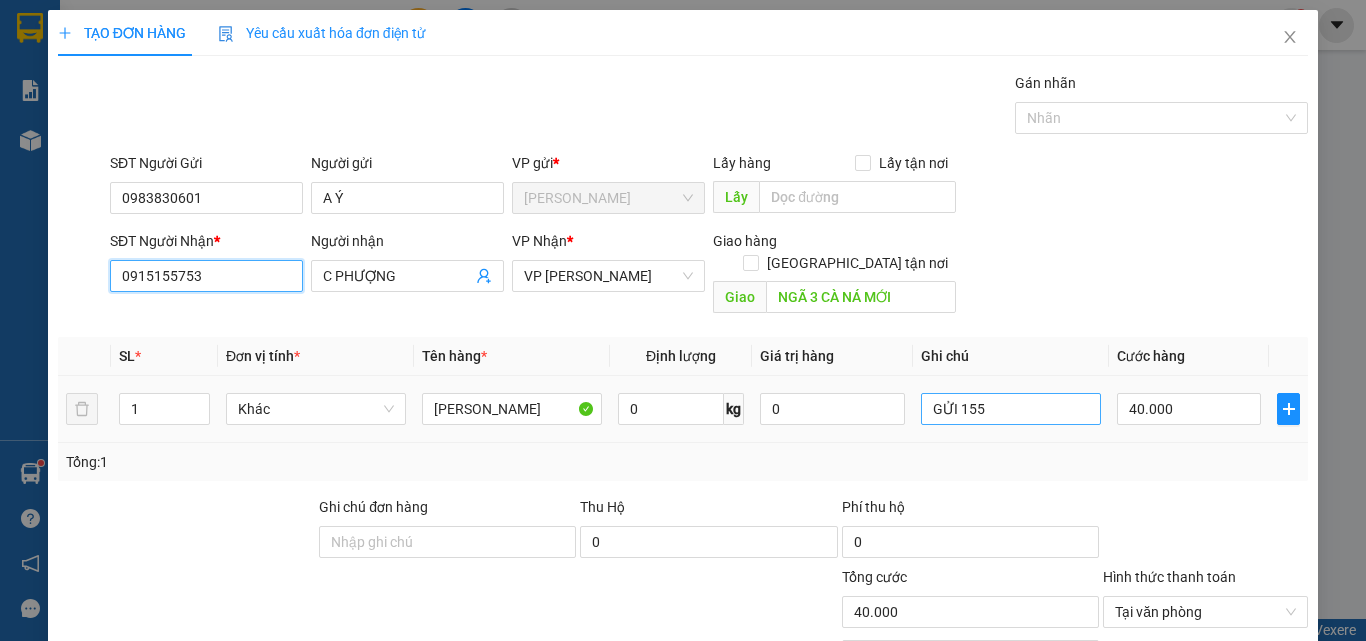 type on "0915155753" 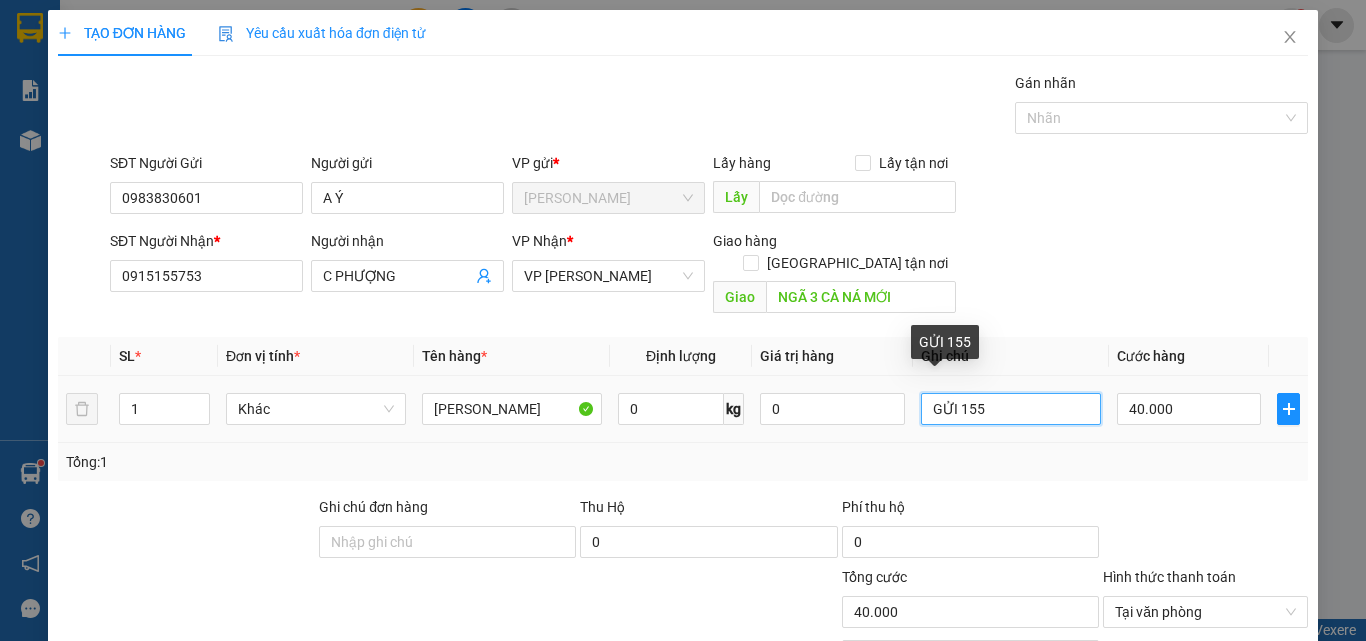 click on "GỬI 155" at bounding box center (1011, 409) 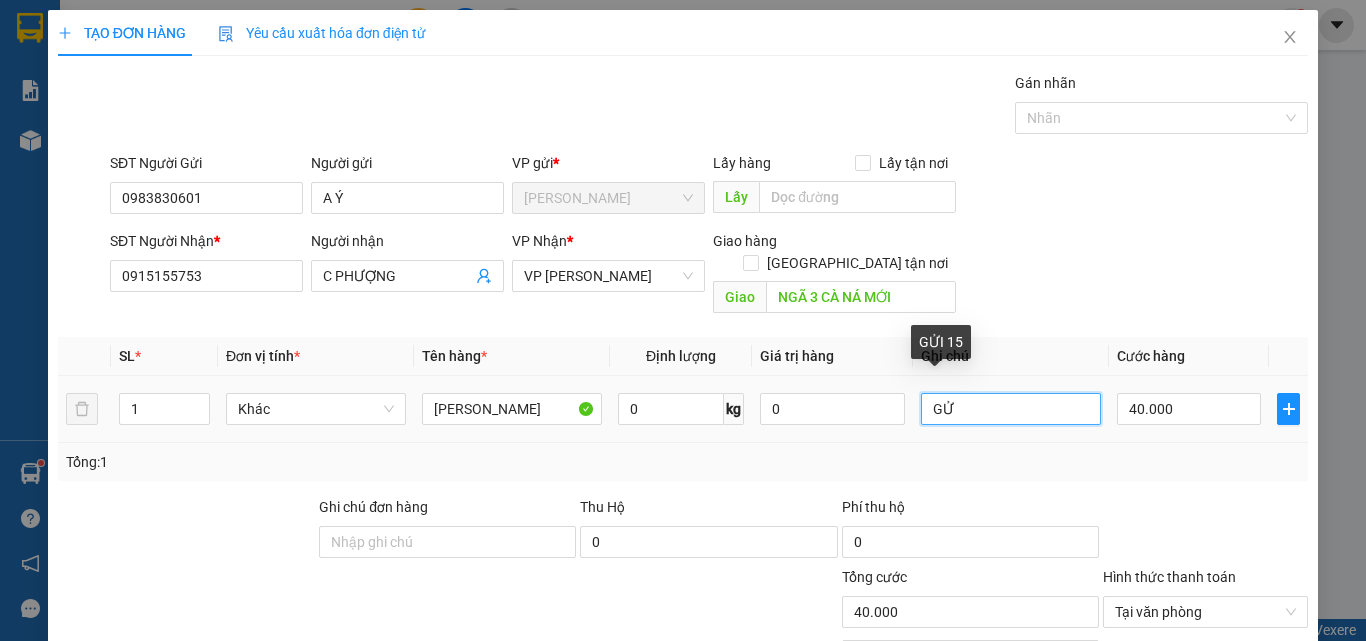 type on "G" 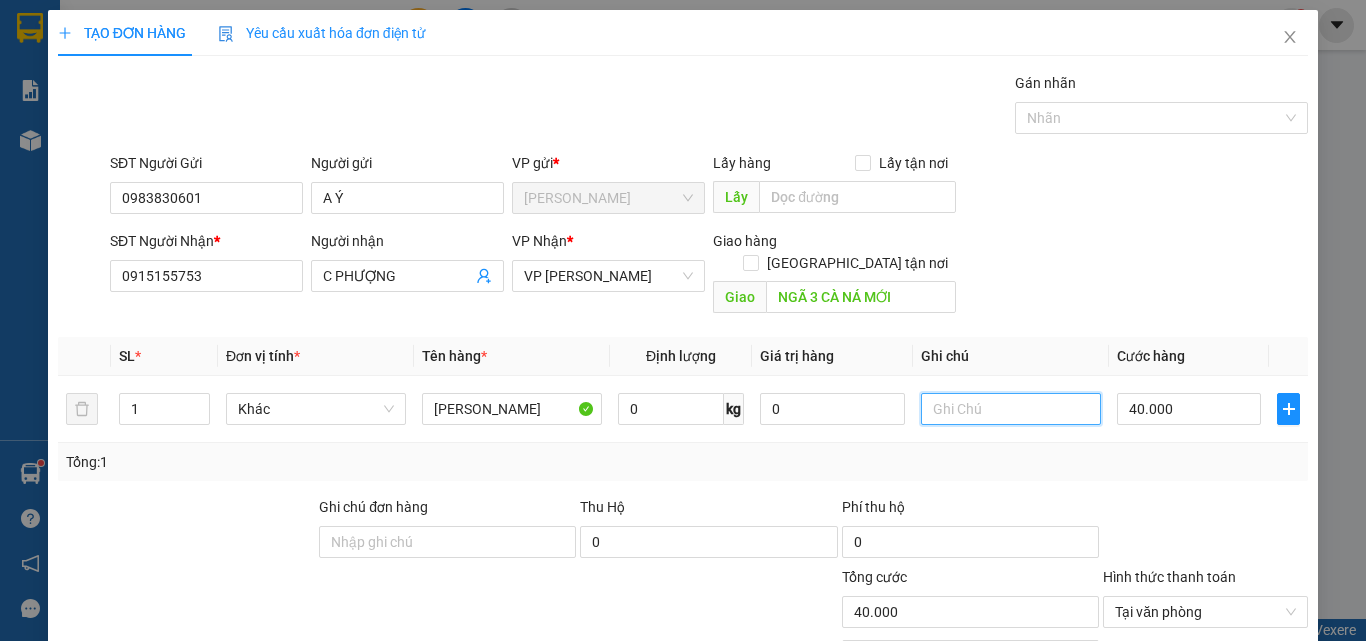 type 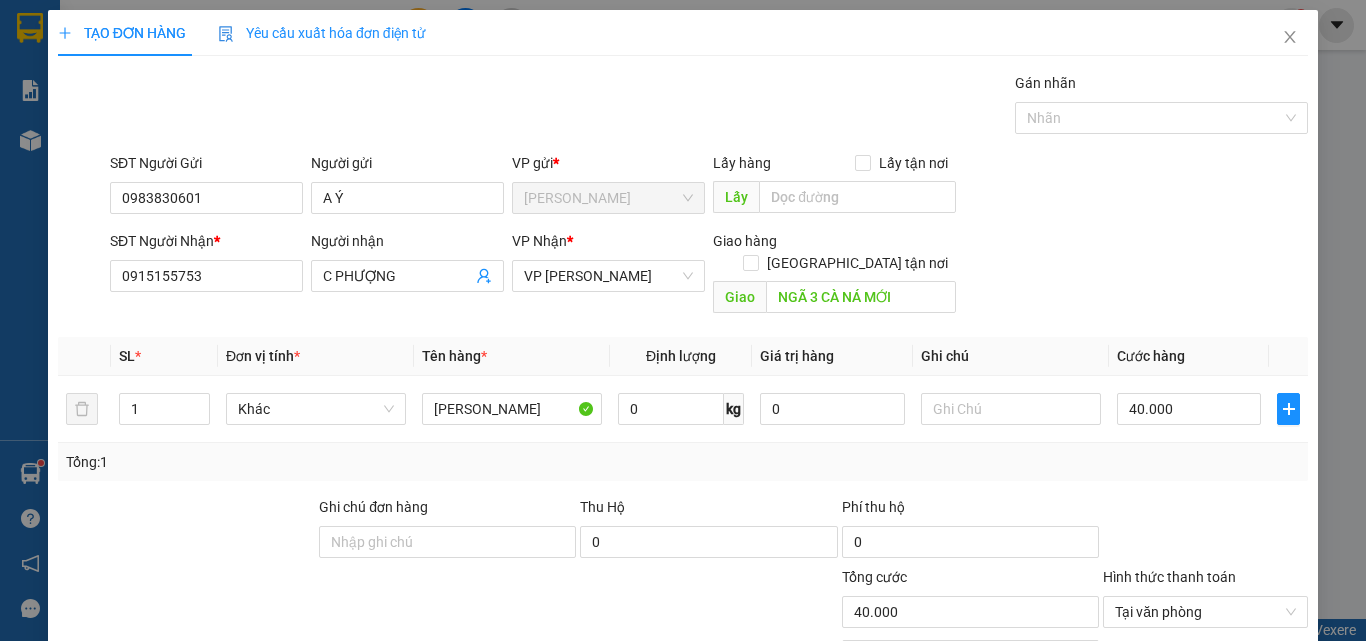 scroll, scrollTop: 161, scrollLeft: 0, axis: vertical 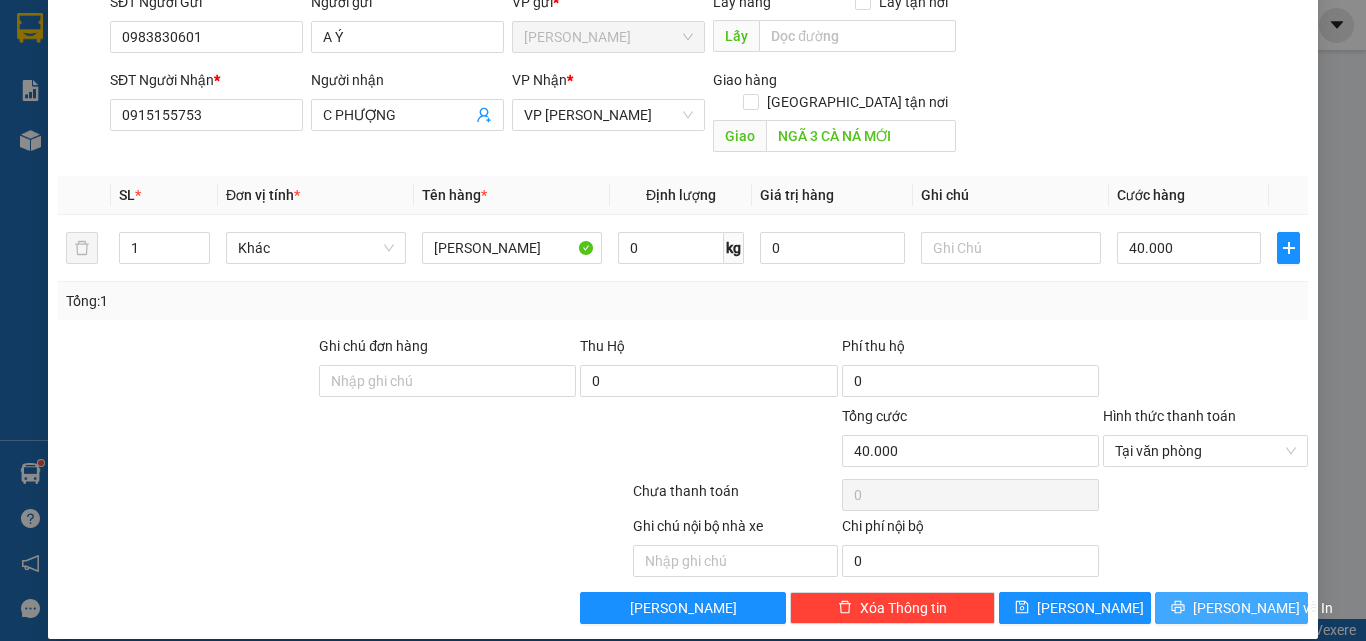 click on "[PERSON_NAME] và In" at bounding box center (1263, 608) 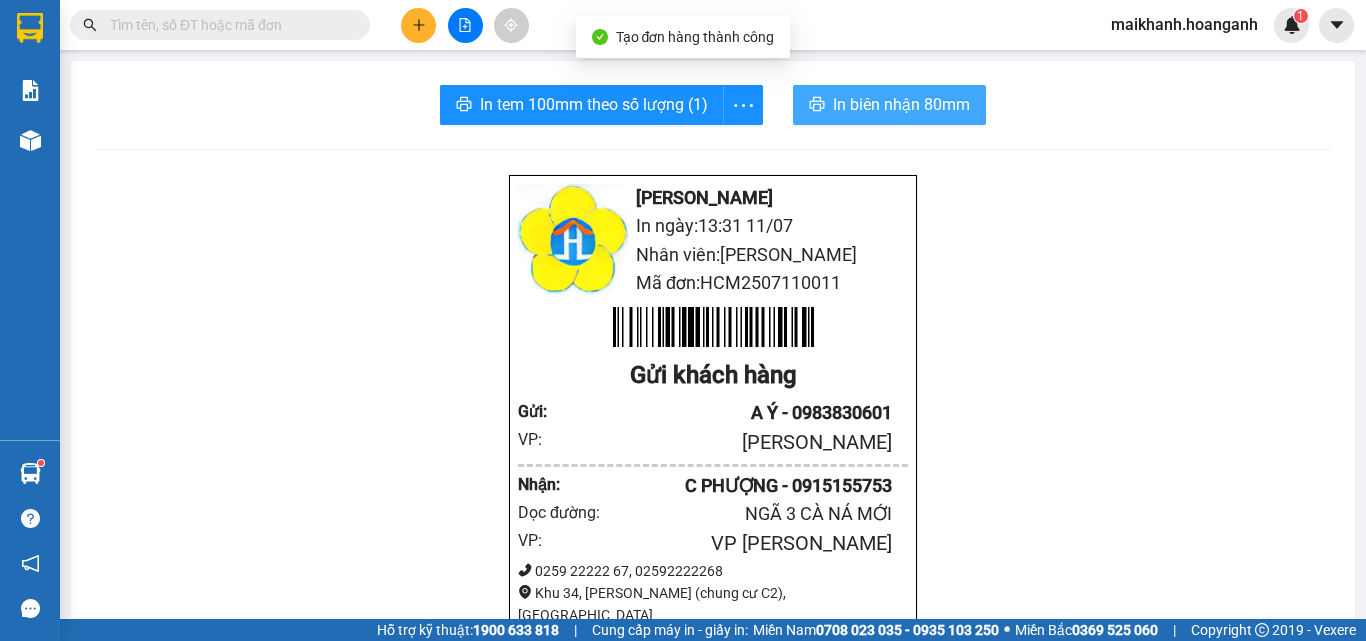 click on "In biên nhận 80mm" at bounding box center (901, 104) 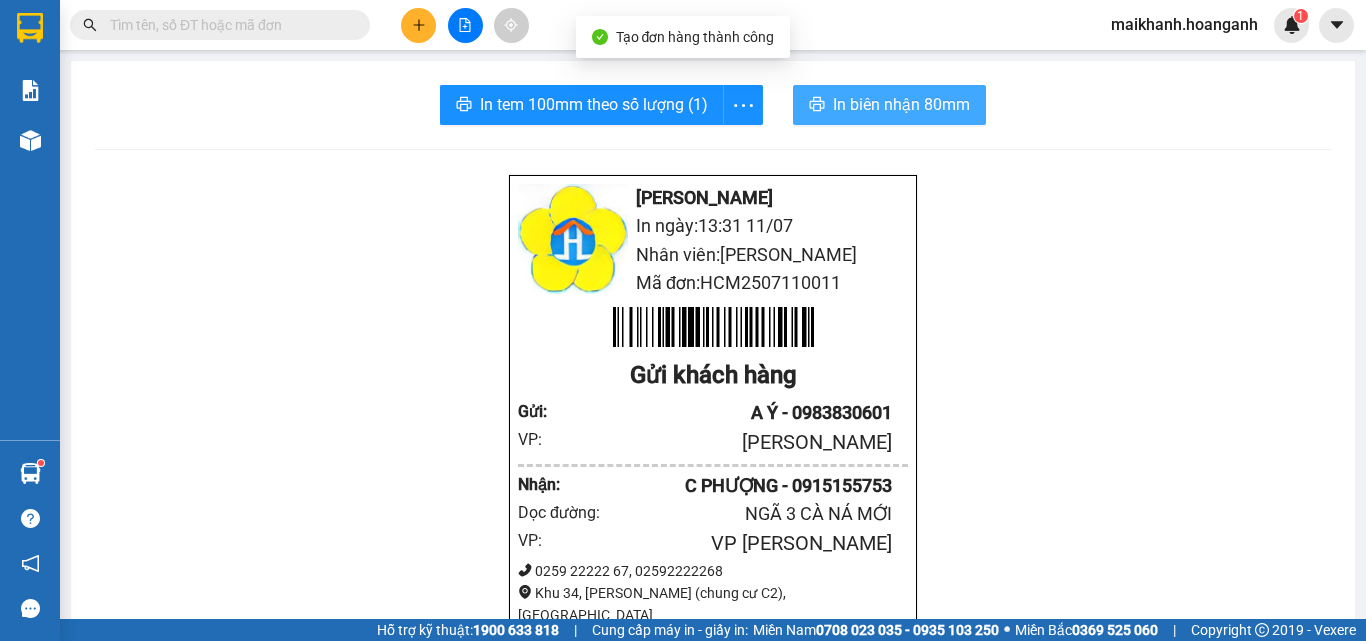 scroll, scrollTop: 0, scrollLeft: 0, axis: both 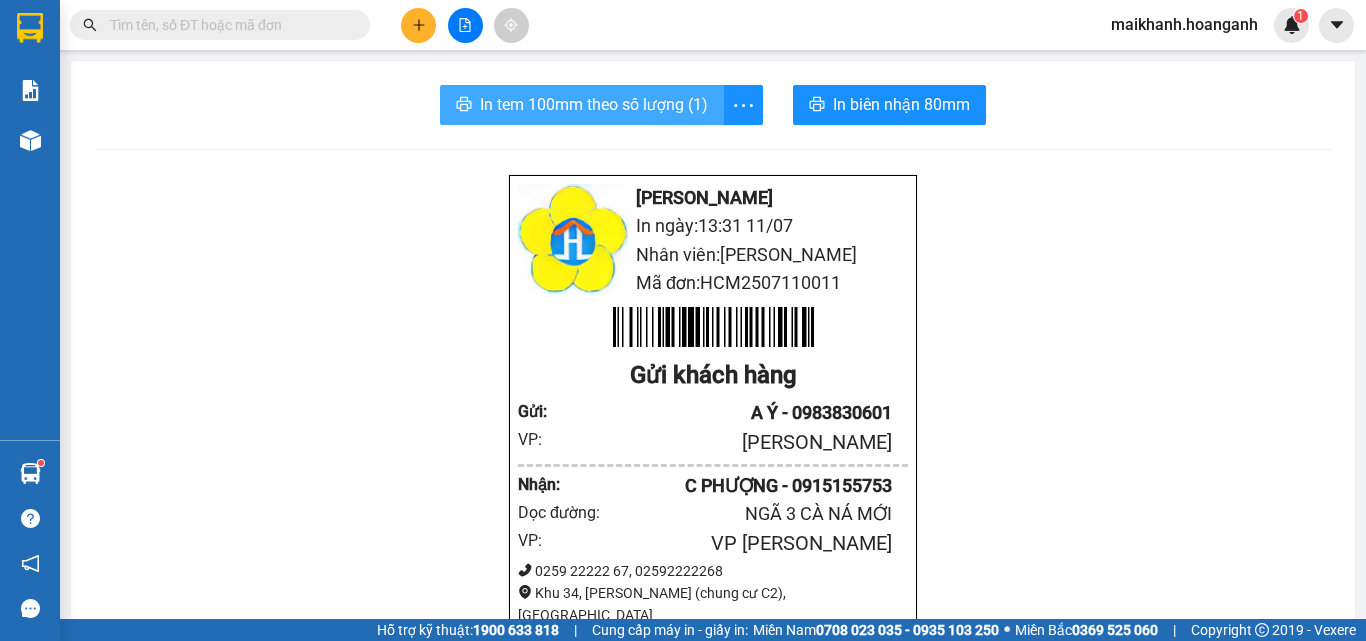 click on "In tem 100mm theo số lượng
(1)" at bounding box center [594, 104] 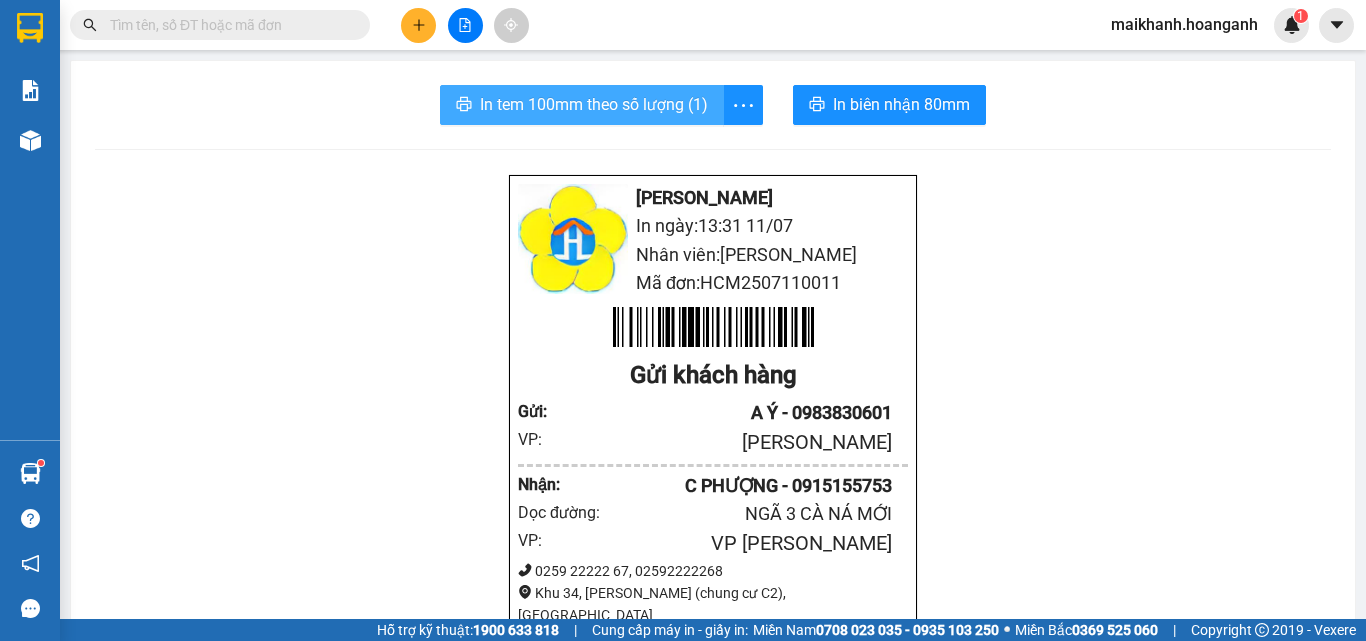 scroll, scrollTop: 0, scrollLeft: 0, axis: both 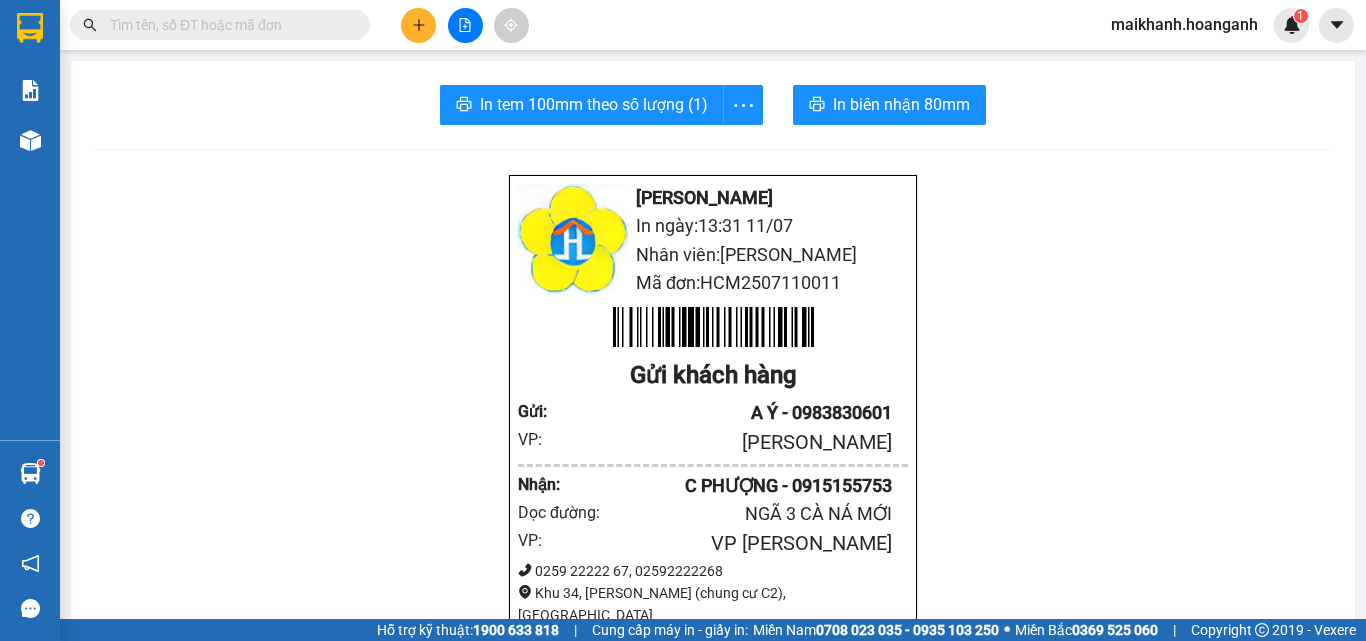 click at bounding box center (228, 25) 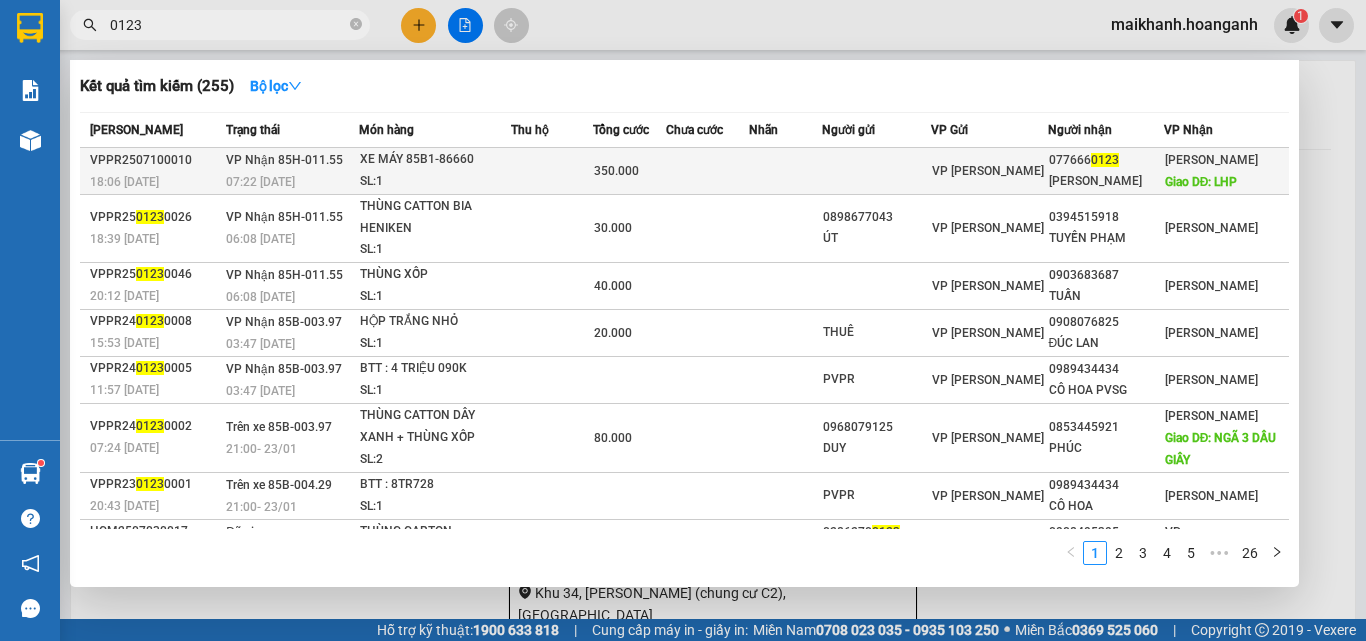 type on "0123" 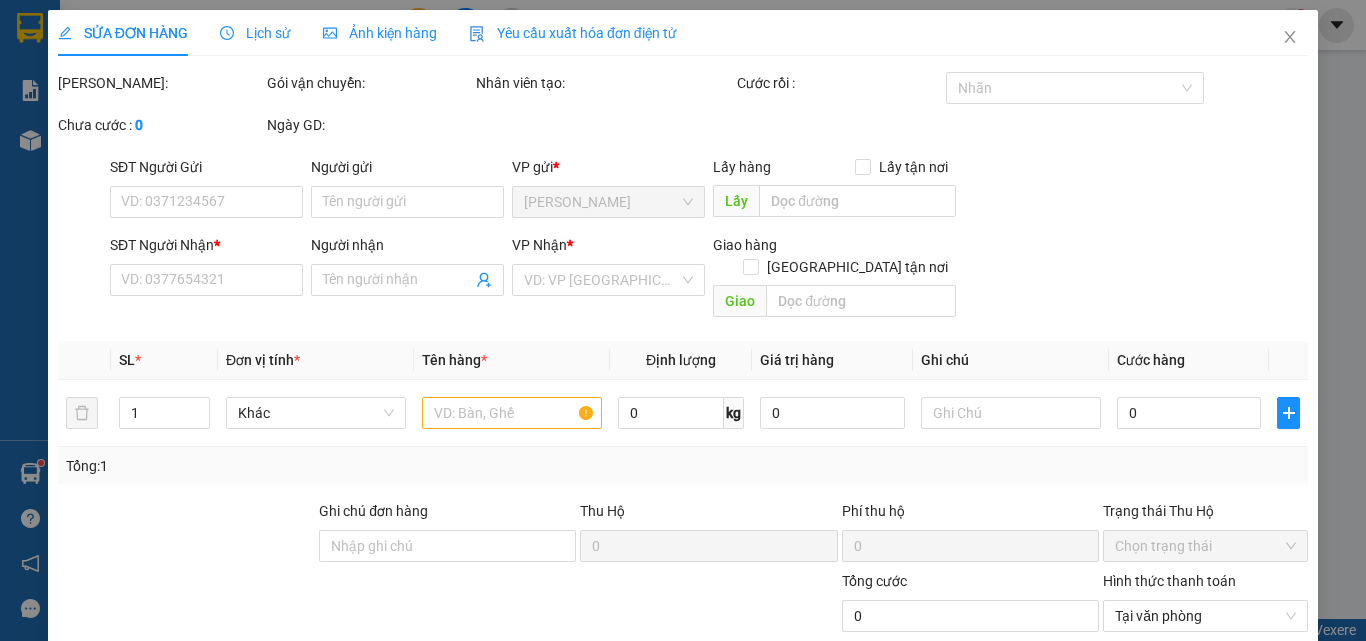 type on "0776660123" 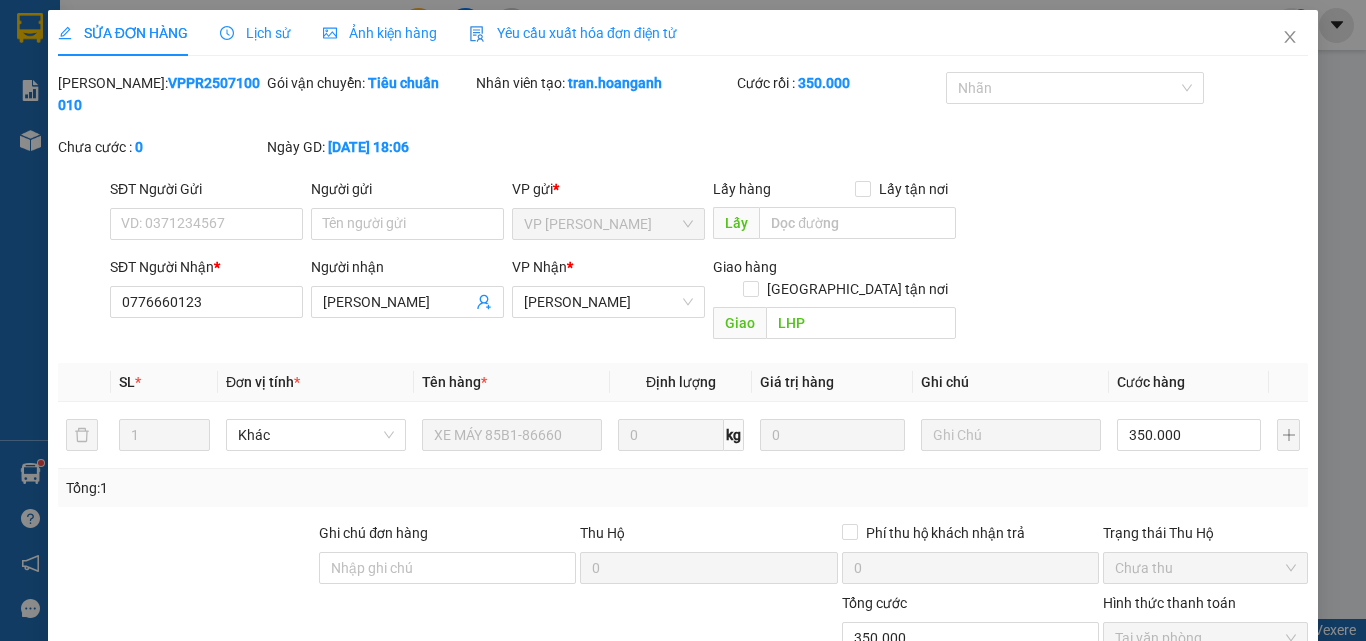 scroll, scrollTop: 165, scrollLeft: 0, axis: vertical 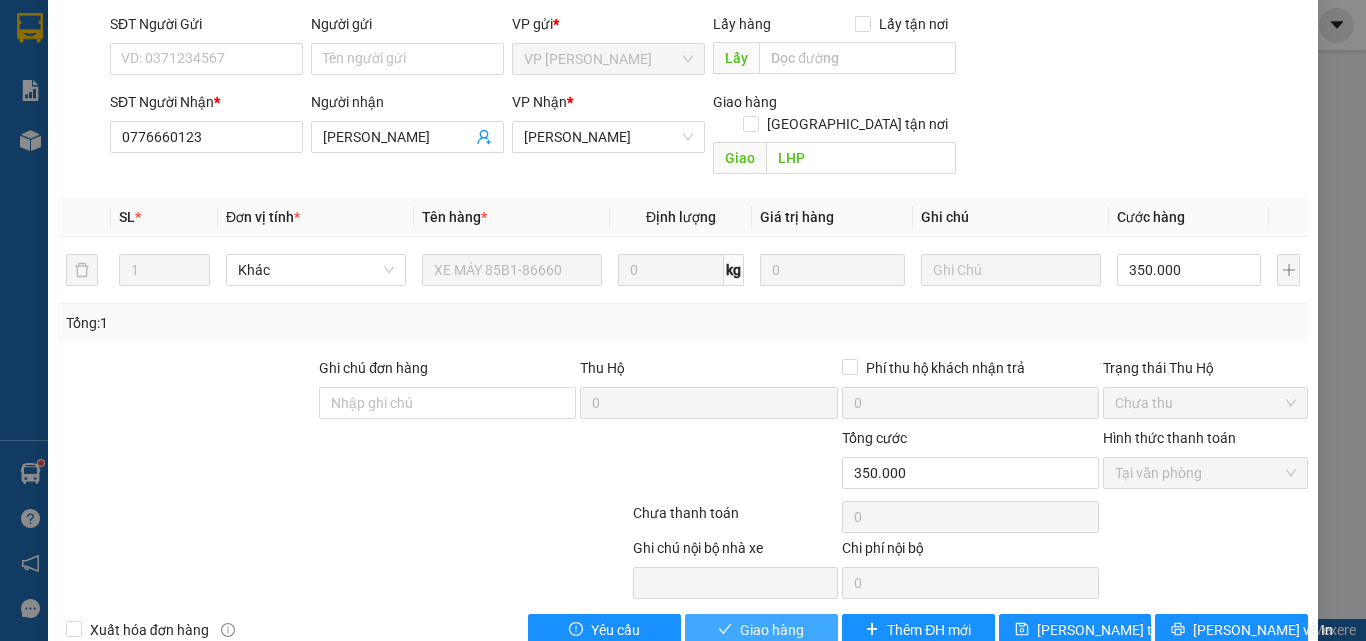 click on "Giao hàng" at bounding box center [772, 630] 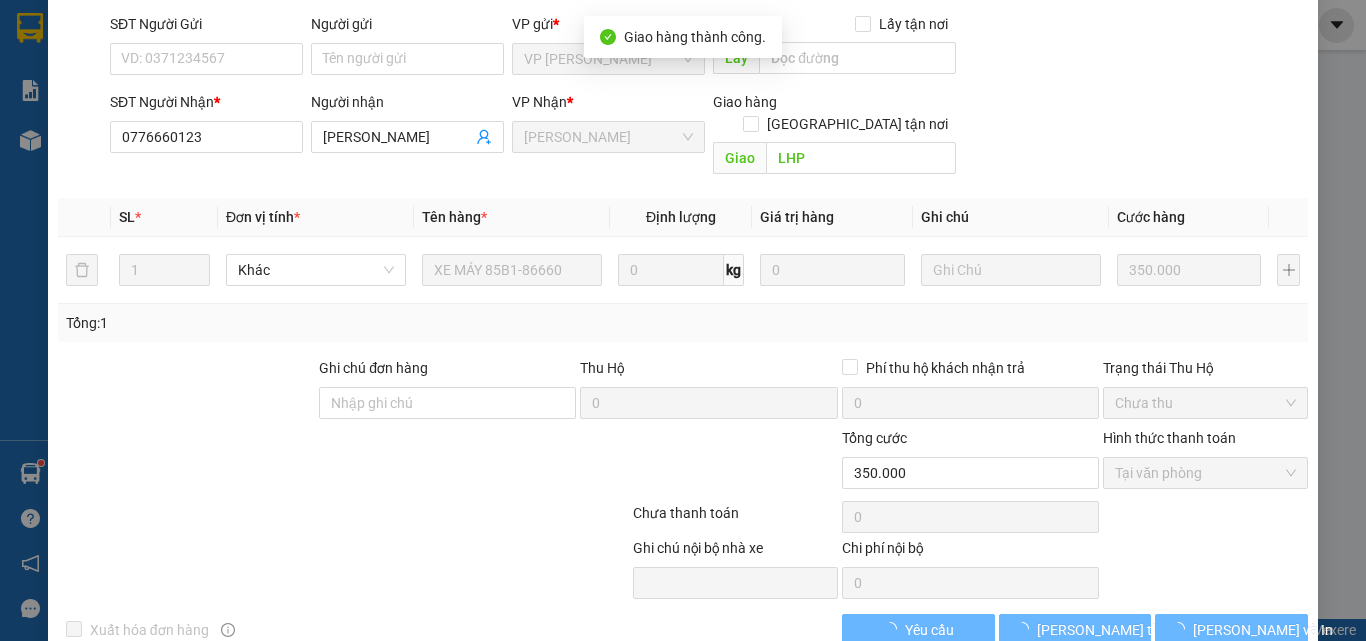 scroll, scrollTop: 187, scrollLeft: 0, axis: vertical 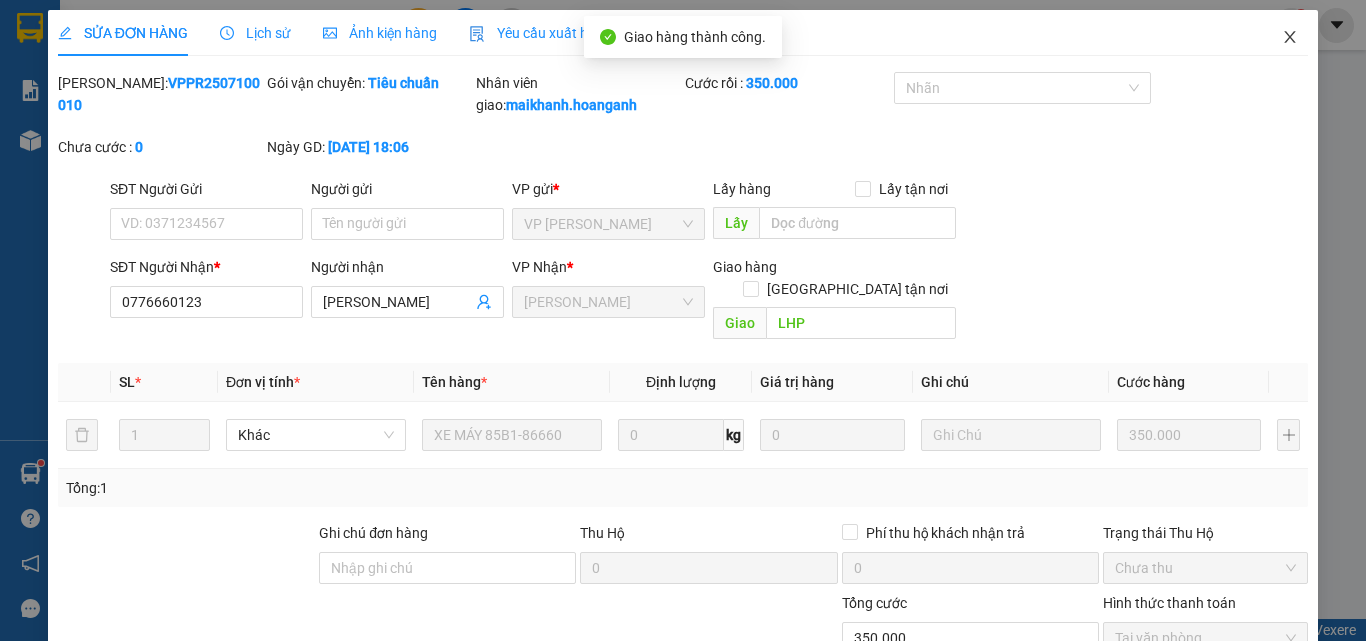 click 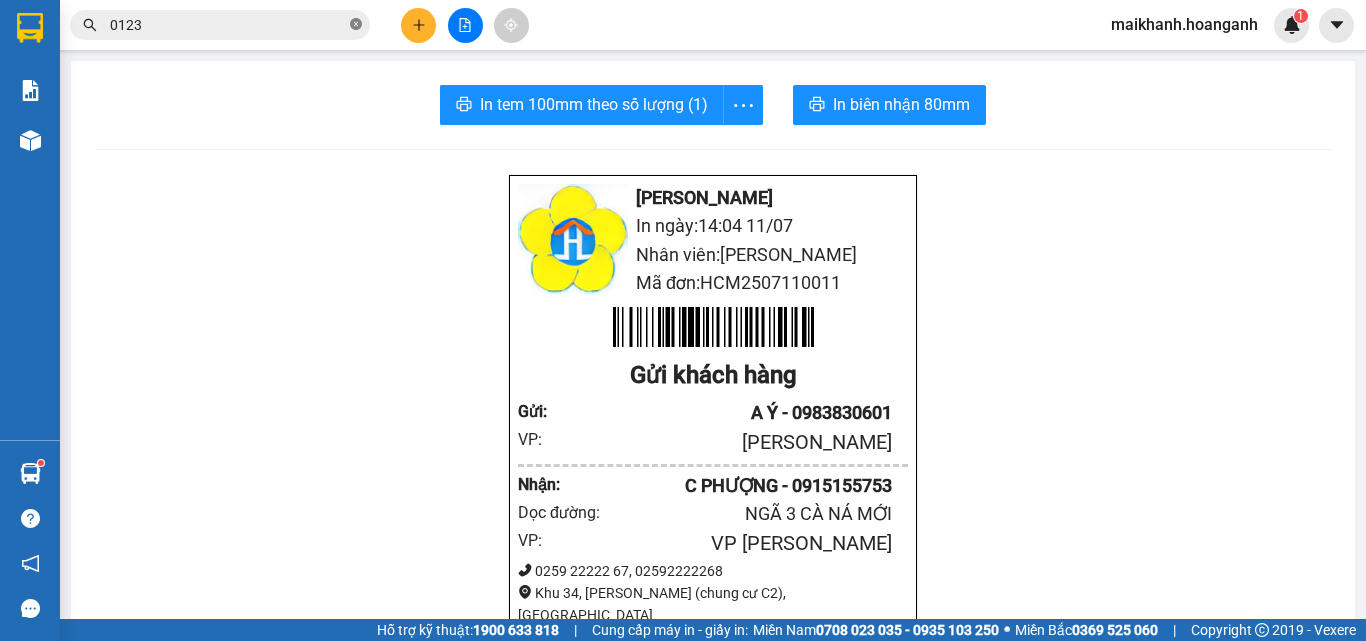 click 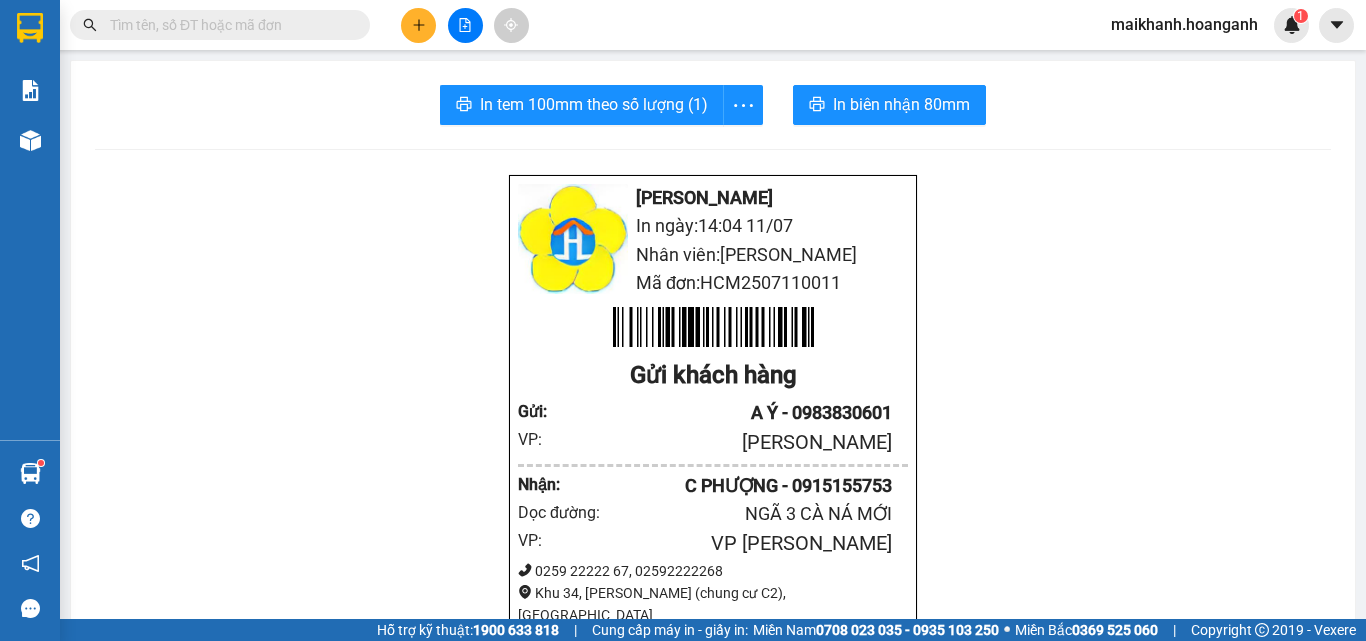 click at bounding box center (228, 25) 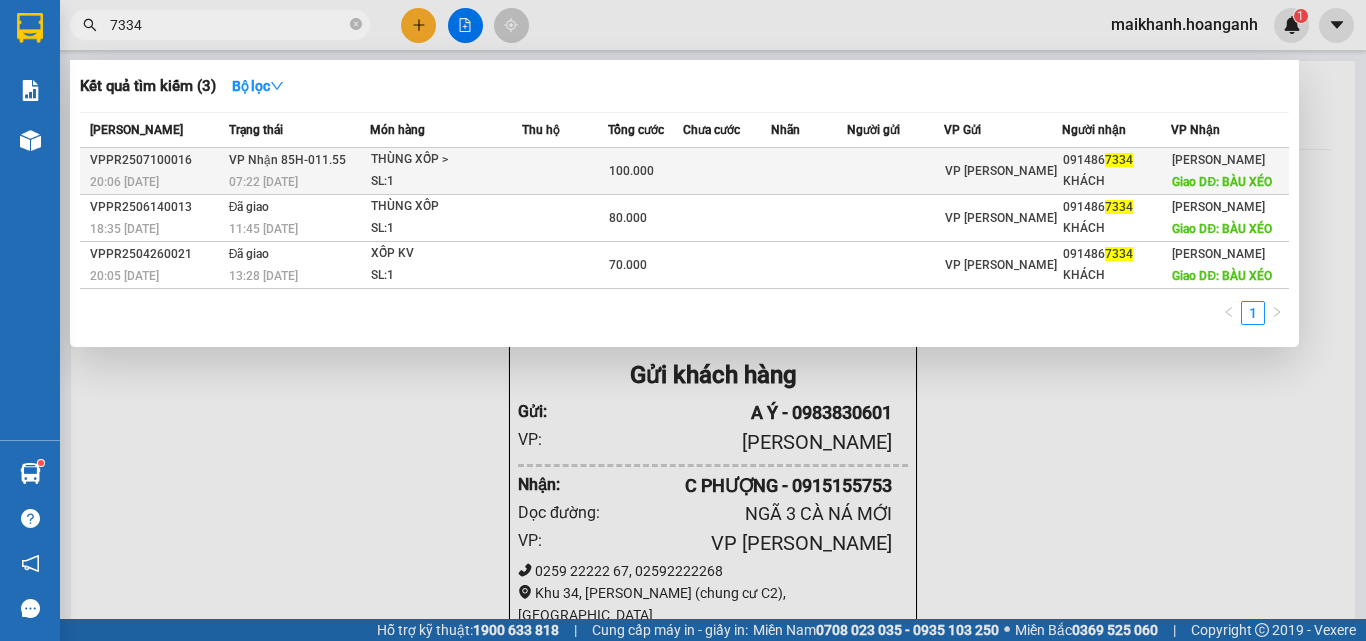 type on "7334" 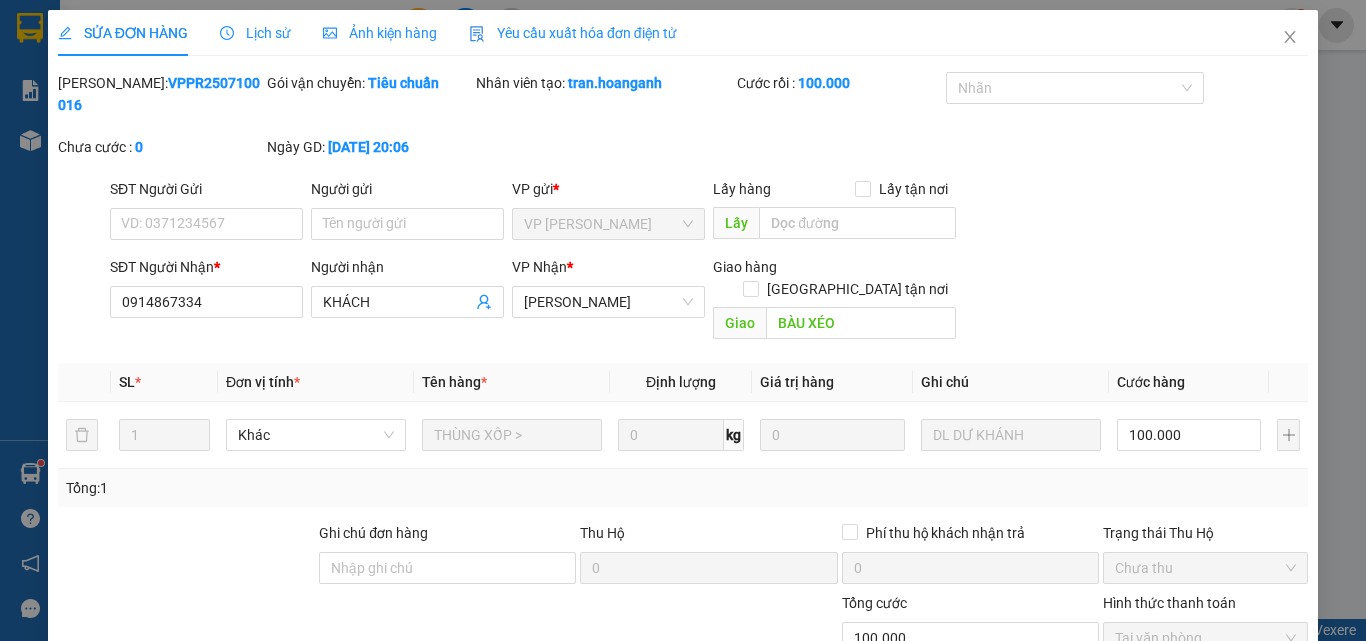 scroll, scrollTop: 165, scrollLeft: 0, axis: vertical 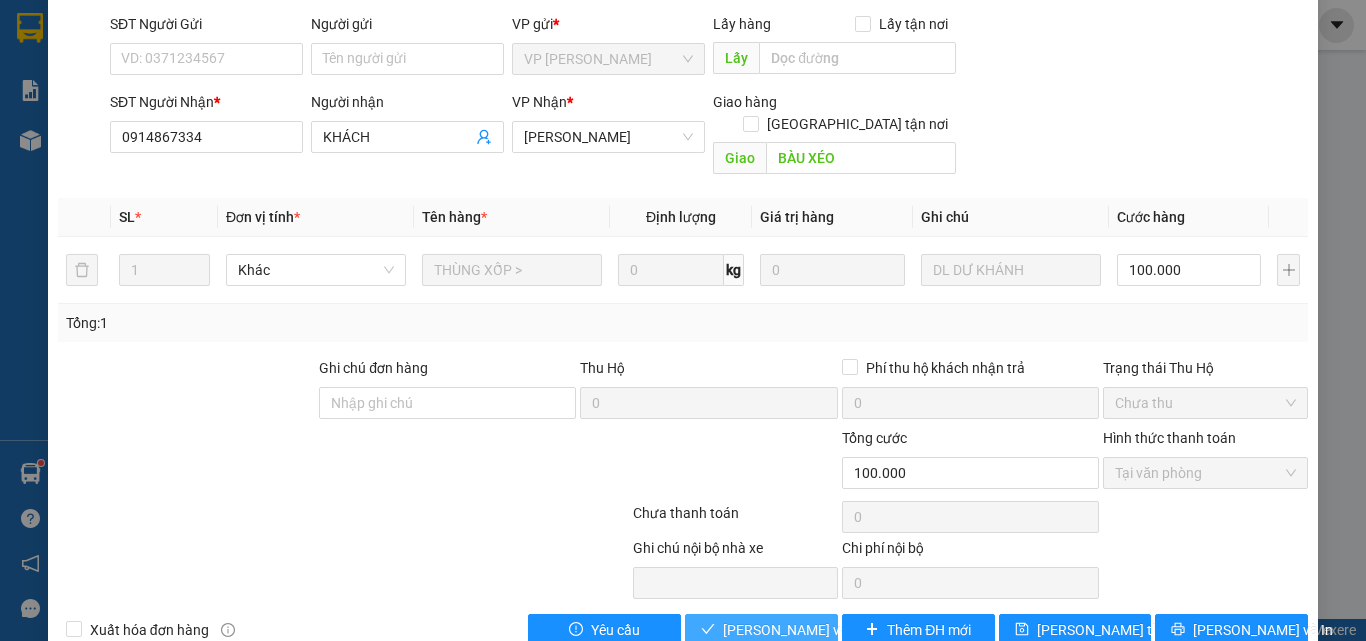 click on "[PERSON_NAME] và Giao hàng" at bounding box center [761, 630] 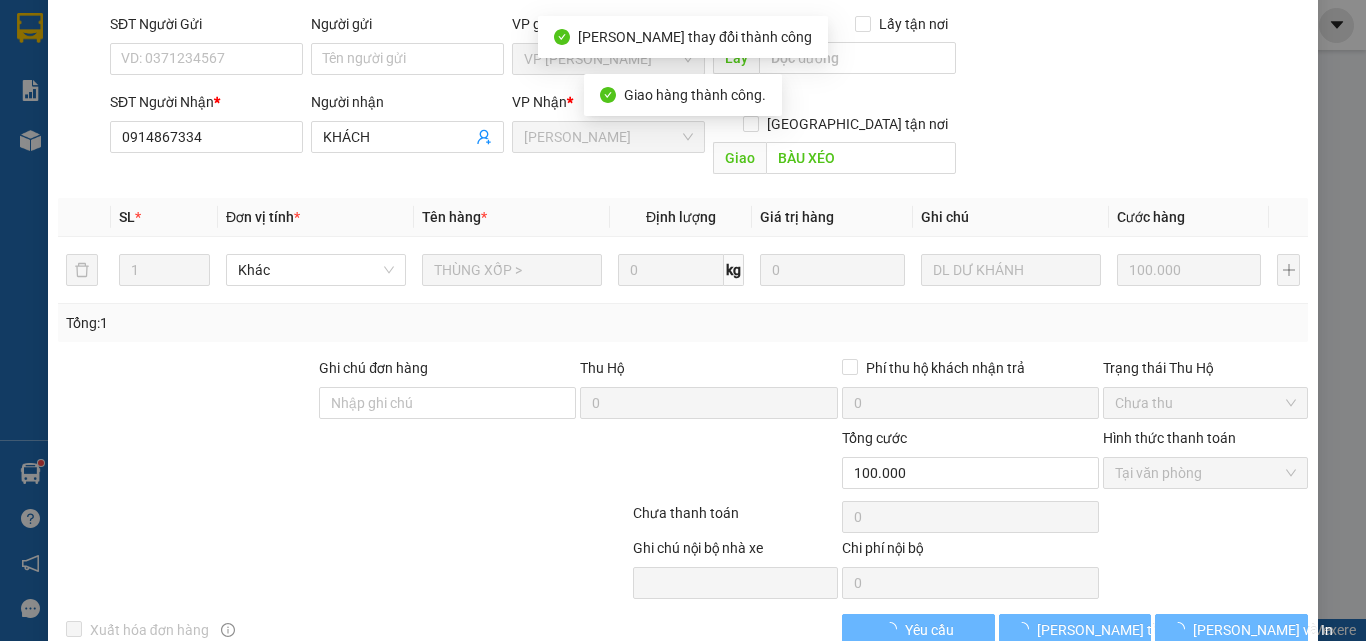 scroll, scrollTop: 187, scrollLeft: 0, axis: vertical 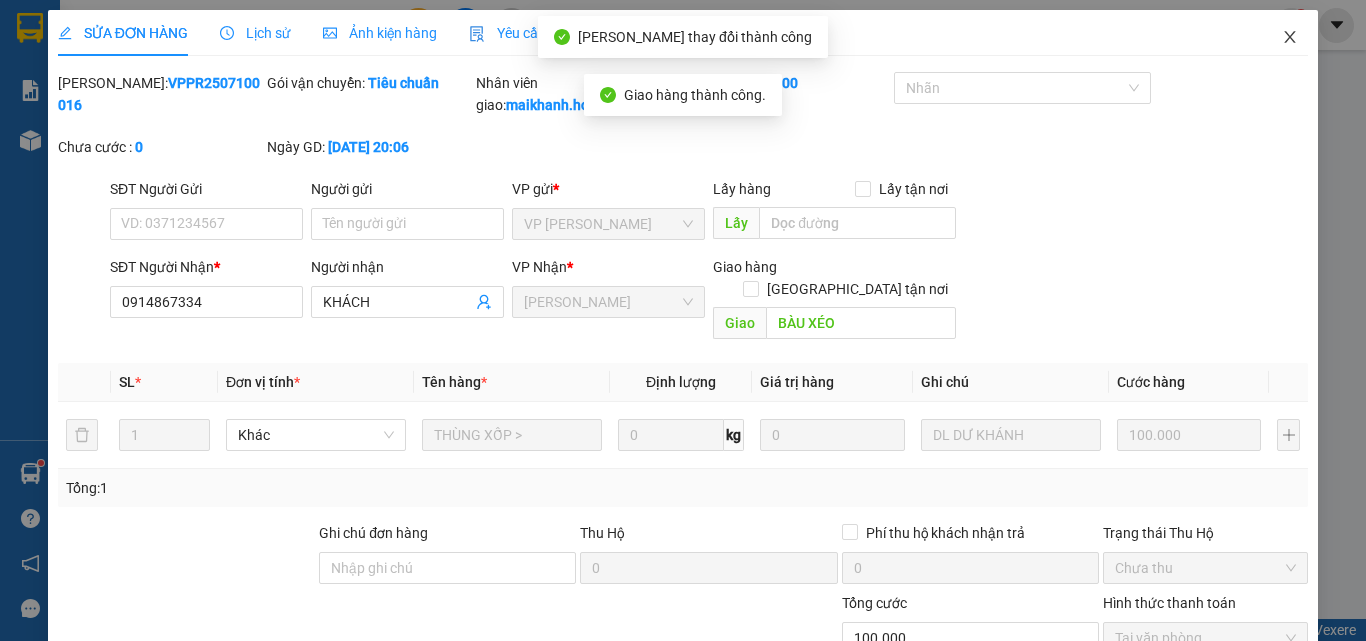 click 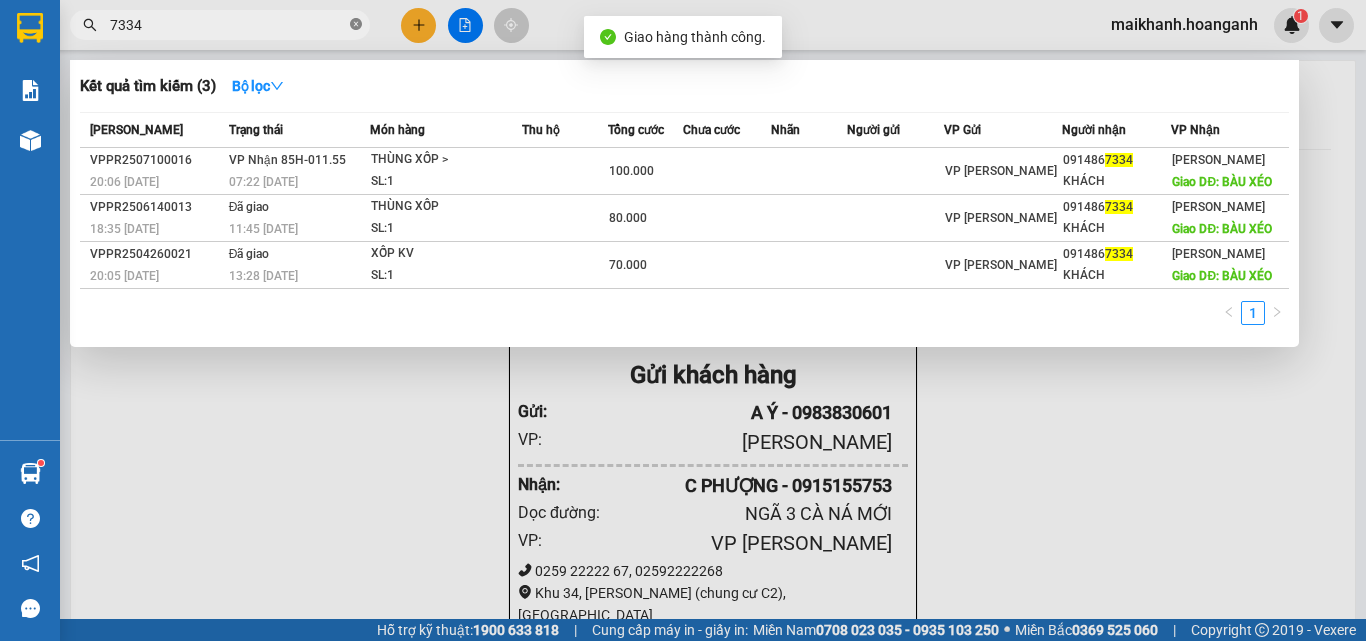 click 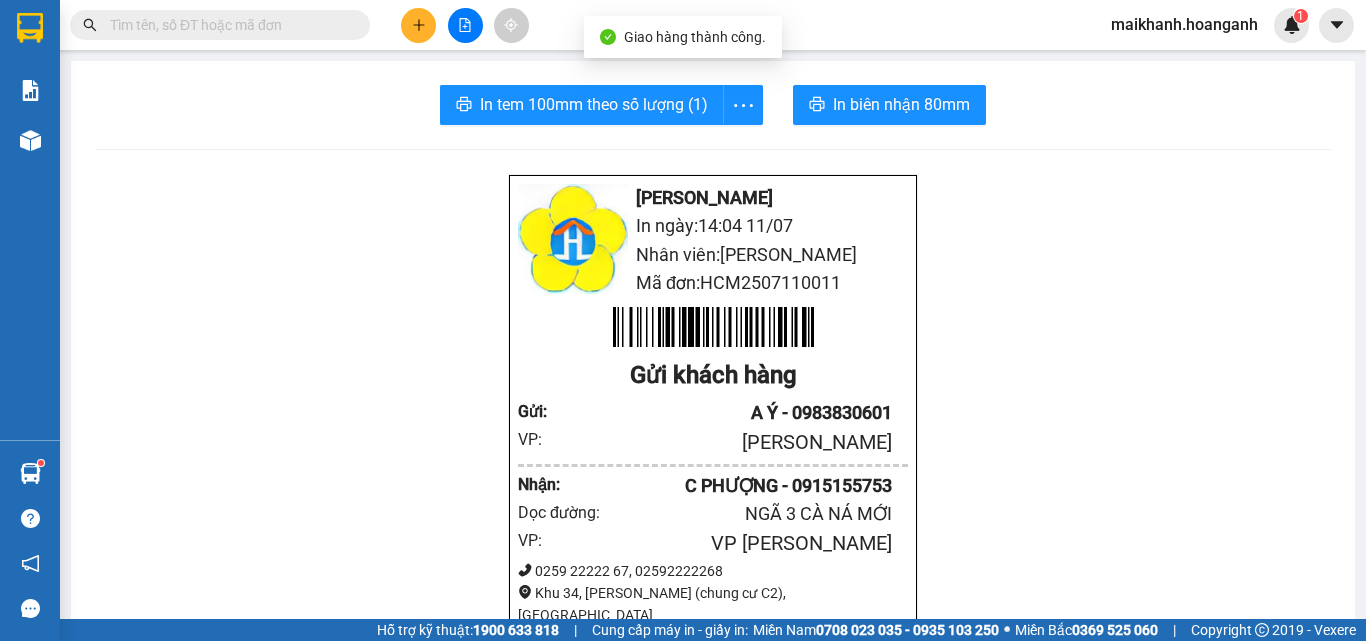 click at bounding box center (228, 25) 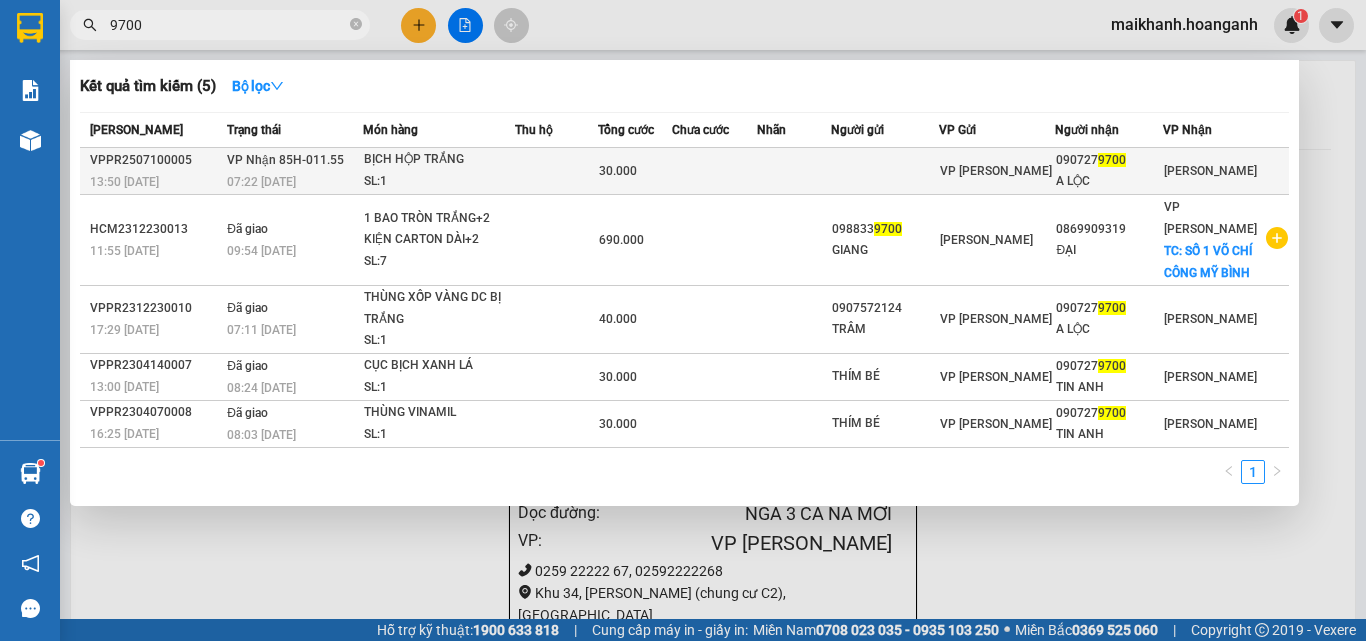 type on "9700" 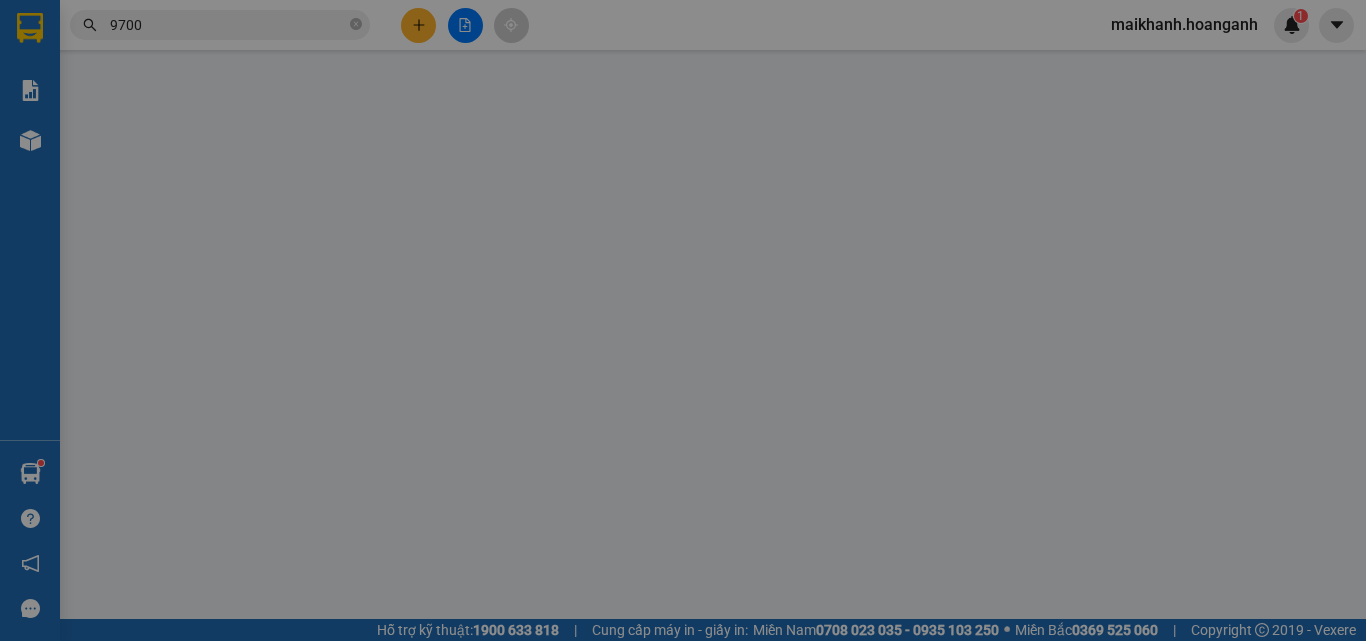 type on "0907279700" 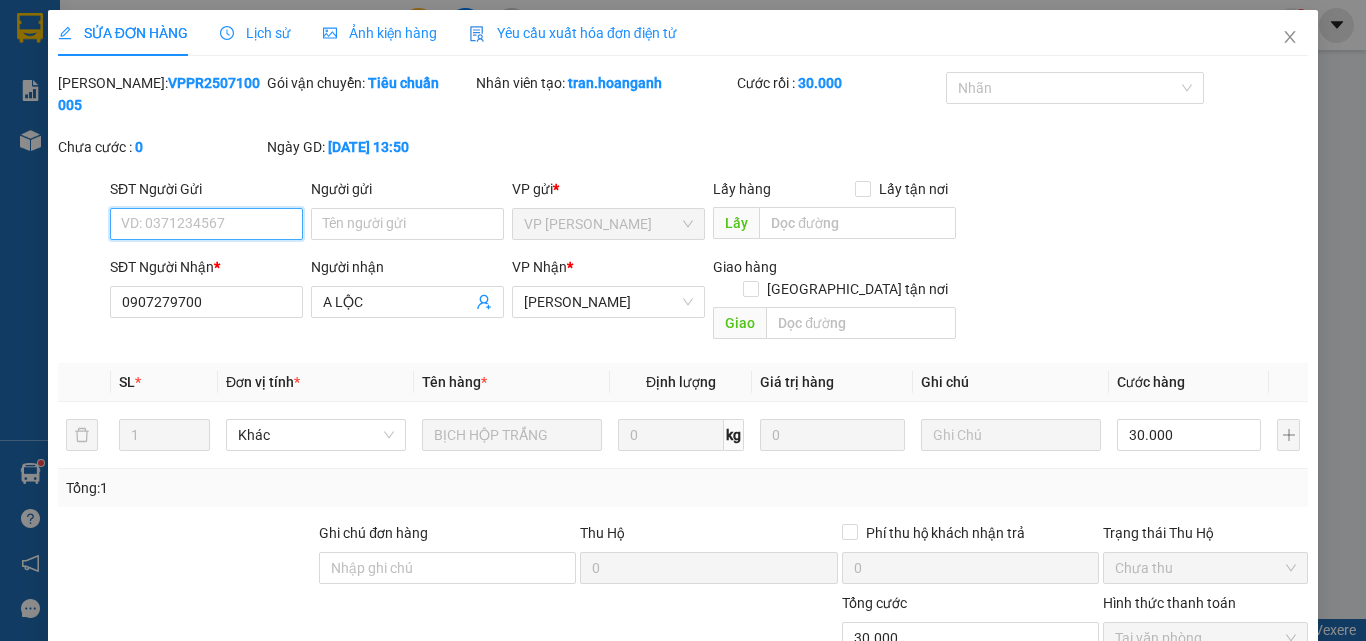 scroll, scrollTop: 165, scrollLeft: 0, axis: vertical 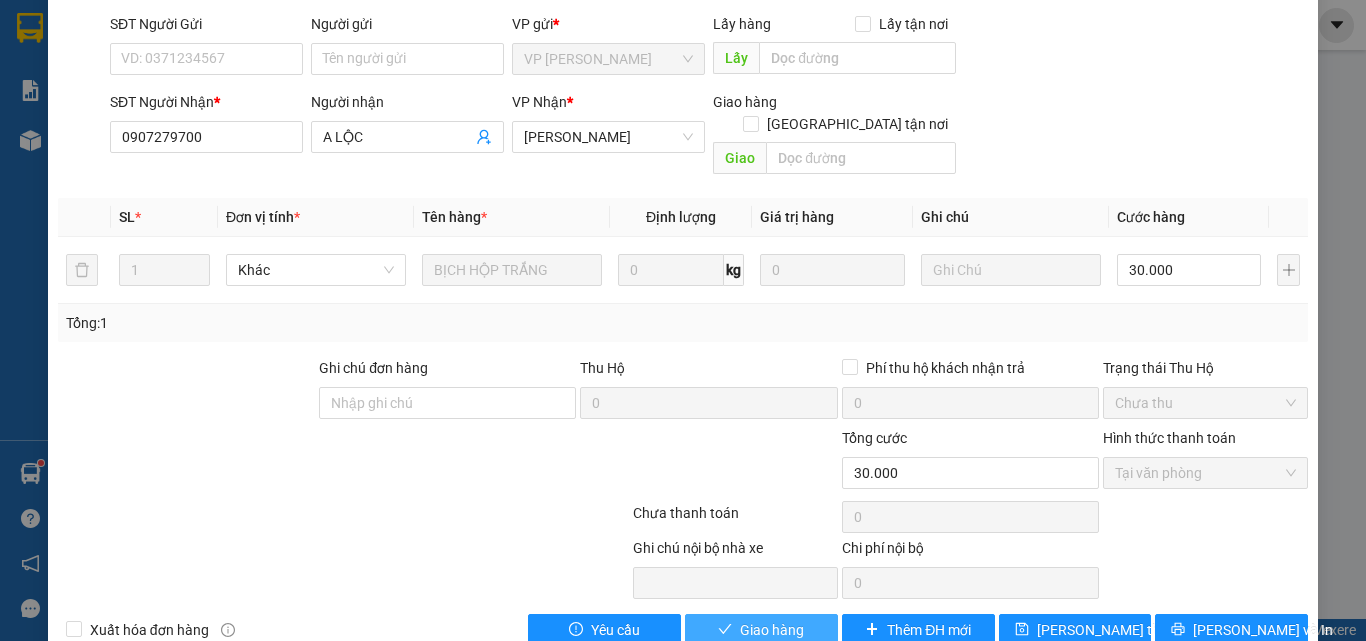 click on "Giao hàng" at bounding box center [772, 630] 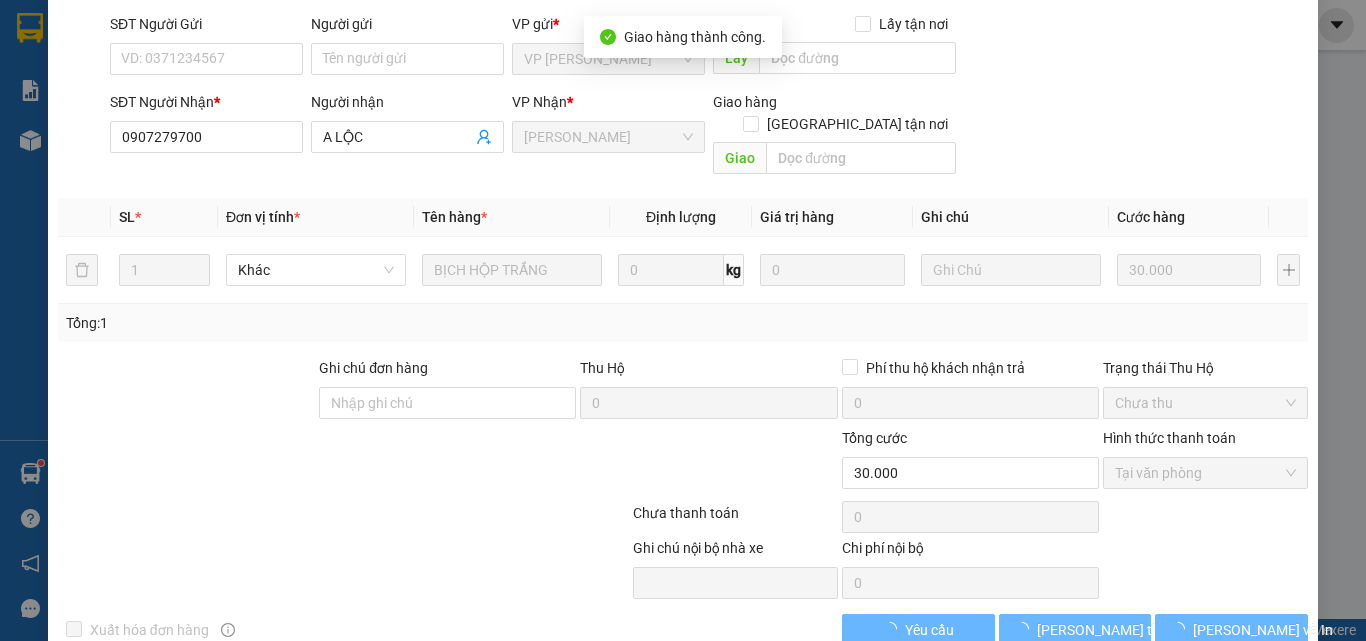 scroll, scrollTop: 187, scrollLeft: 0, axis: vertical 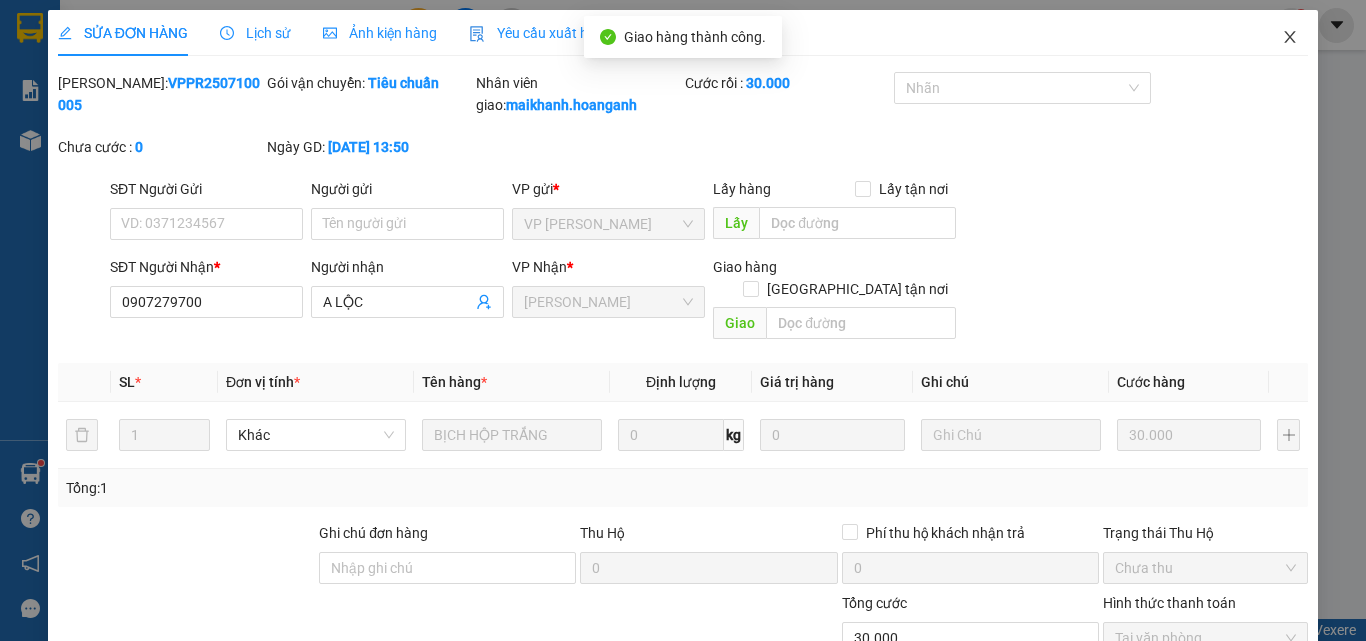 click 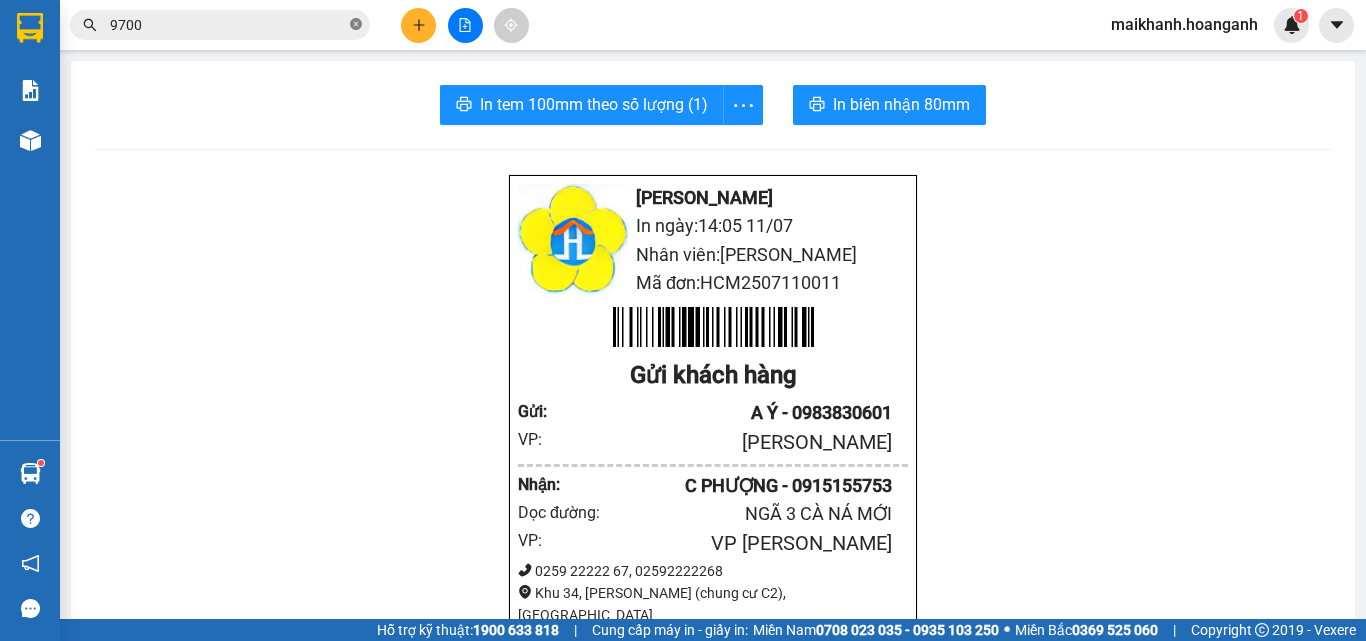 click 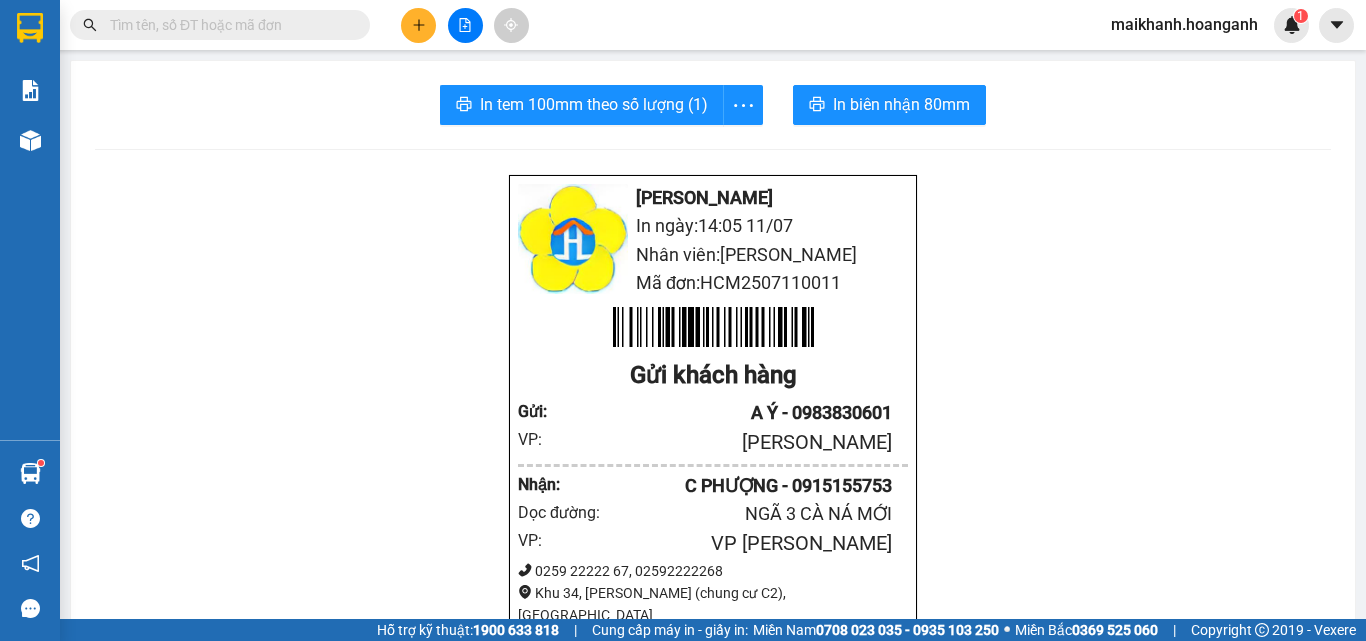 click at bounding box center [228, 25] 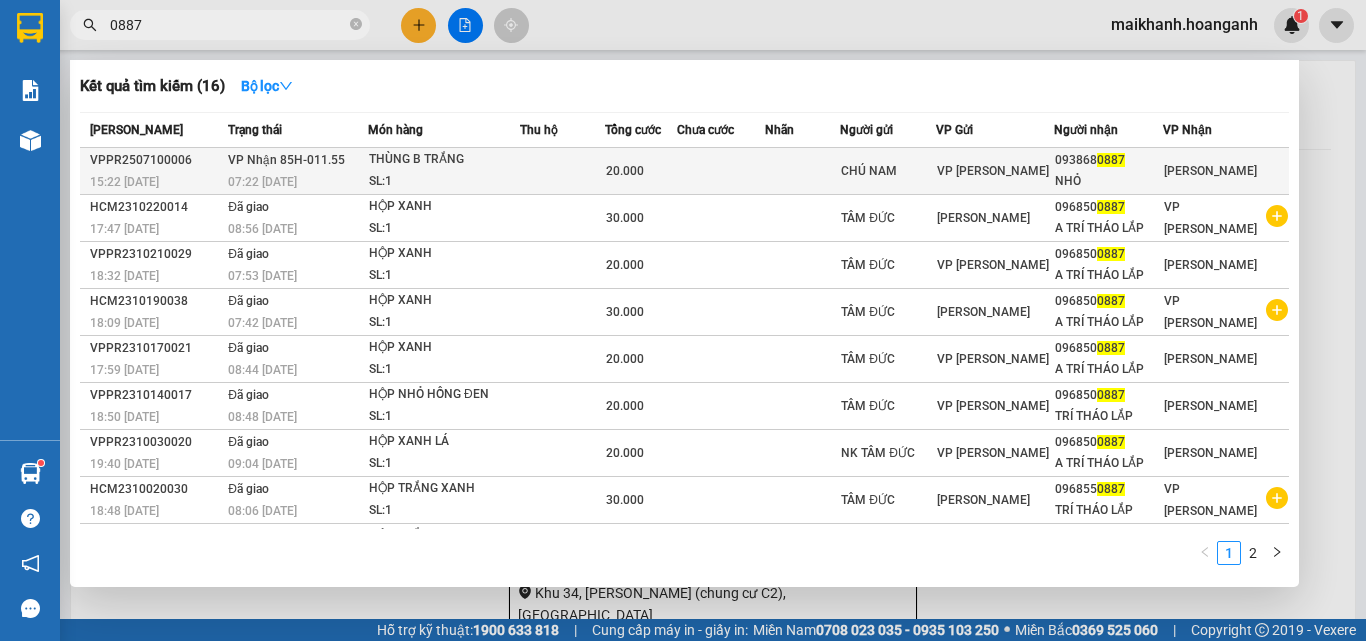 type on "0887" 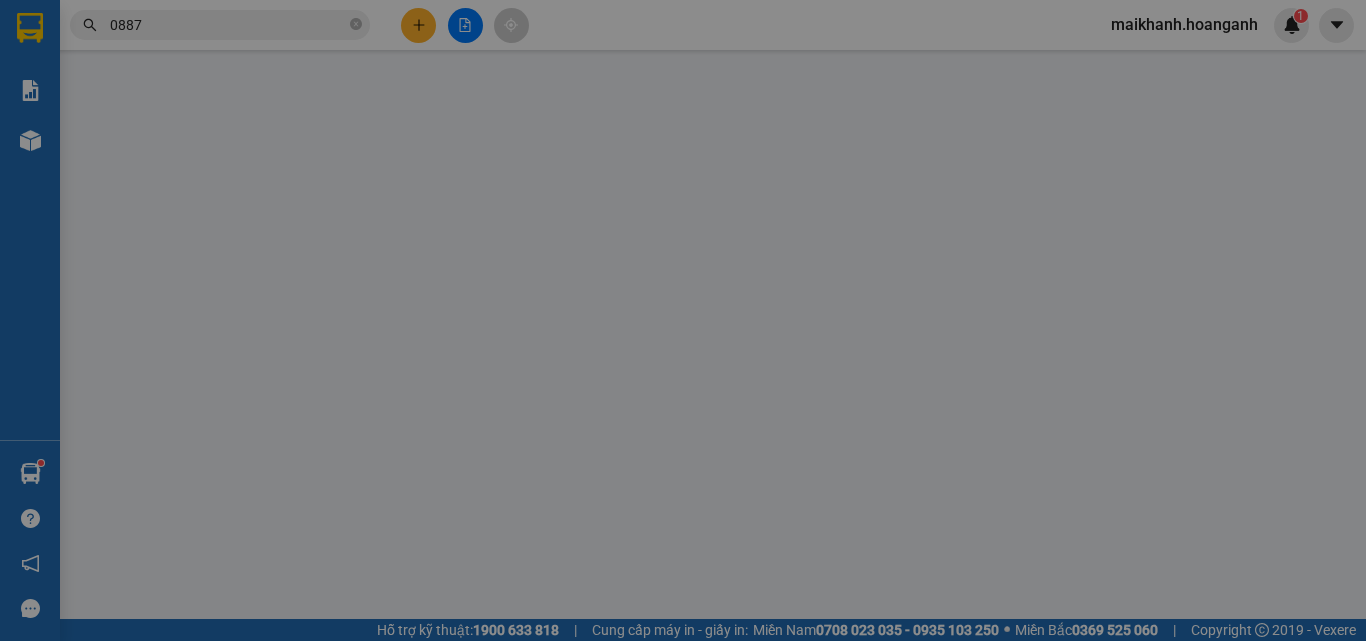 type on "CHÚ NAM" 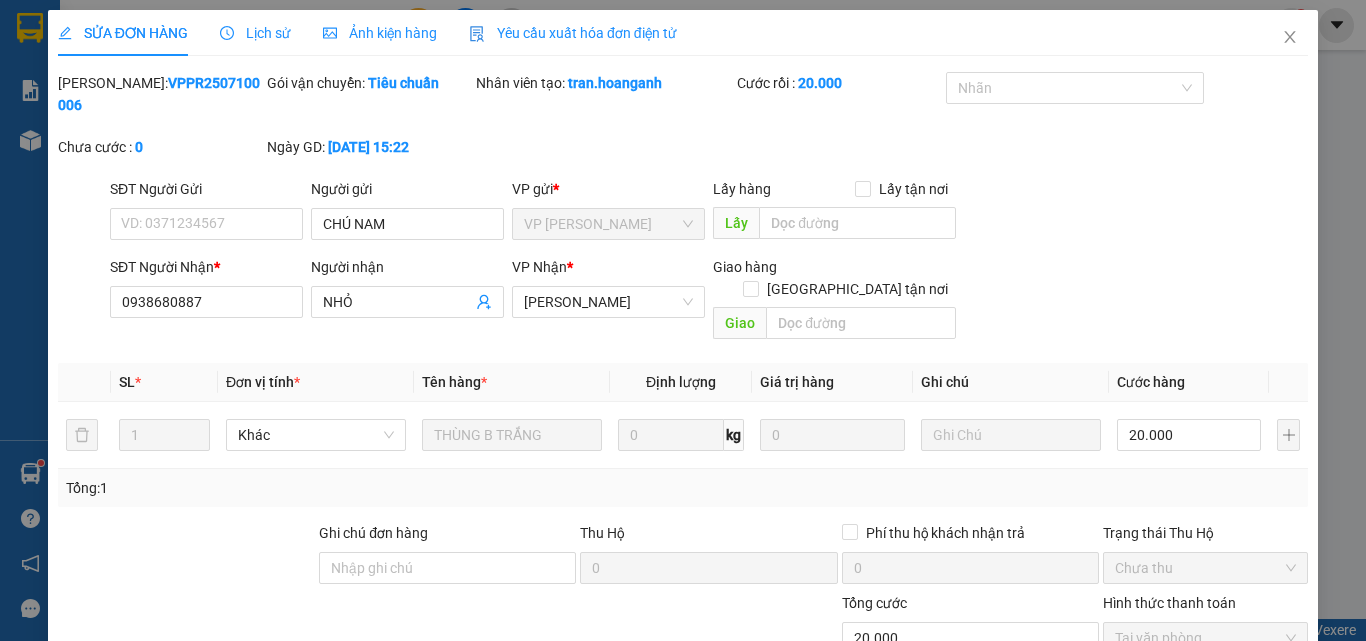 scroll, scrollTop: 165, scrollLeft: 0, axis: vertical 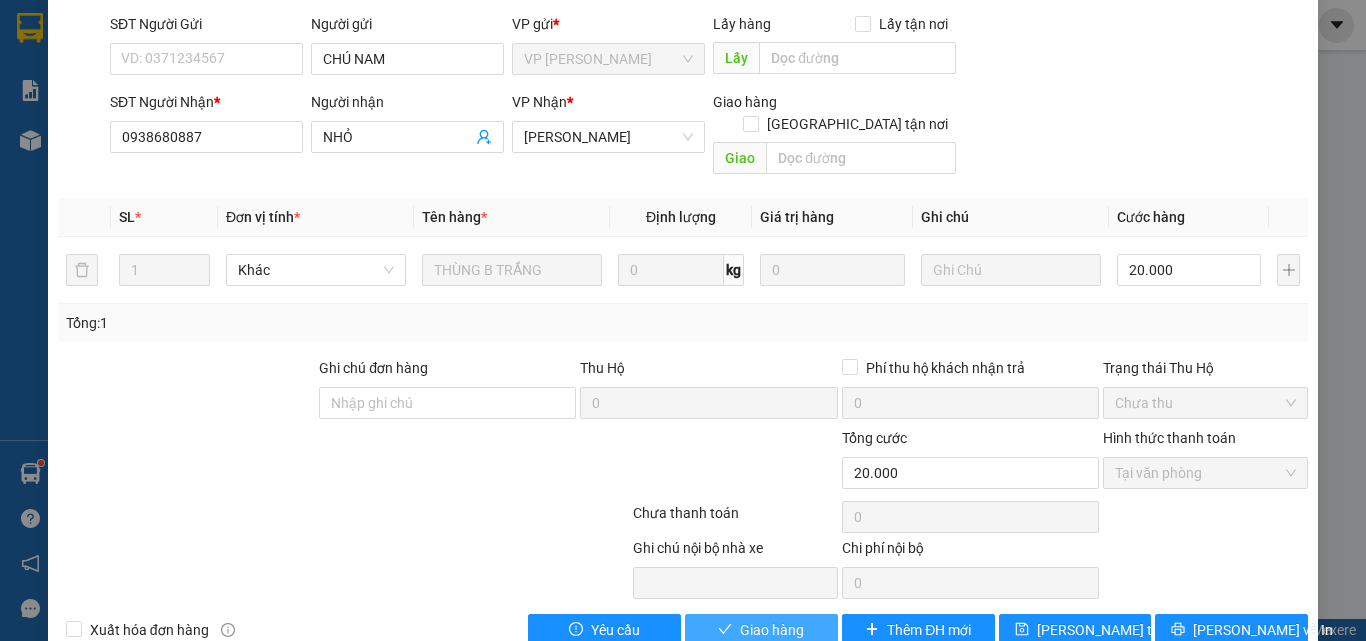 click on "Giao hàng" at bounding box center (772, 630) 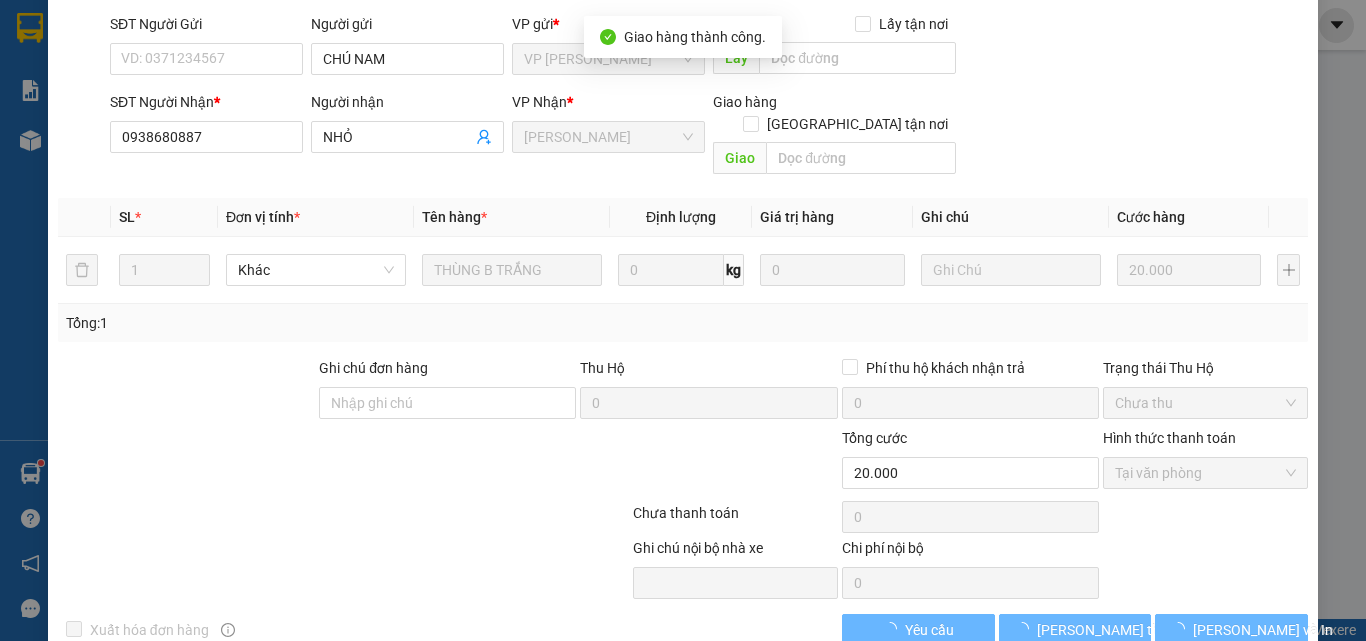 scroll, scrollTop: 187, scrollLeft: 0, axis: vertical 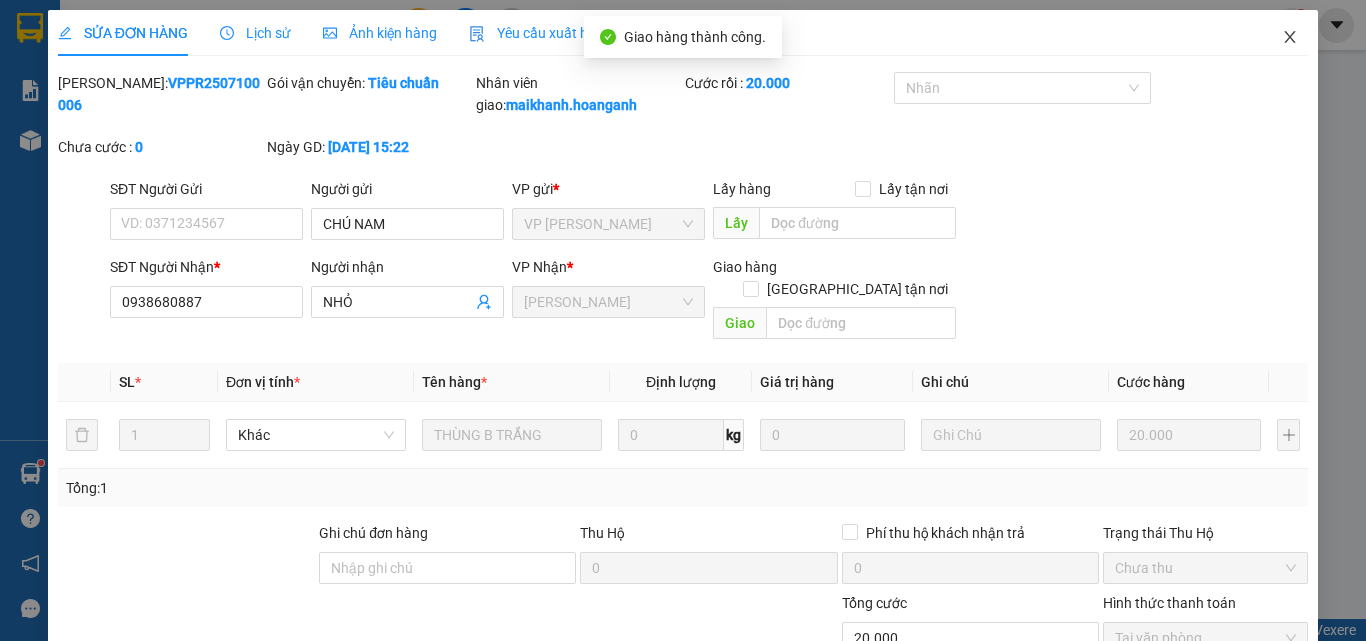 click 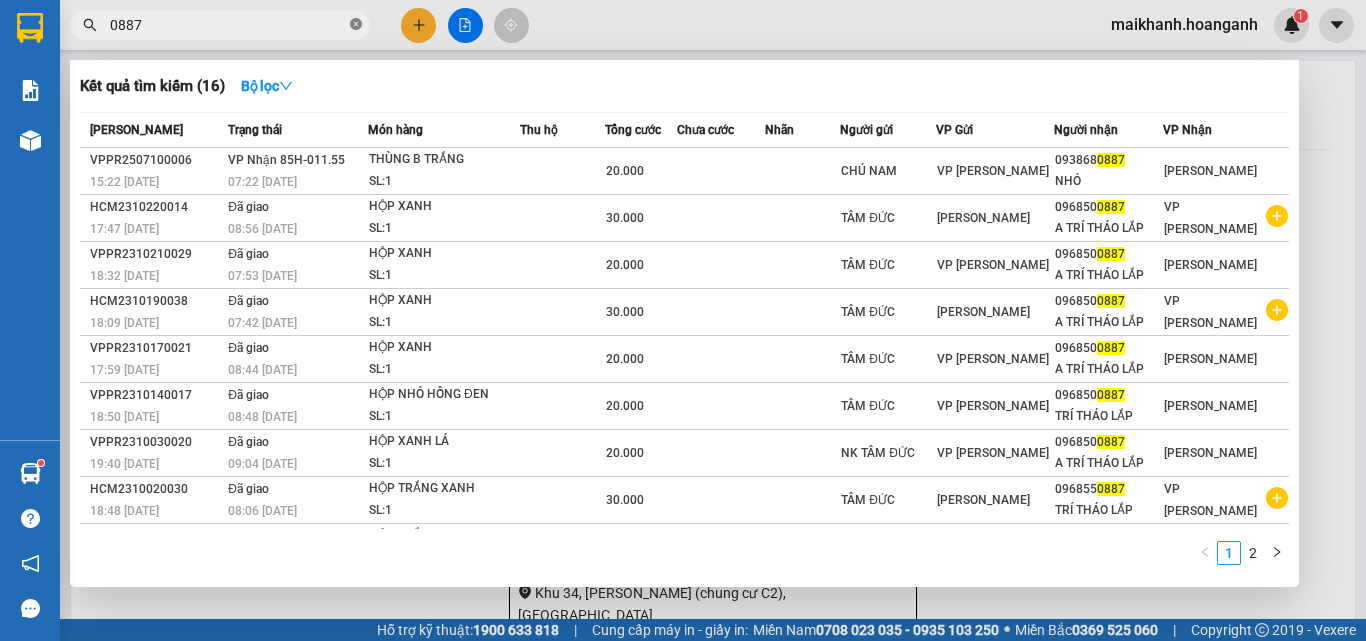 click 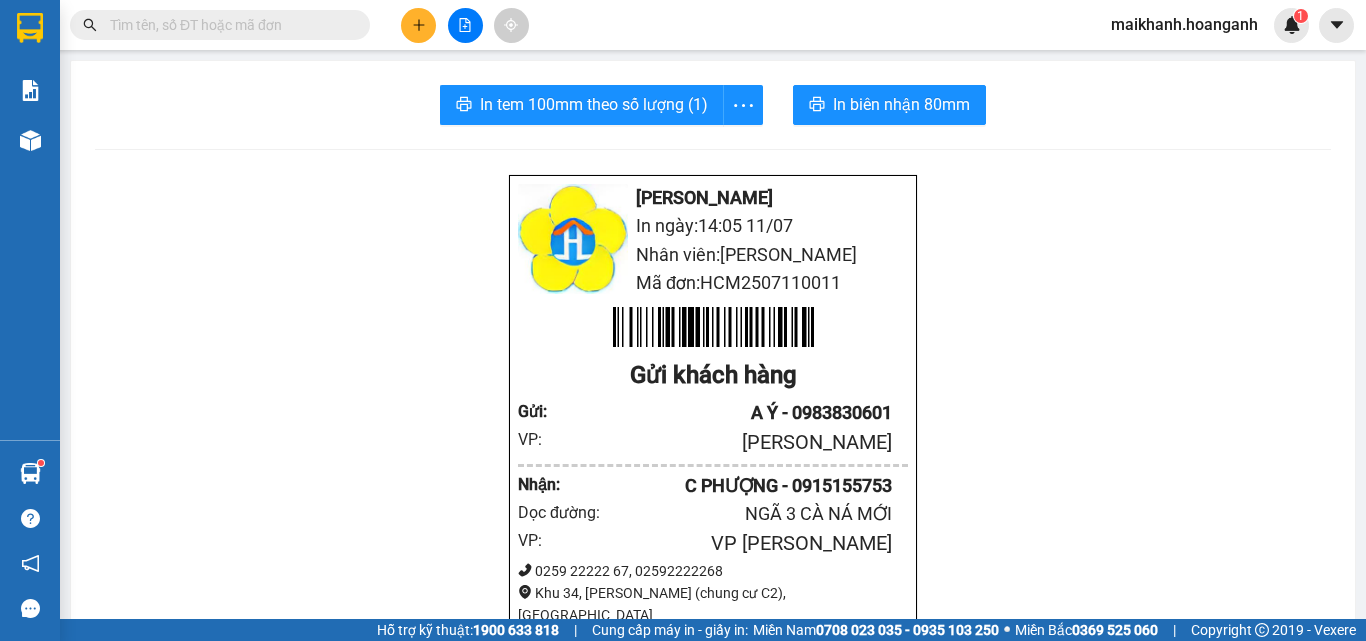 click at bounding box center [228, 25] 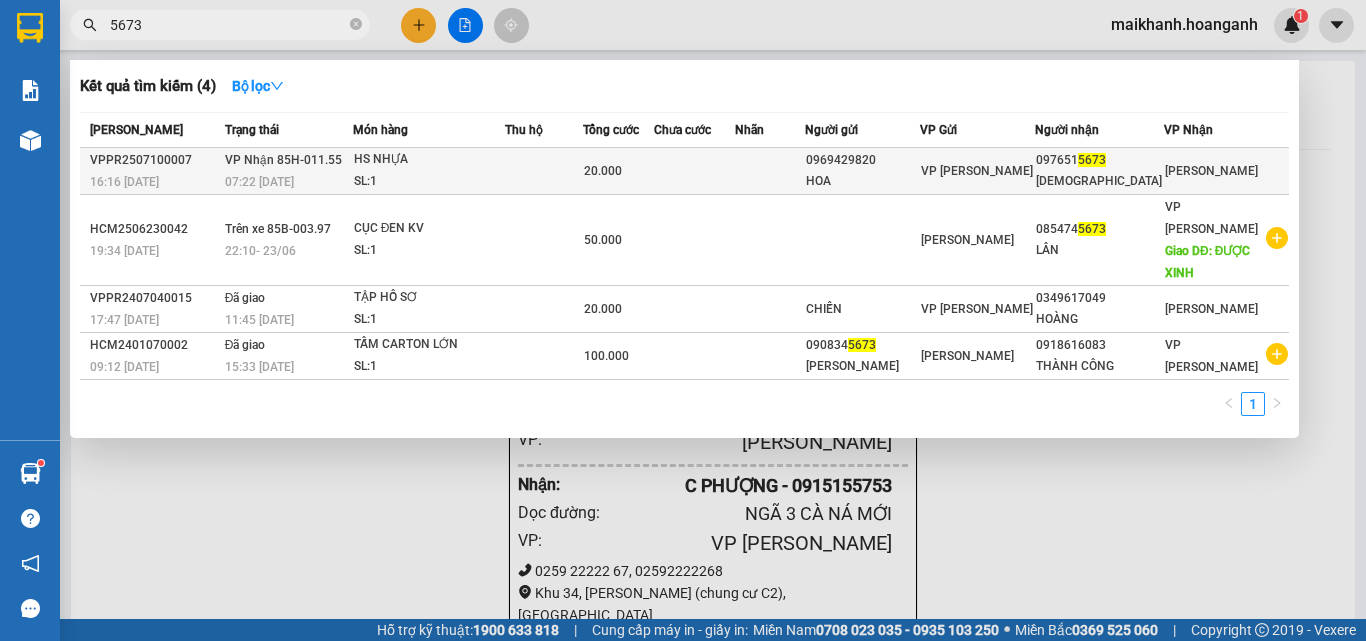 type on "5673" 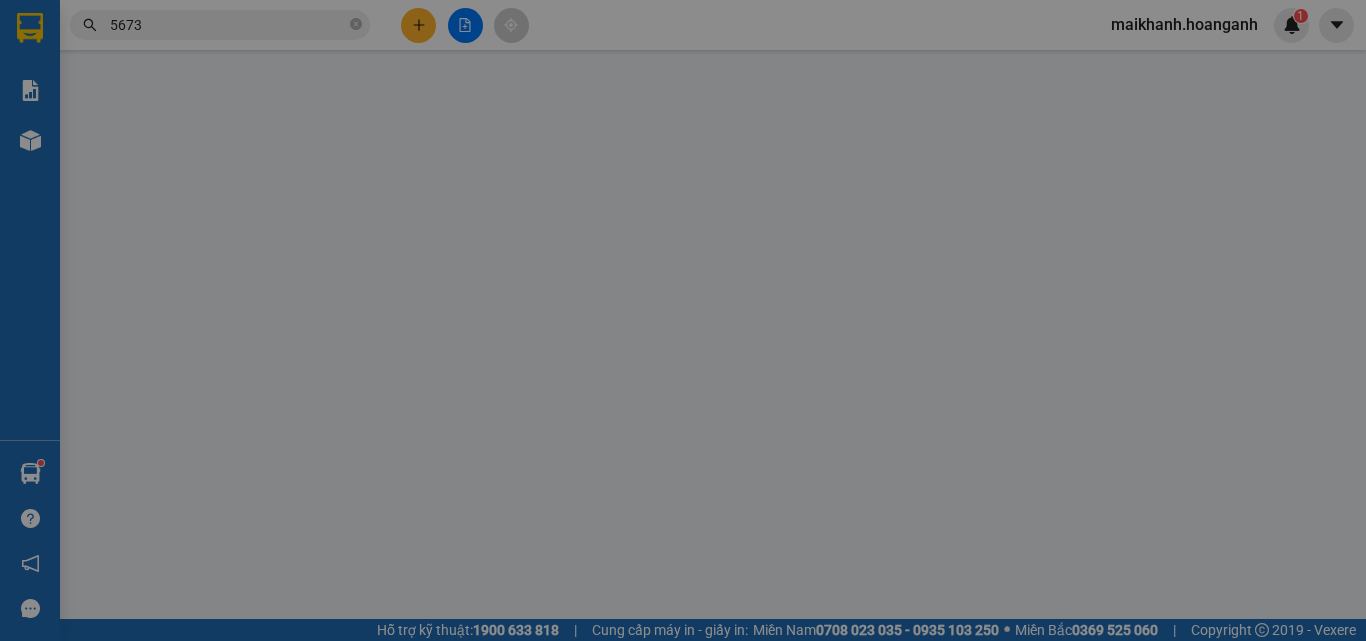 type on "0969429820" 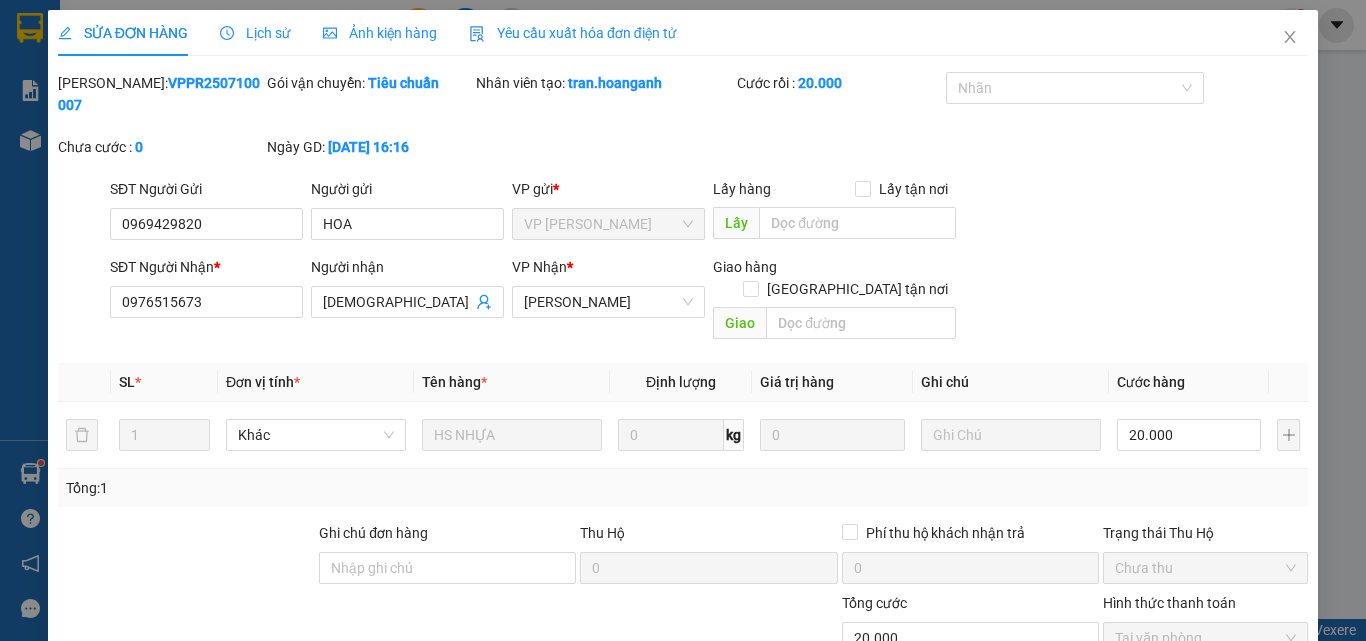 scroll, scrollTop: 165, scrollLeft: 0, axis: vertical 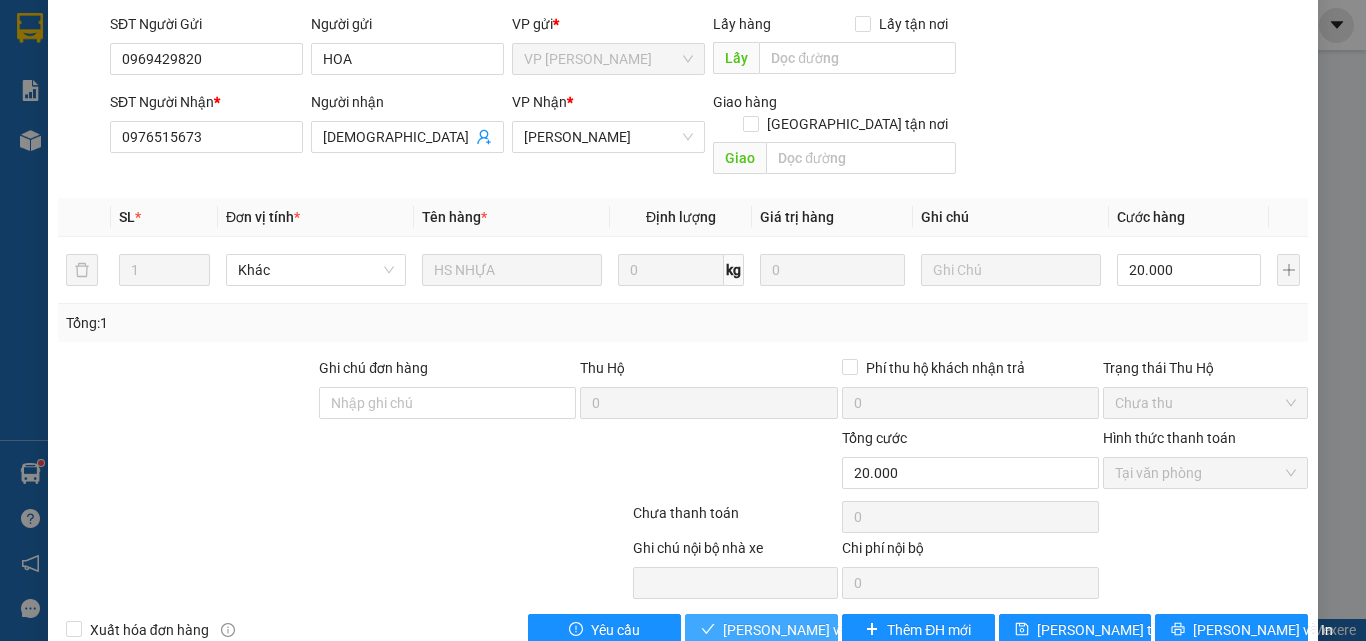 click on "[PERSON_NAME] và Giao hàng" at bounding box center [819, 630] 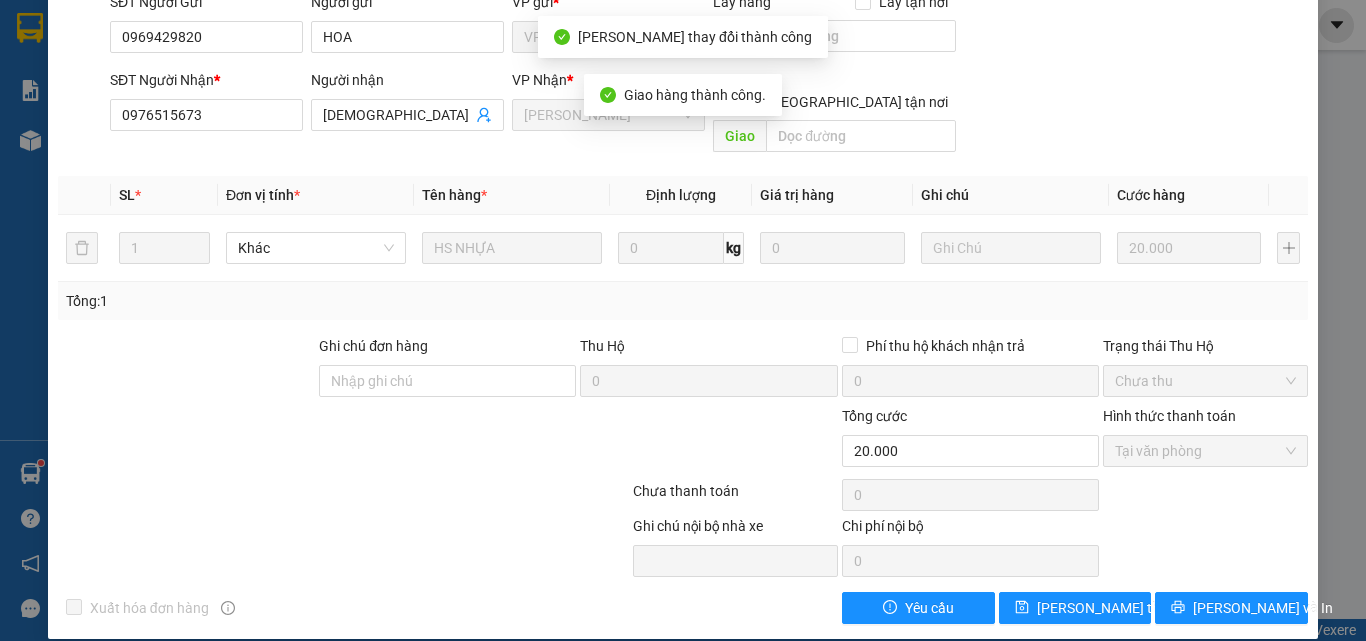 scroll, scrollTop: 0, scrollLeft: 0, axis: both 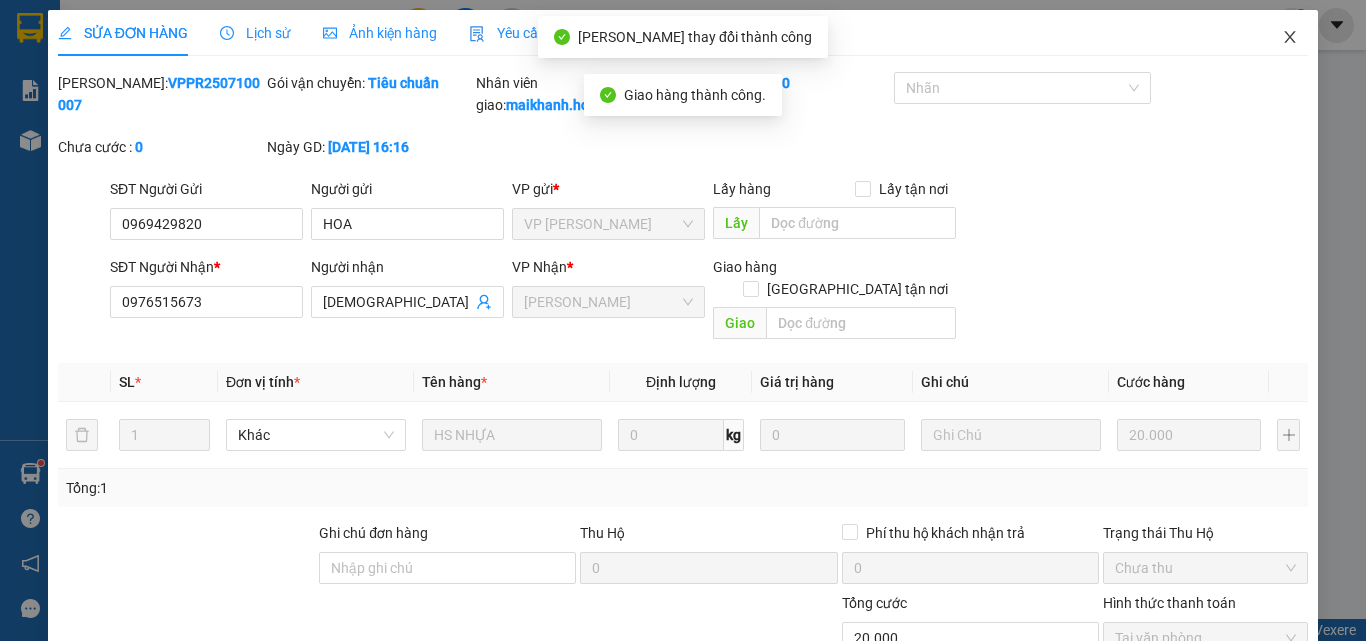 click 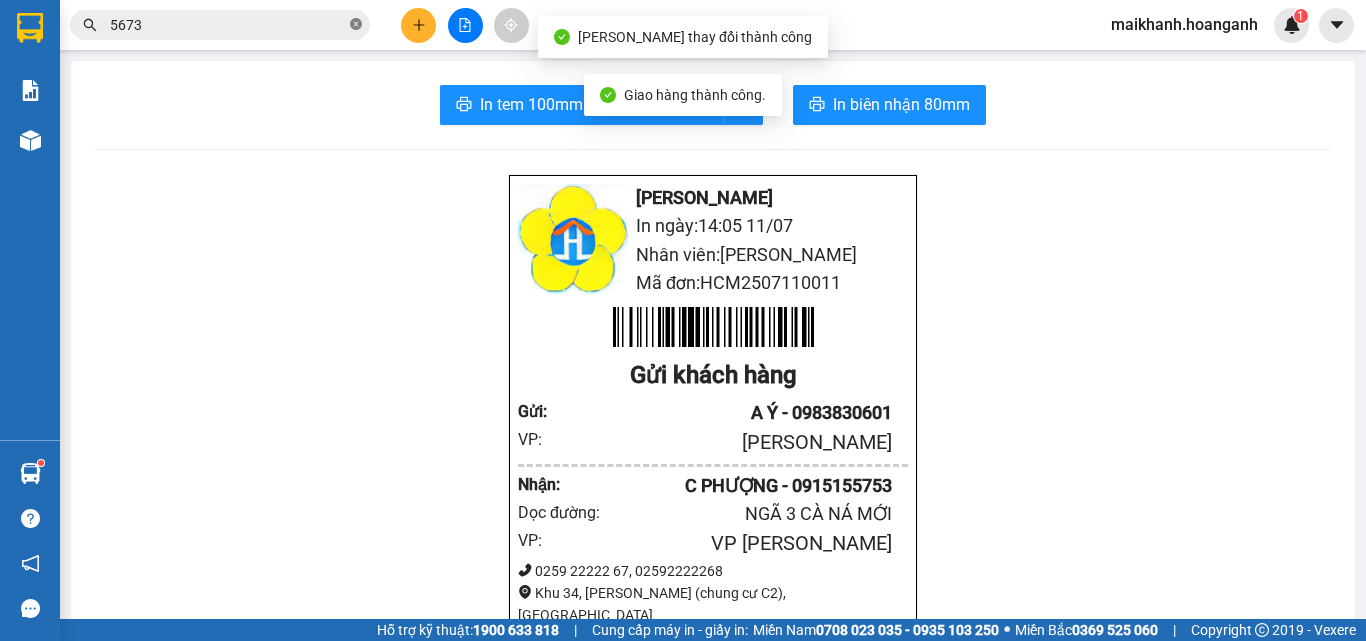click 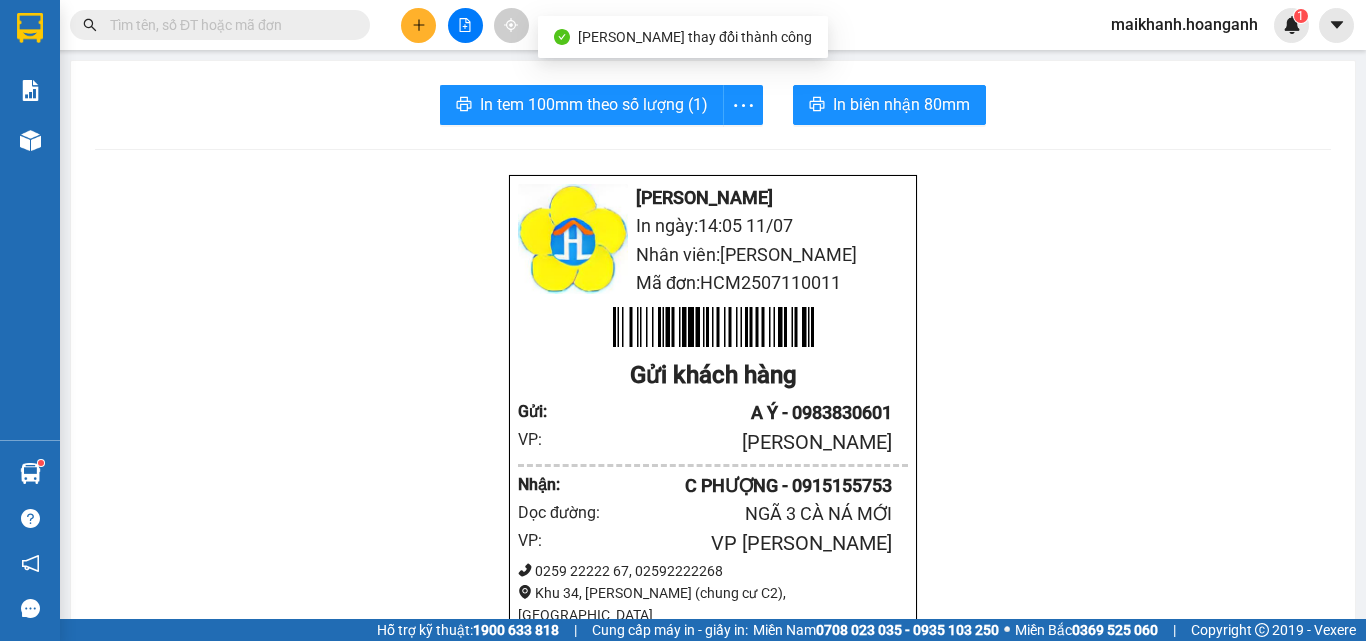 click at bounding box center [228, 25] 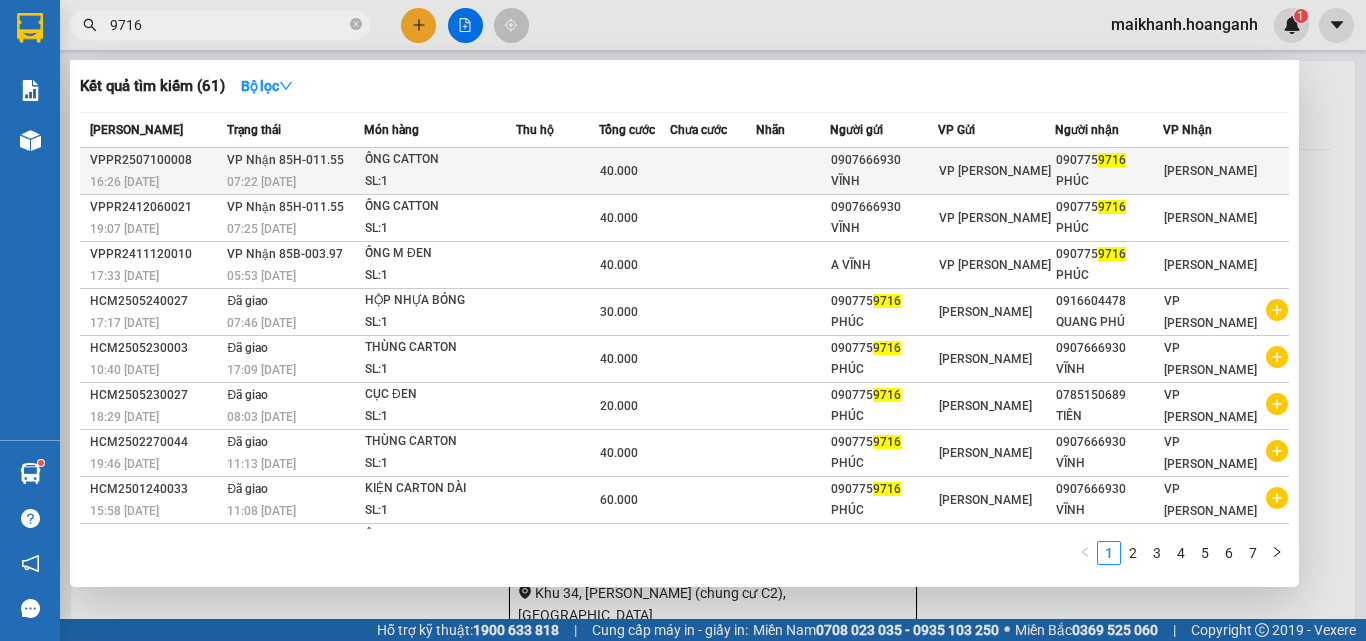 type on "9716" 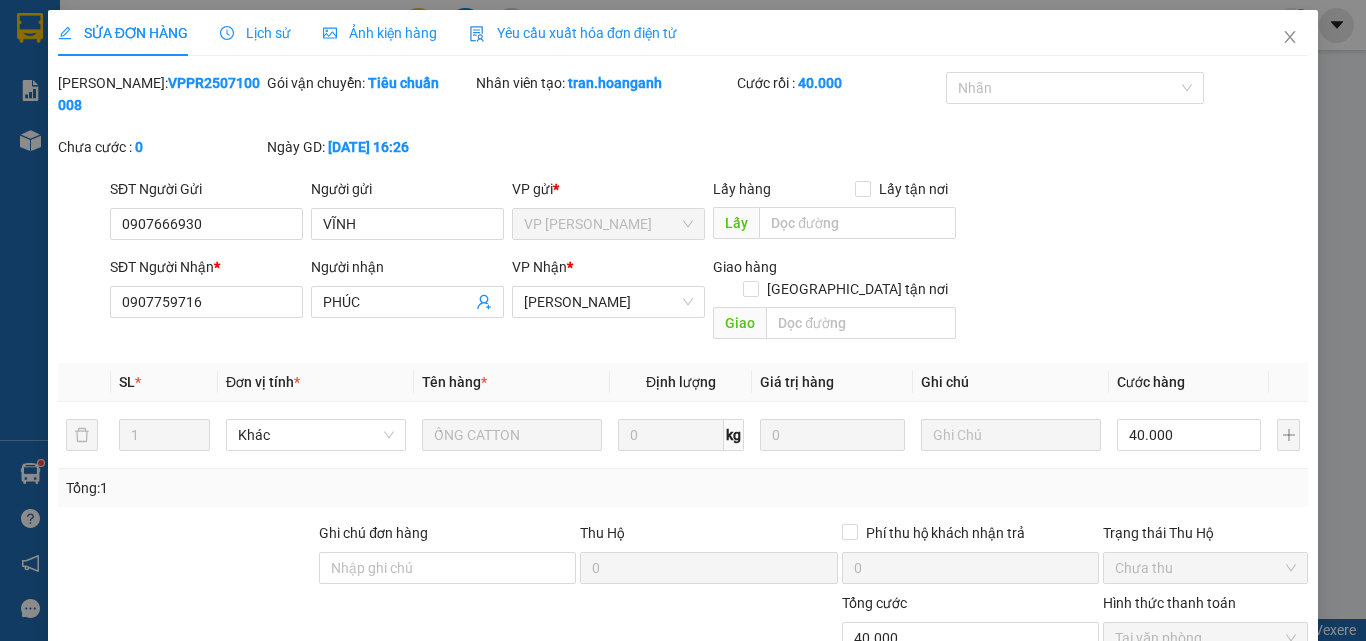 type on "0907666930" 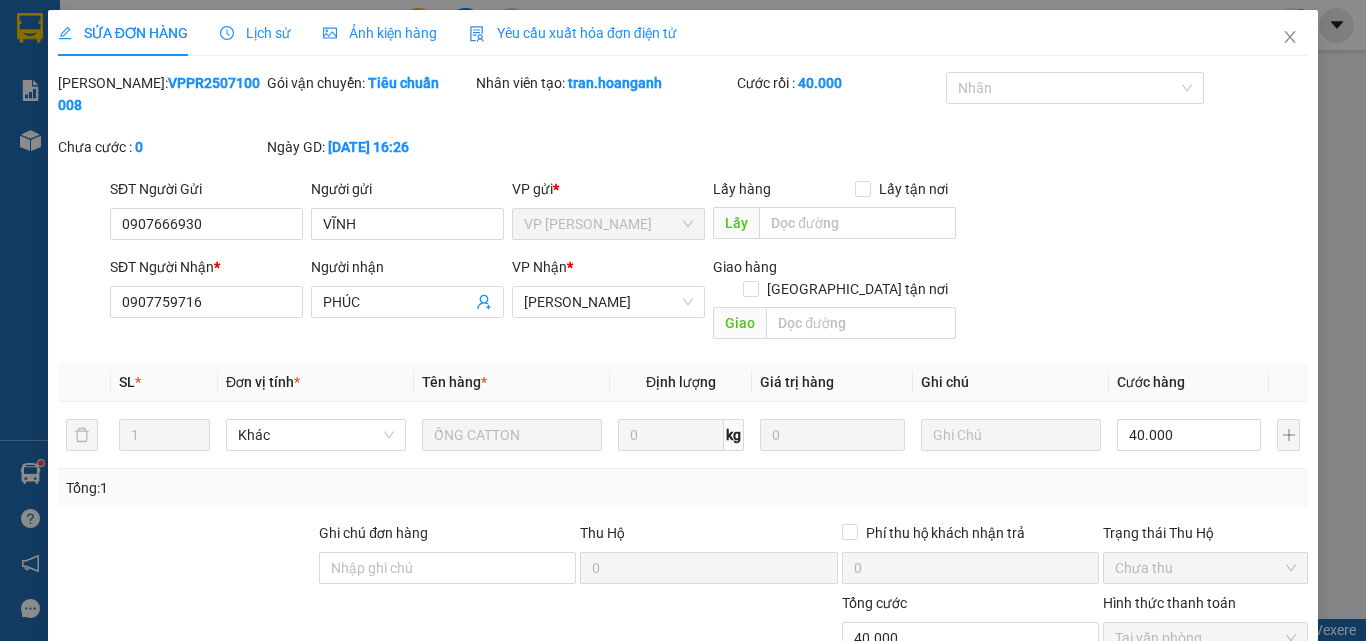 type on "VĨNH" 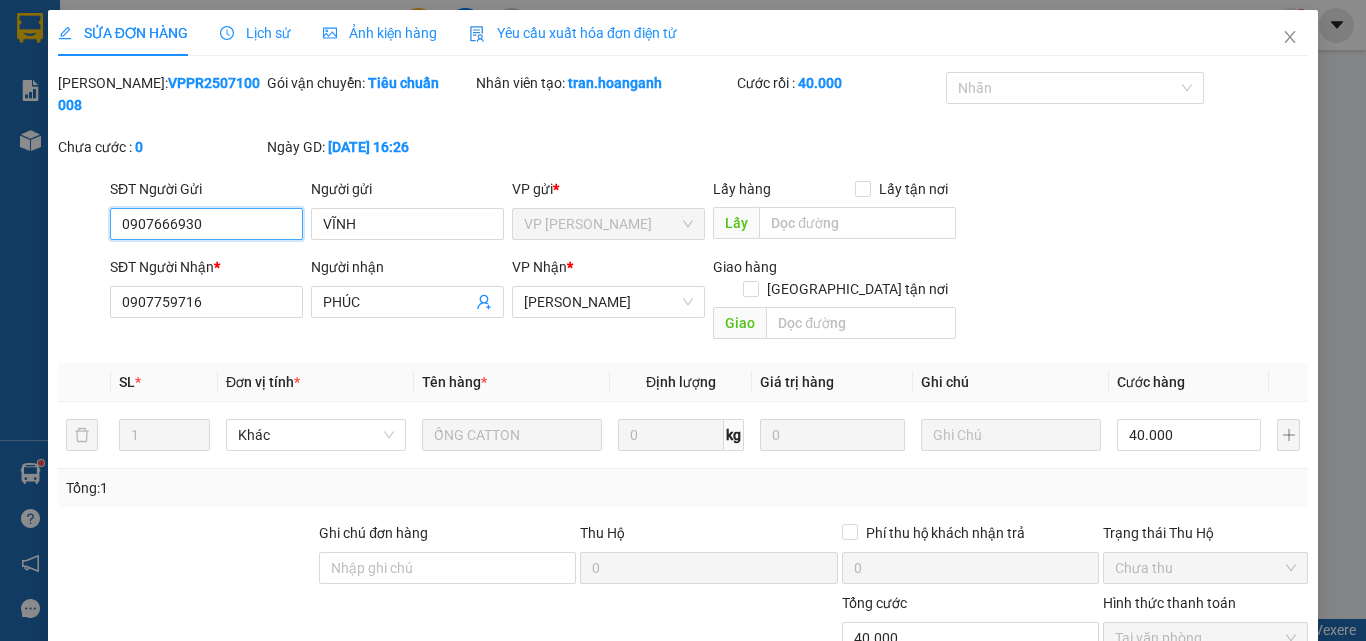 scroll, scrollTop: 165, scrollLeft: 0, axis: vertical 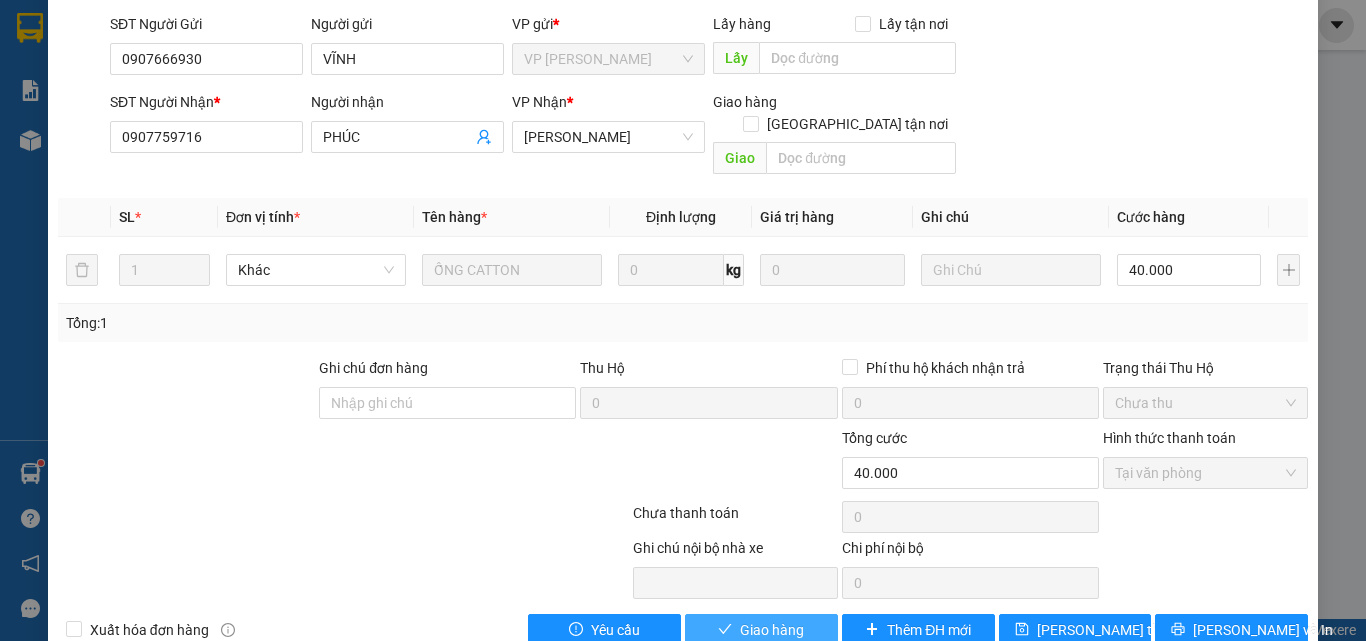 click on "Giao hàng" at bounding box center [772, 630] 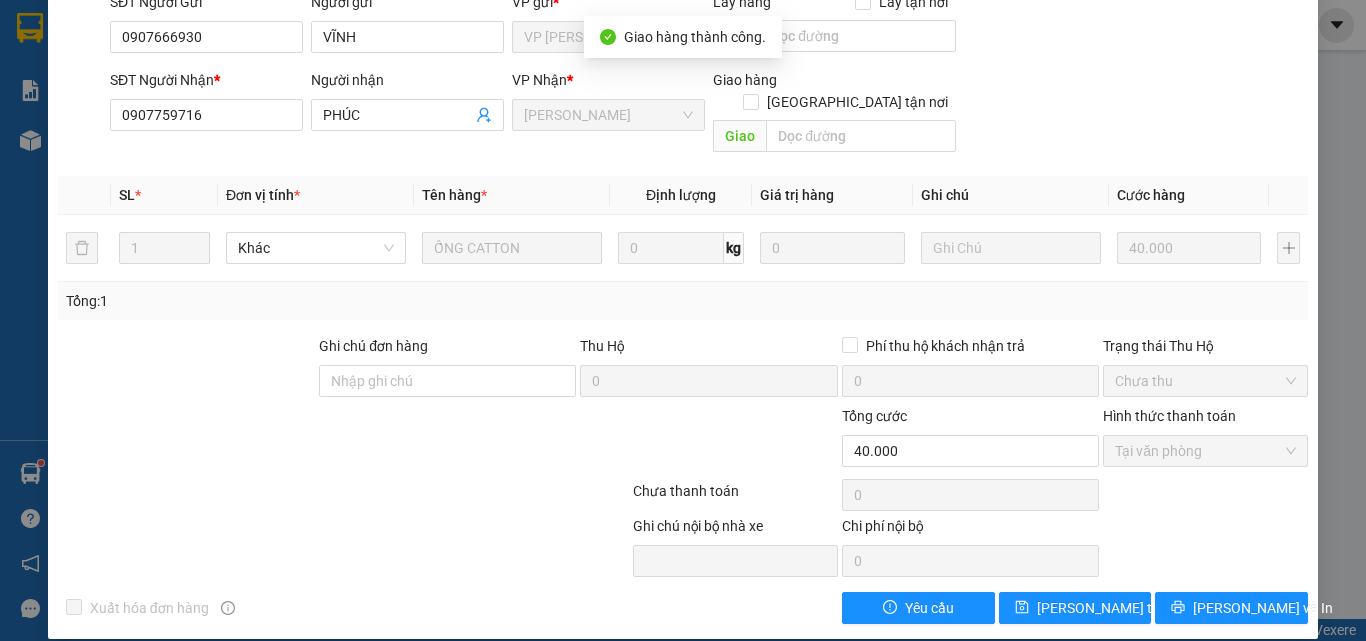 scroll, scrollTop: 0, scrollLeft: 0, axis: both 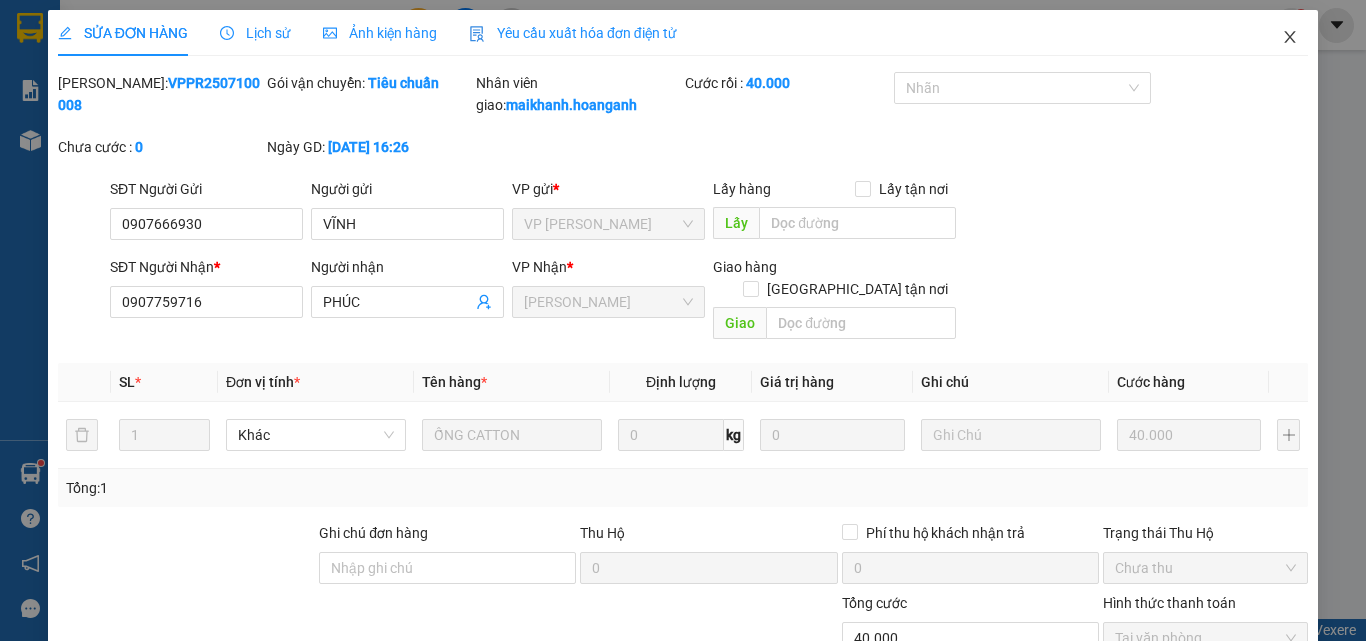 click 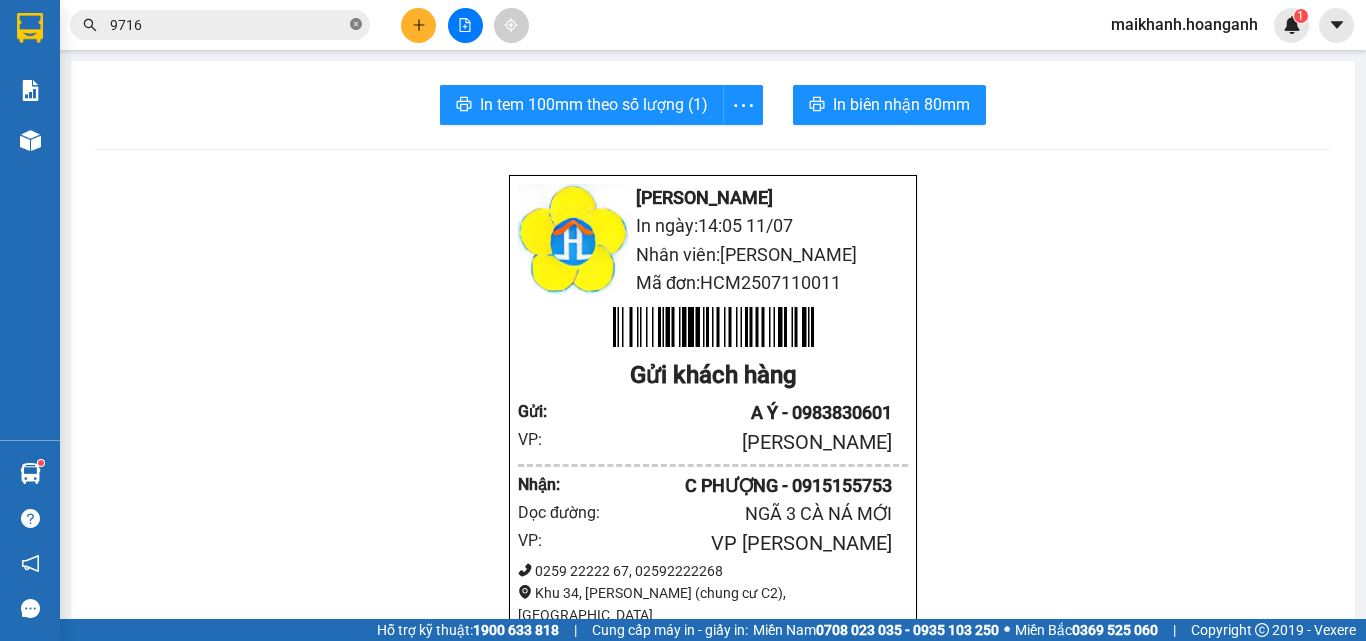 click 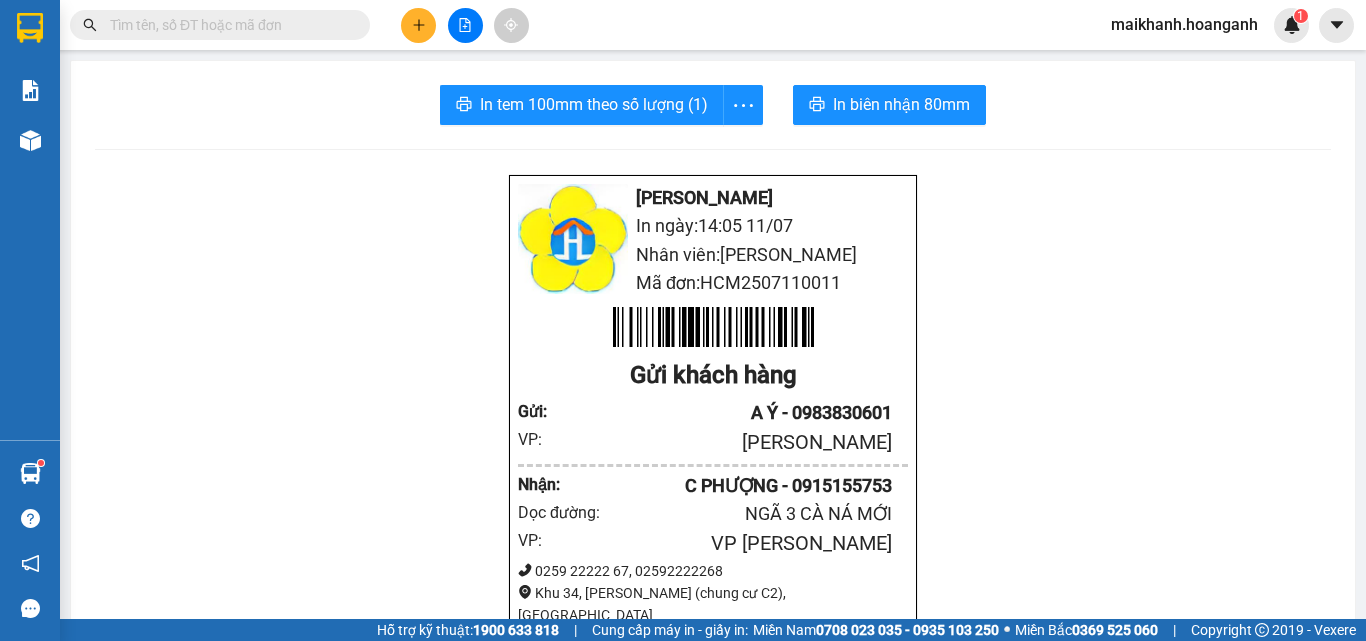 click at bounding box center (228, 25) 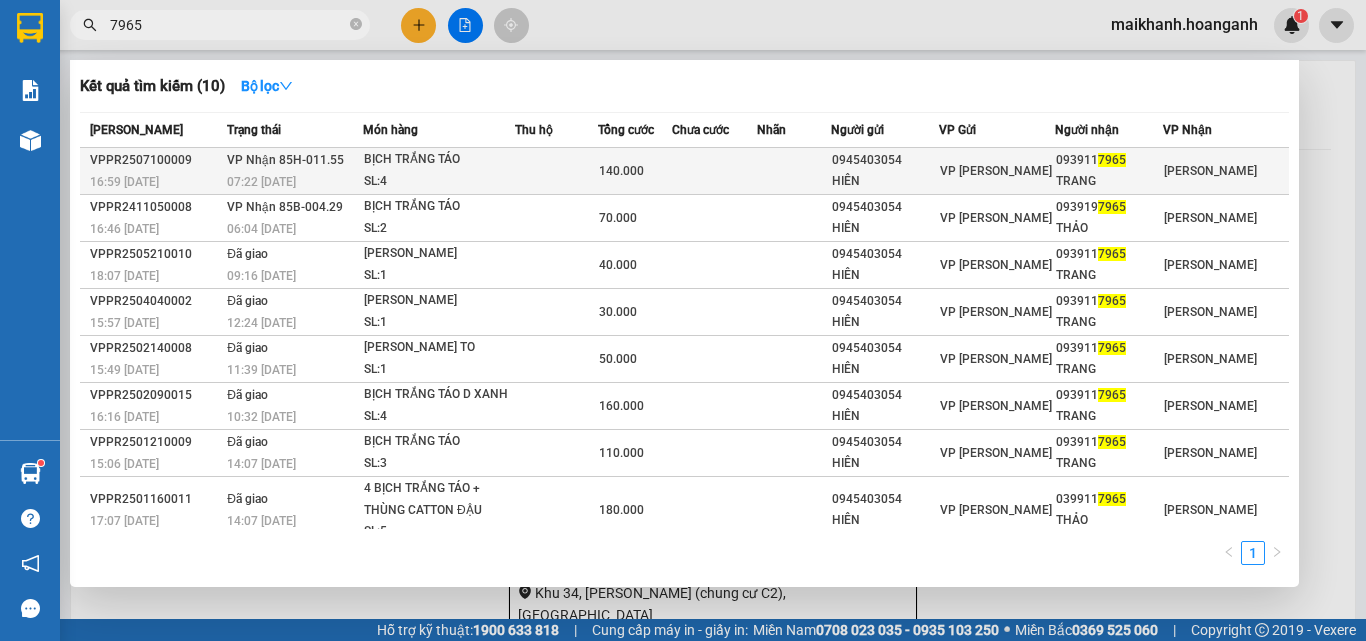 type on "7965" 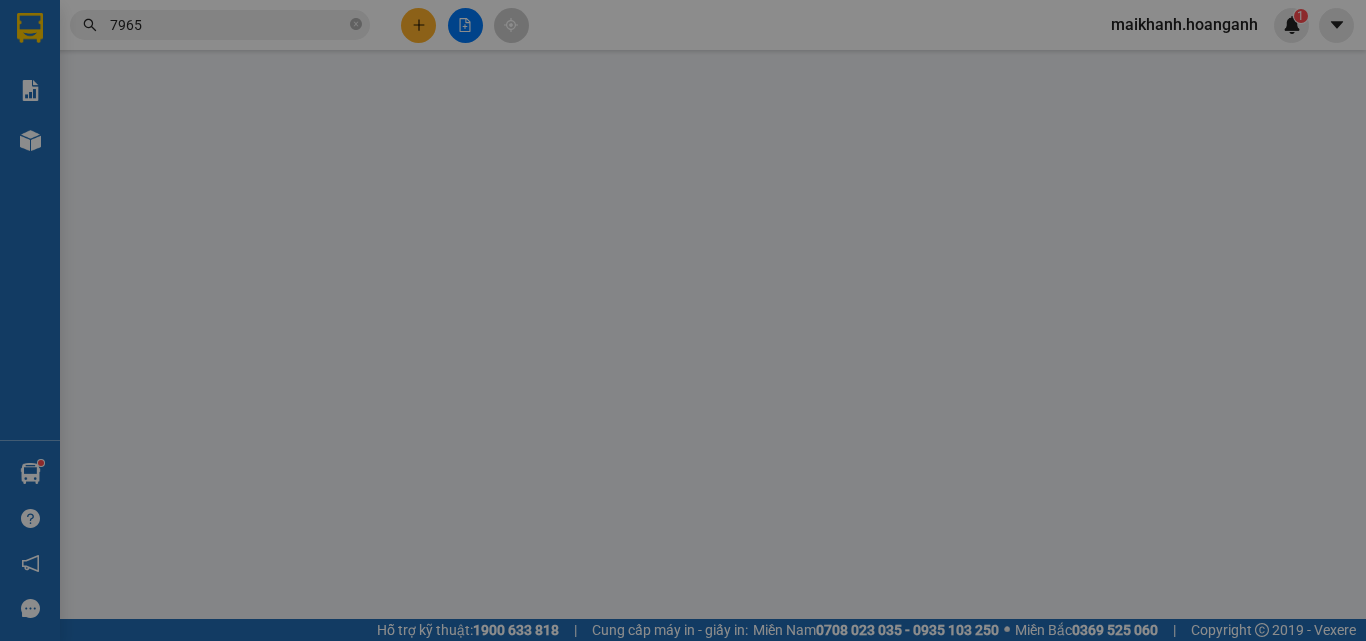 type on "0945403054" 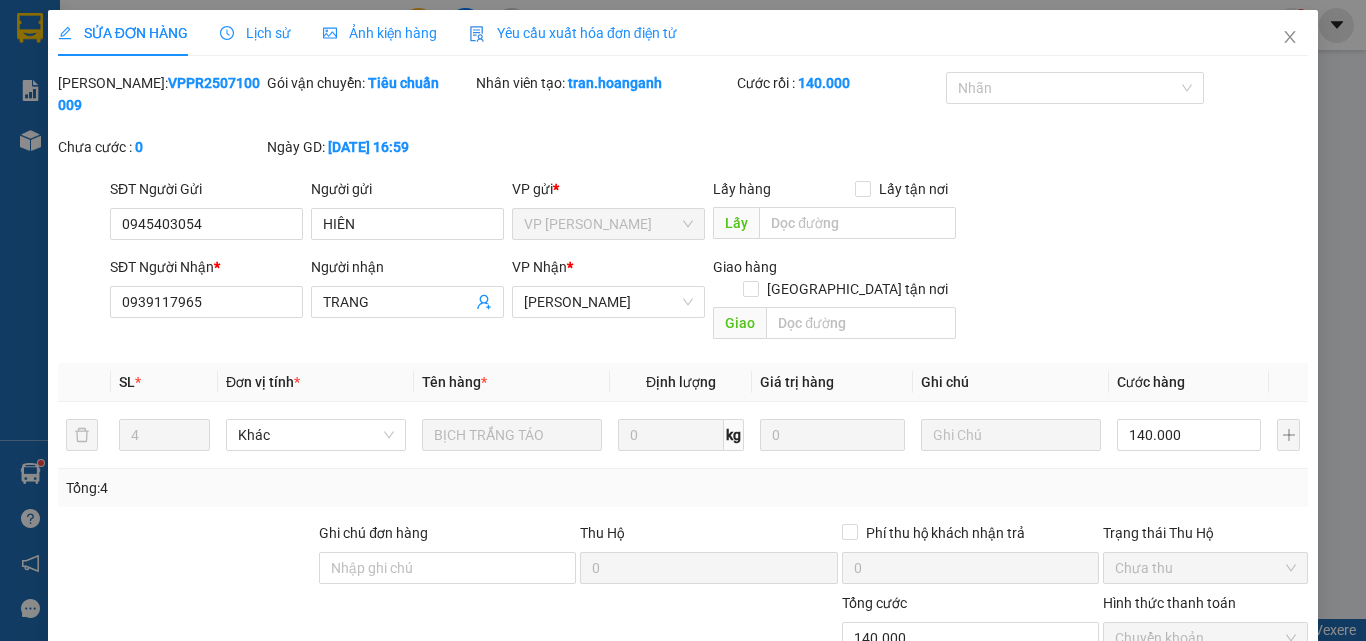 scroll, scrollTop: 165, scrollLeft: 0, axis: vertical 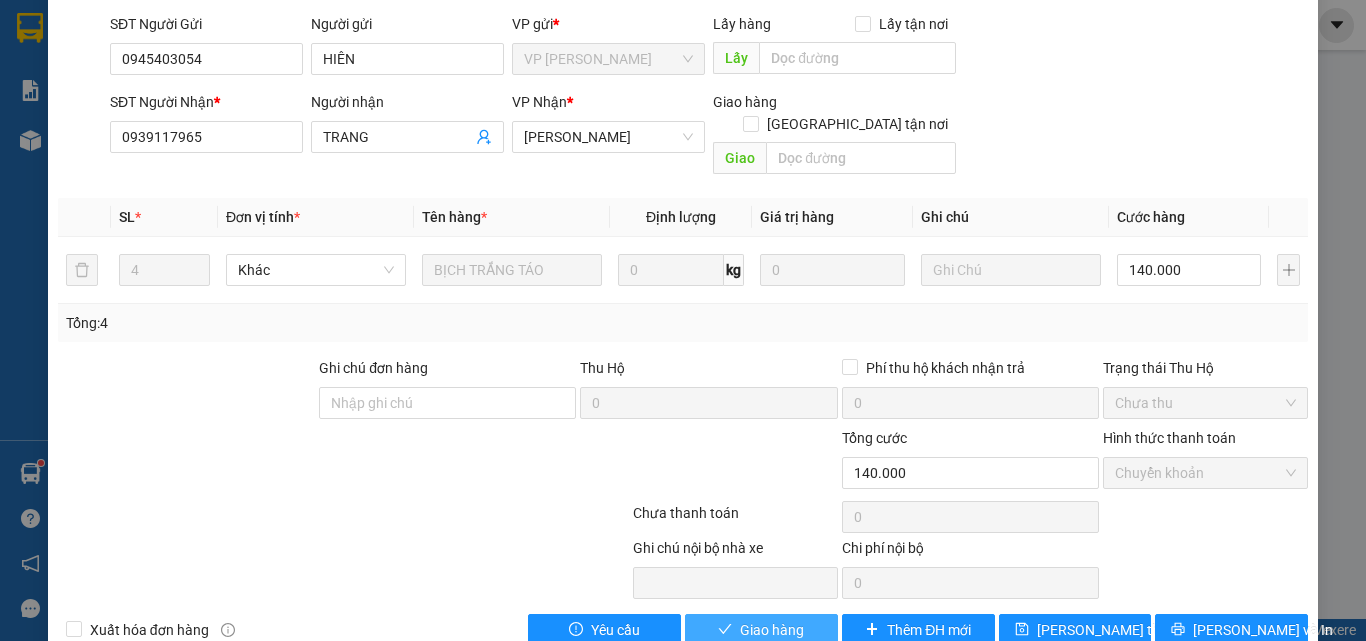 click on "Giao hàng" at bounding box center [761, 630] 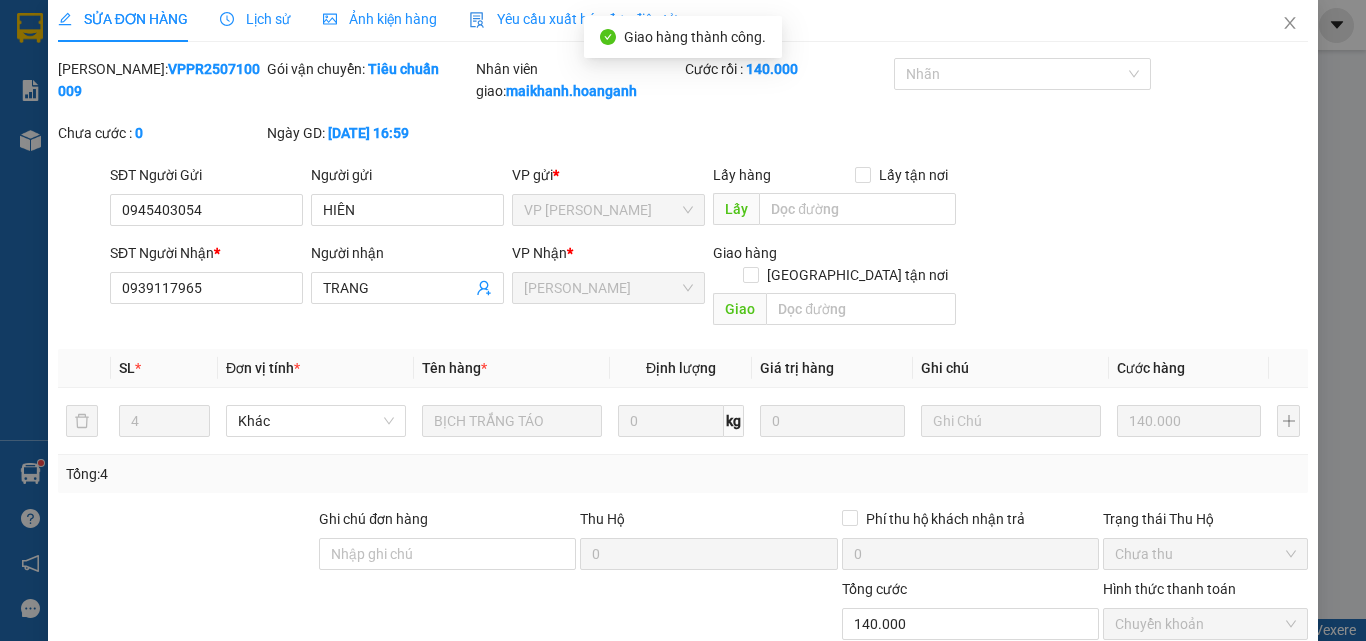scroll, scrollTop: 0, scrollLeft: 0, axis: both 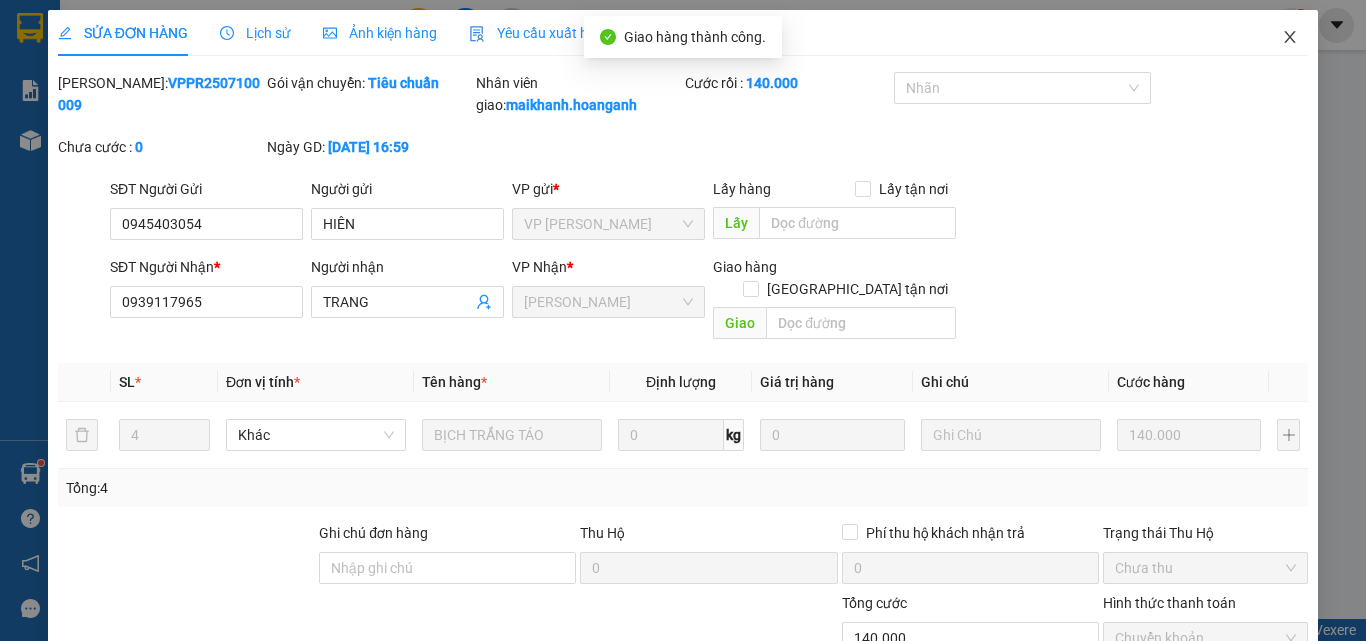 click at bounding box center (1290, 38) 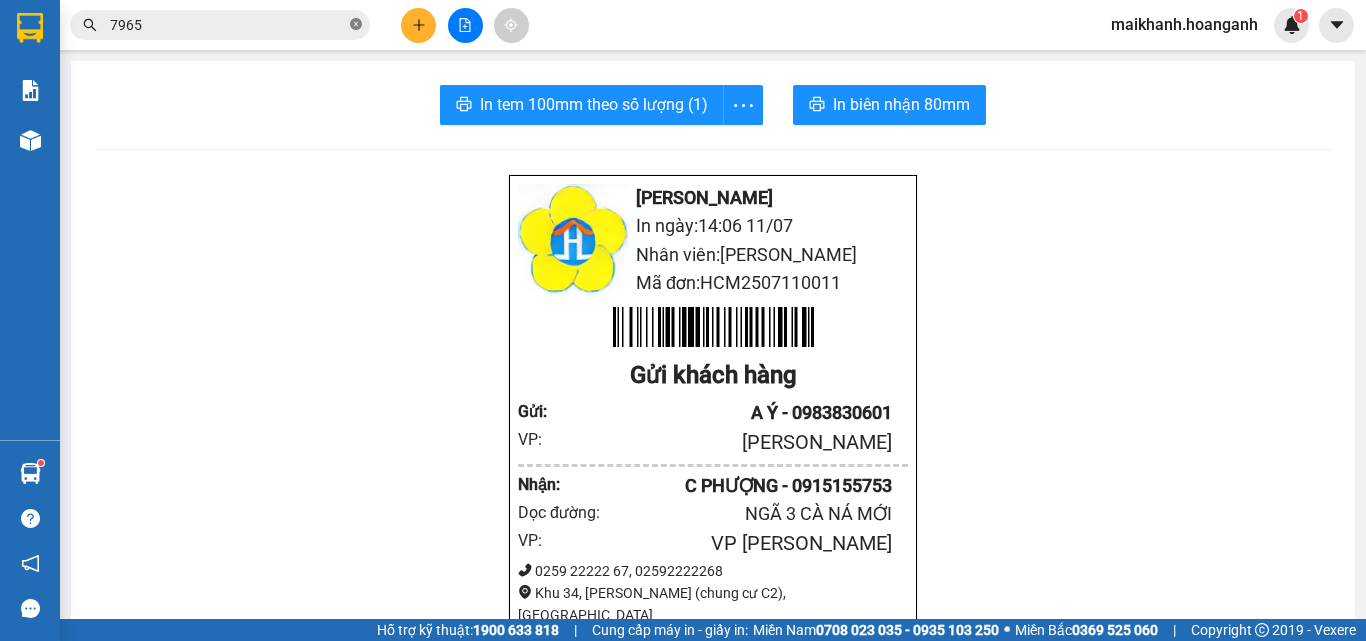 click 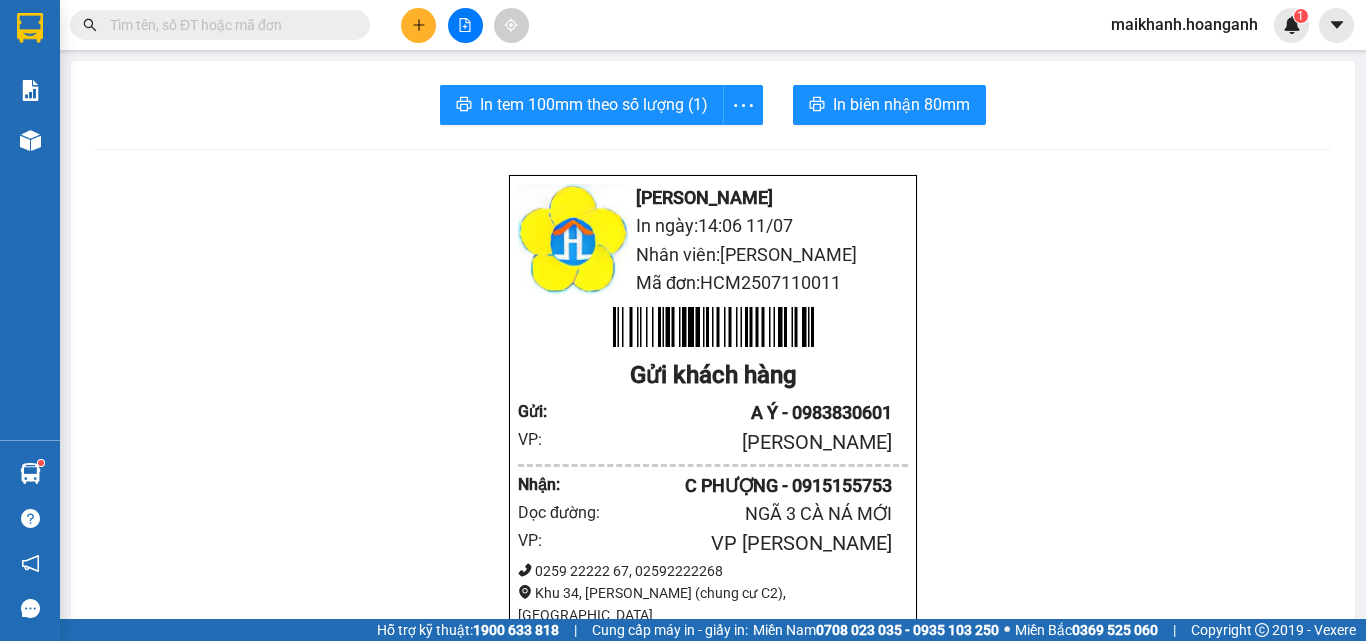 click at bounding box center (228, 25) 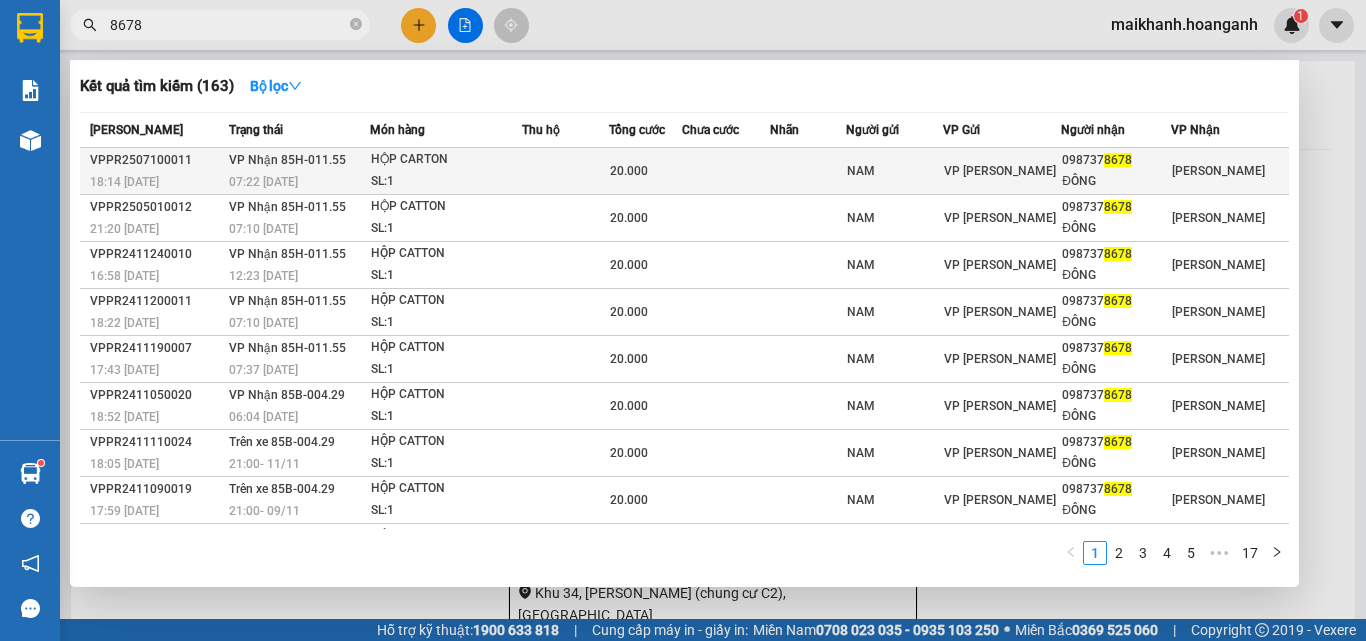 type on "8678" 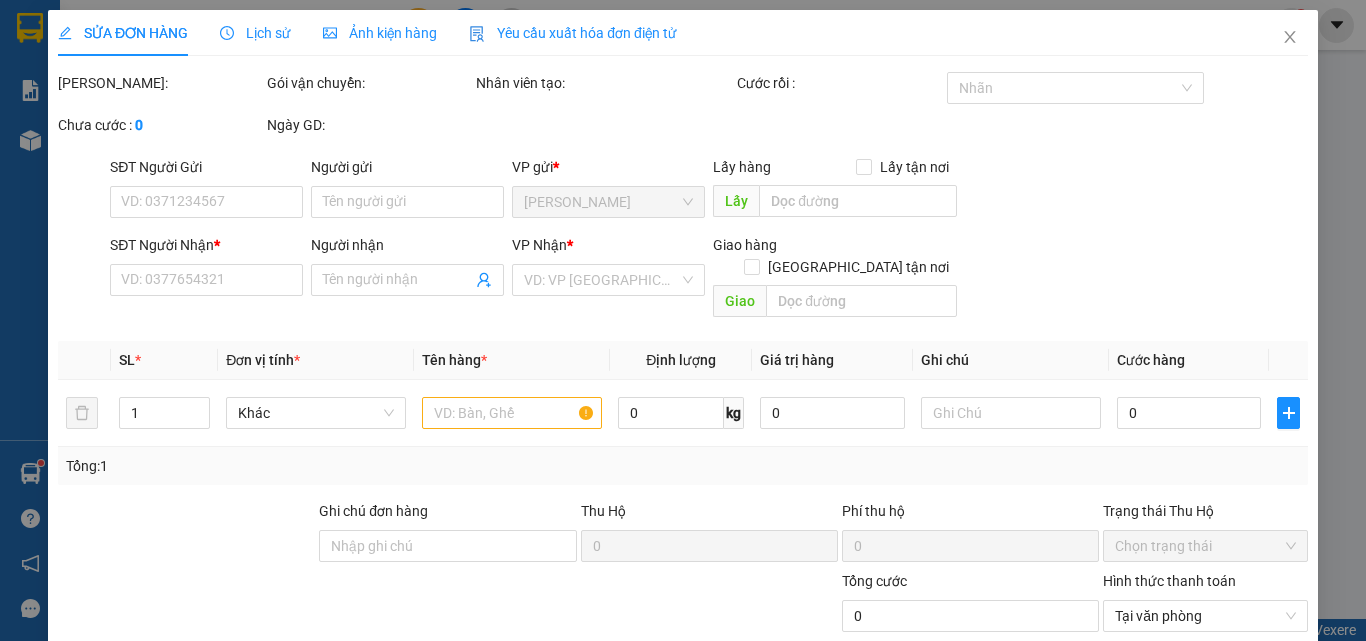 type on "NAM" 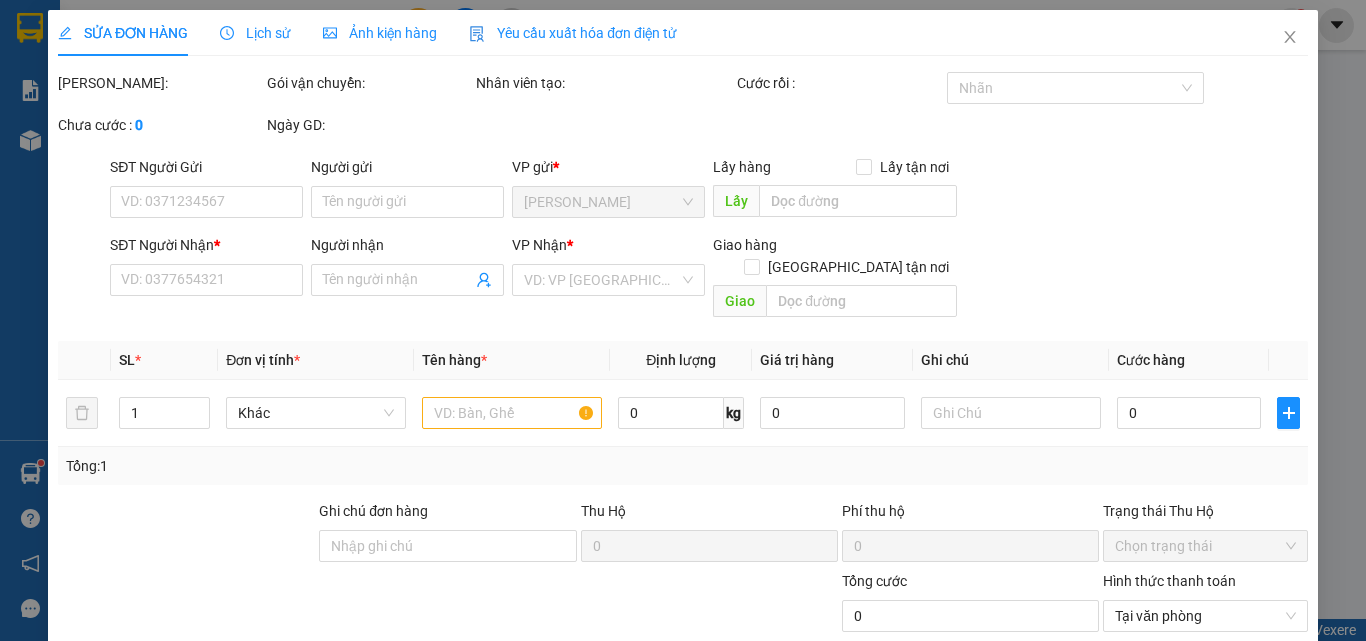 type on "0987378678" 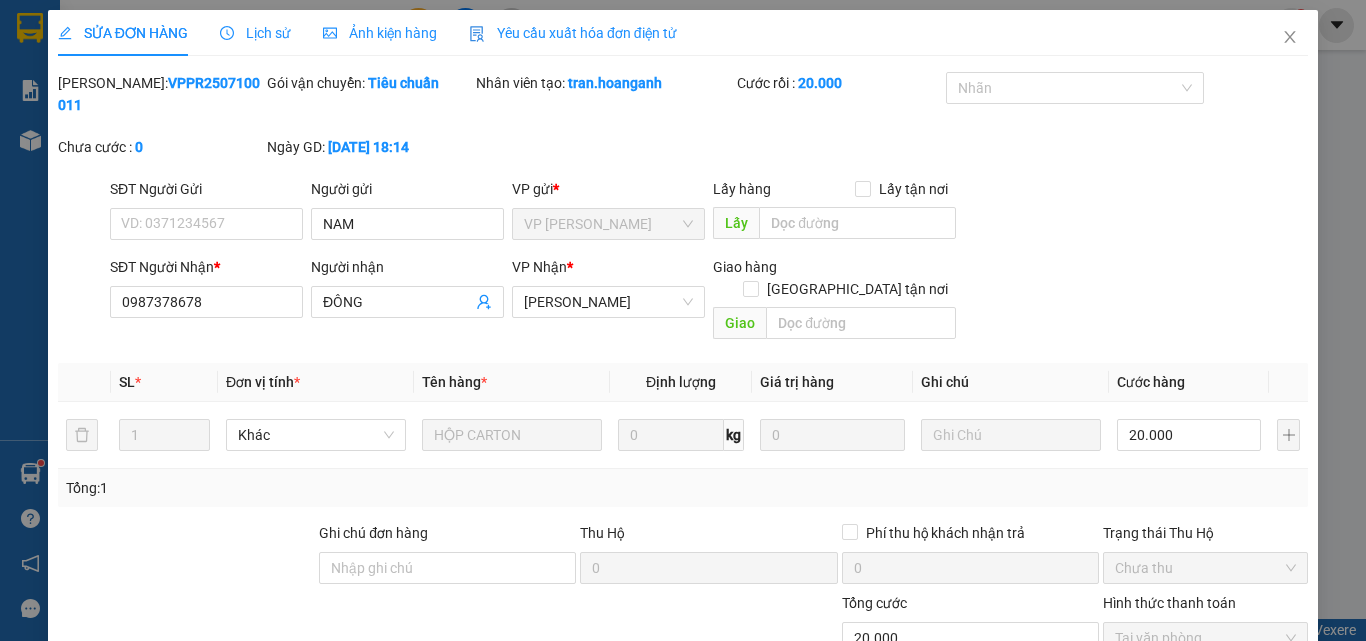 scroll, scrollTop: 165, scrollLeft: 0, axis: vertical 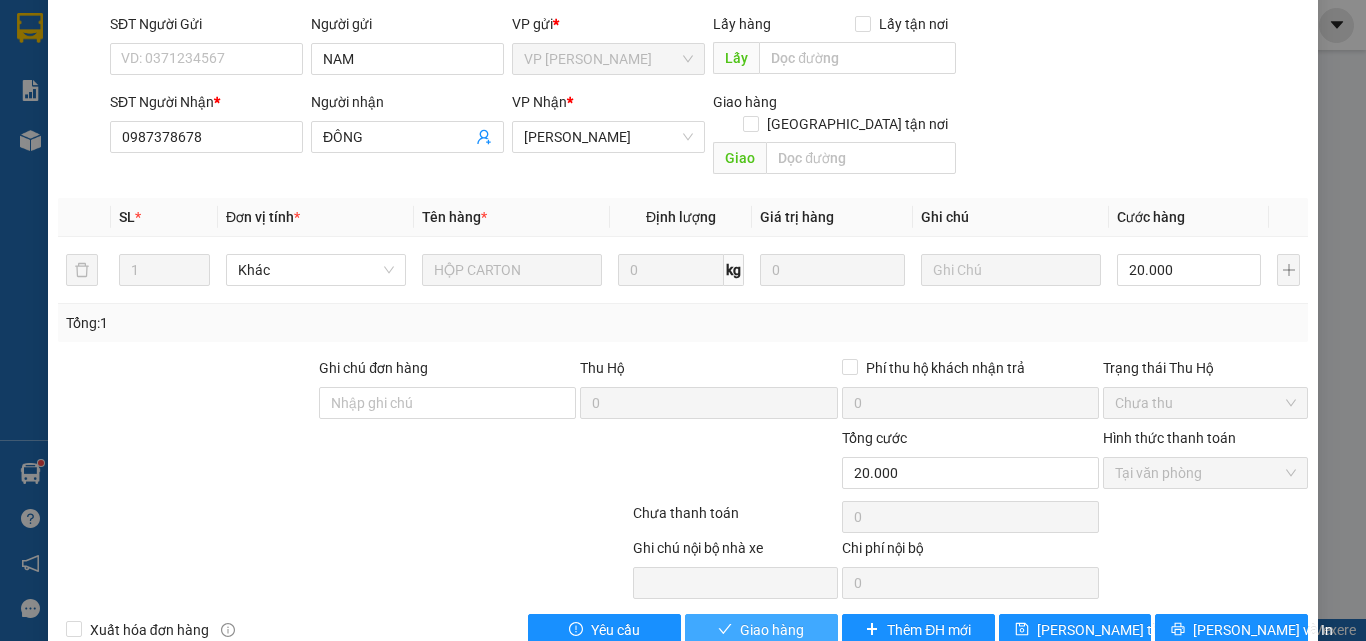 click on "Giao hàng" at bounding box center [772, 630] 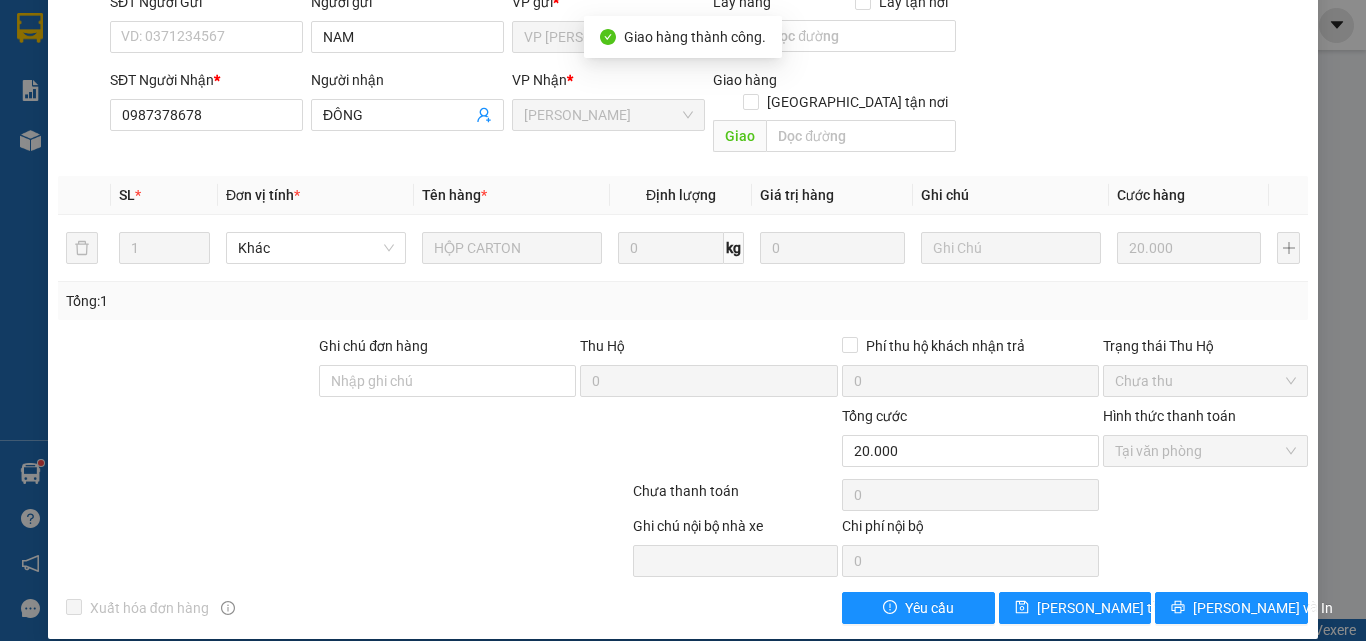 scroll, scrollTop: 0, scrollLeft: 0, axis: both 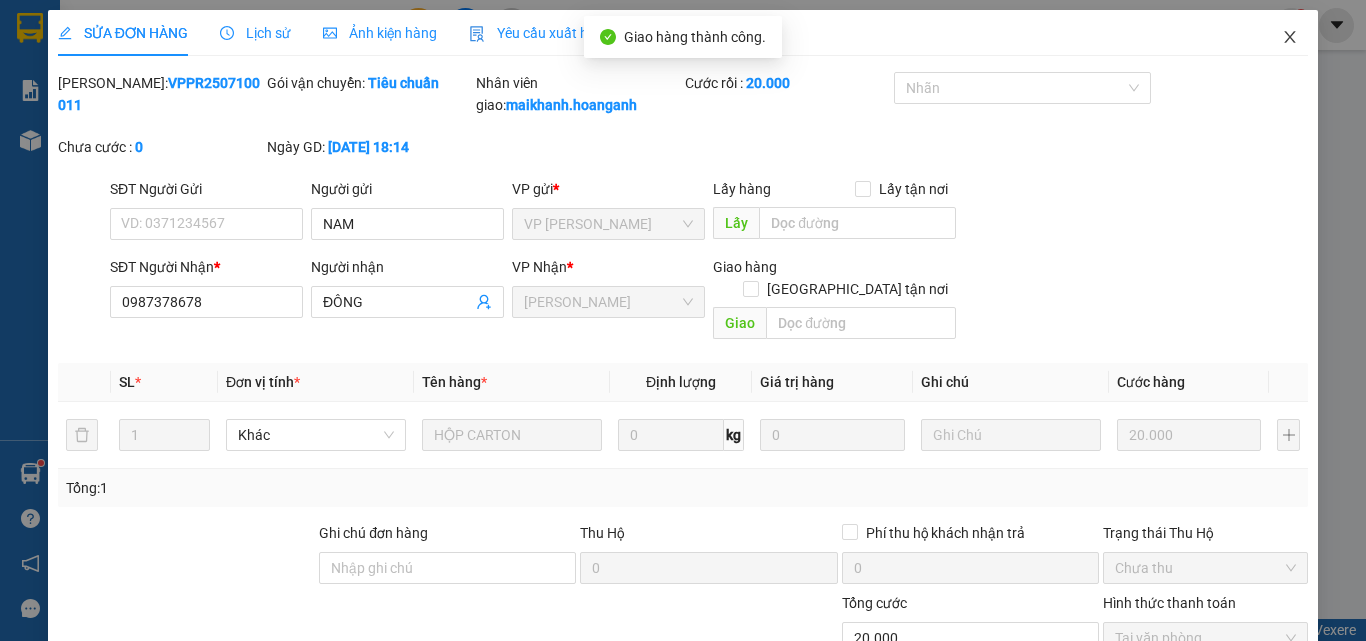 click 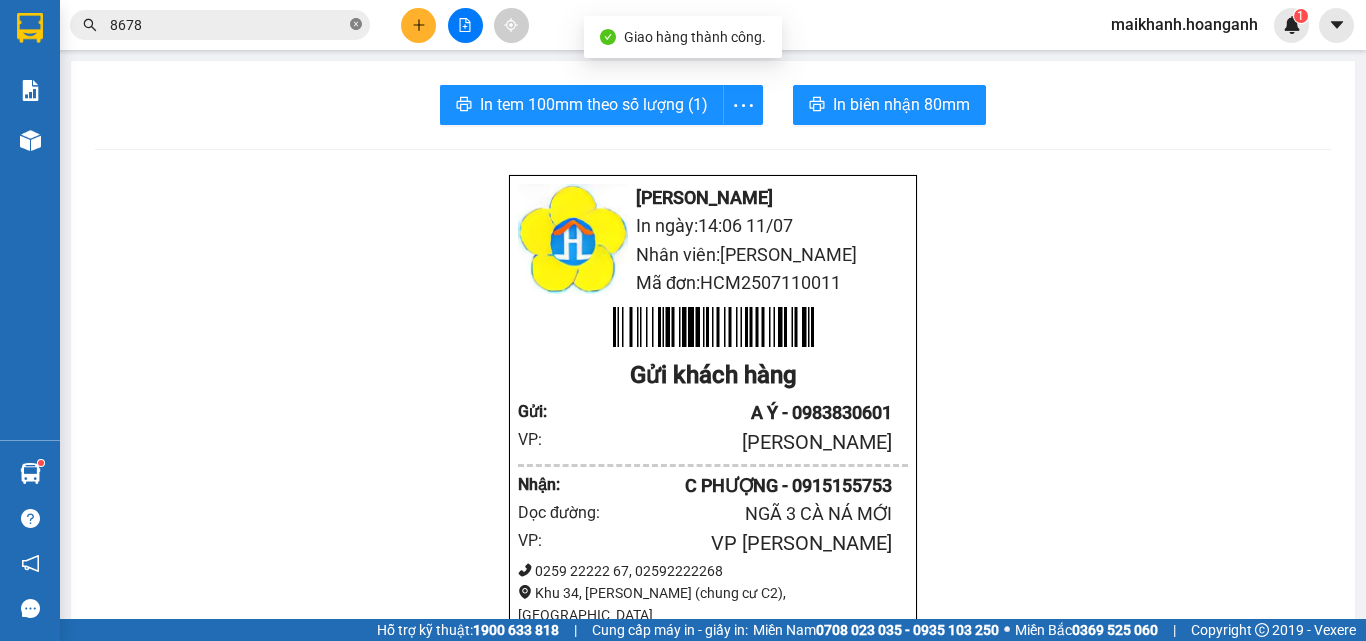 click 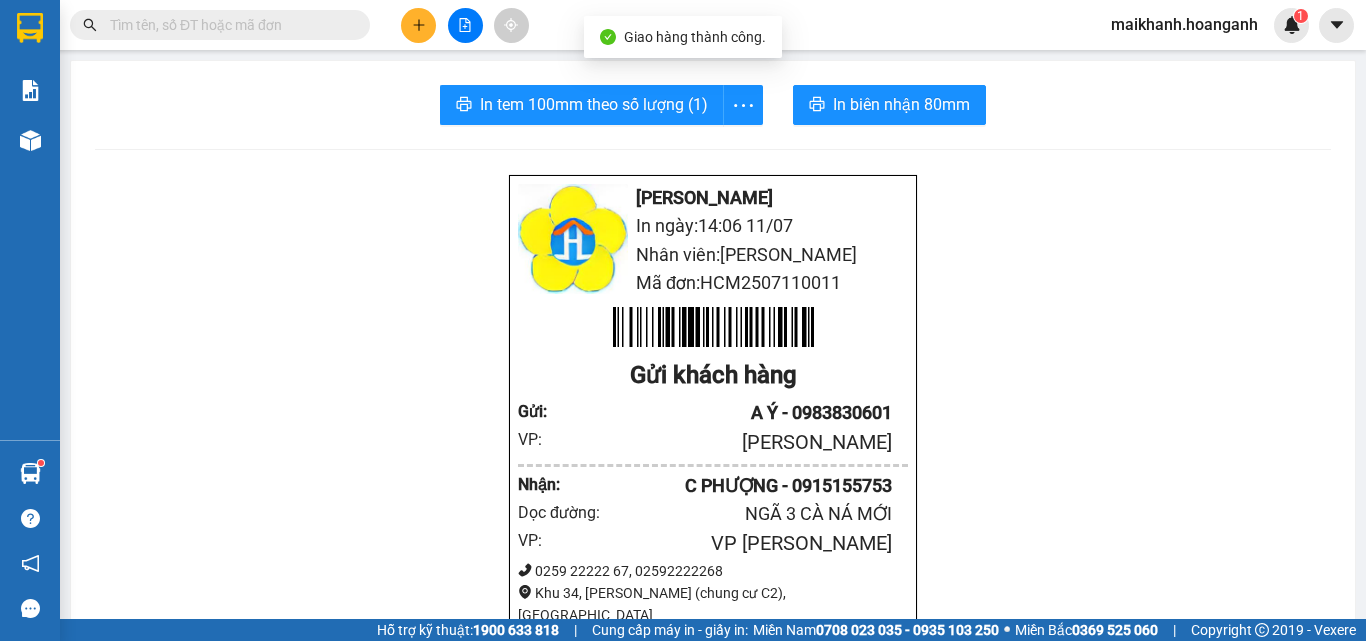 click at bounding box center (228, 25) 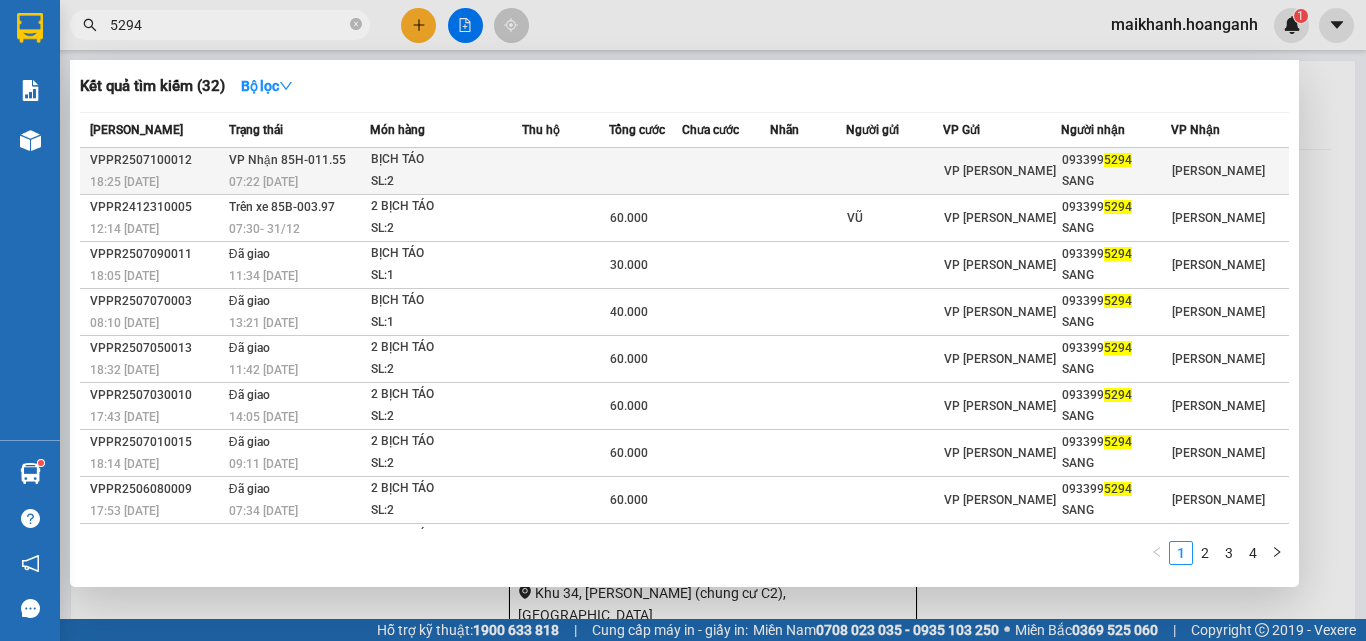 type on "5294" 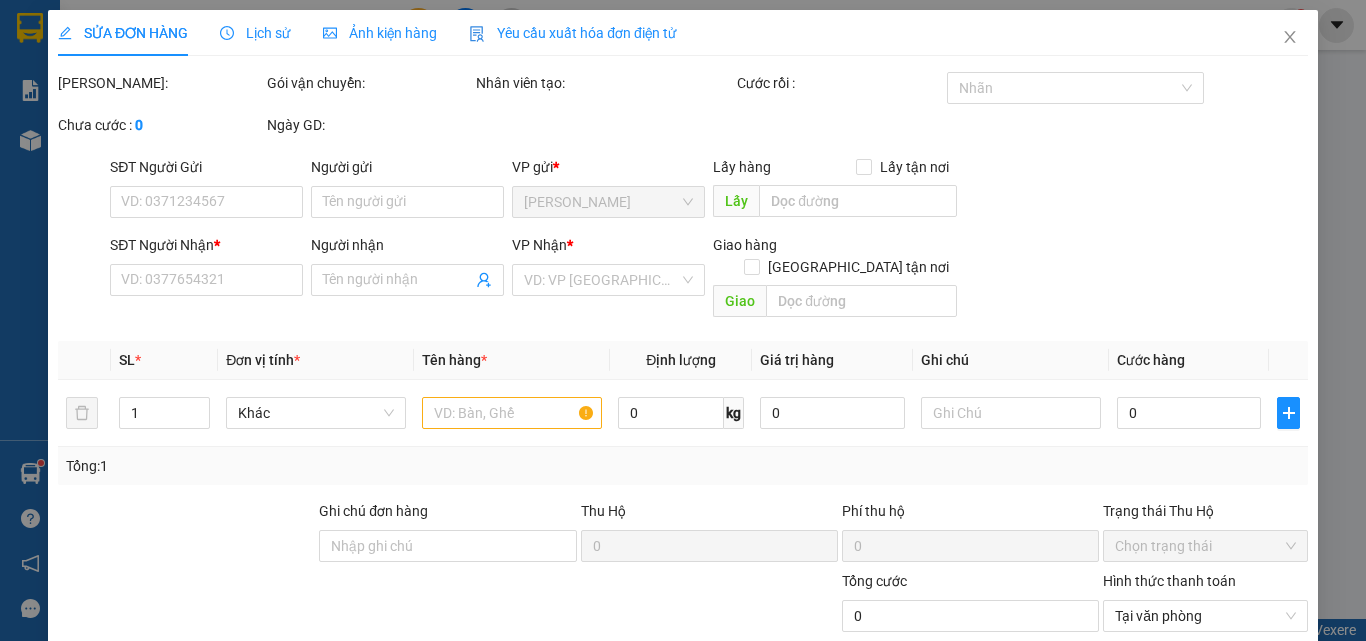 type on "0933995294" 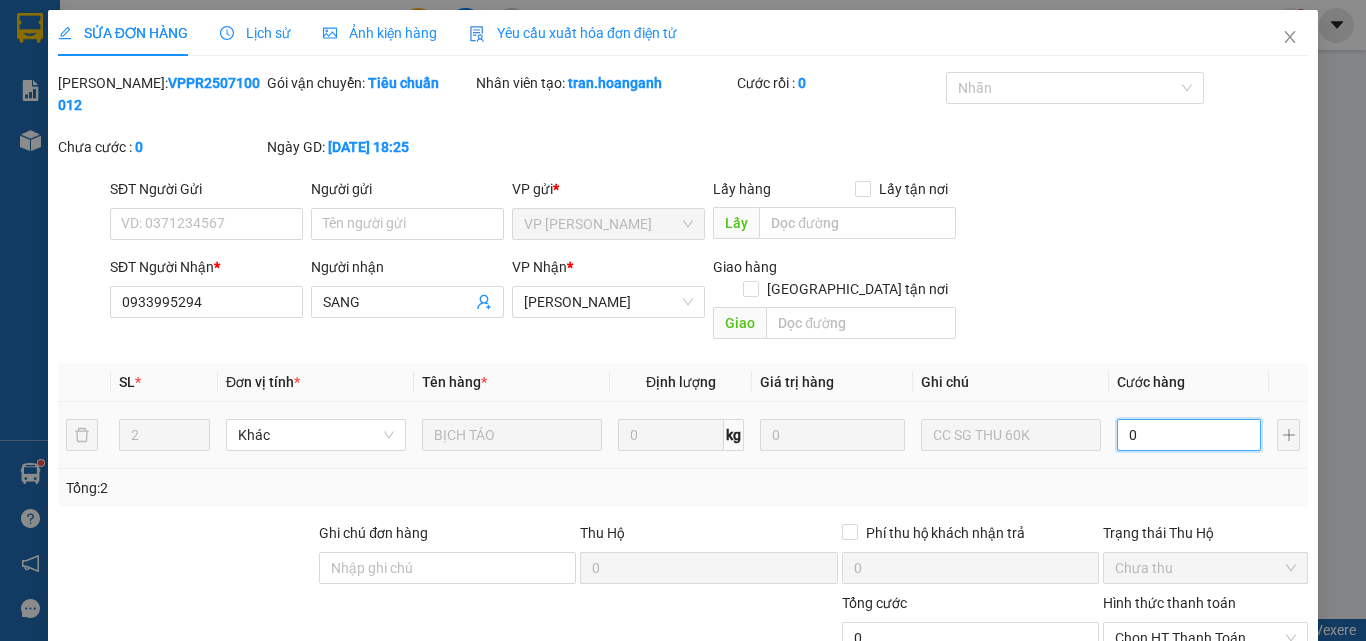 click on "0" at bounding box center [1189, 435] 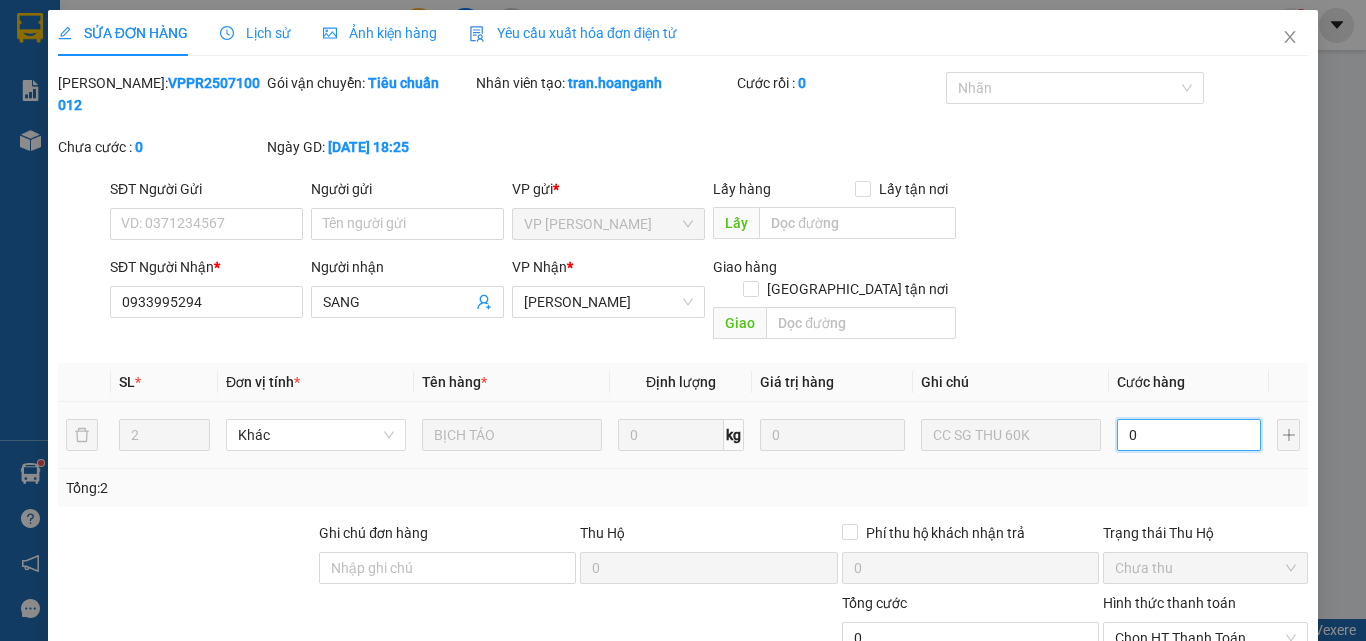 type on "6" 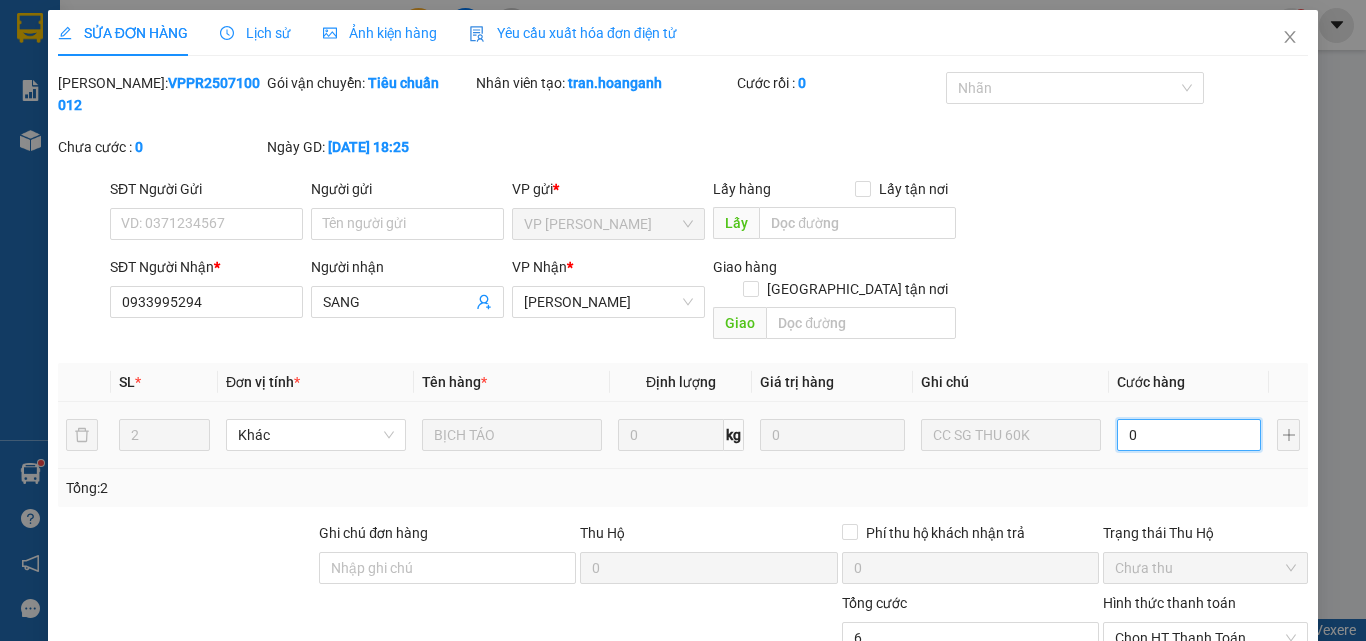 type on "6" 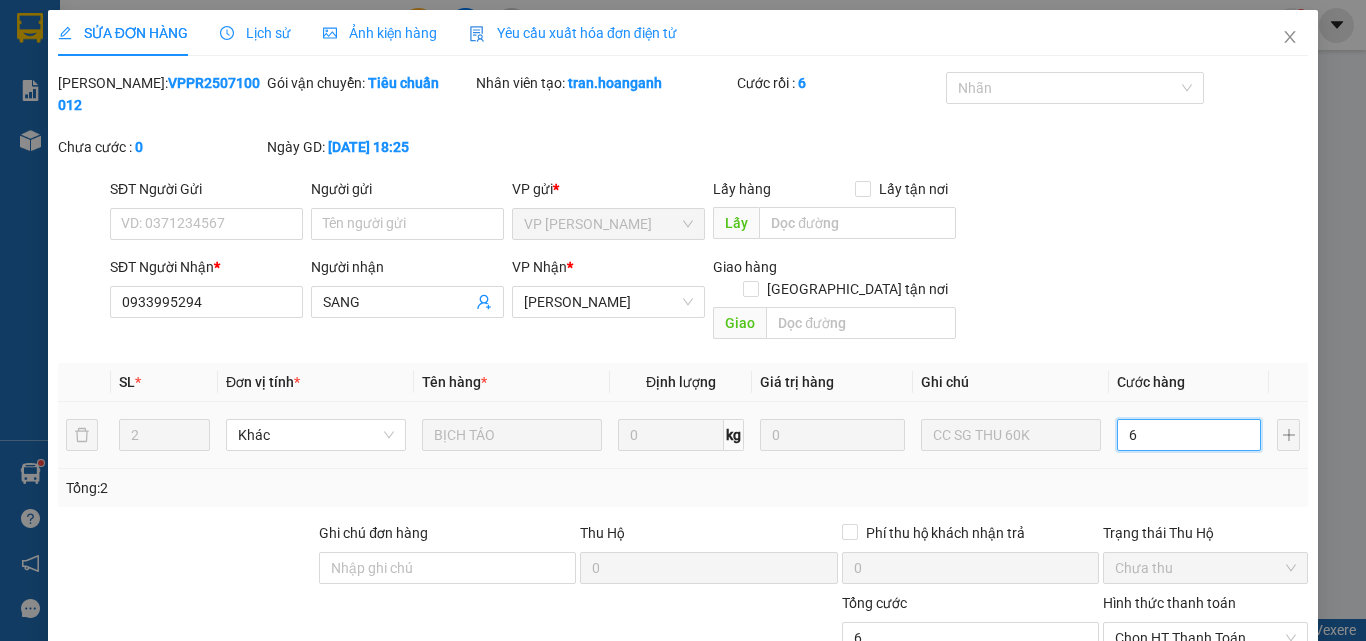 type on "60" 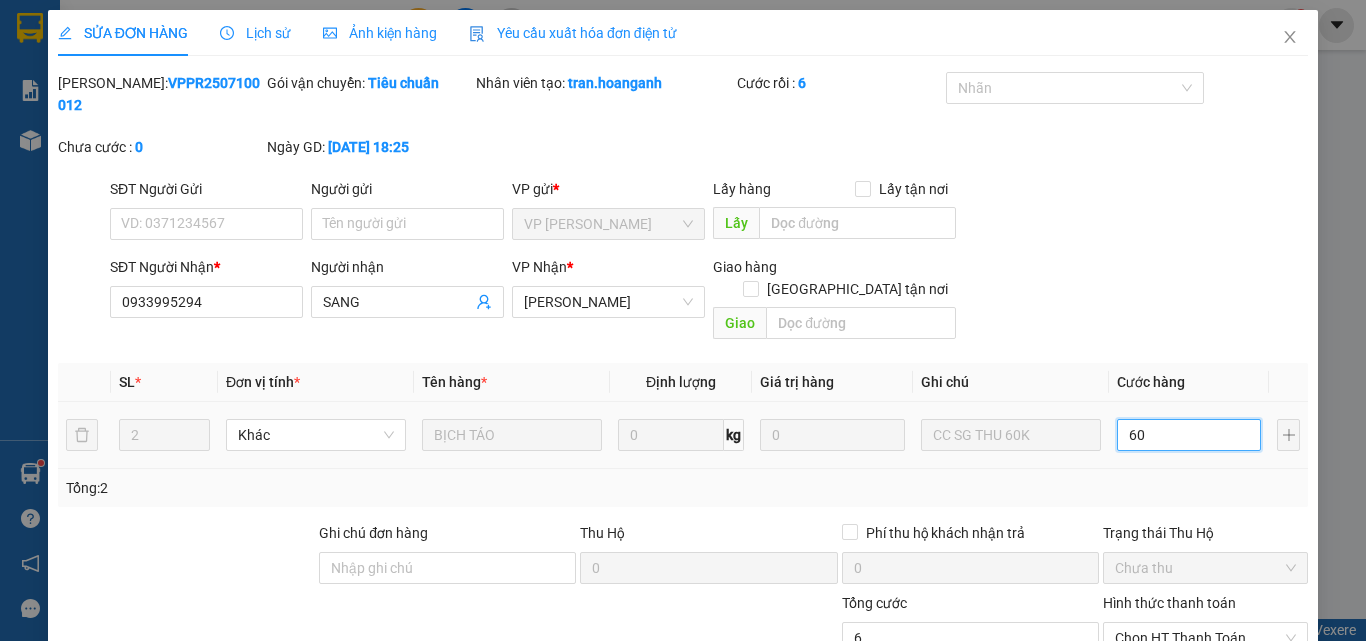 type on "60" 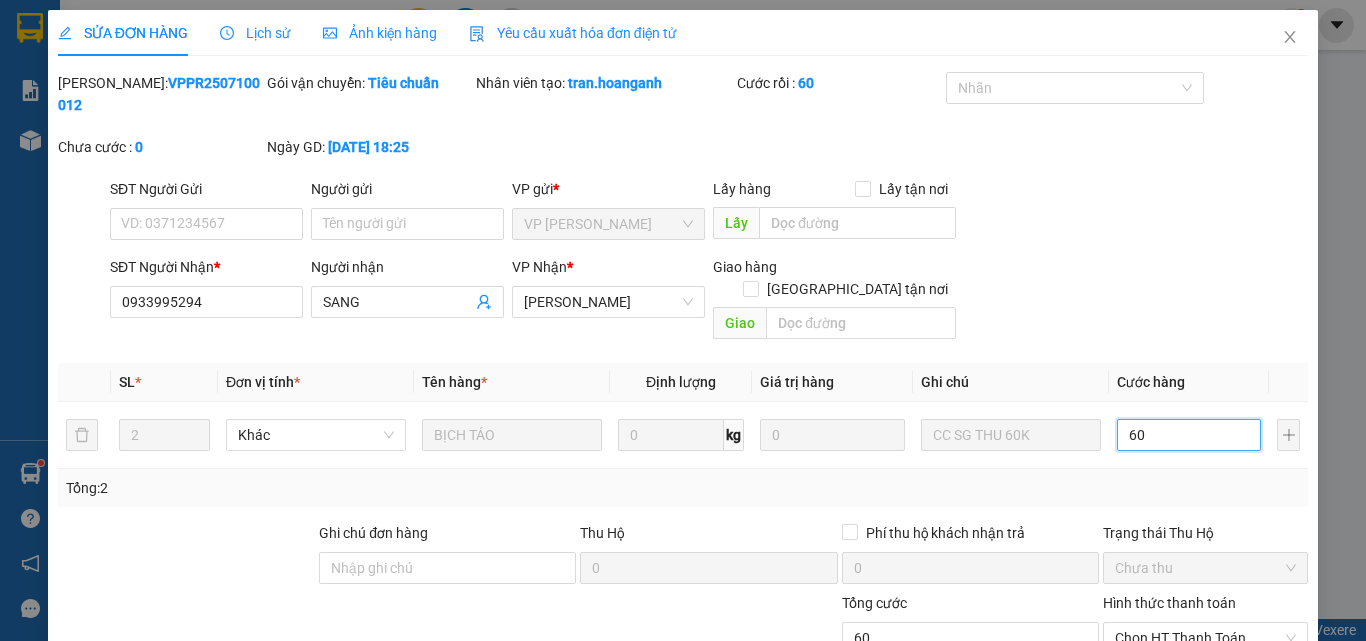 type on "60" 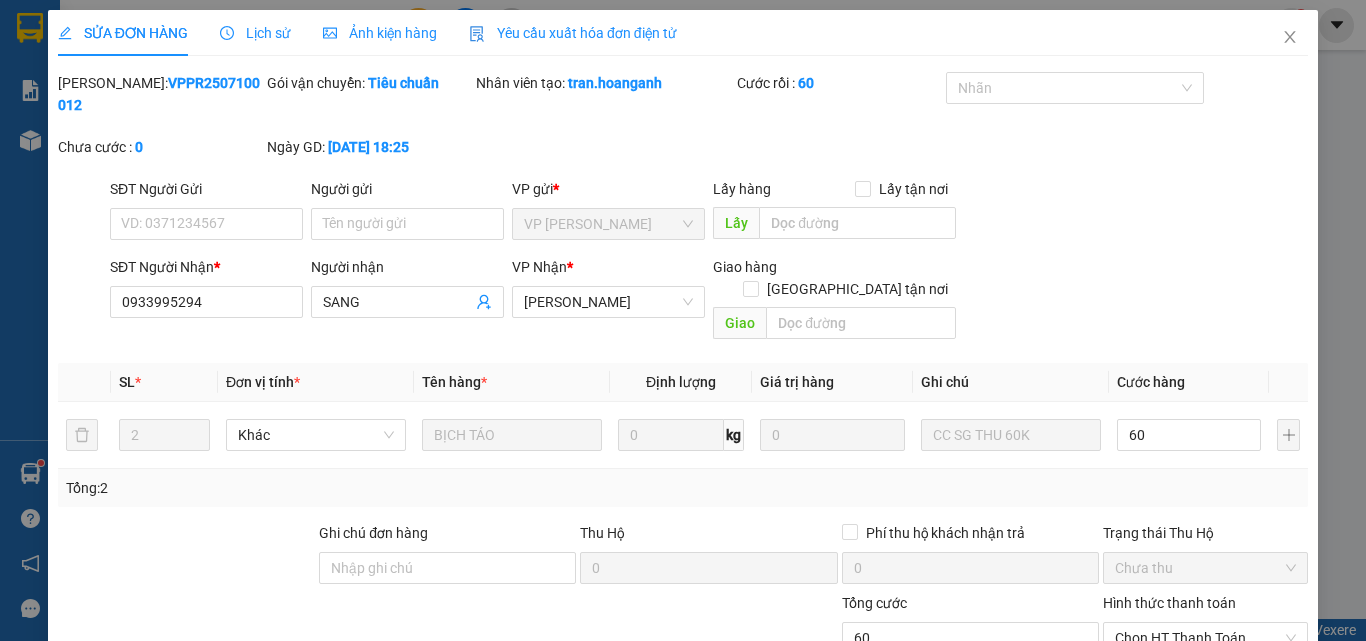 type on "60.000" 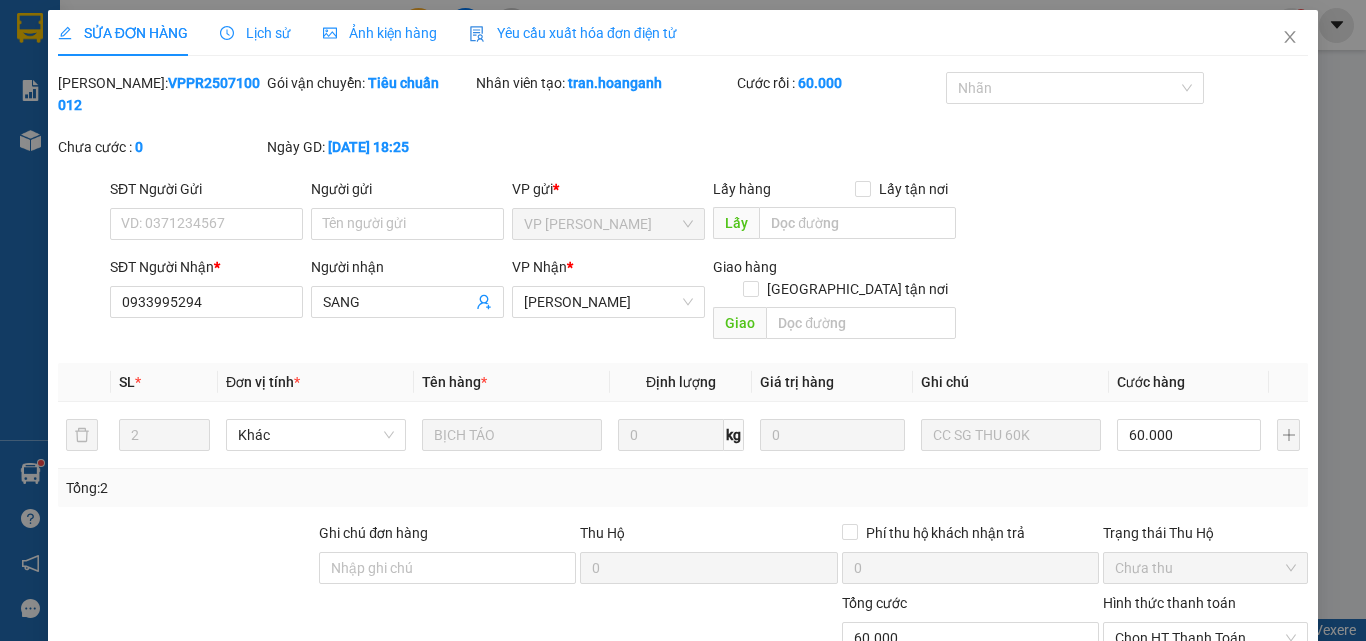 scroll, scrollTop: 165, scrollLeft: 0, axis: vertical 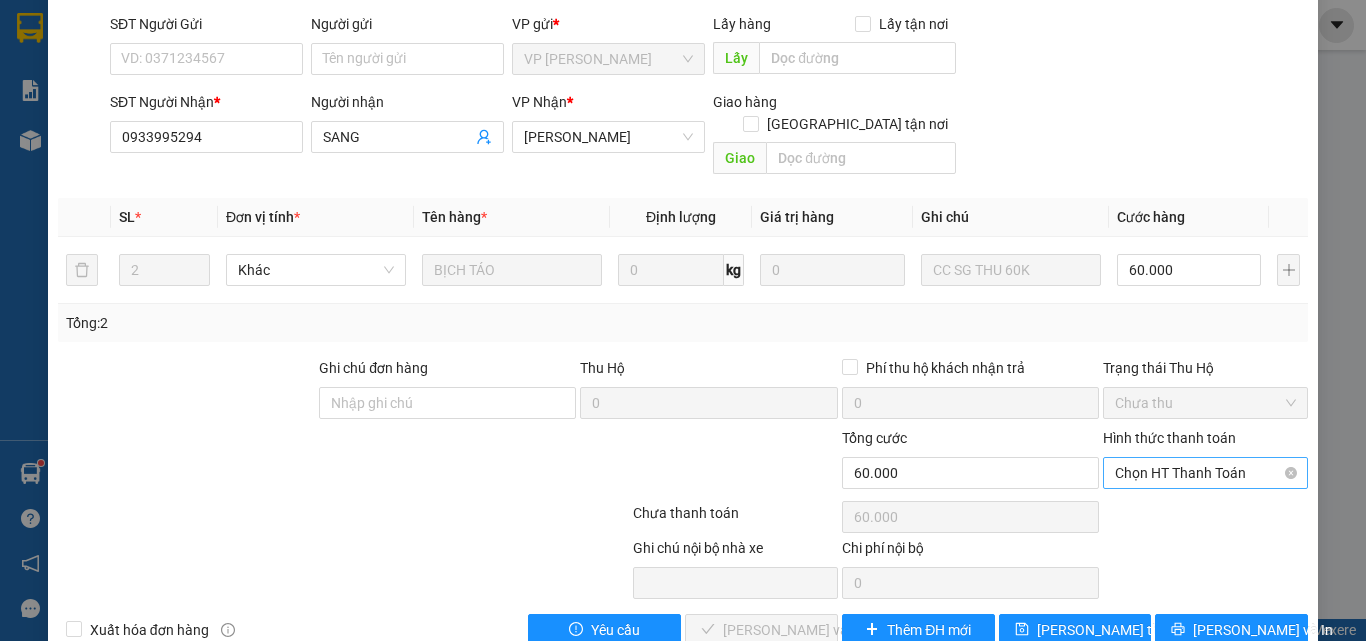 click on "Chọn HT Thanh Toán" at bounding box center (1205, 473) 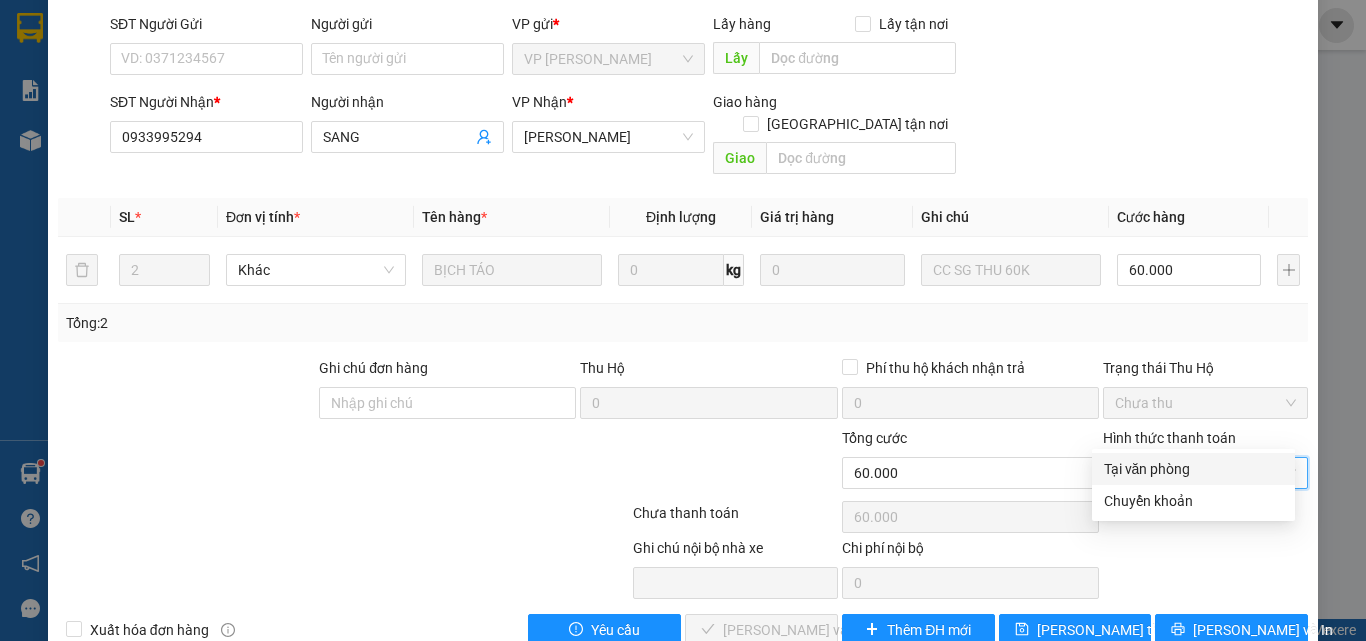 click on "Tại văn phòng" at bounding box center [1193, 469] 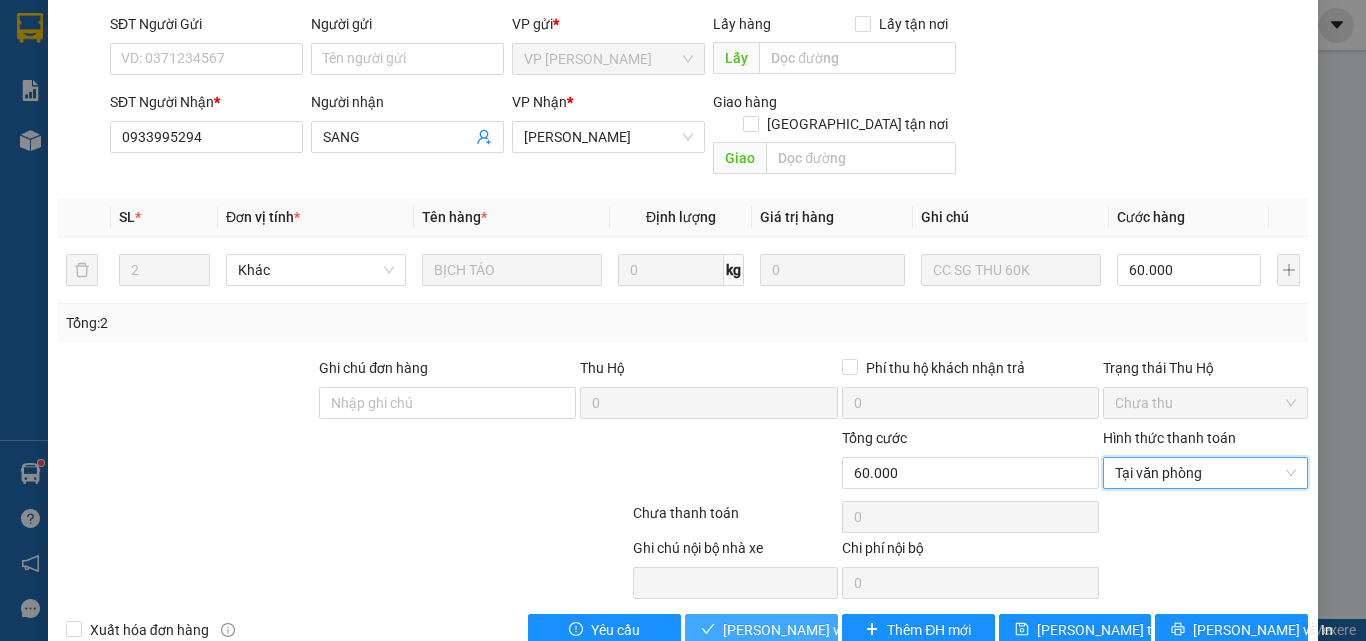click on "[PERSON_NAME] và Giao hàng" at bounding box center (819, 630) 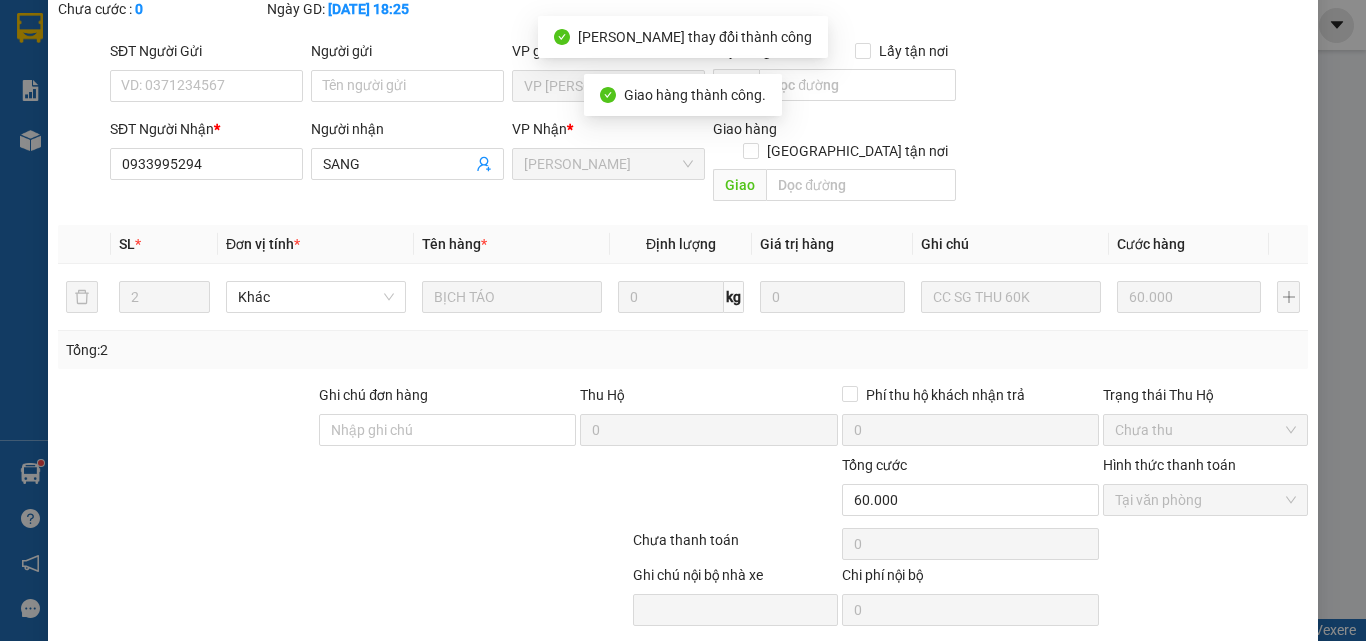 scroll, scrollTop: 0, scrollLeft: 0, axis: both 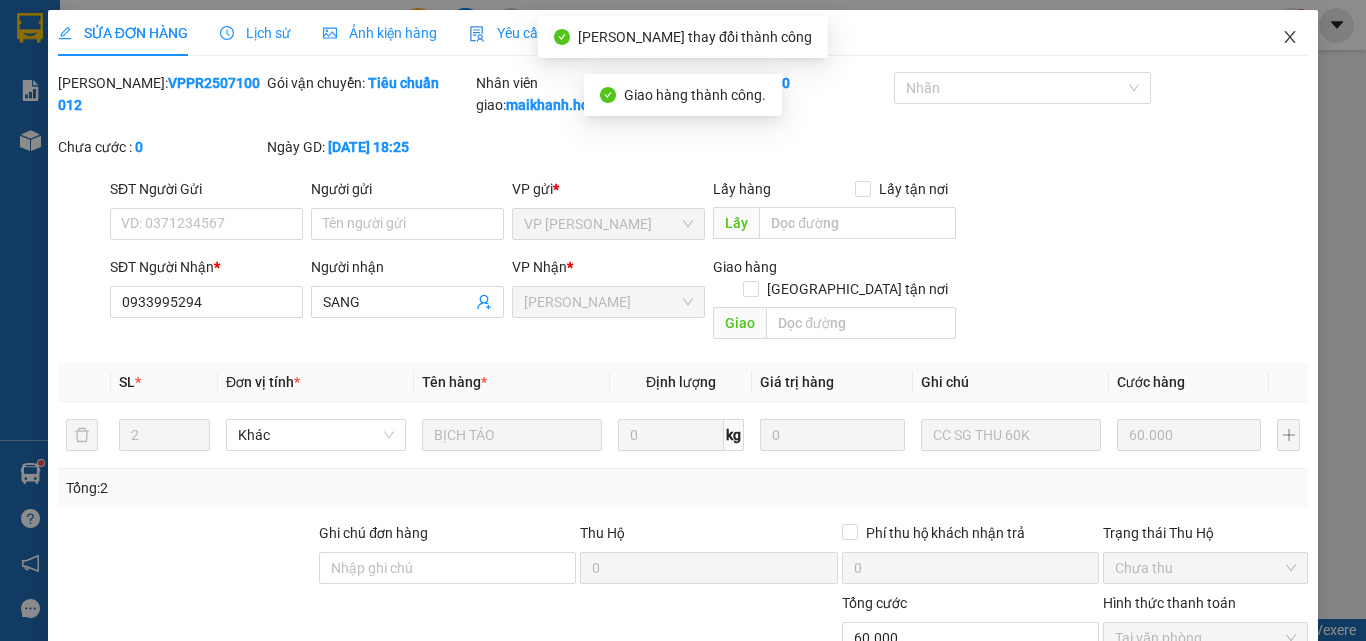 click 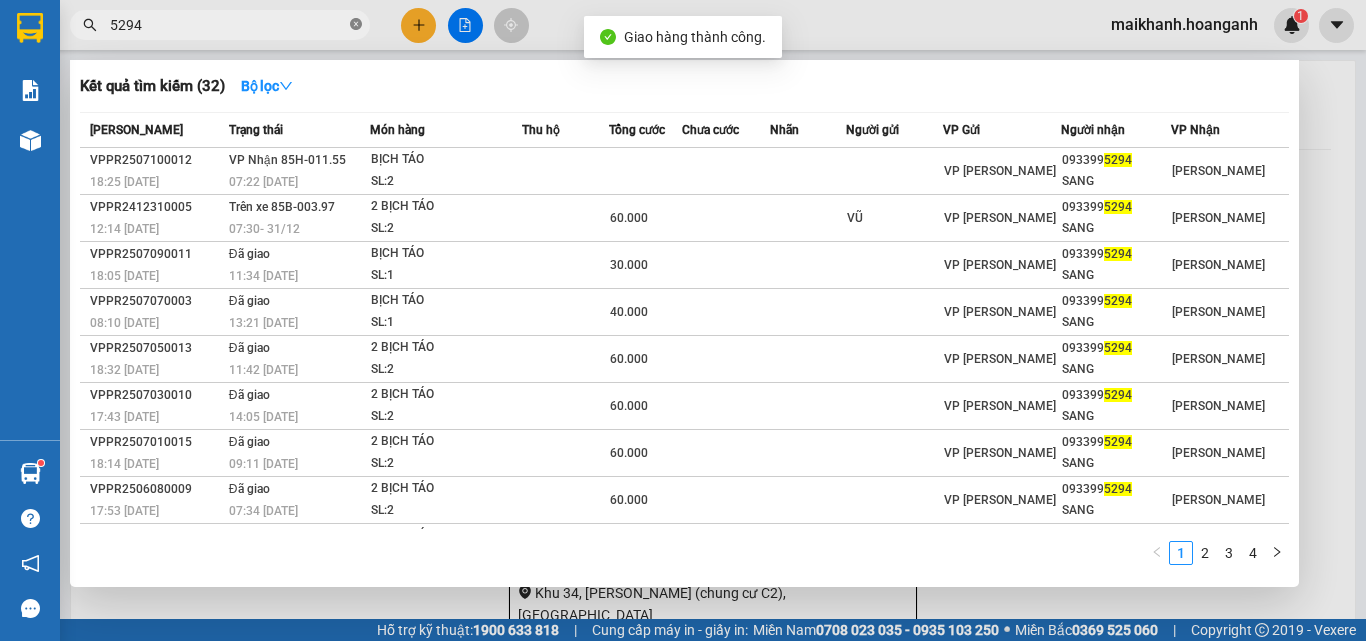 click 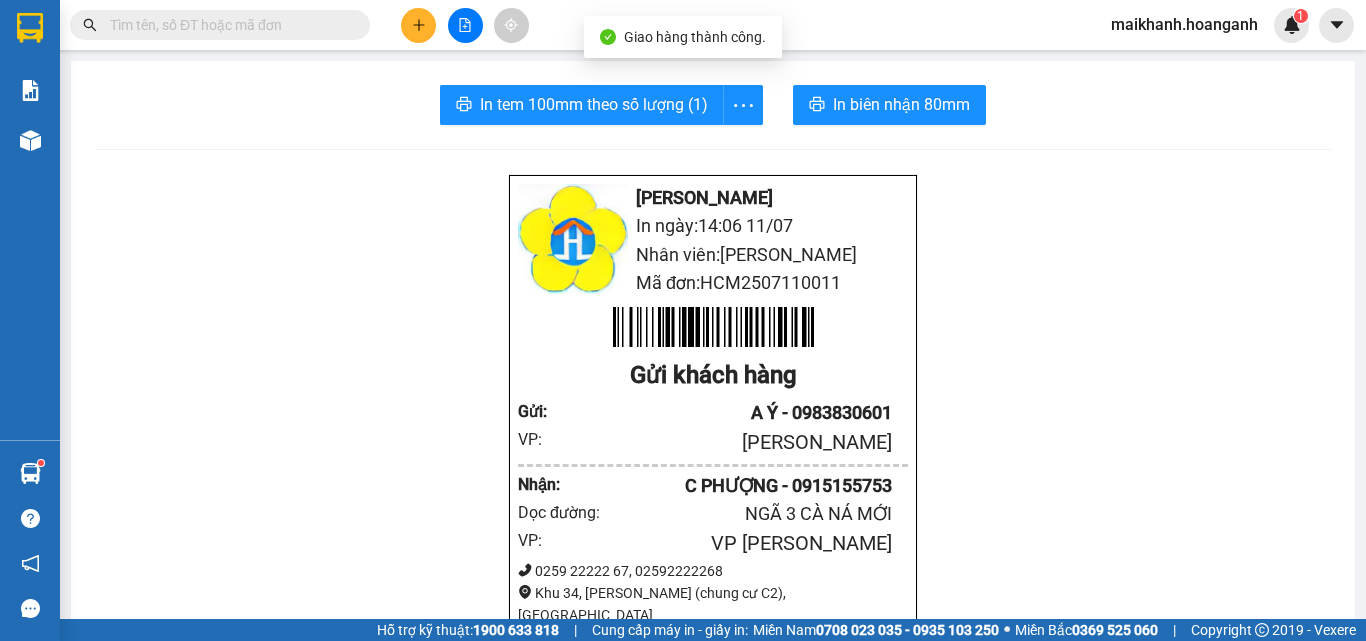 click at bounding box center [228, 25] 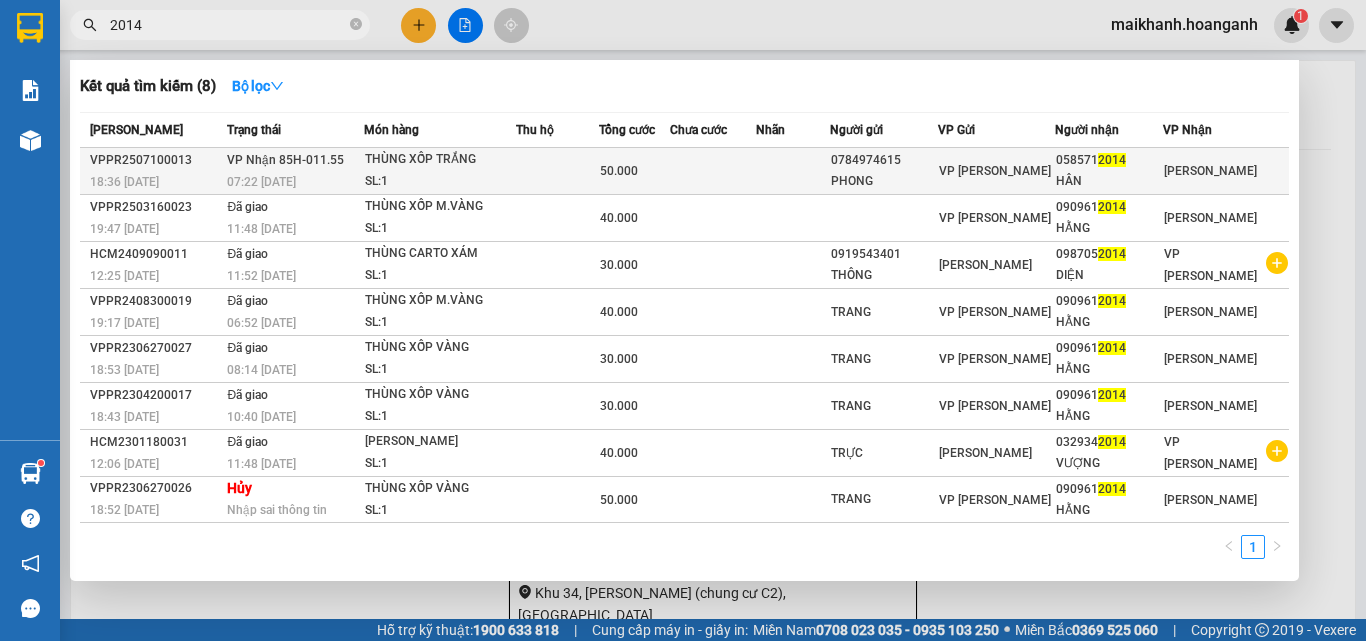 type on "2014" 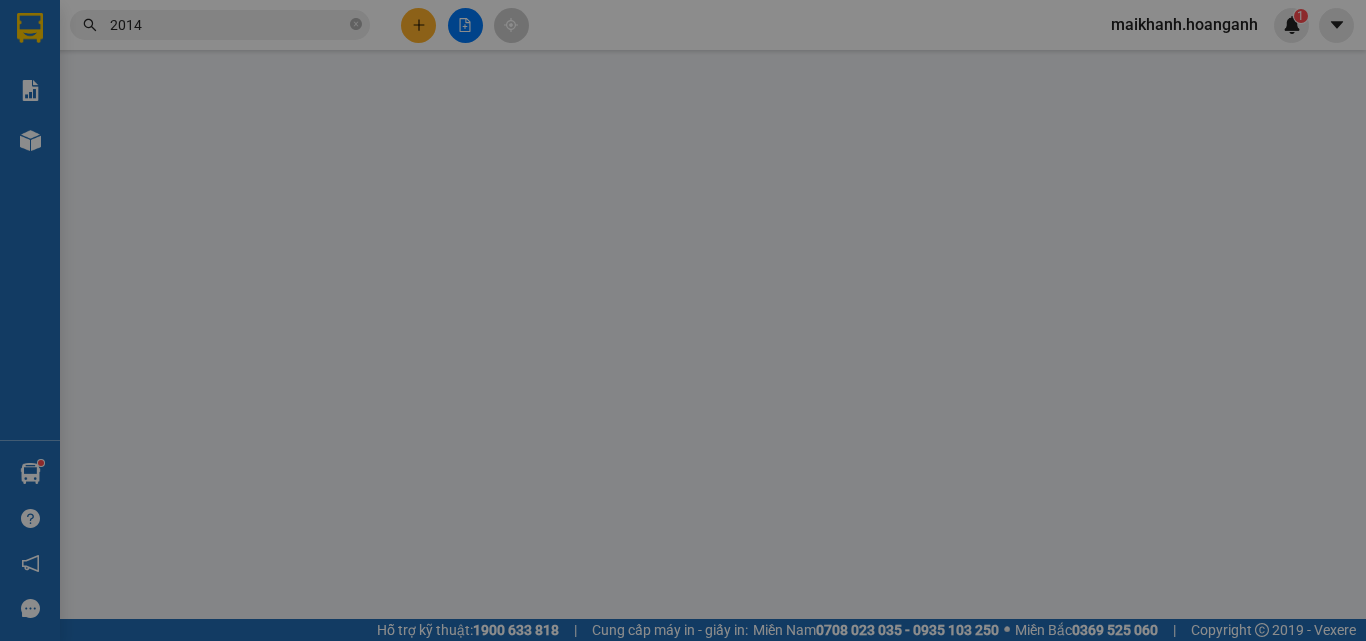 type on "0784974615" 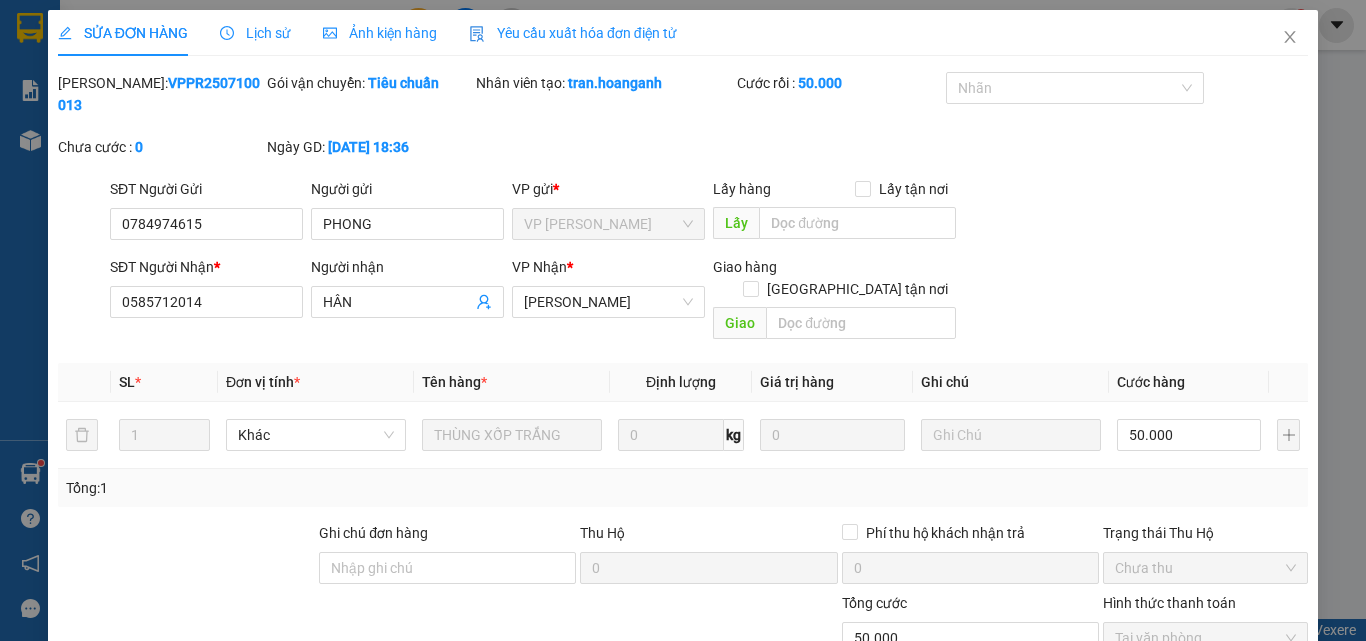 scroll, scrollTop: 165, scrollLeft: 0, axis: vertical 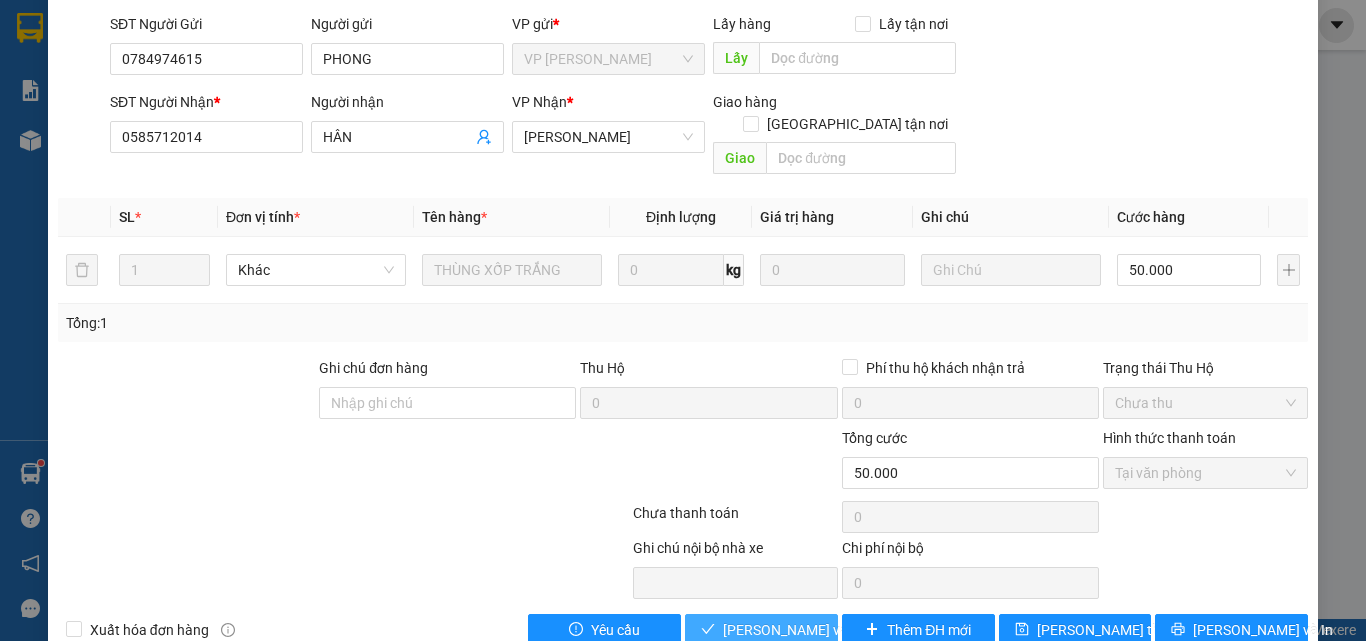 click on "[PERSON_NAME] và Giao hàng" at bounding box center (819, 630) 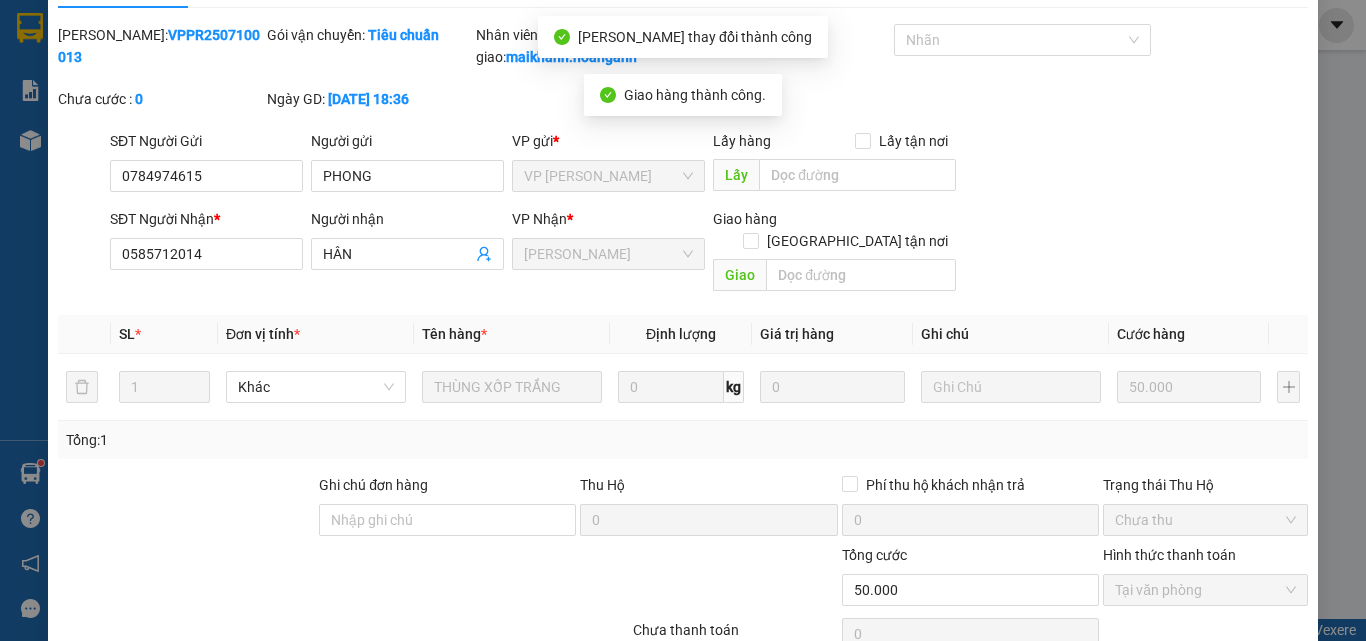 scroll, scrollTop: 0, scrollLeft: 0, axis: both 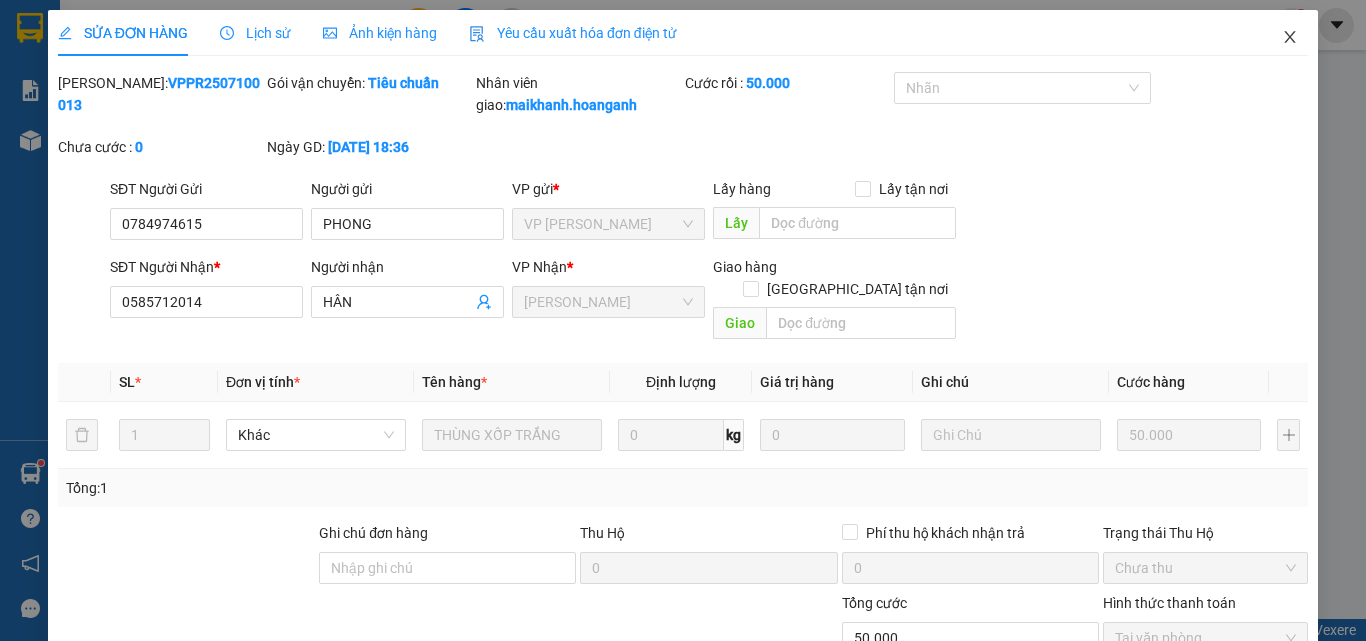 click 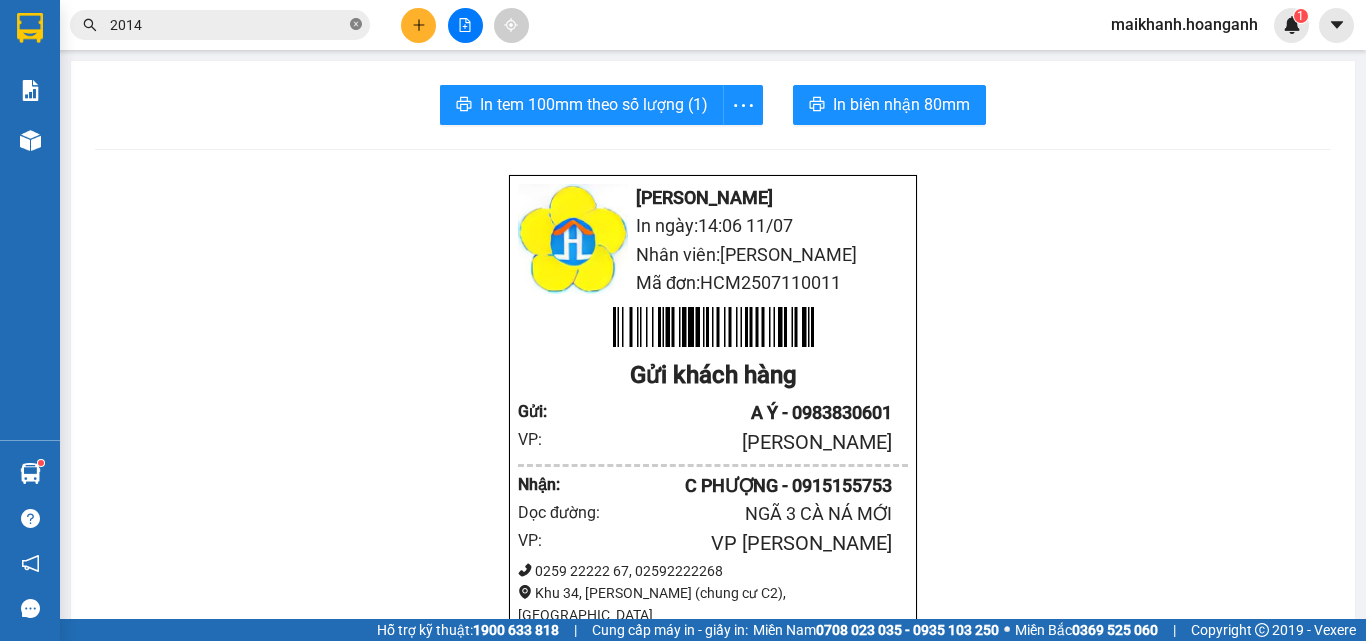 click 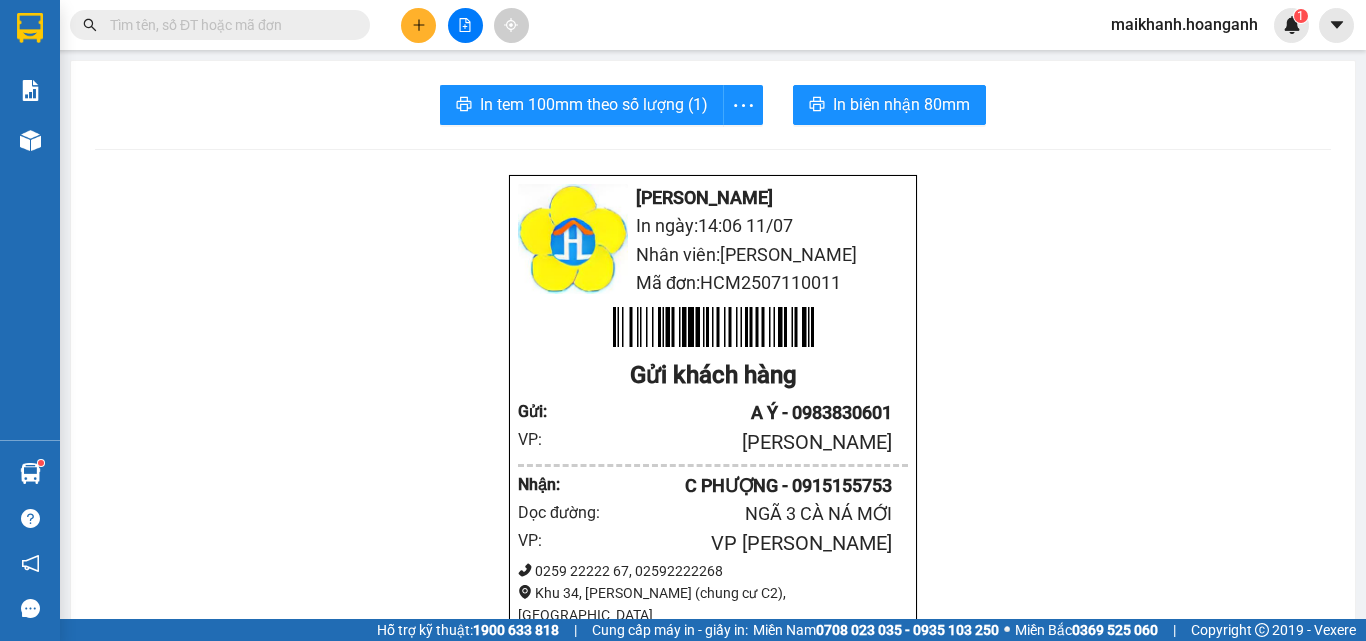click at bounding box center [228, 25] 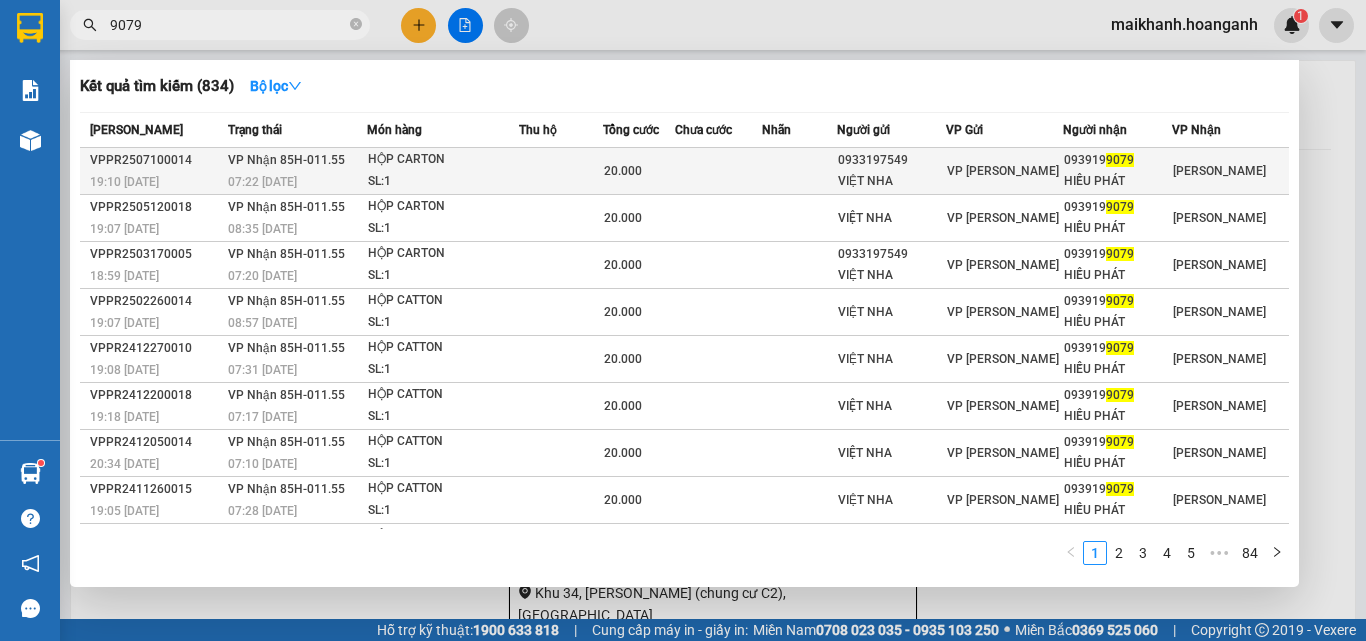 type on "9079" 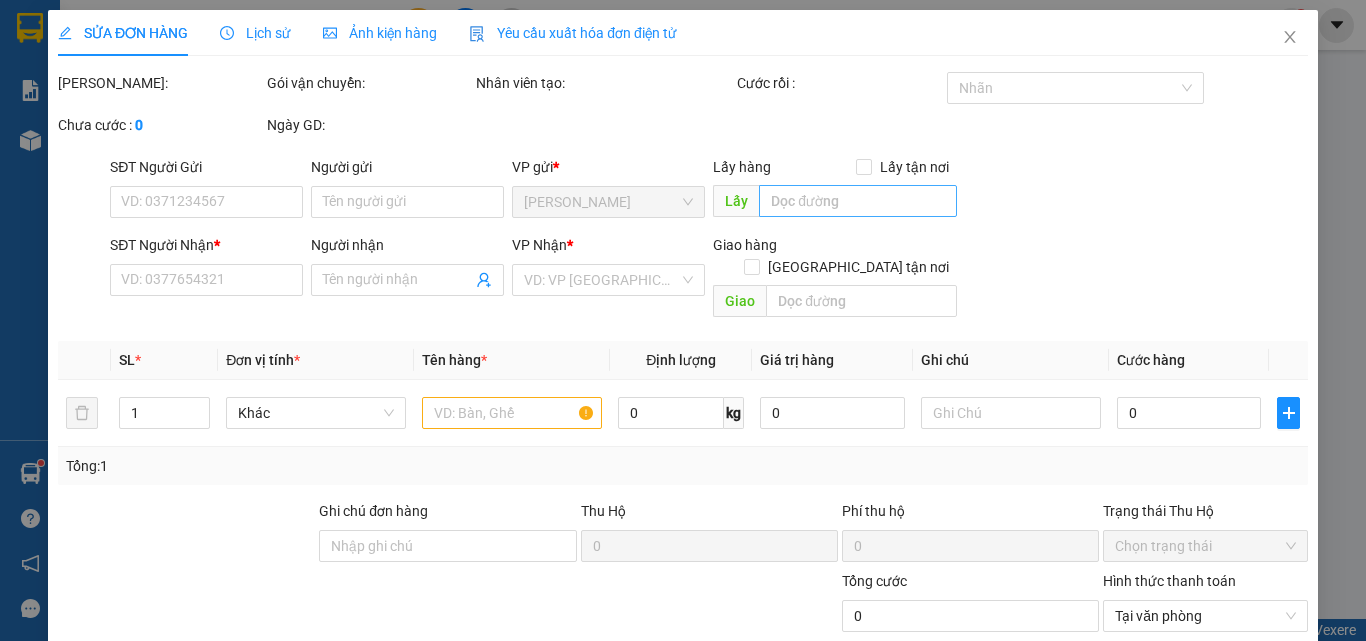 type on "0933197549" 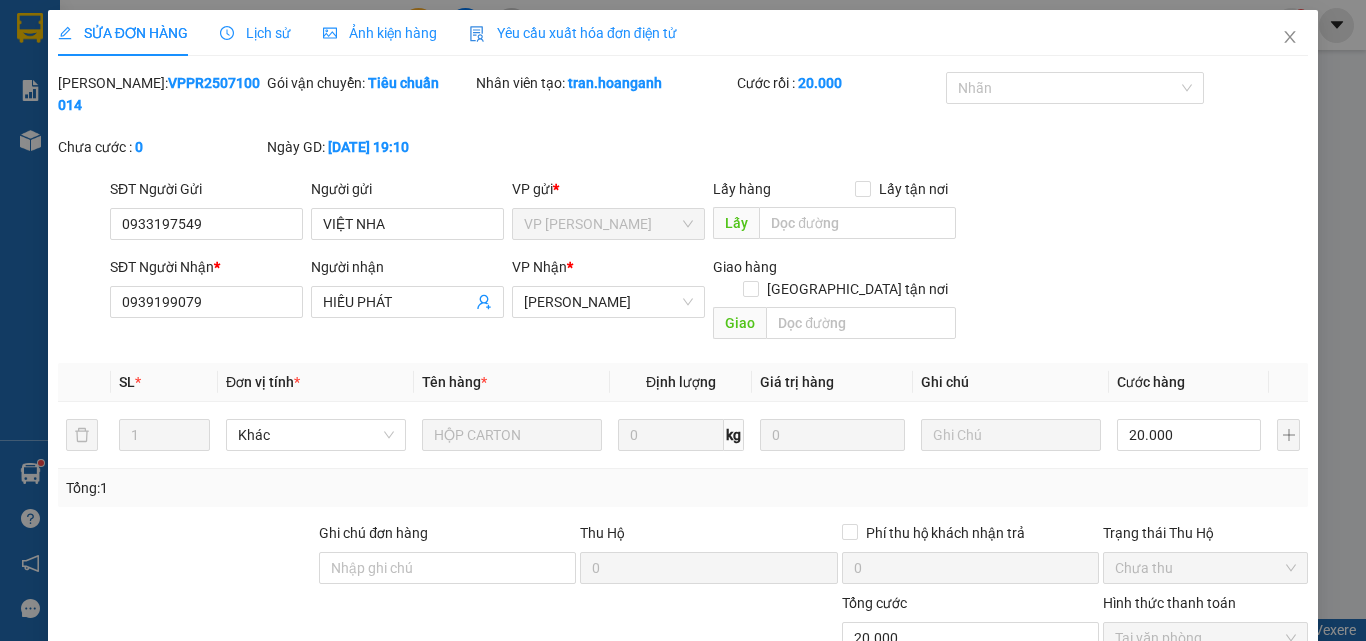 scroll, scrollTop: 165, scrollLeft: 0, axis: vertical 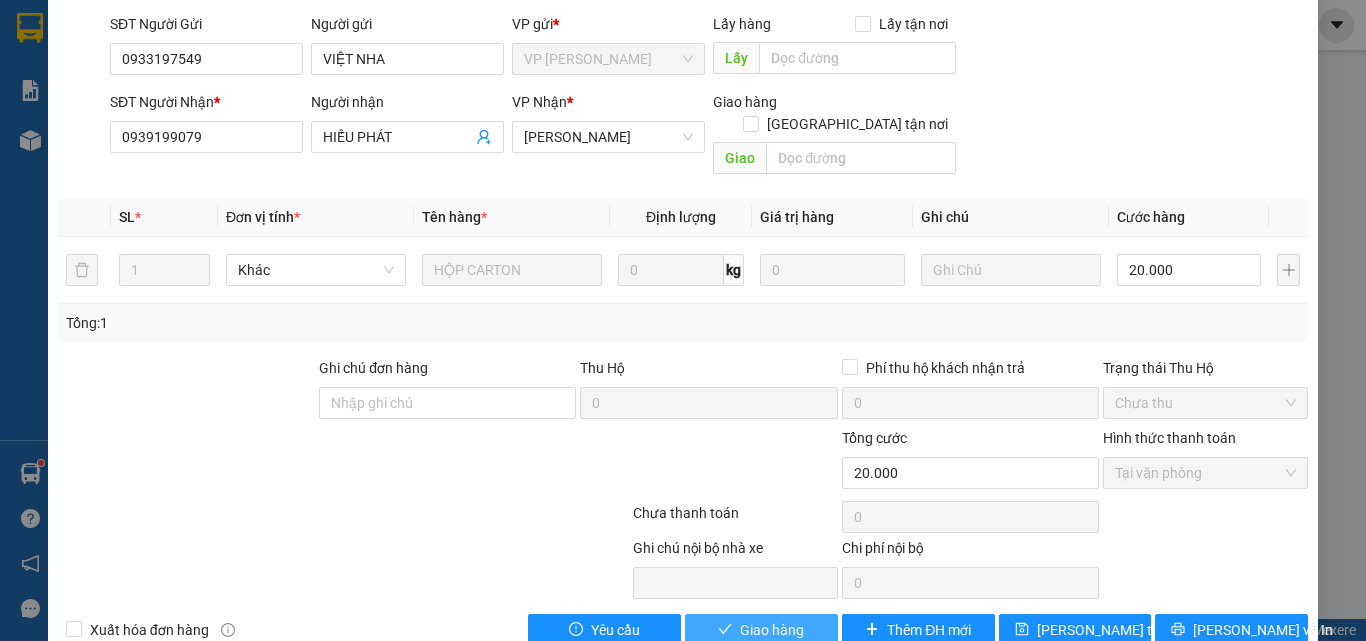 click on "Giao hàng" at bounding box center (772, 630) 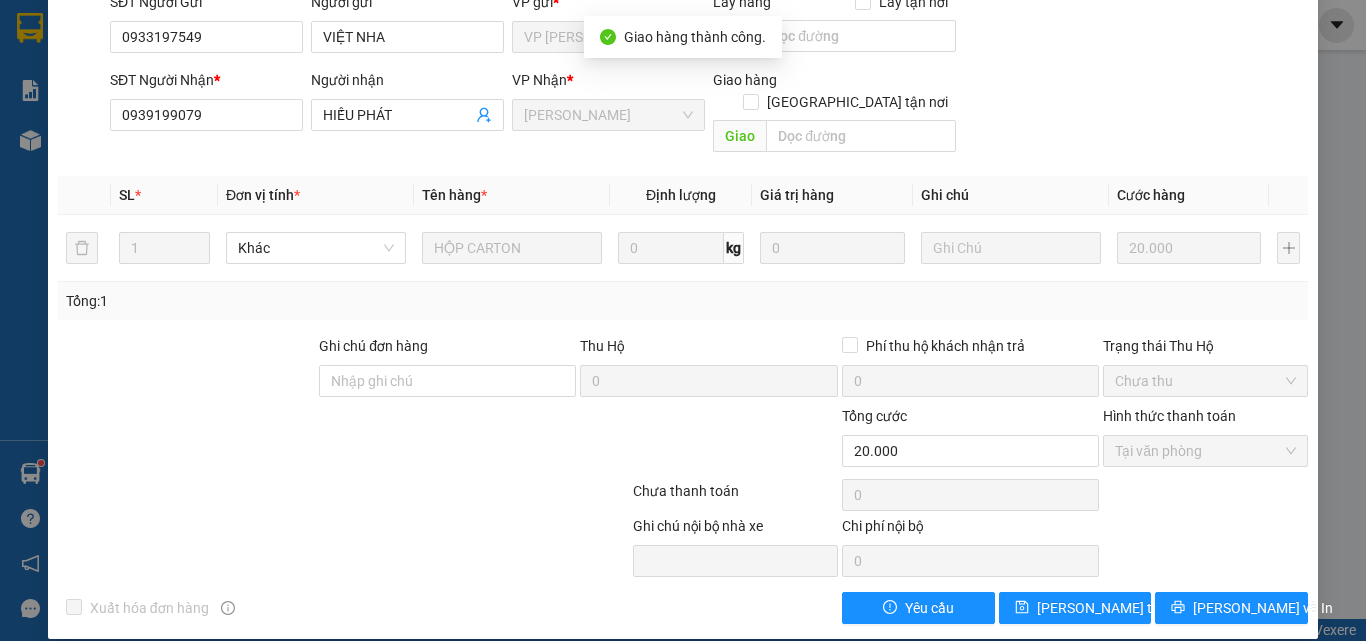 scroll, scrollTop: 0, scrollLeft: 0, axis: both 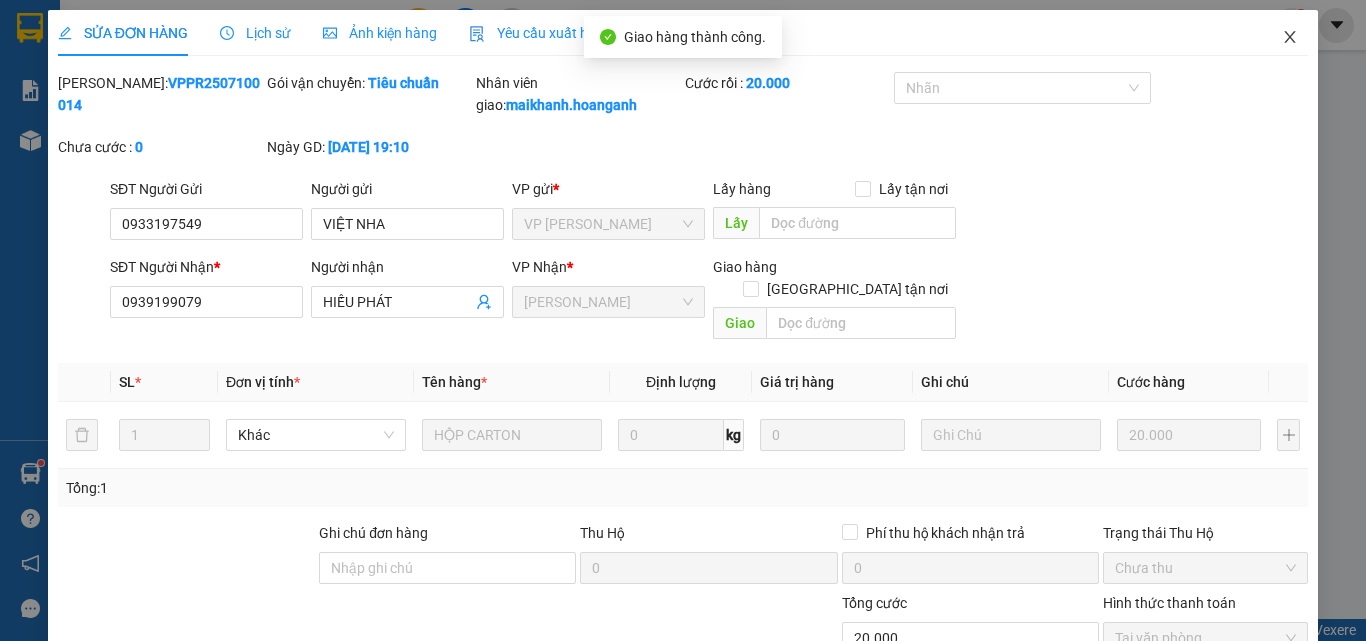 click 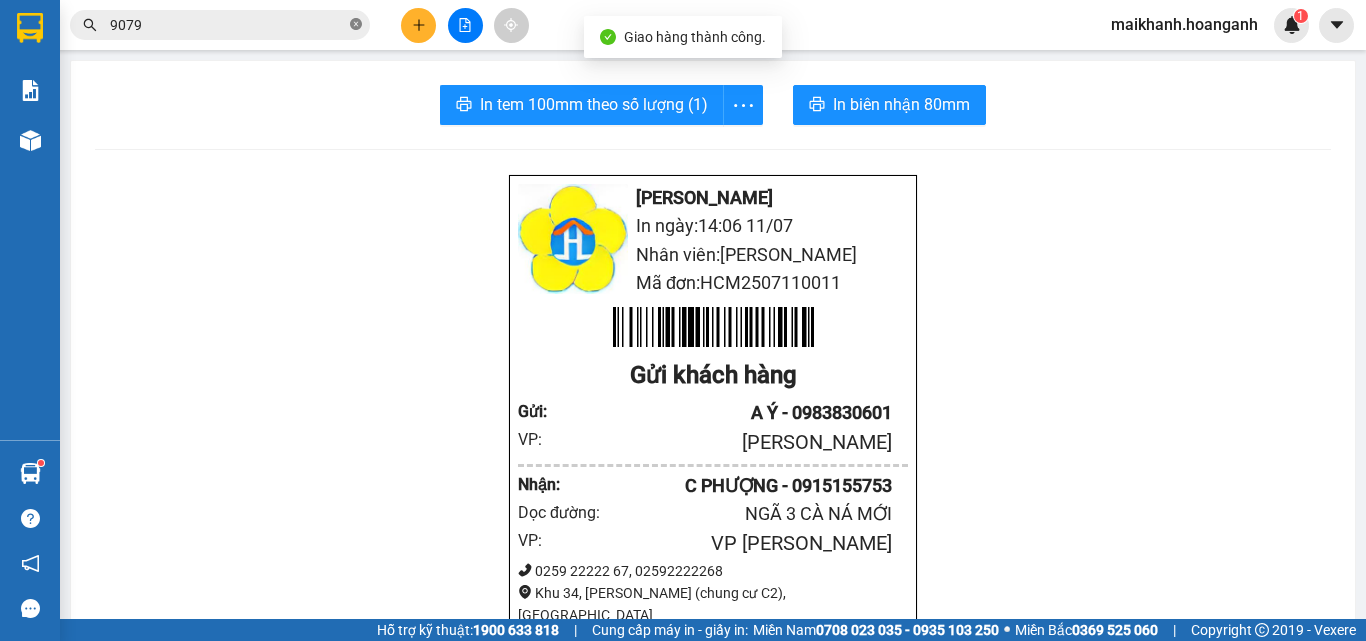 click 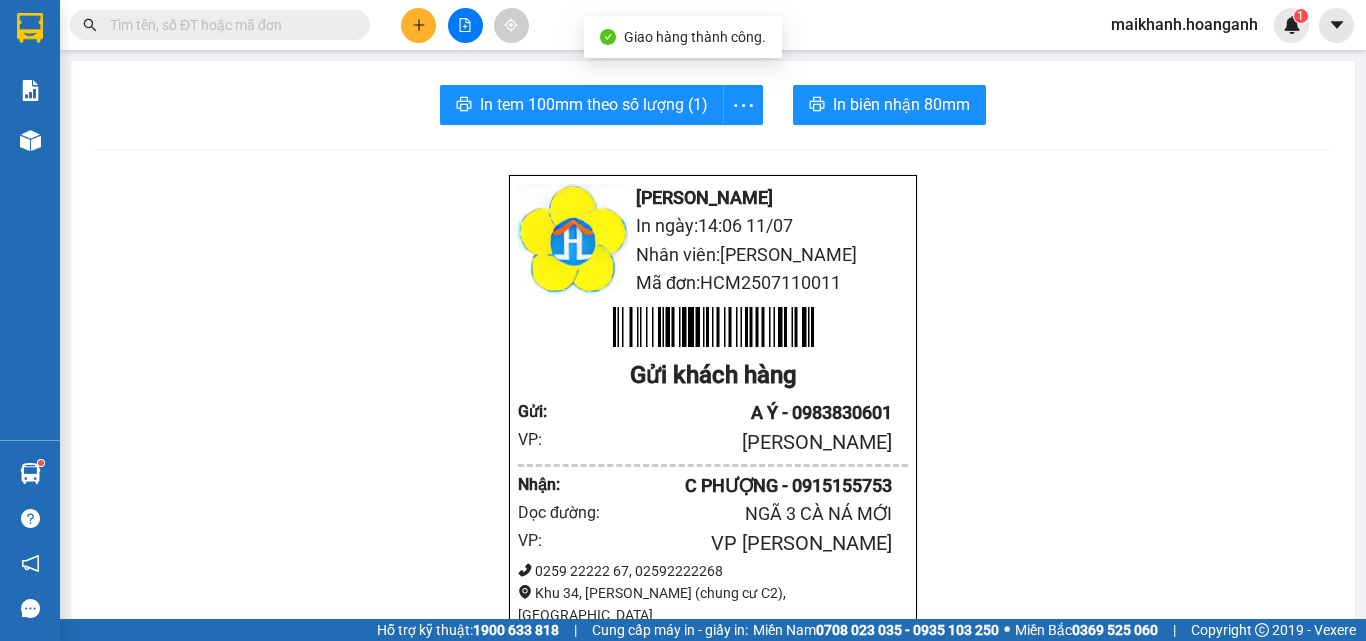 click at bounding box center [228, 25] 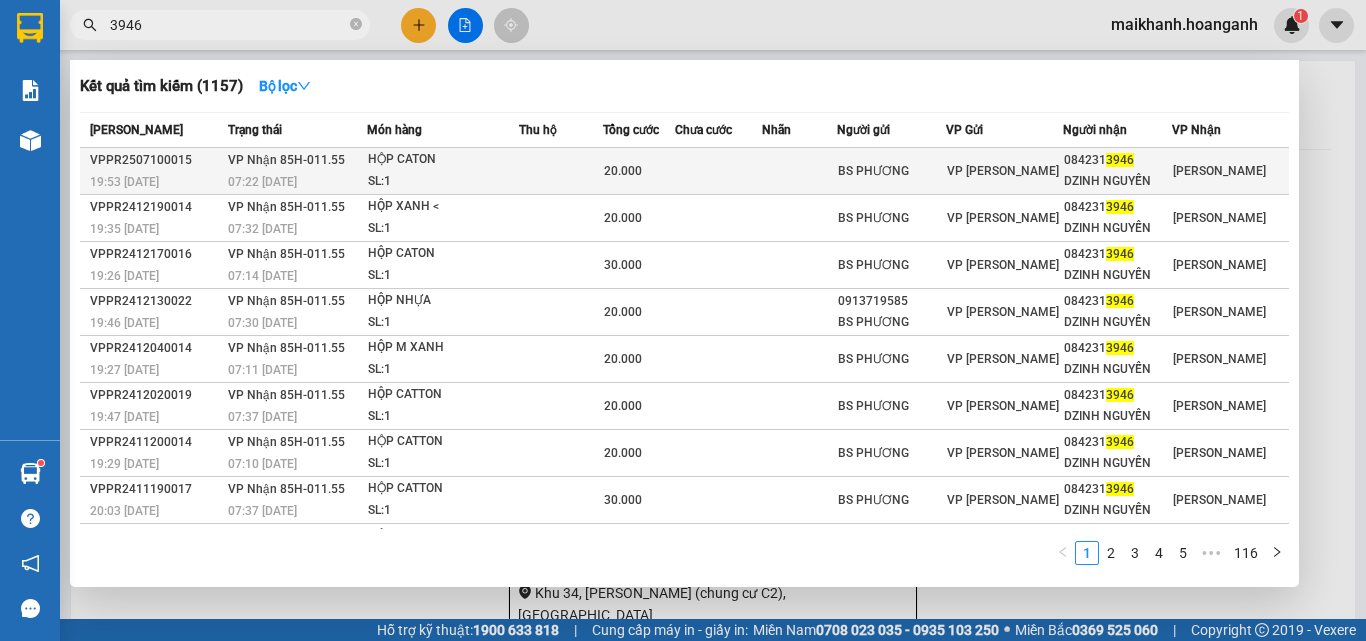 type on "3946" 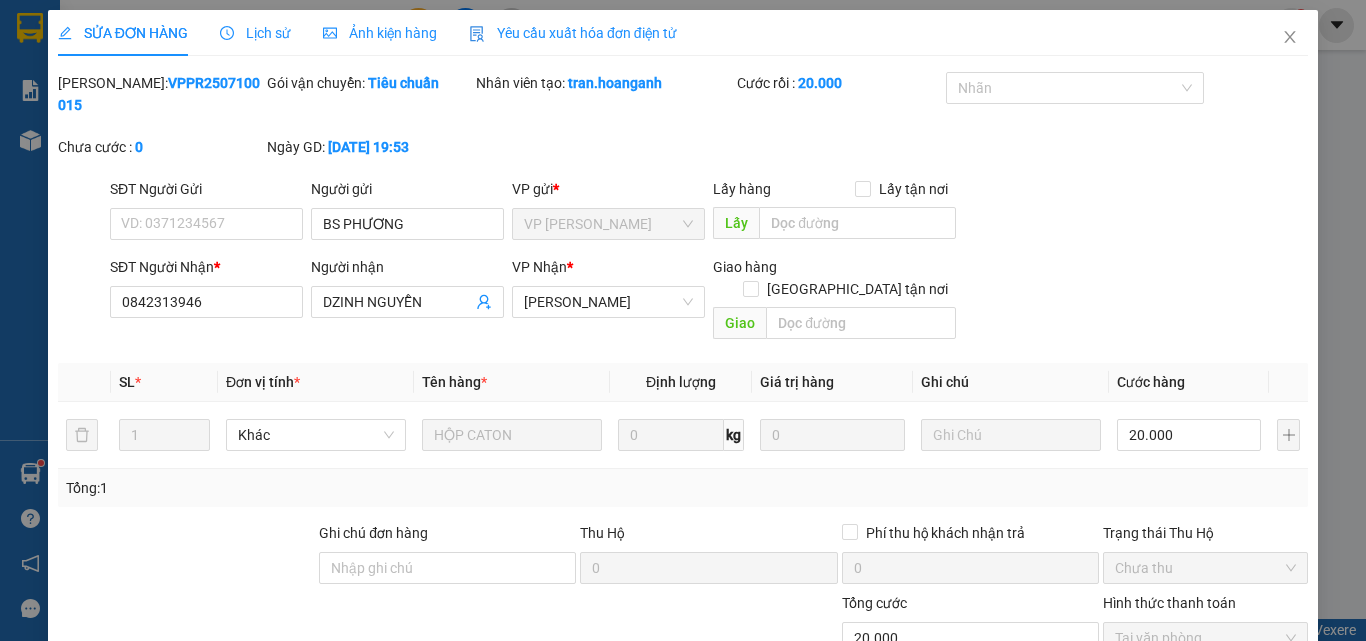 scroll, scrollTop: 165, scrollLeft: 0, axis: vertical 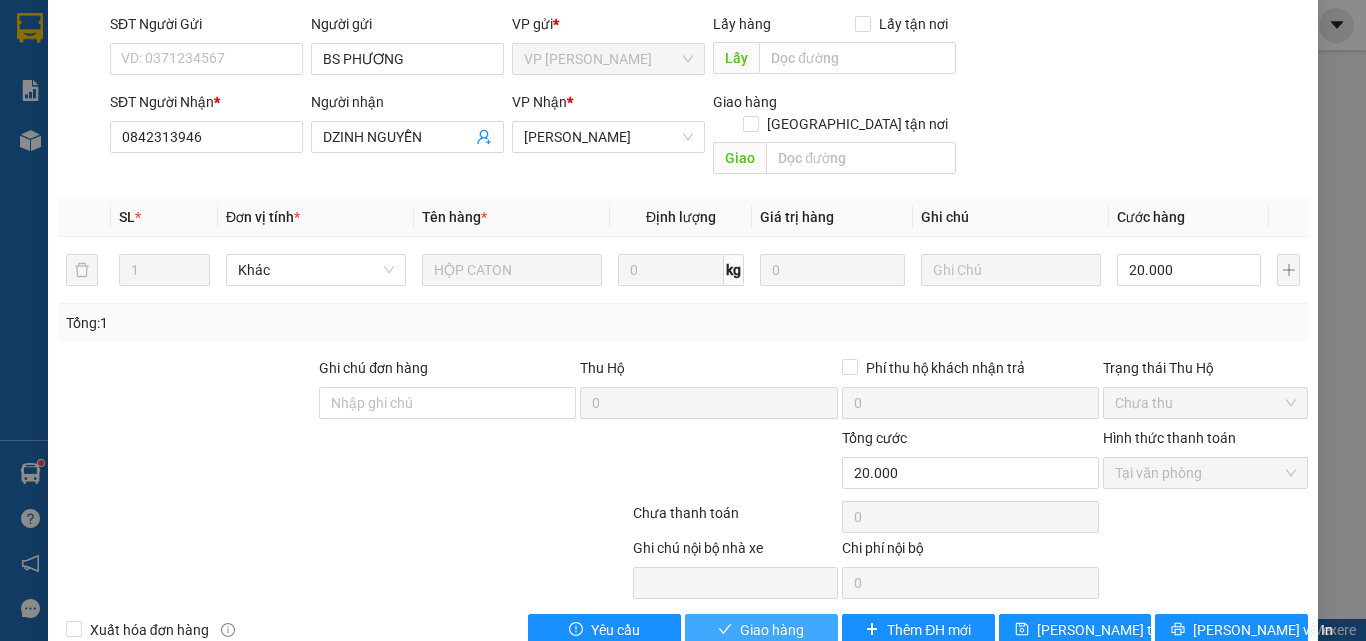 click on "Giao hàng" at bounding box center (772, 630) 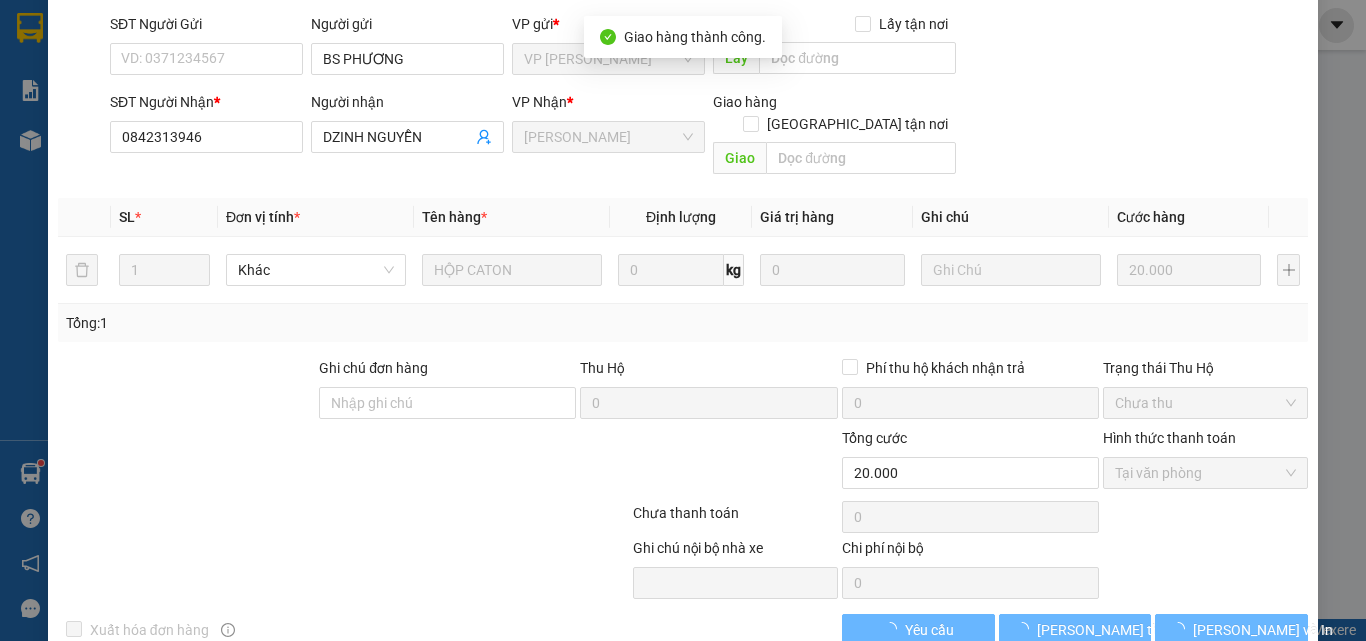 scroll, scrollTop: 187, scrollLeft: 0, axis: vertical 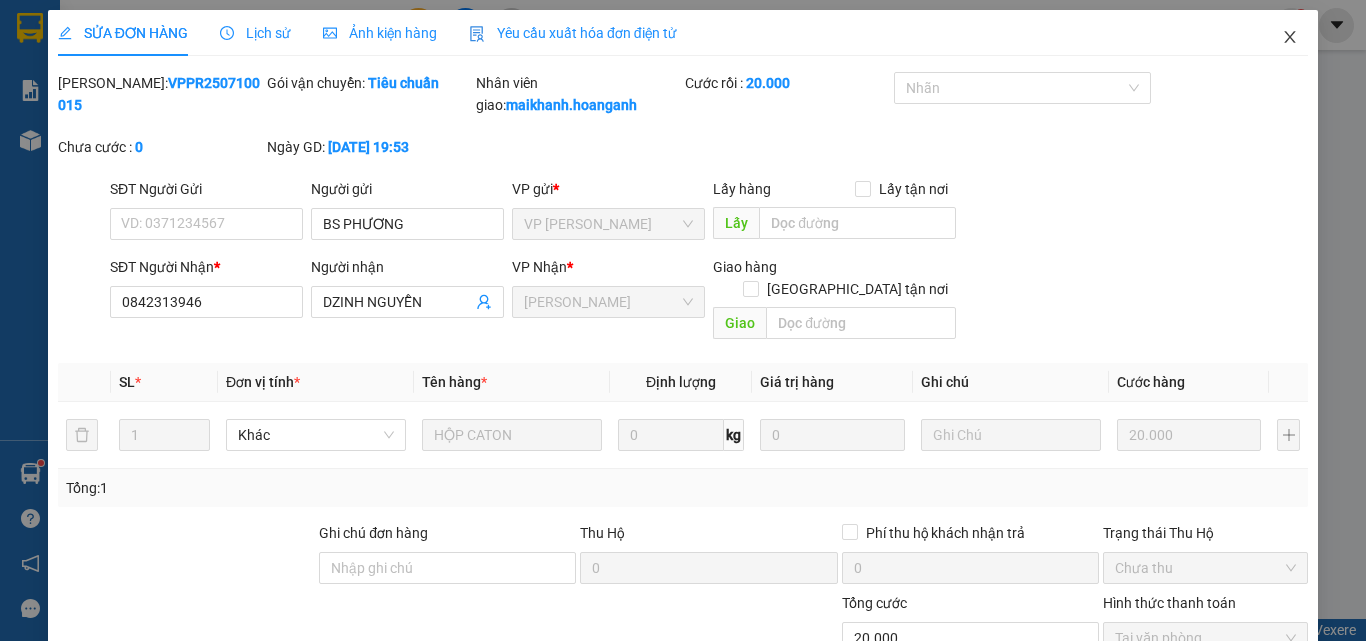 click 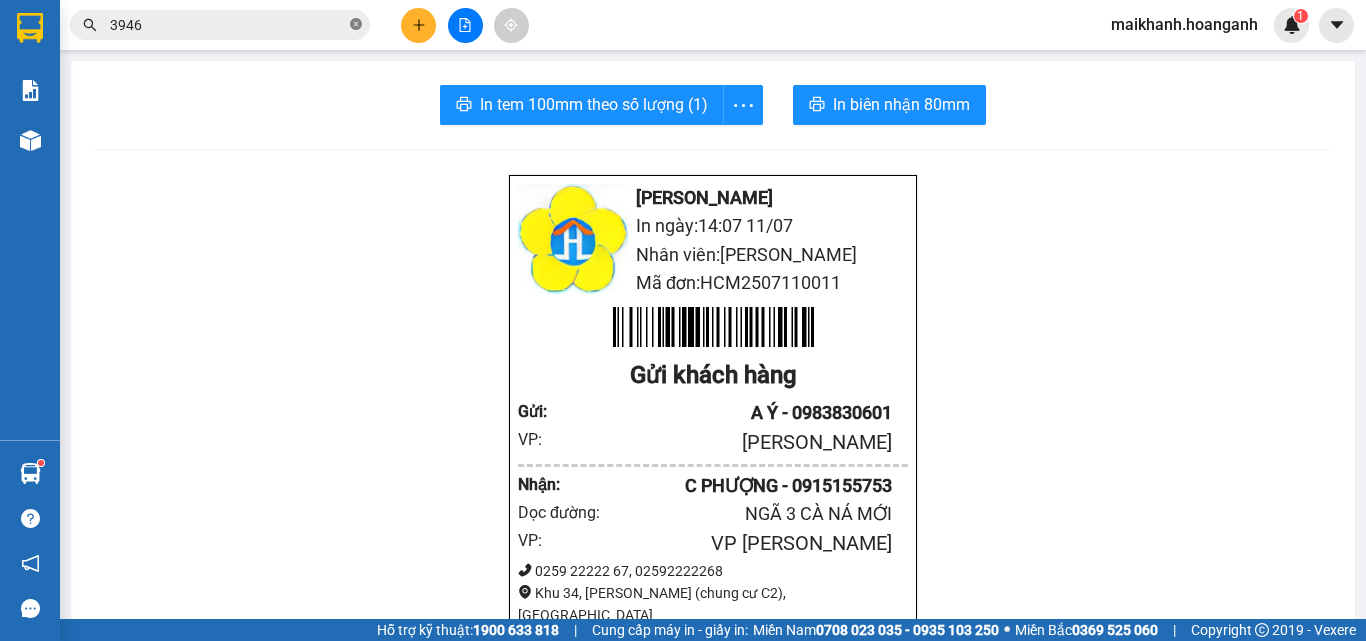 click 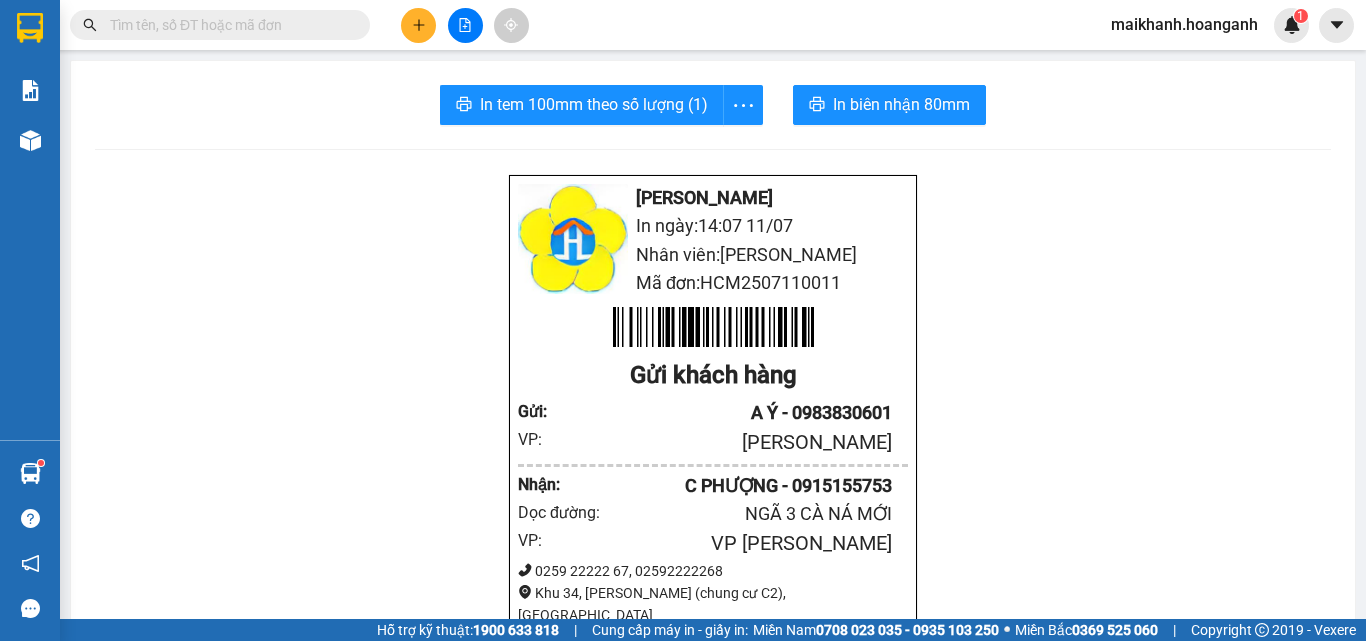 click at bounding box center (228, 25) 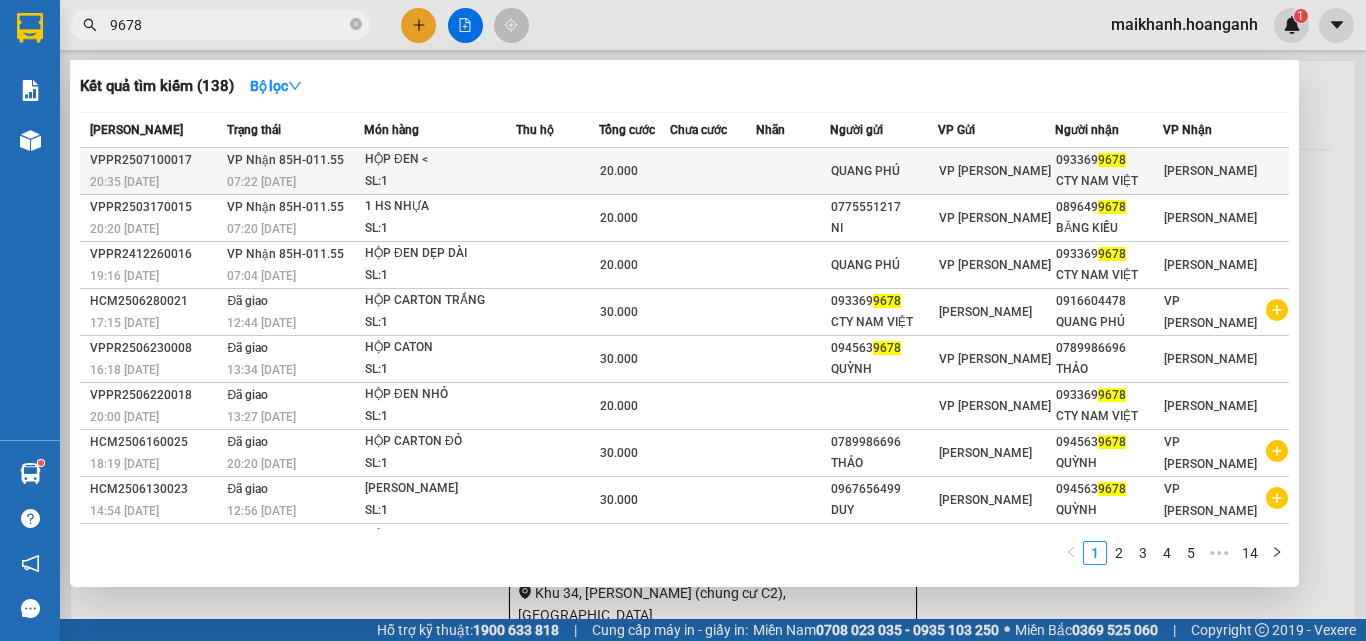 type on "9678" 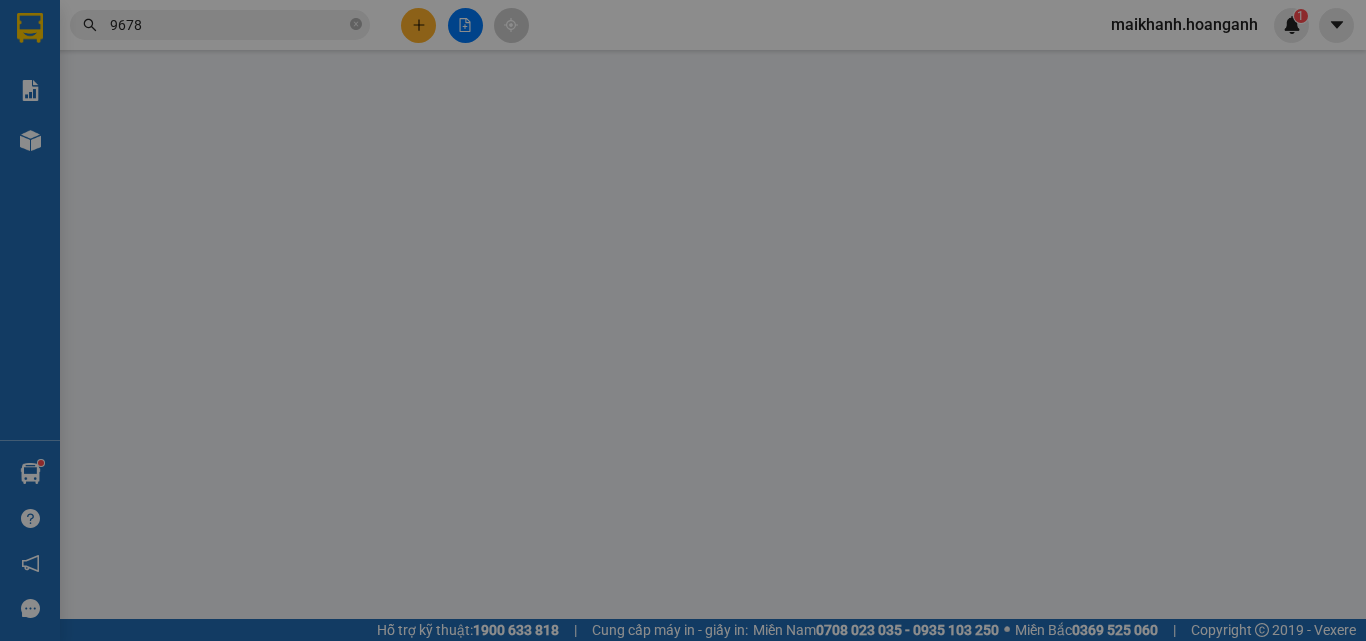 type on "QUANG PHÚ" 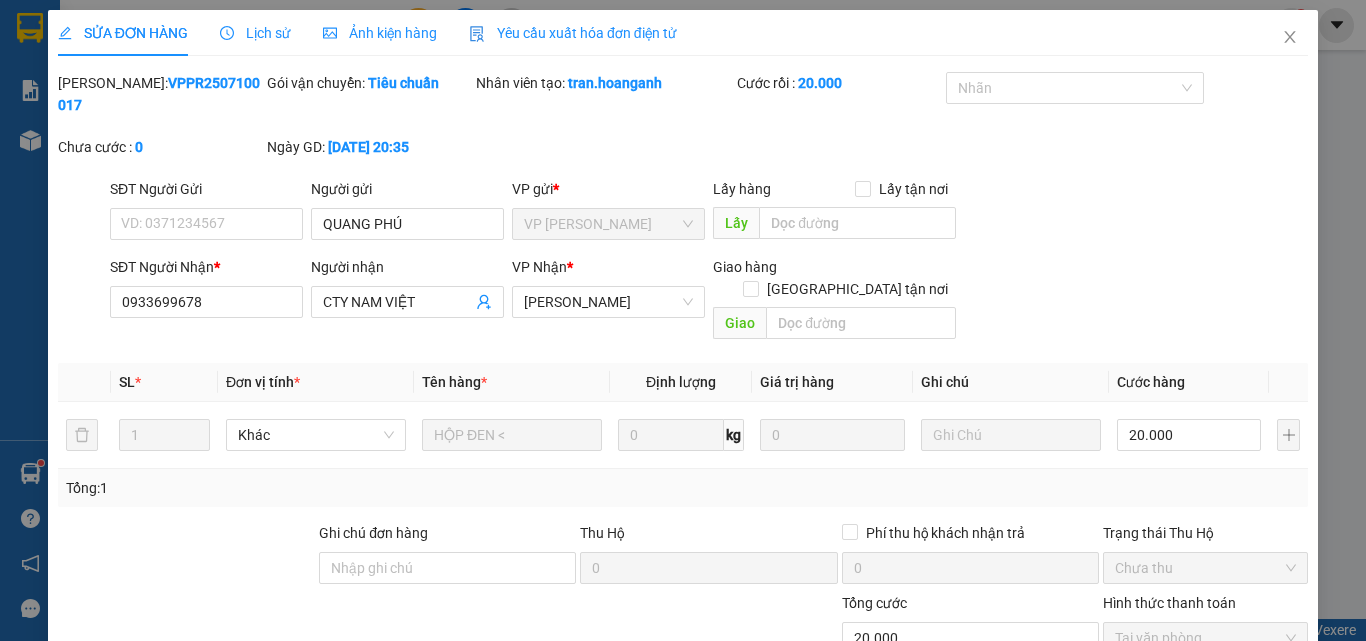 scroll, scrollTop: 165, scrollLeft: 0, axis: vertical 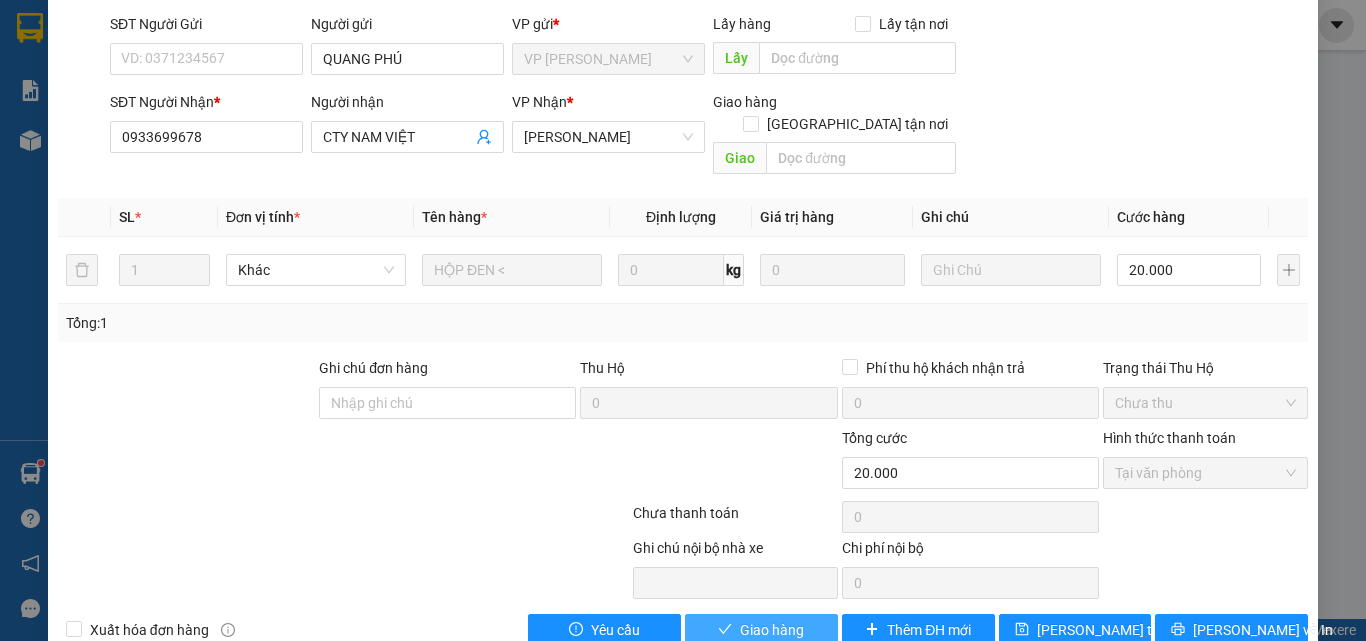 click on "Giao hàng" at bounding box center [772, 630] 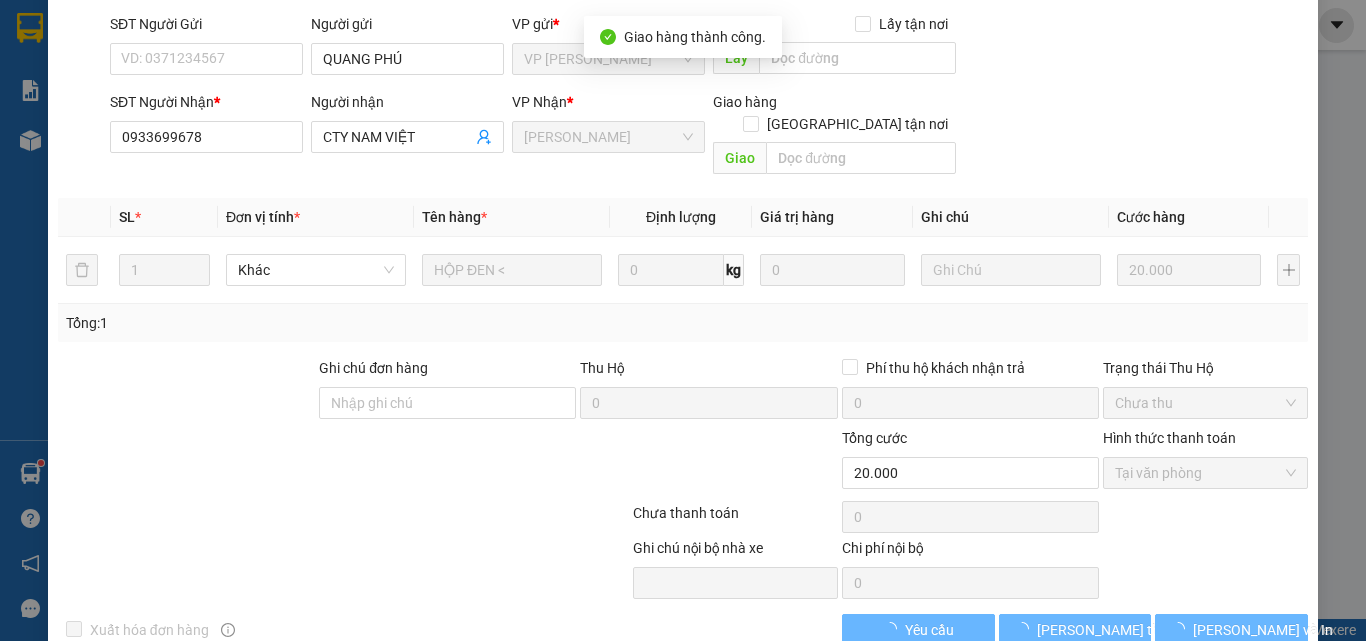 scroll, scrollTop: 187, scrollLeft: 0, axis: vertical 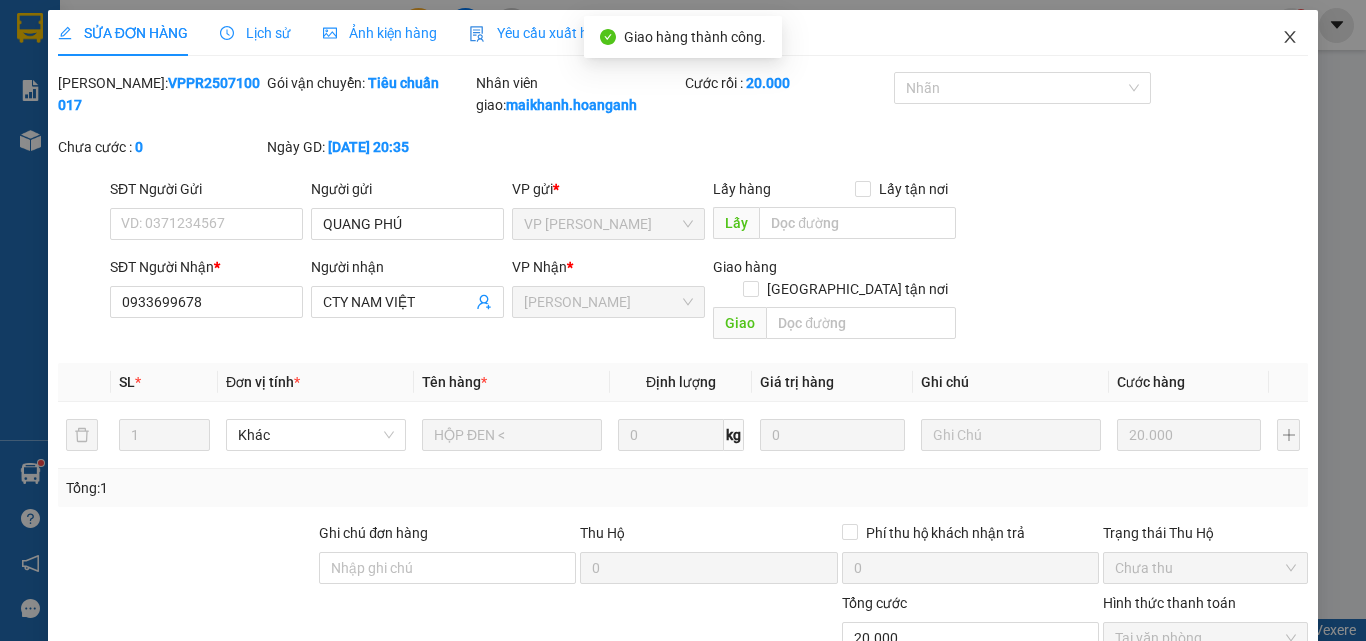 click 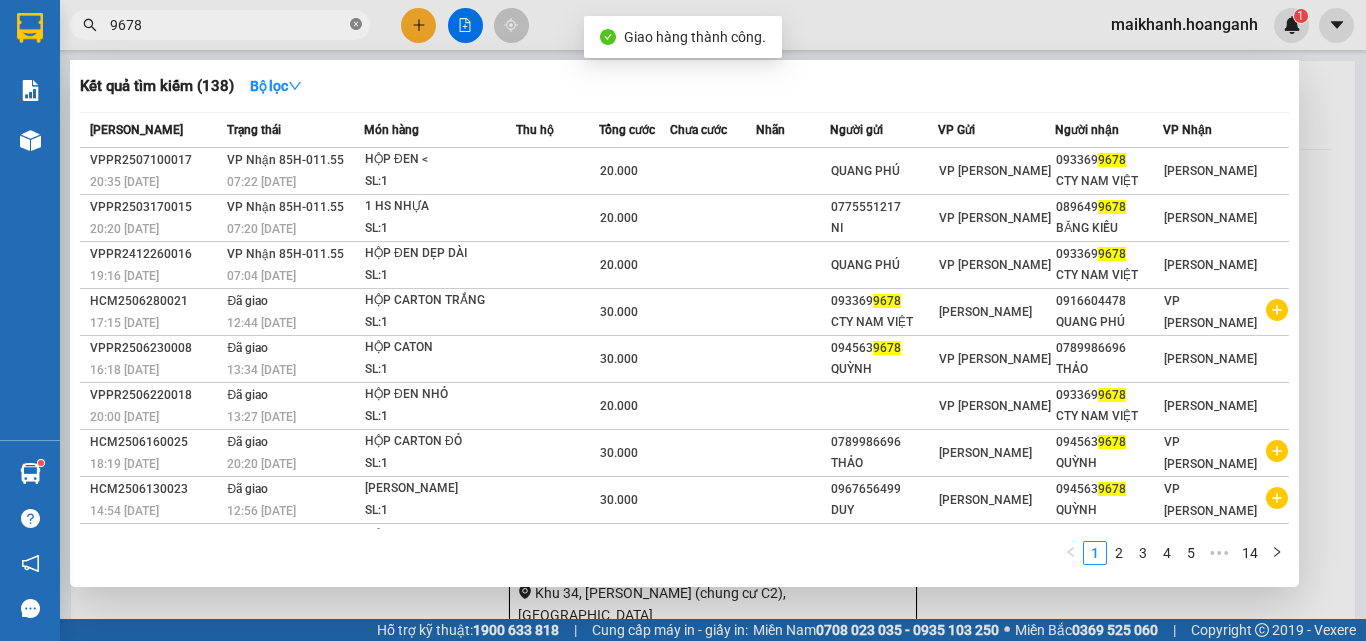 click 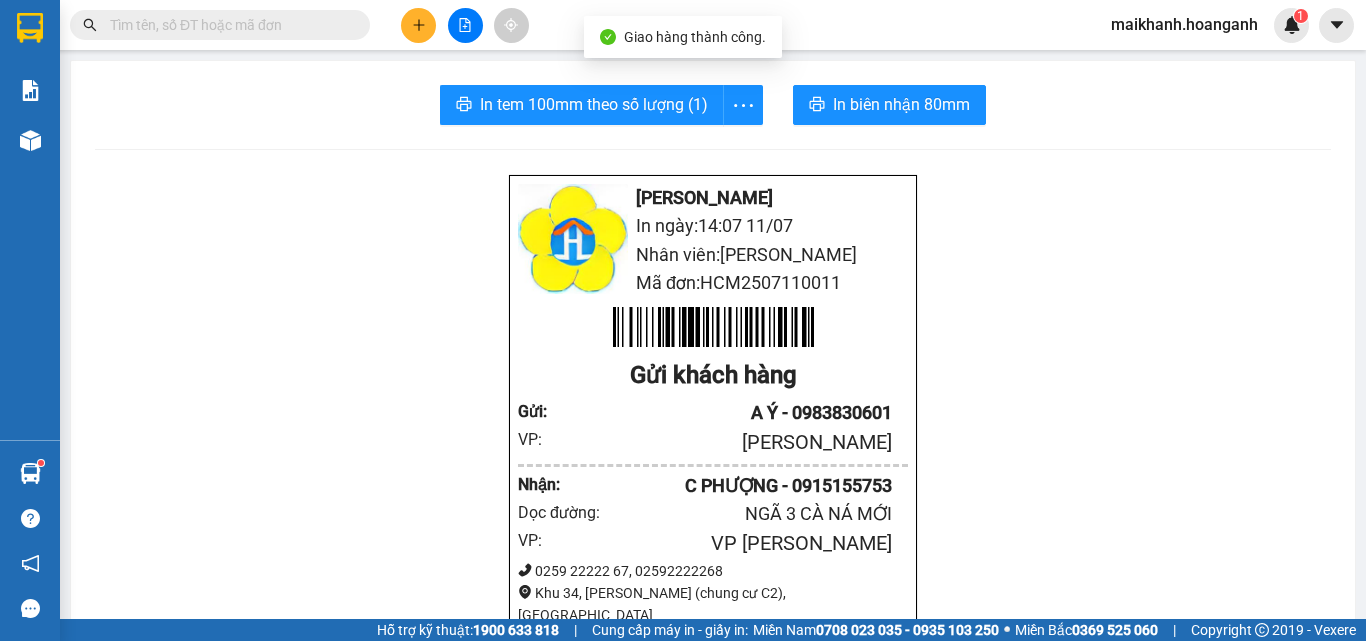 click at bounding box center [228, 25] 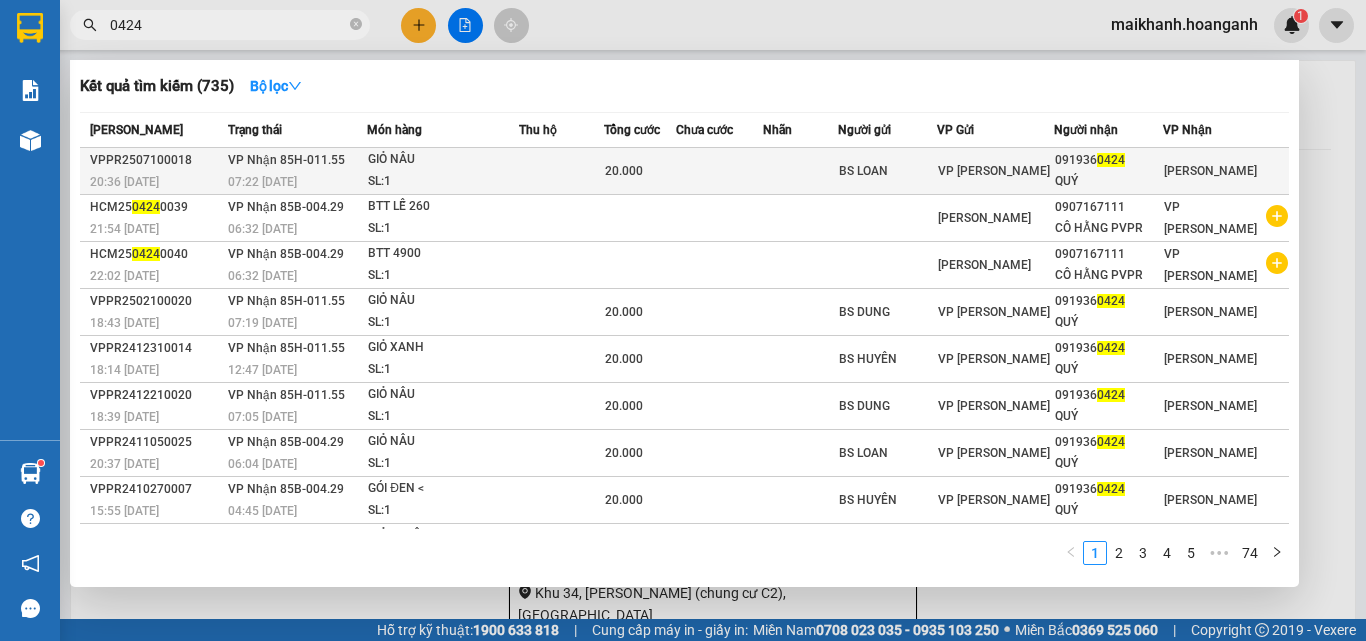 type on "0424" 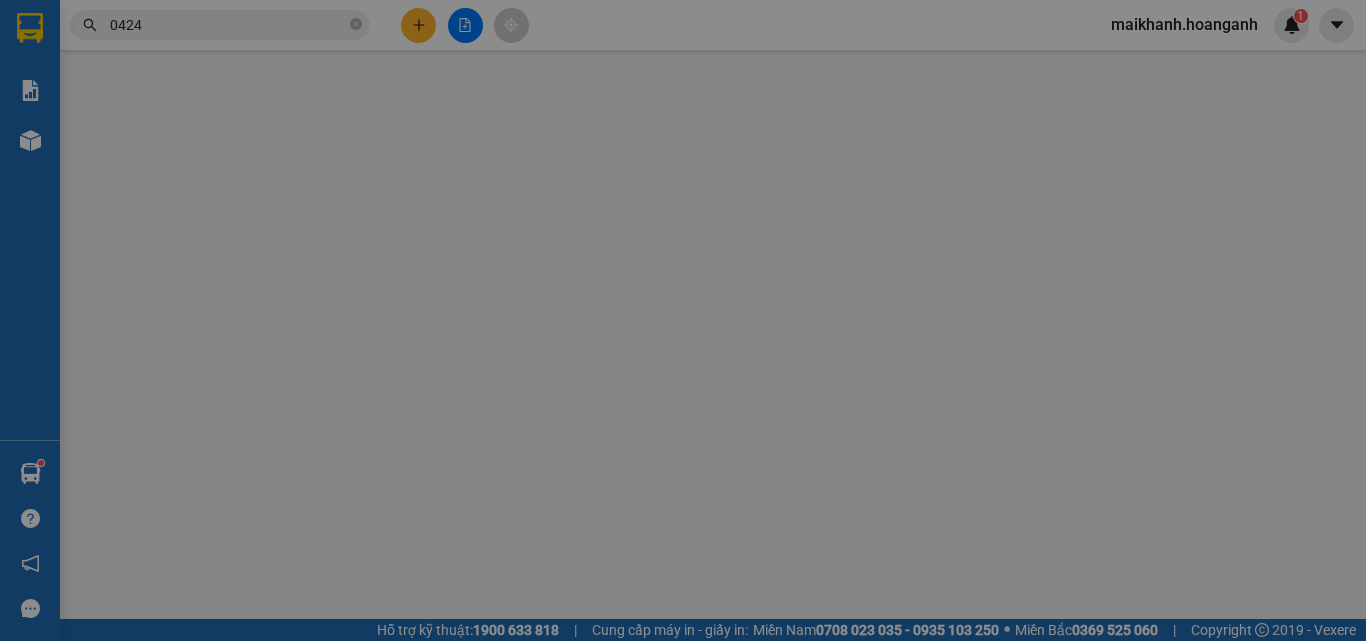 type on "BS LOAN" 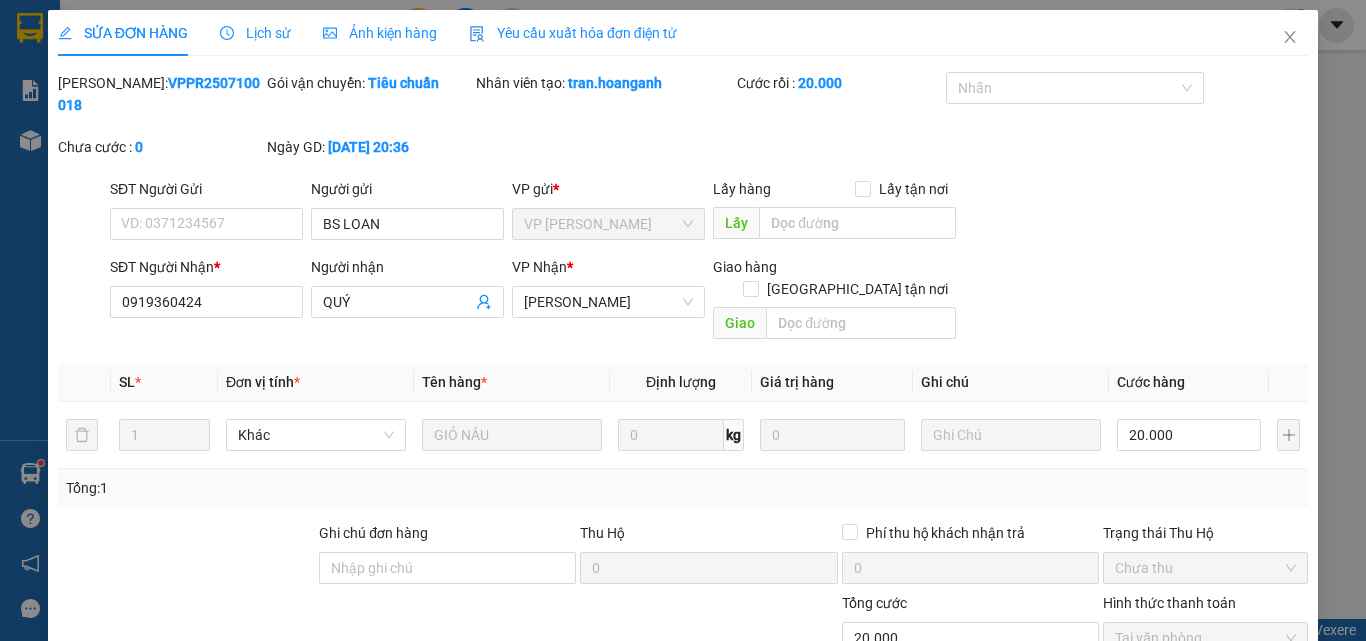 scroll, scrollTop: 165, scrollLeft: 0, axis: vertical 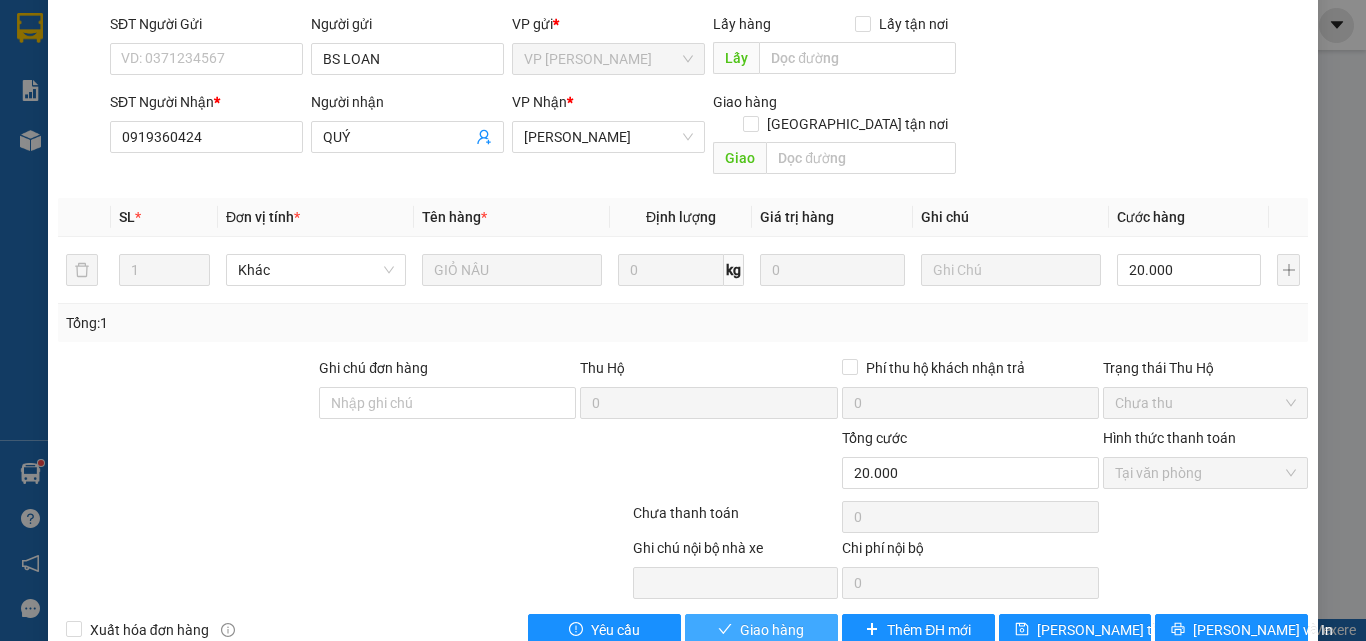 click on "Giao hàng" at bounding box center [761, 630] 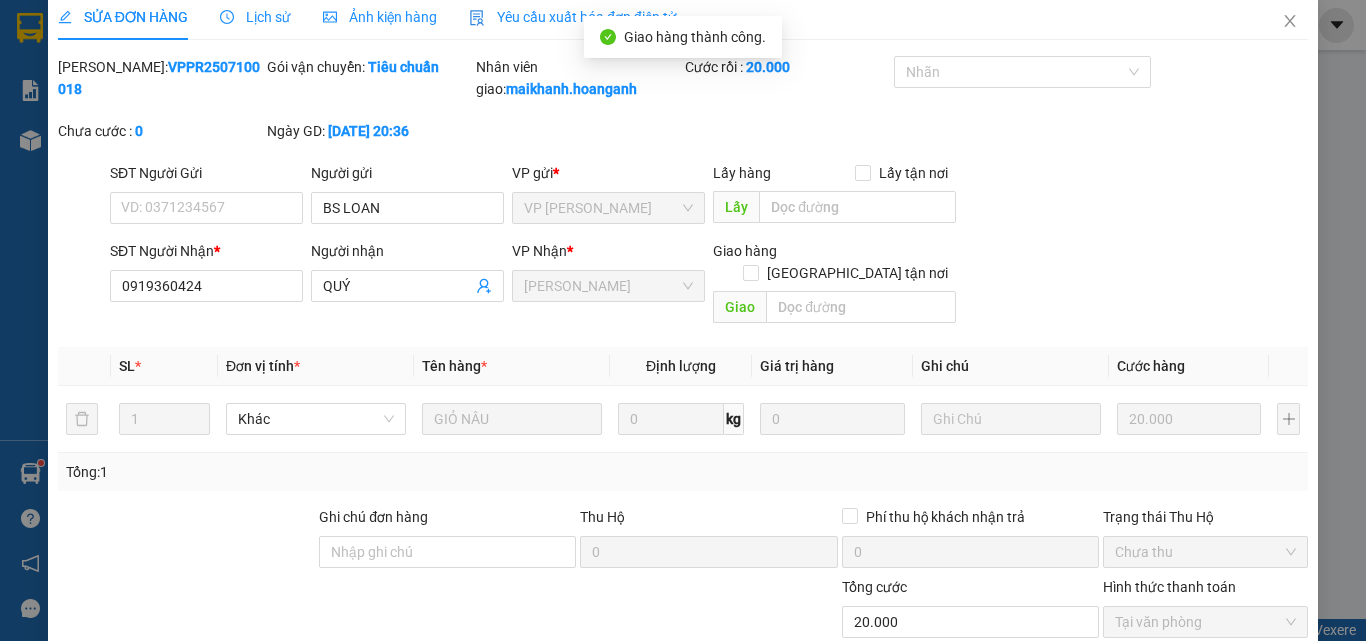 scroll, scrollTop: 0, scrollLeft: 0, axis: both 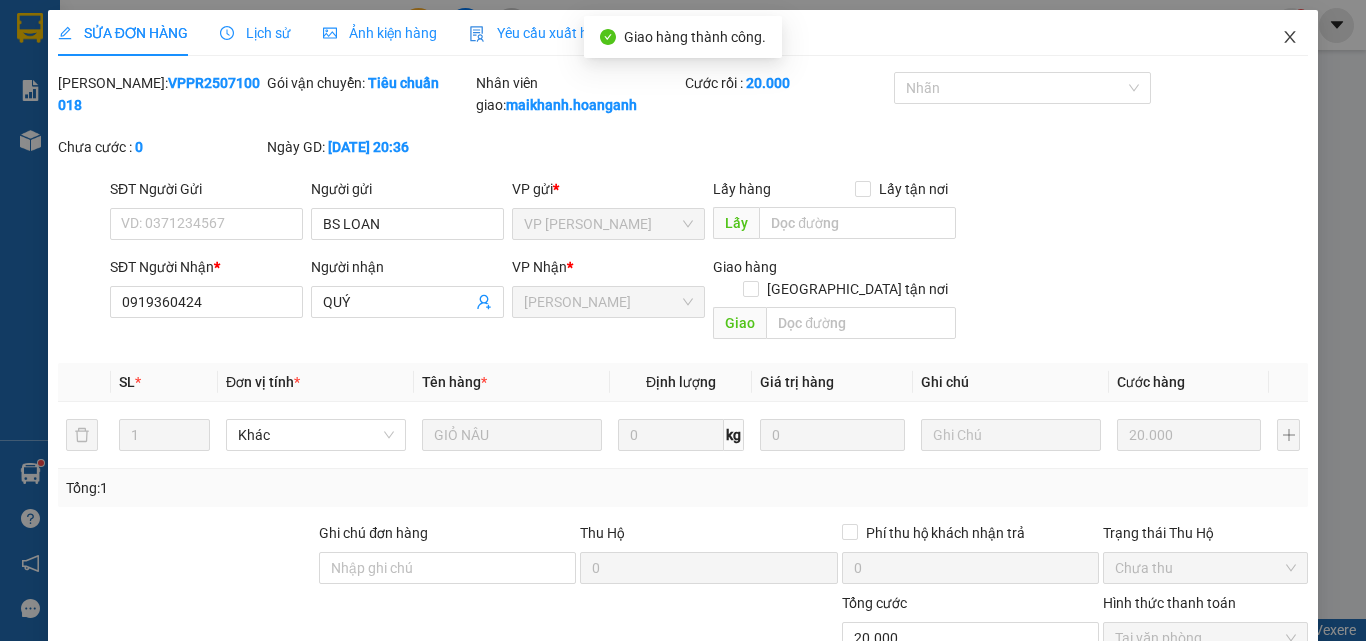 click 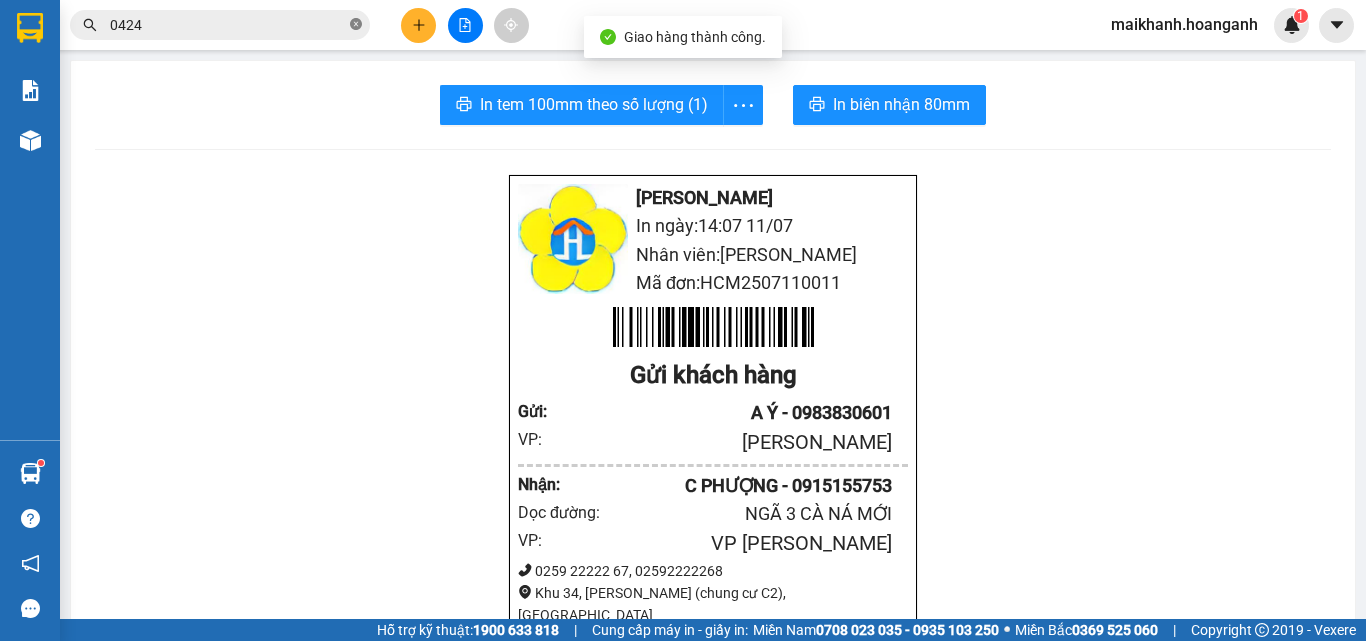 drag, startPoint x: 356, startPoint y: 20, endPoint x: 333, endPoint y: 26, distance: 23.769728 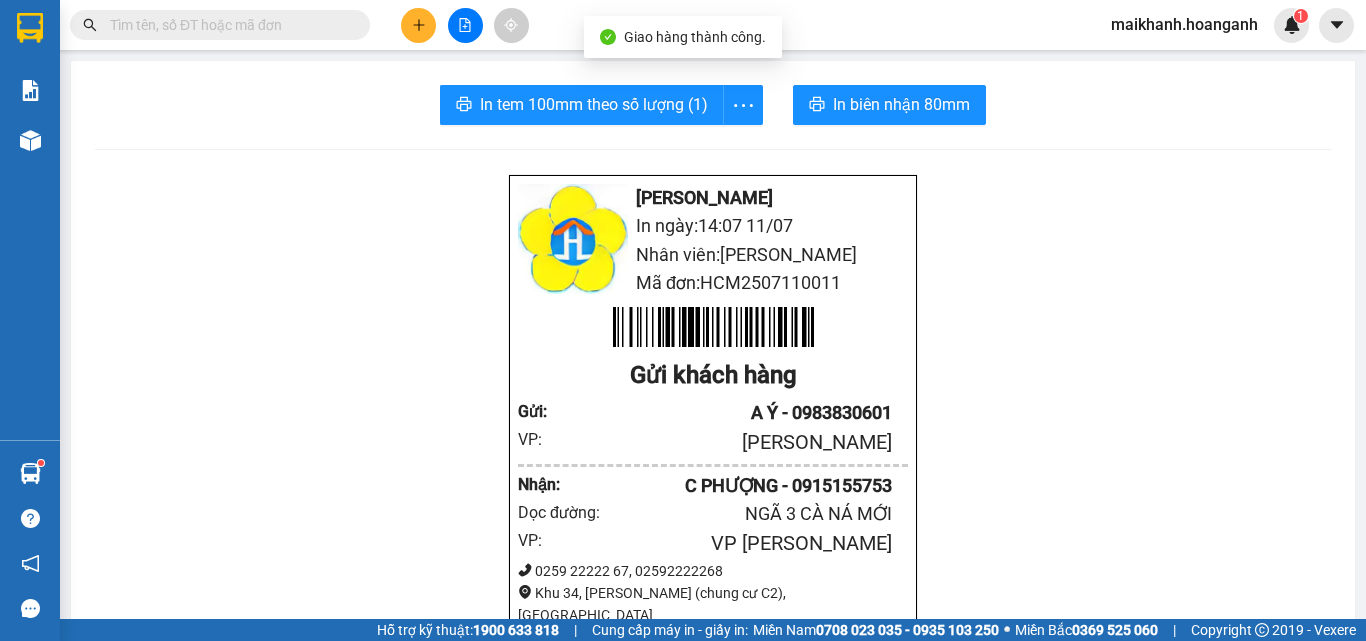 click at bounding box center [228, 25] 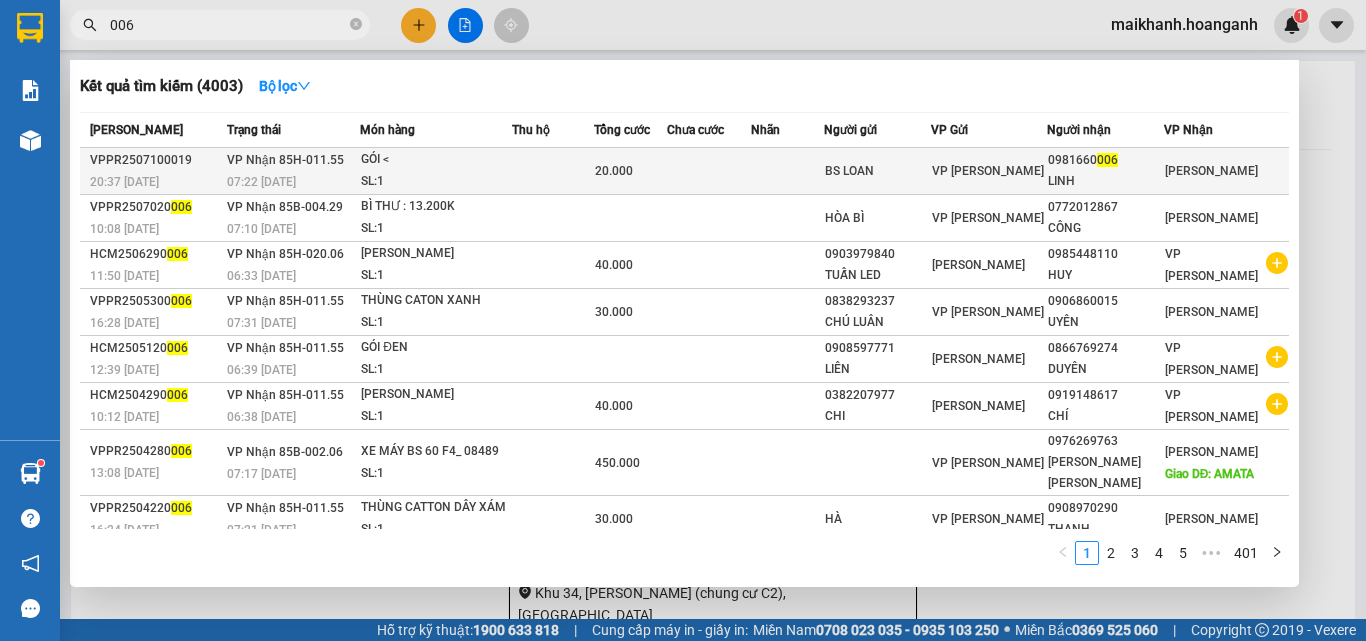 type on "006" 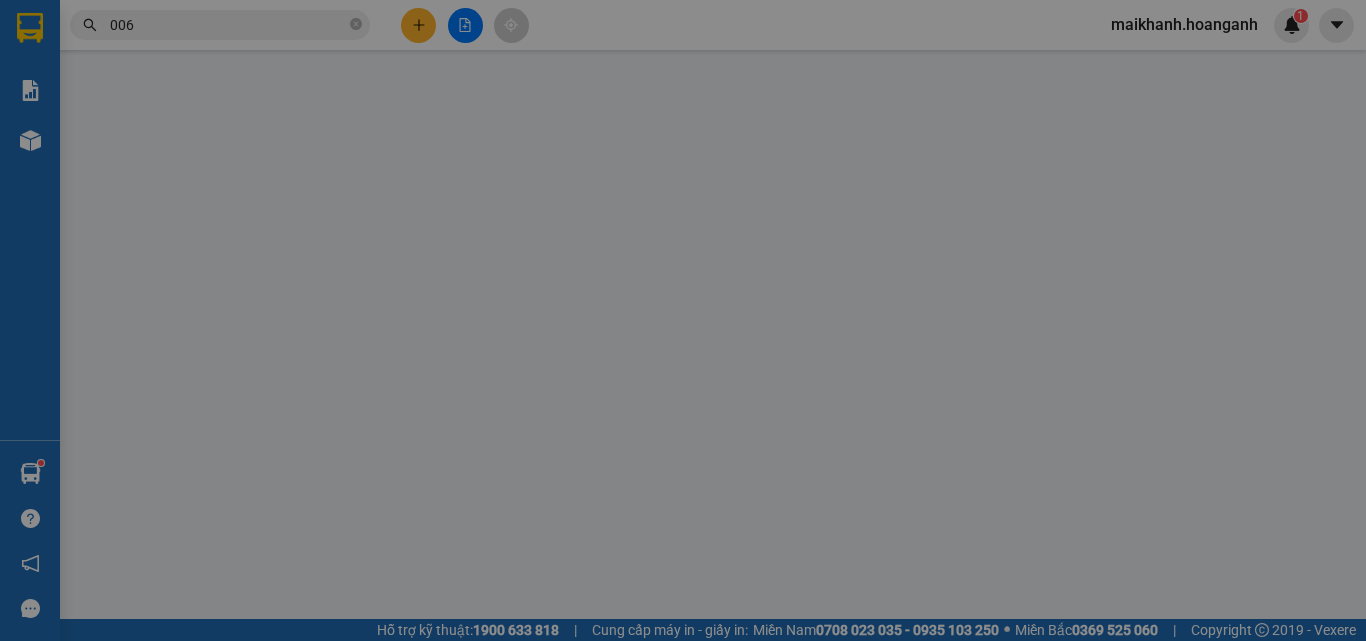 type on "BS LOAN" 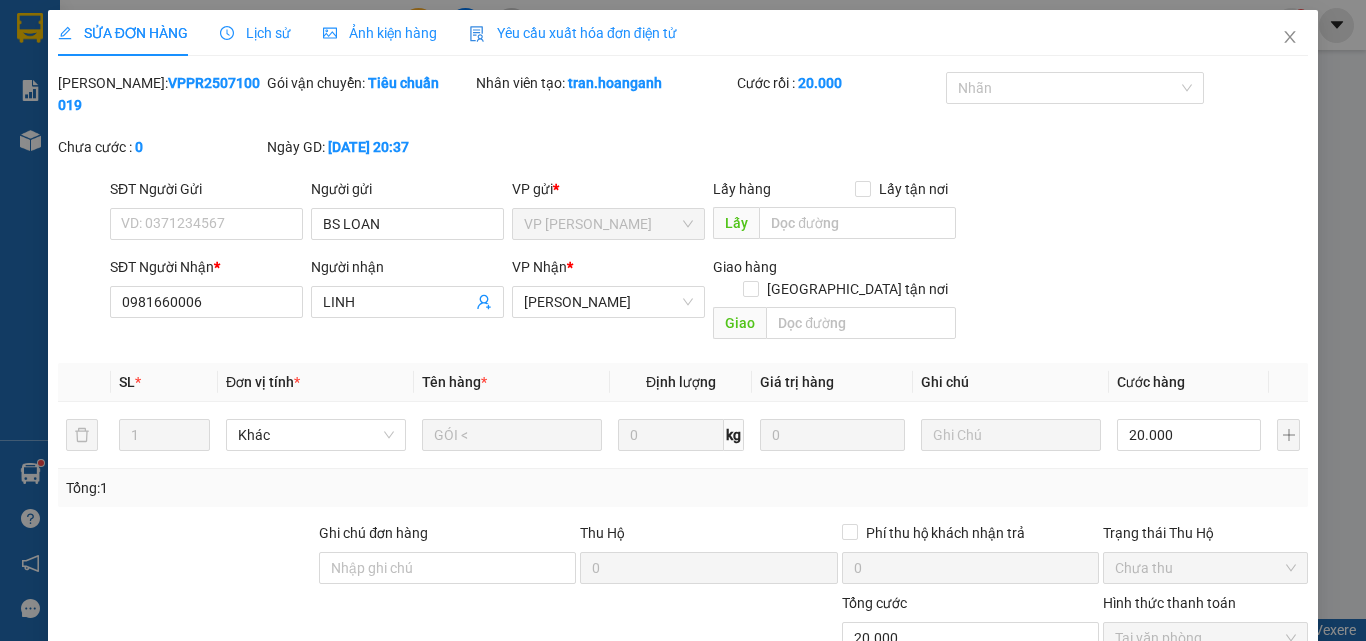 scroll, scrollTop: 165, scrollLeft: 0, axis: vertical 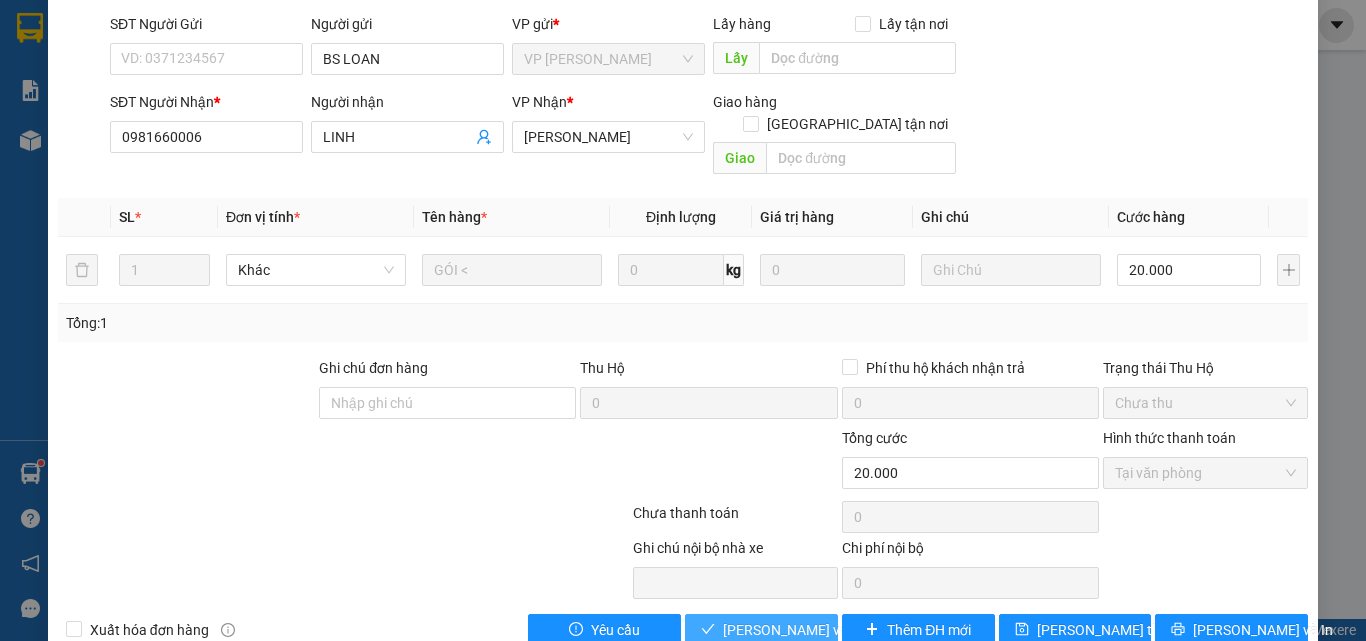 click on "[PERSON_NAME] và Giao hàng" at bounding box center (819, 630) 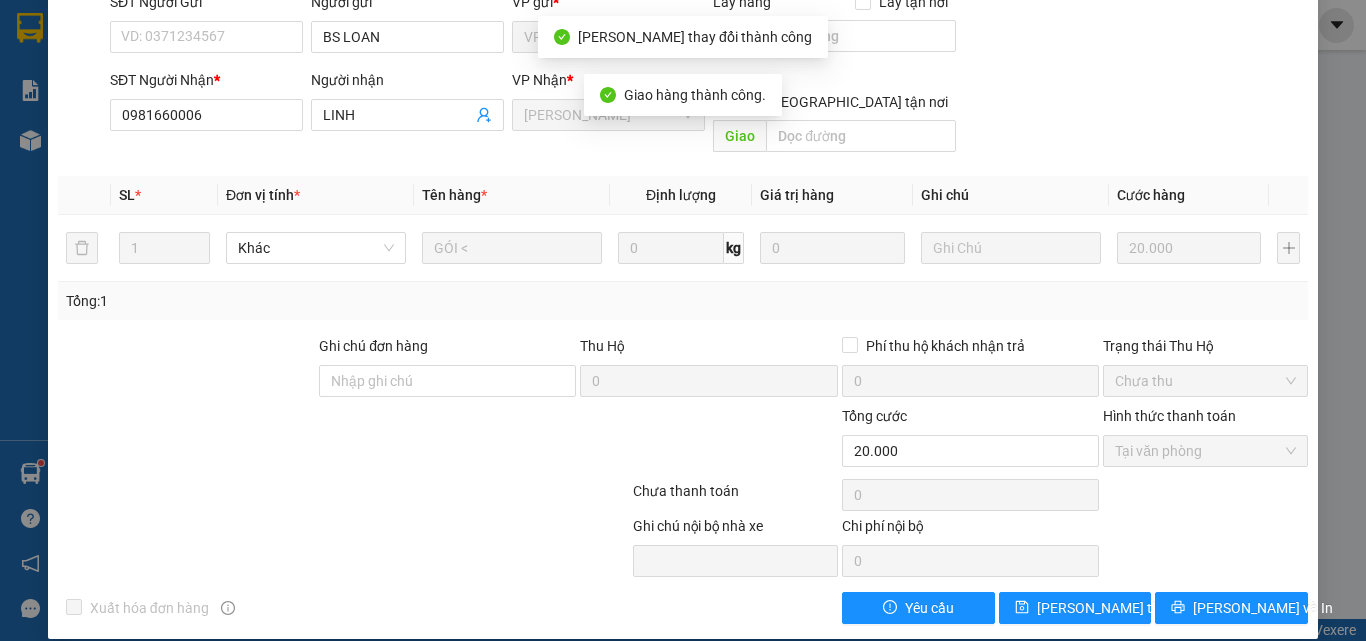 scroll, scrollTop: 0, scrollLeft: 0, axis: both 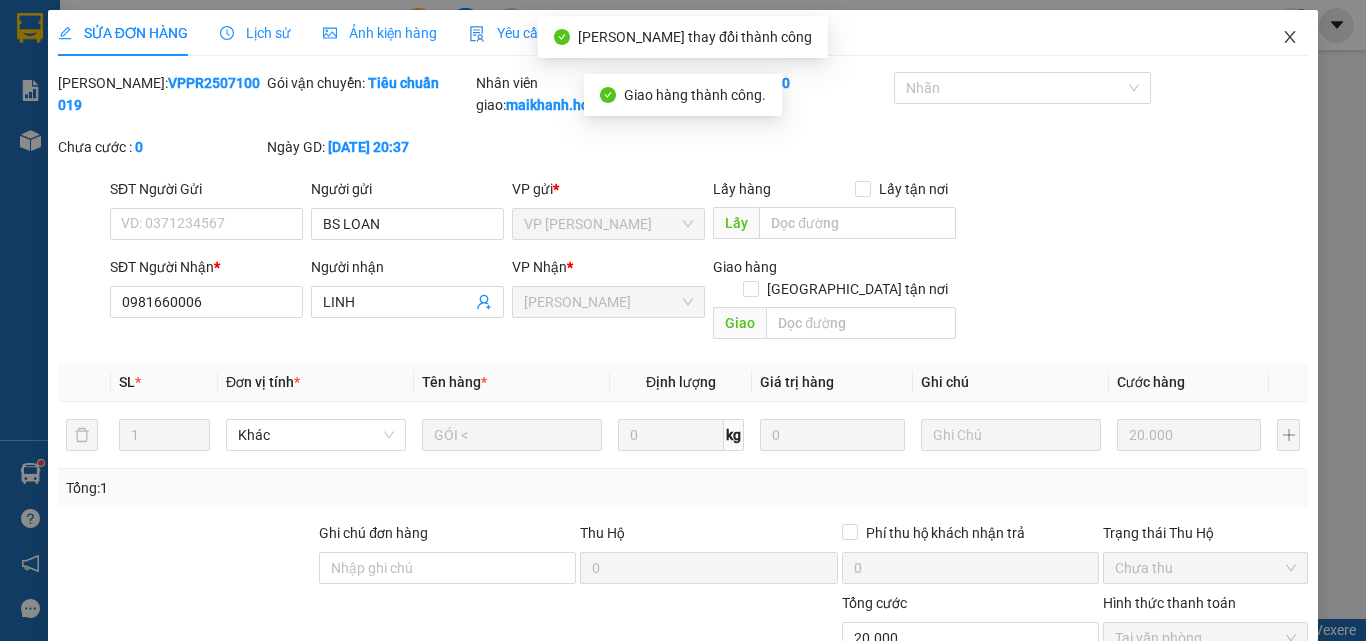 click 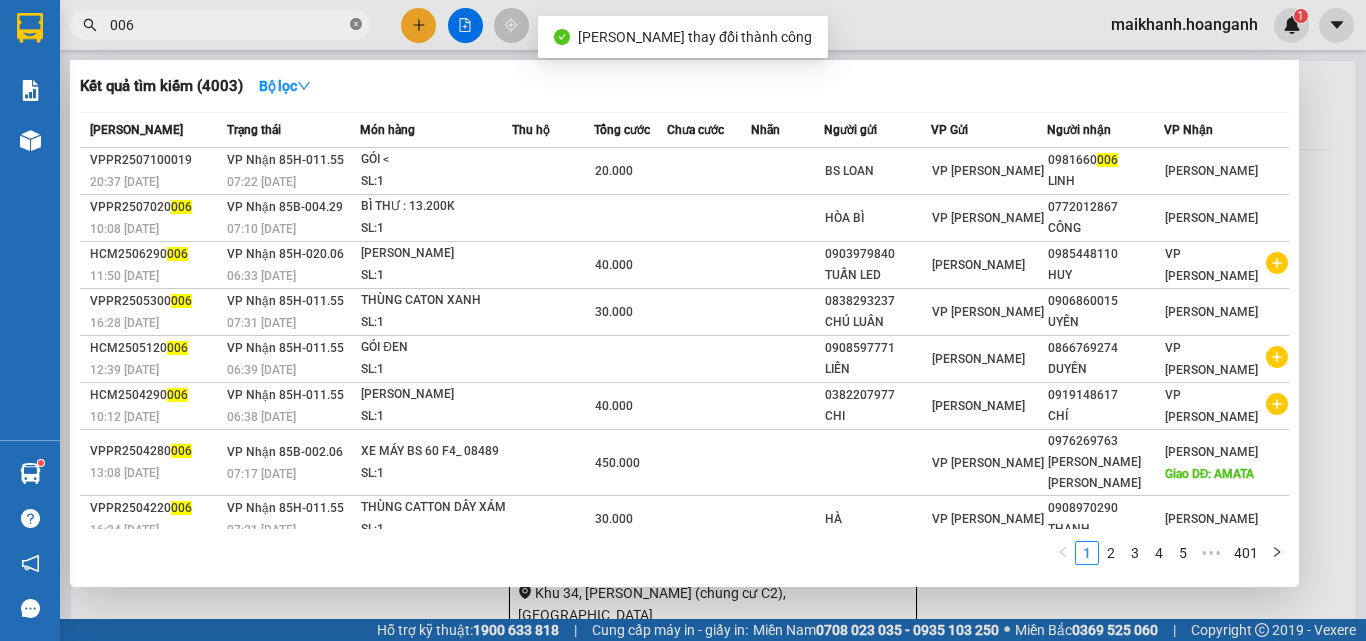 click 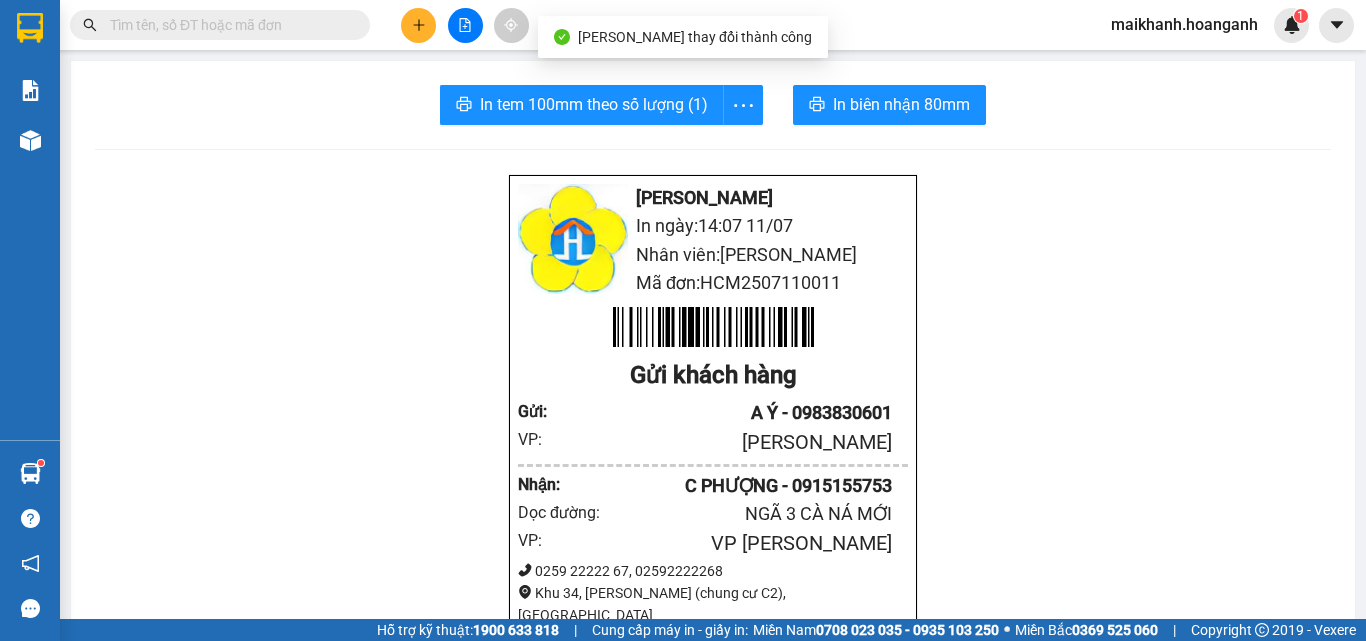 click at bounding box center [228, 25] 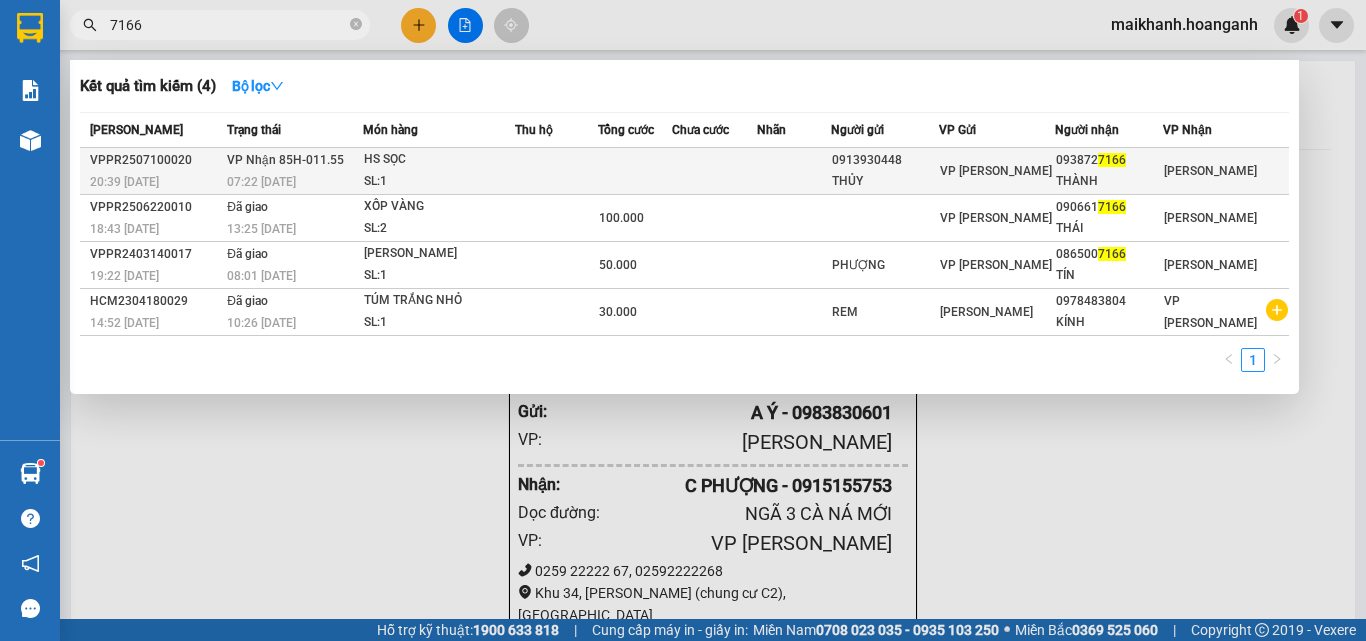 type on "7166" 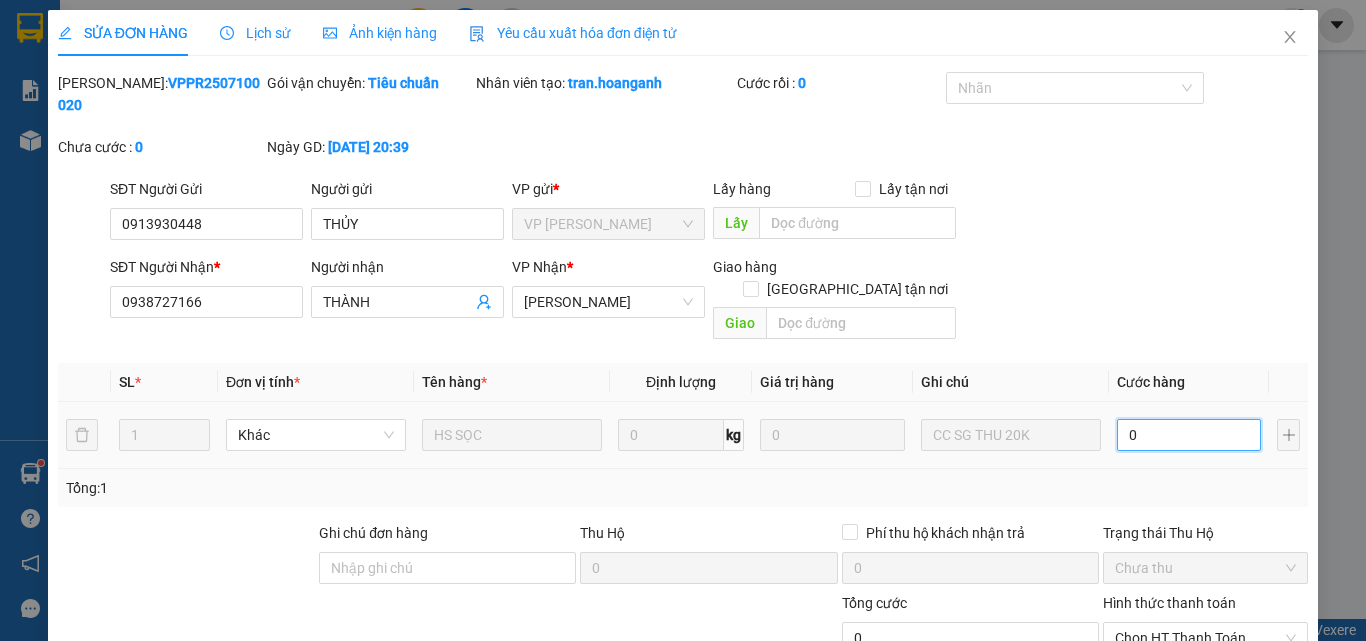 click on "0" at bounding box center (1189, 435) 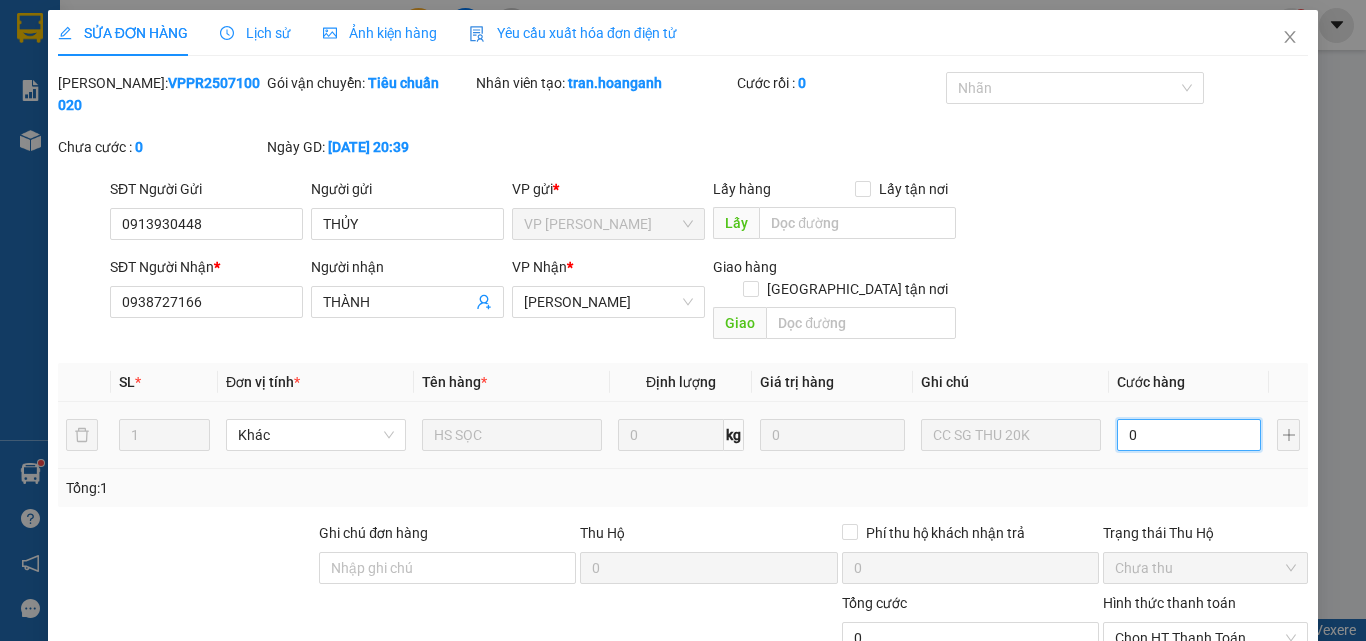 type on "2" 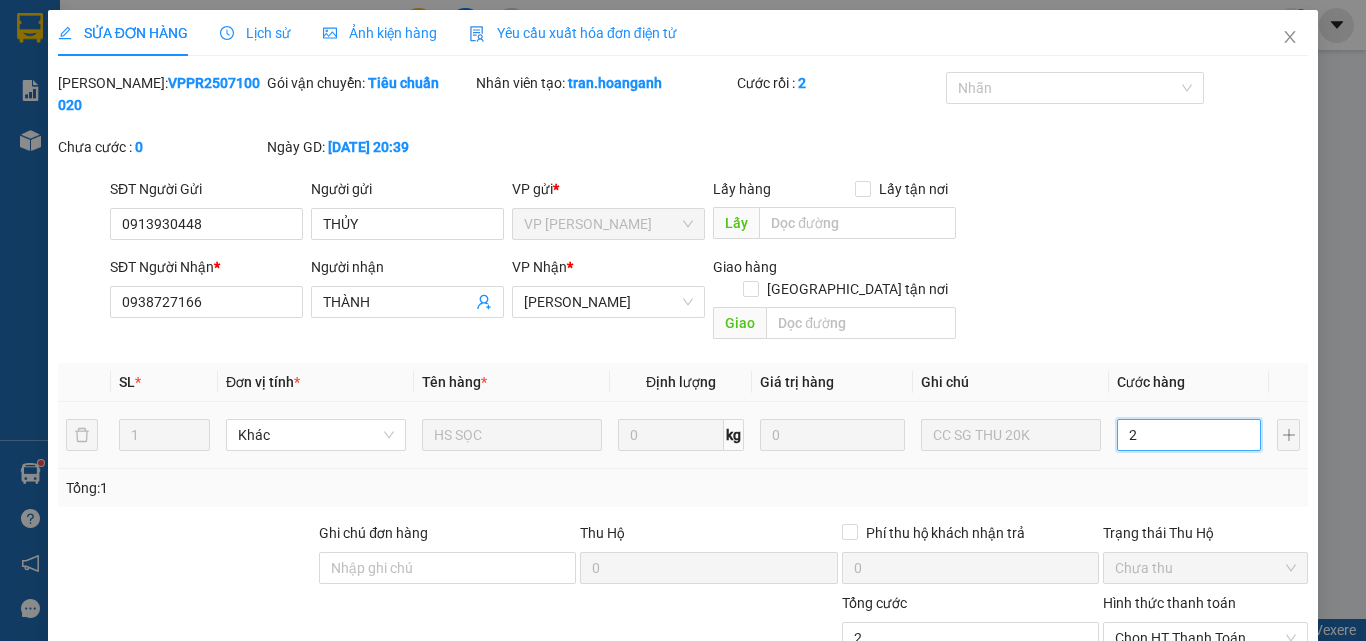 type on "20" 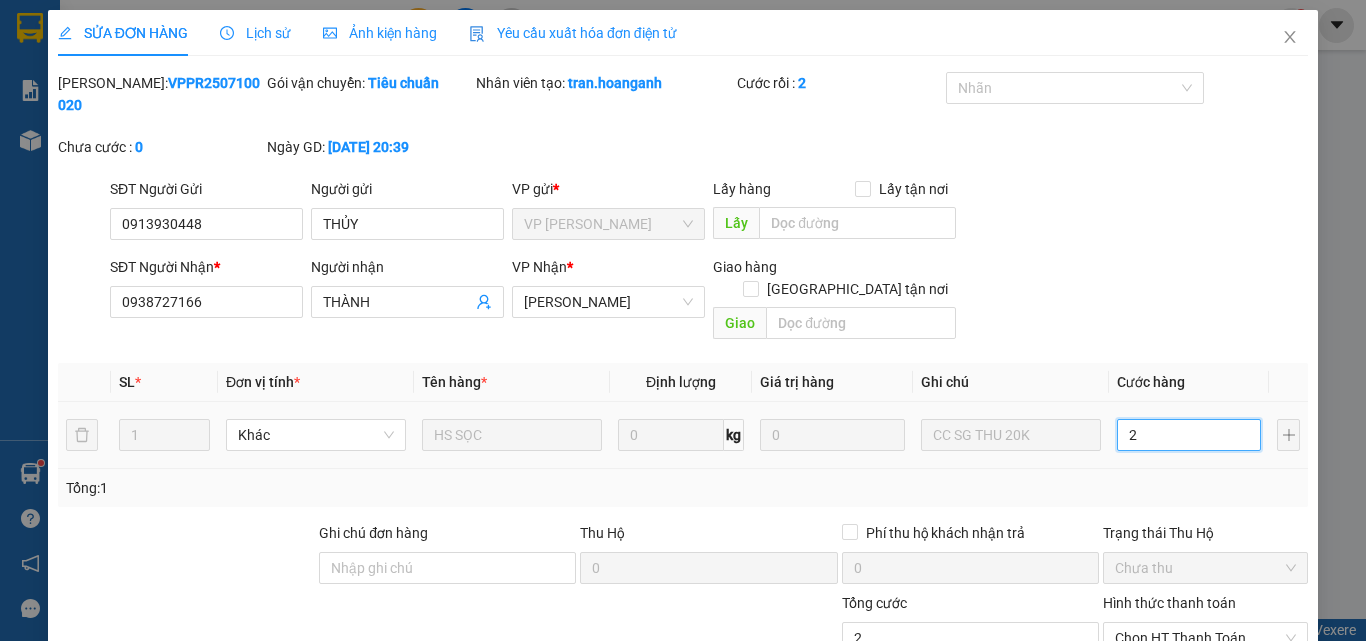 type on "20" 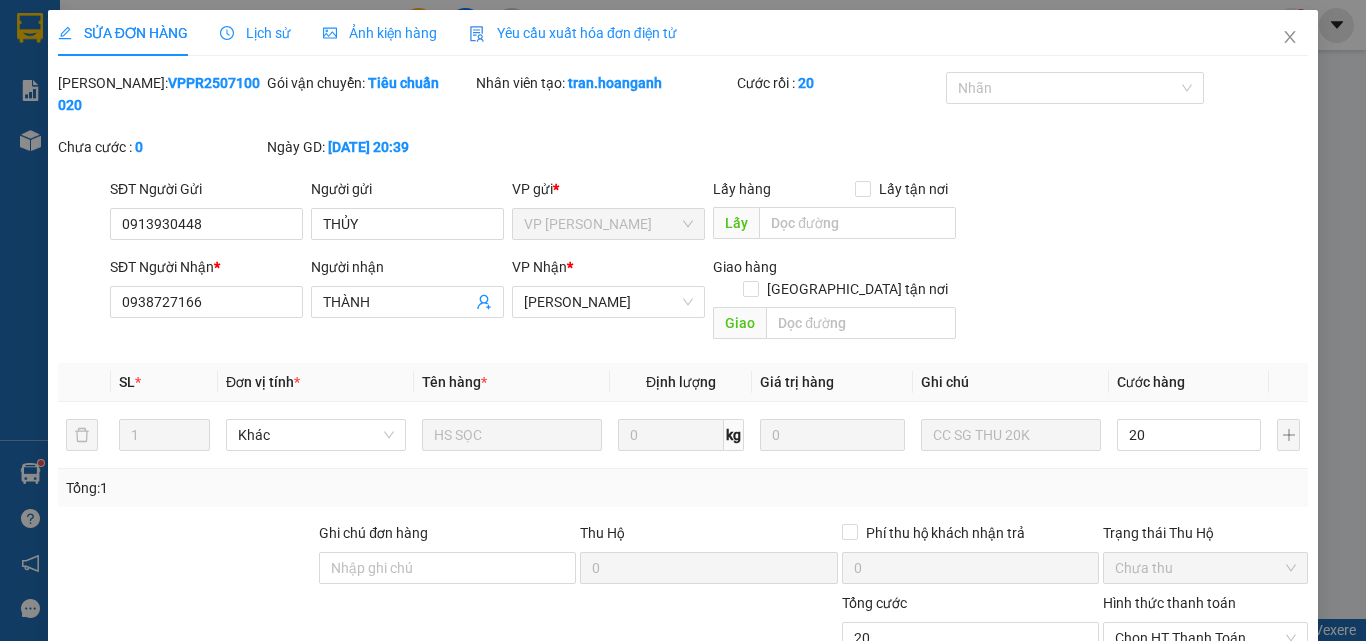 type on "20.000" 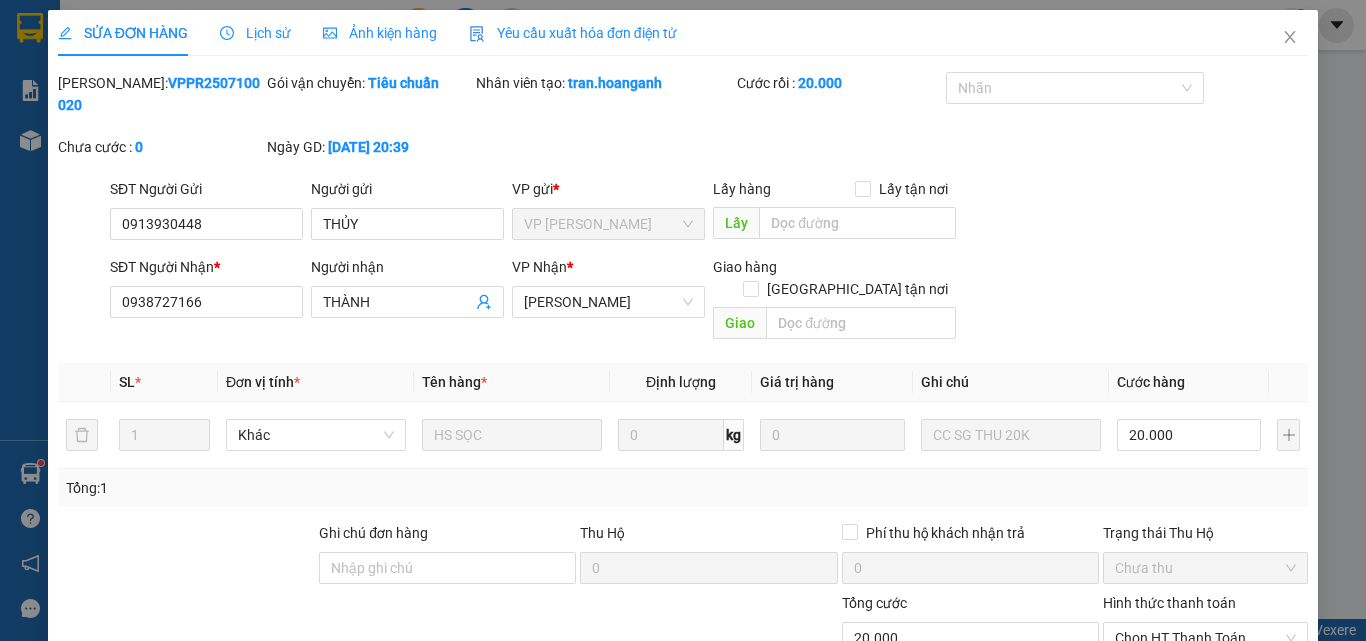 scroll, scrollTop: 165, scrollLeft: 0, axis: vertical 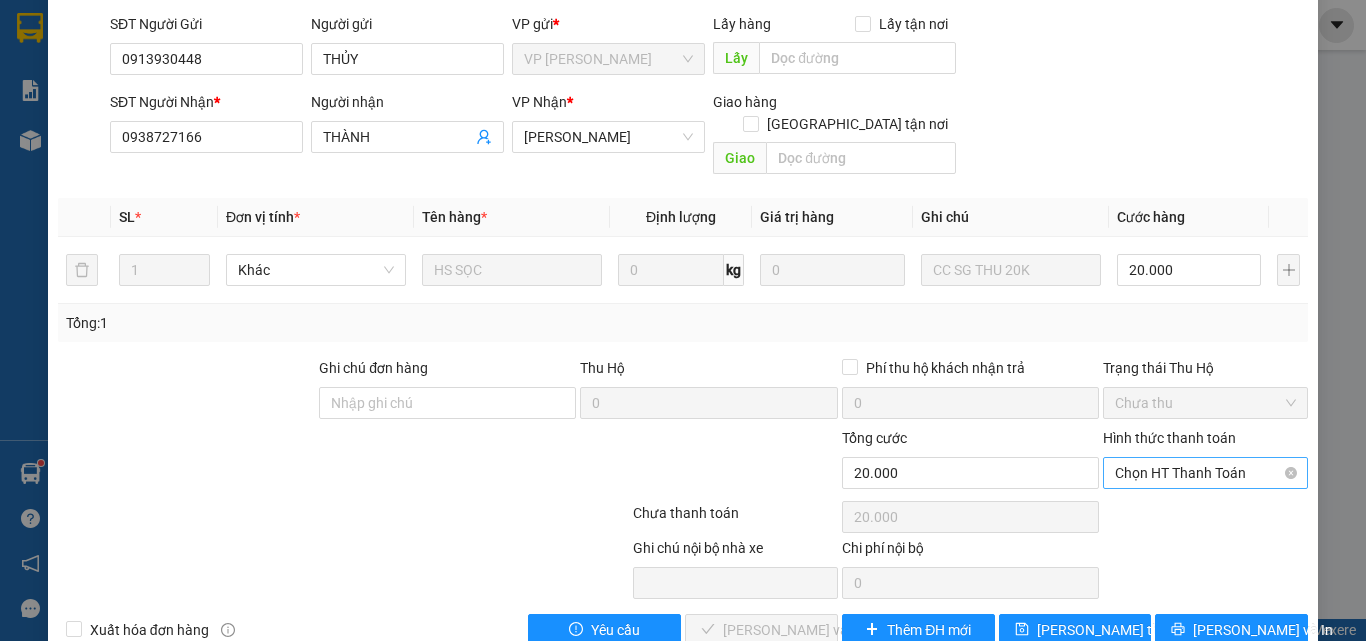 click on "Chọn HT Thanh Toán" at bounding box center (1205, 473) 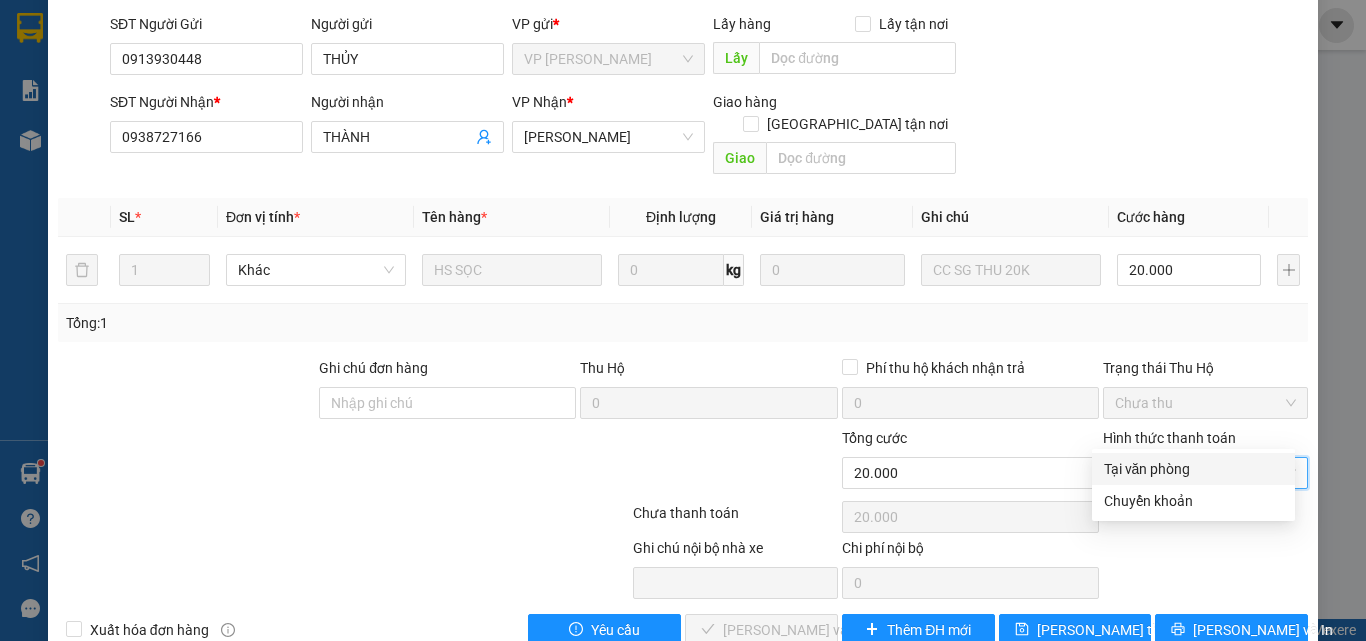 click on "Tại văn phòng" at bounding box center [1193, 469] 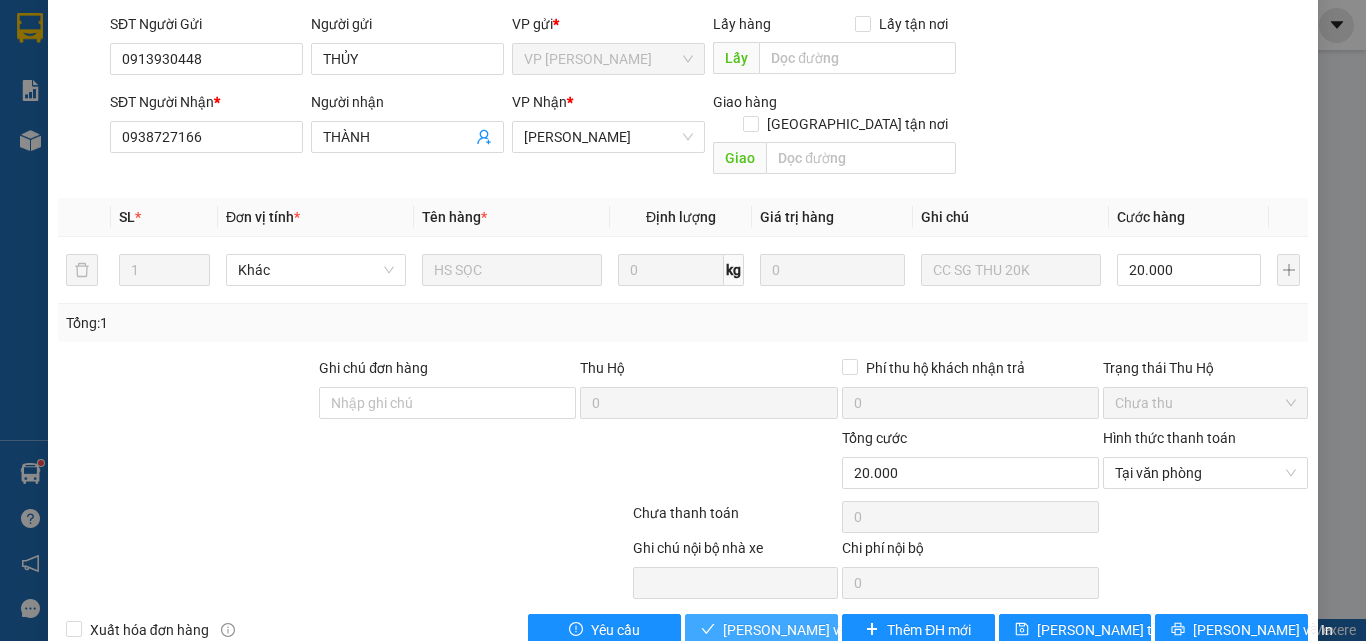 click on "[PERSON_NAME] và Giao hàng" at bounding box center (819, 630) 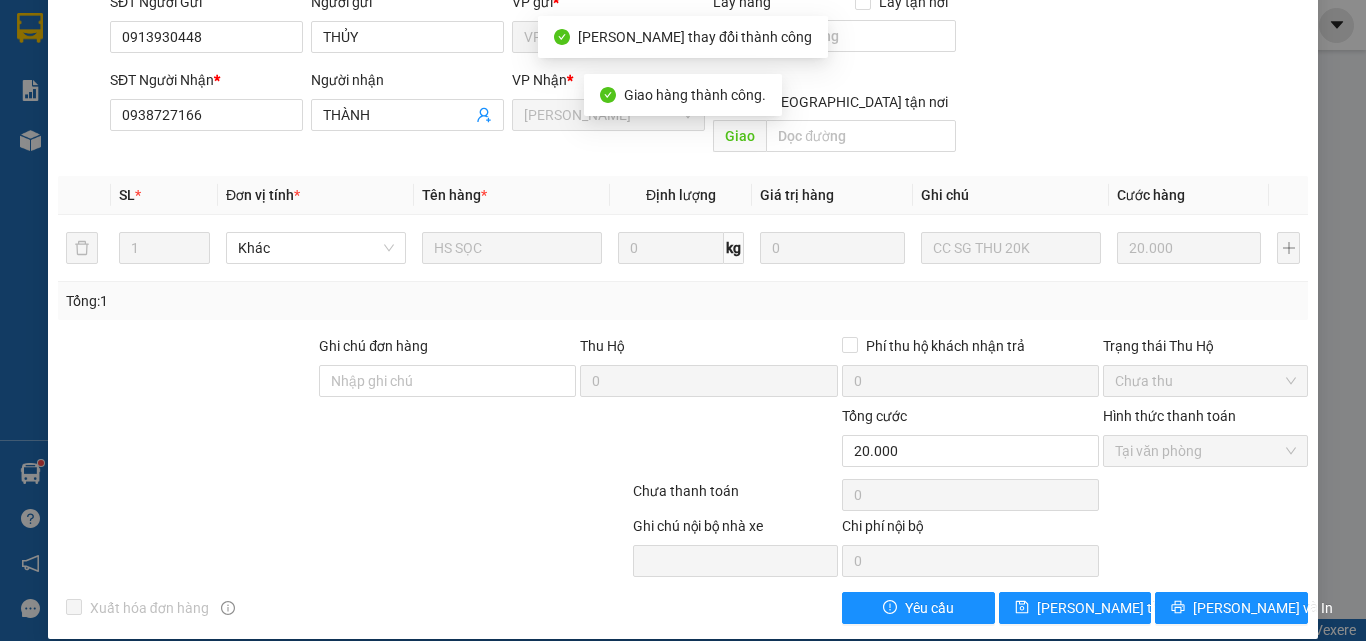 scroll, scrollTop: 0, scrollLeft: 0, axis: both 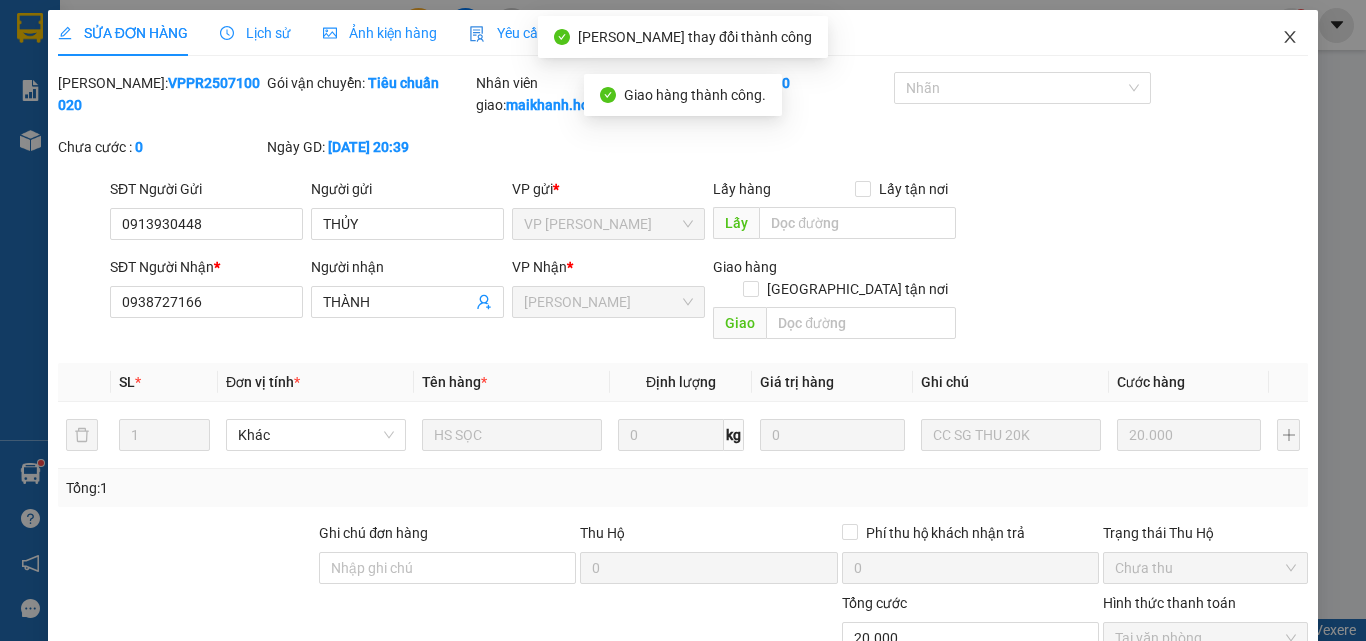 click 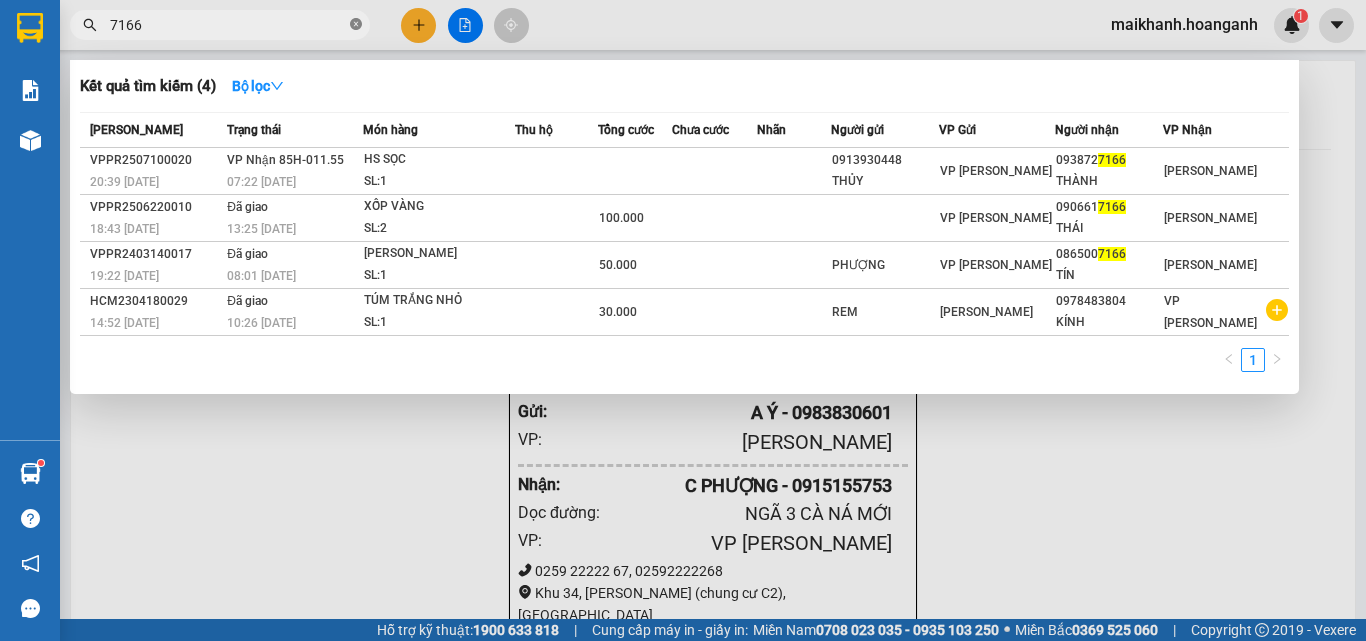 click 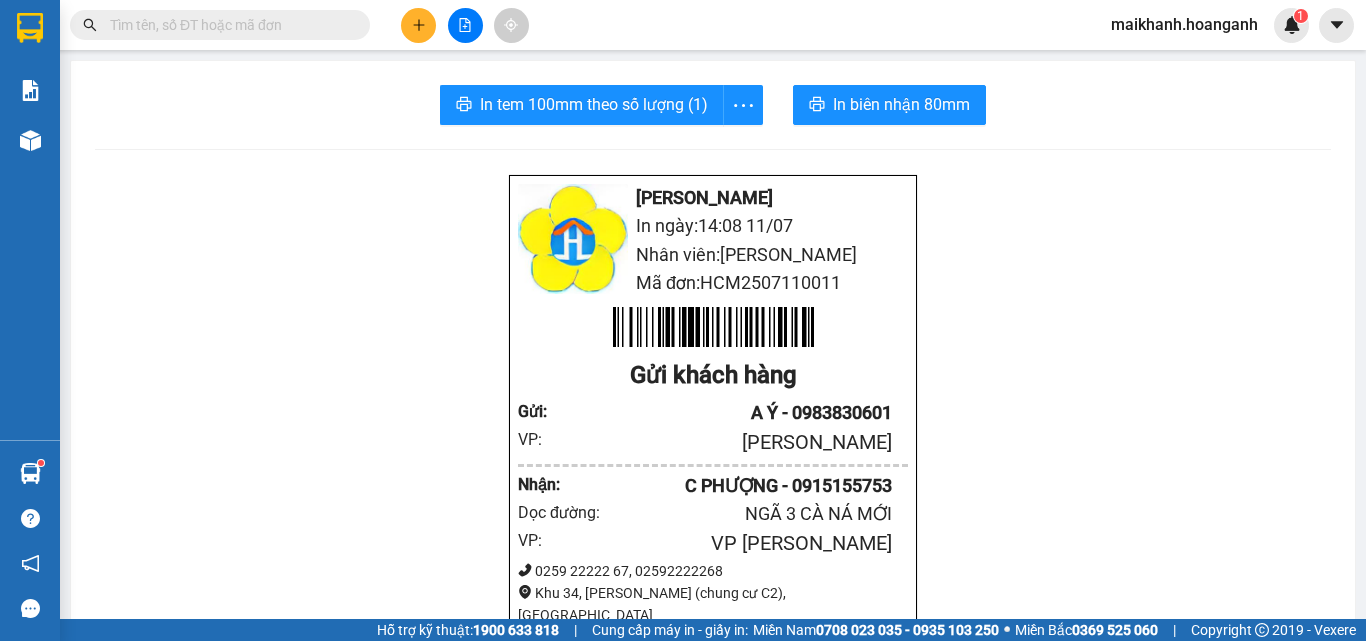 click at bounding box center [228, 25] 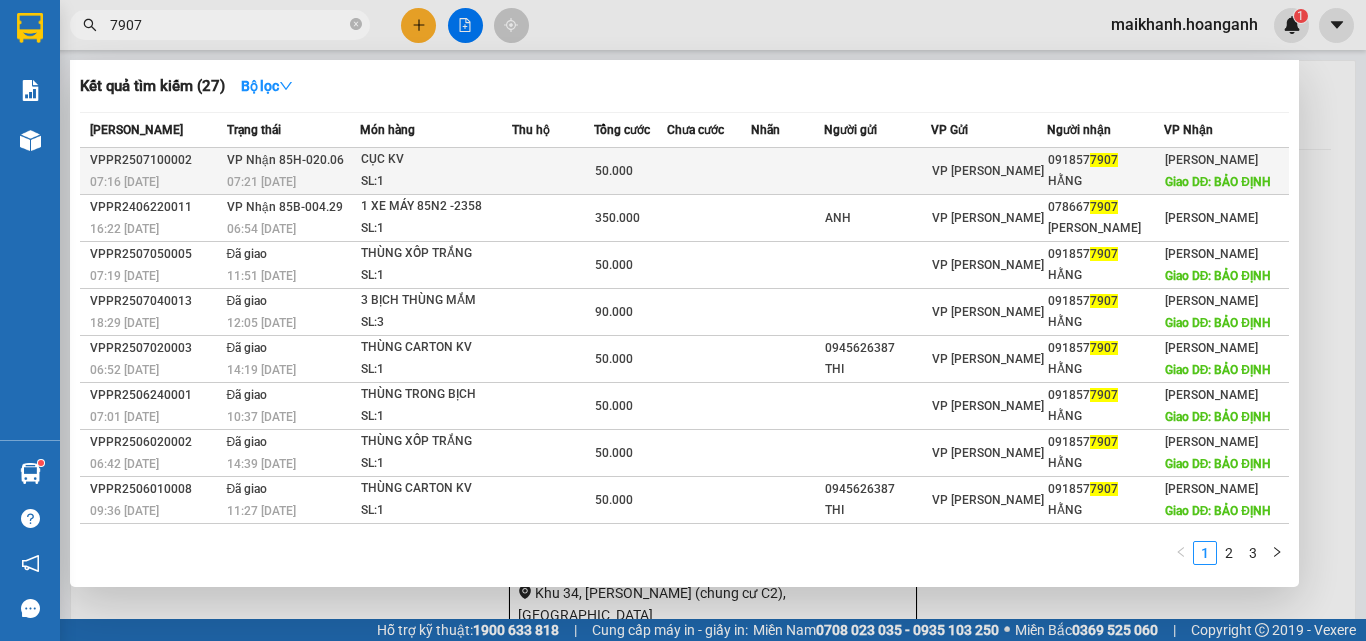 type on "7907" 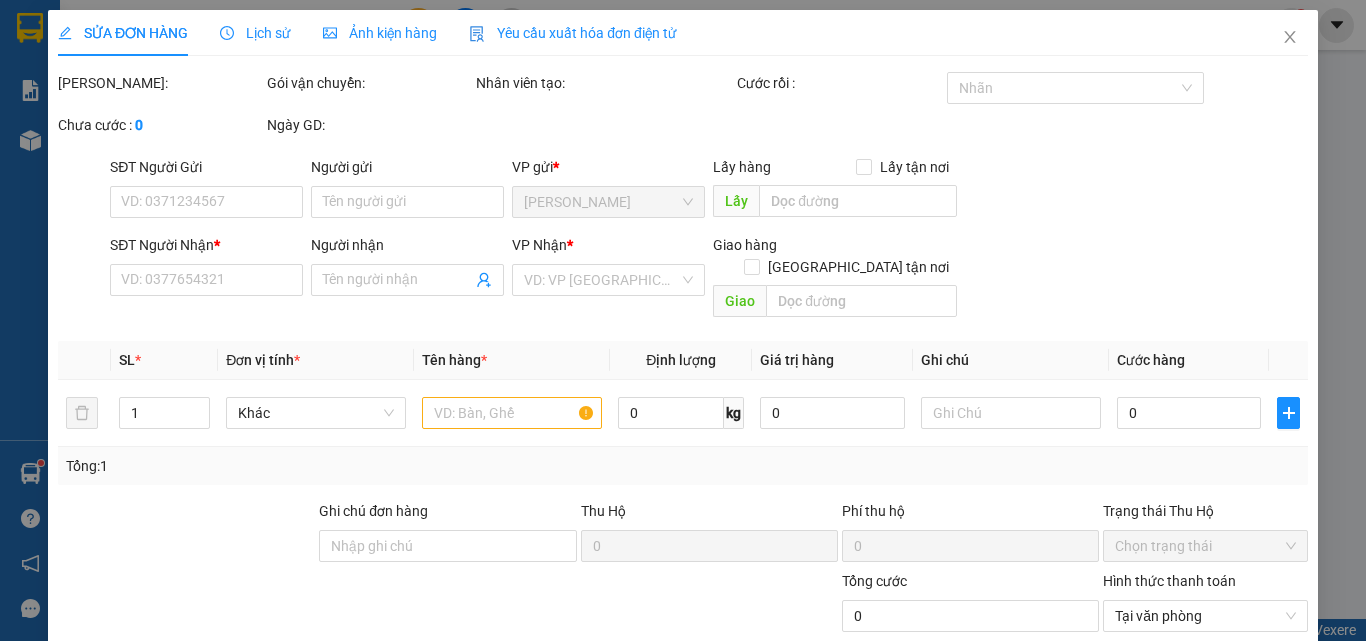 type on "0918577907" 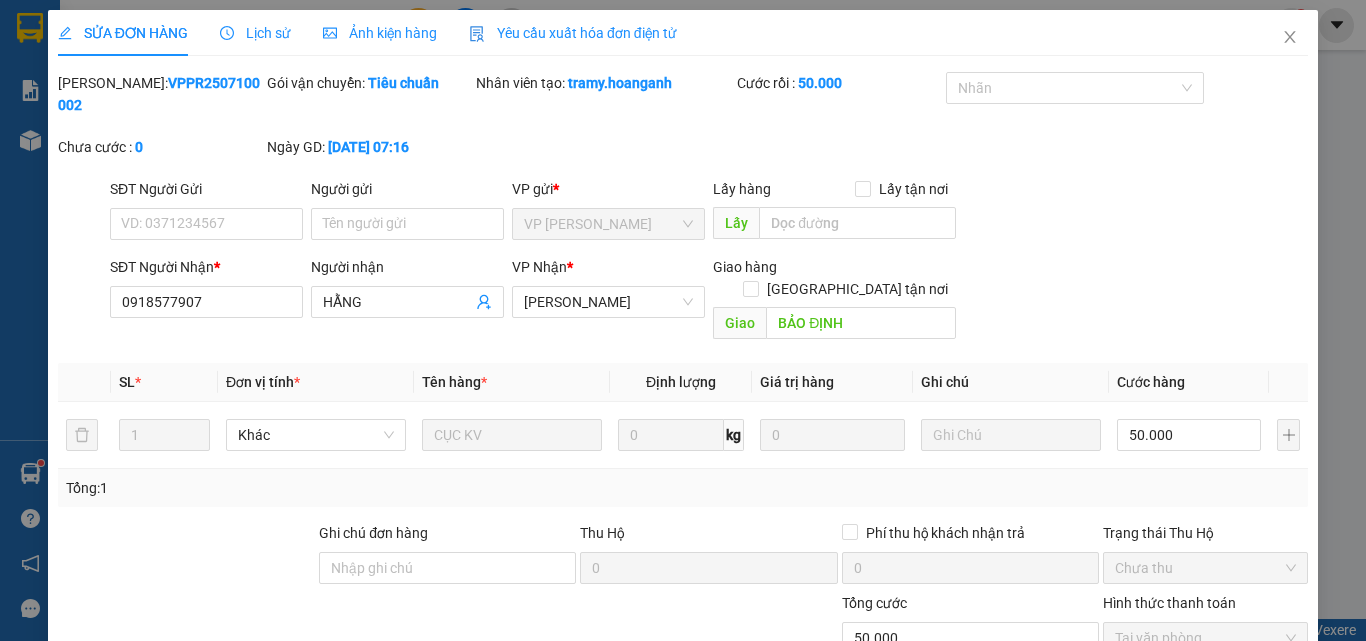 scroll, scrollTop: 165, scrollLeft: 0, axis: vertical 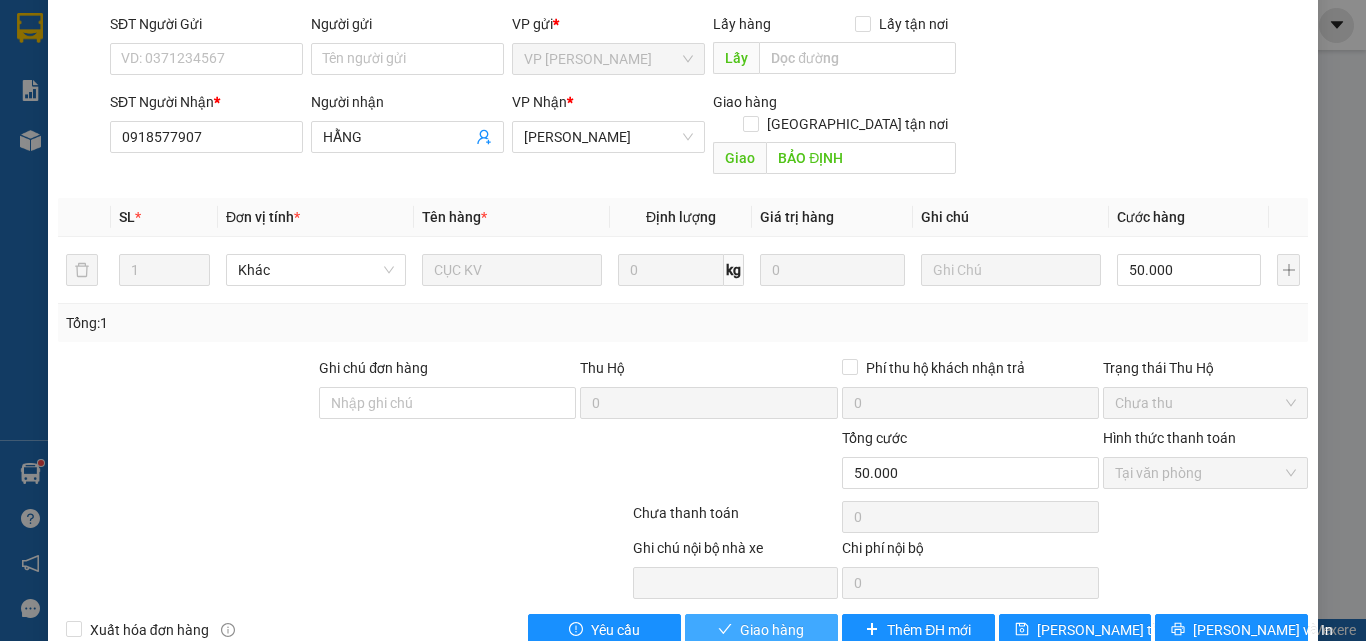 click on "Giao hàng" at bounding box center [772, 630] 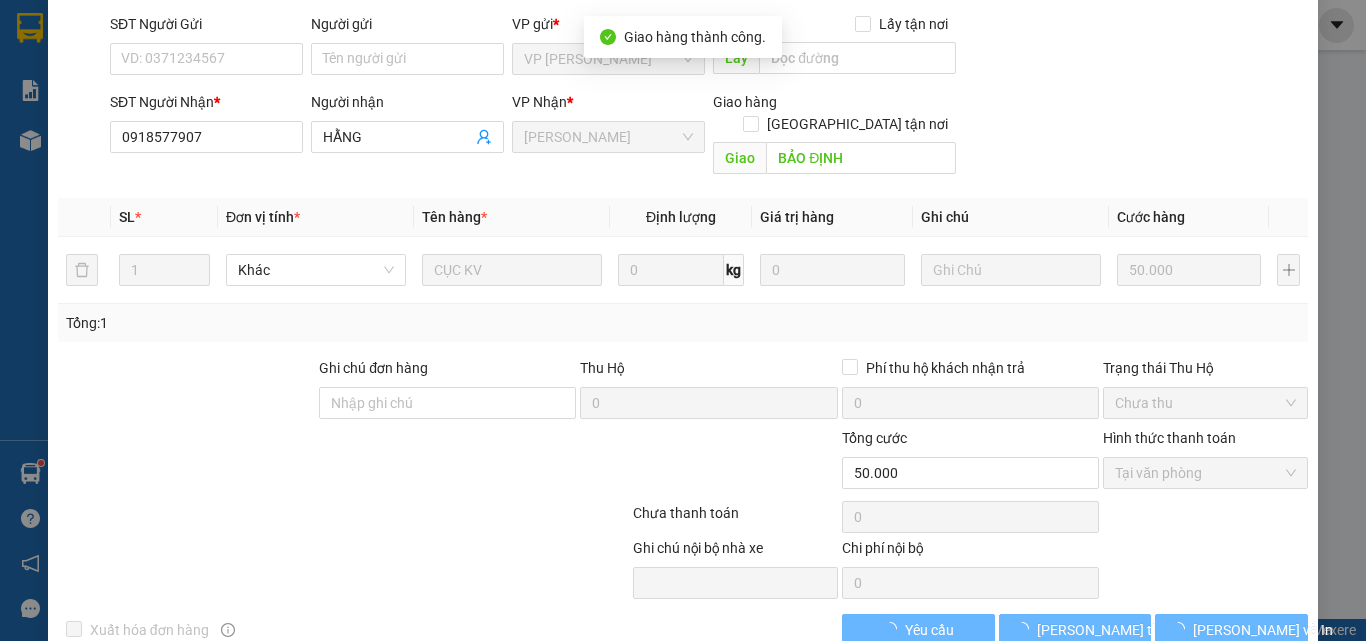 scroll, scrollTop: 187, scrollLeft: 0, axis: vertical 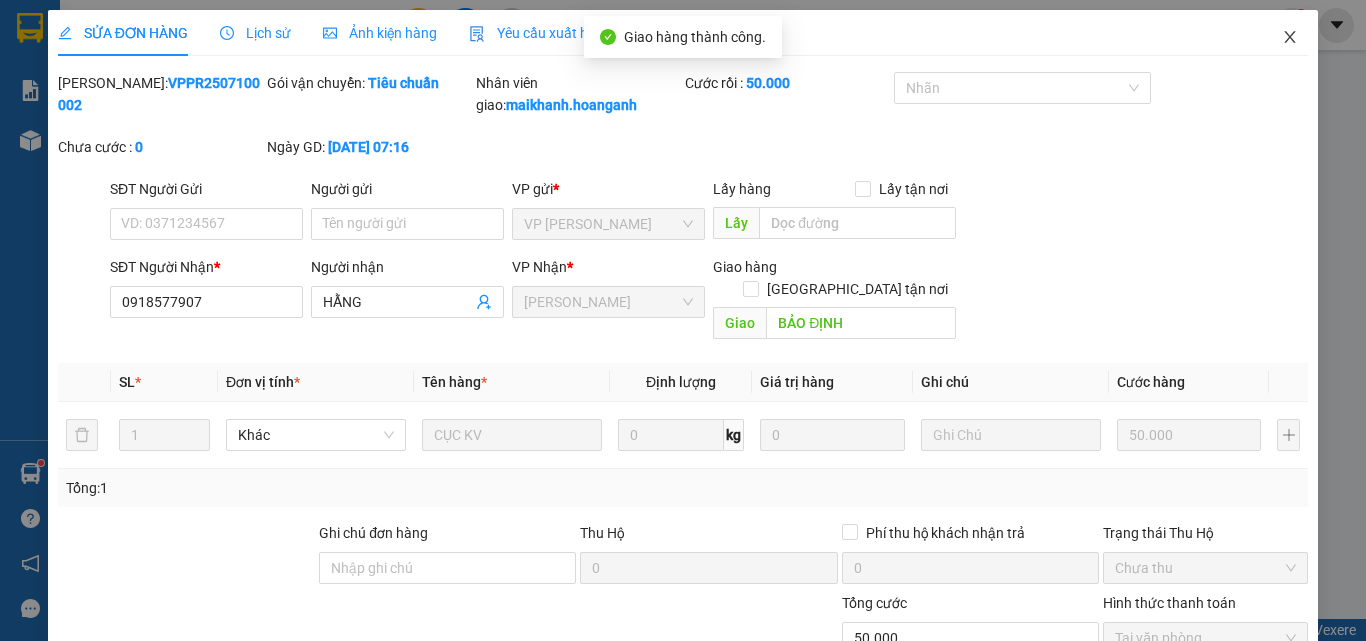 click 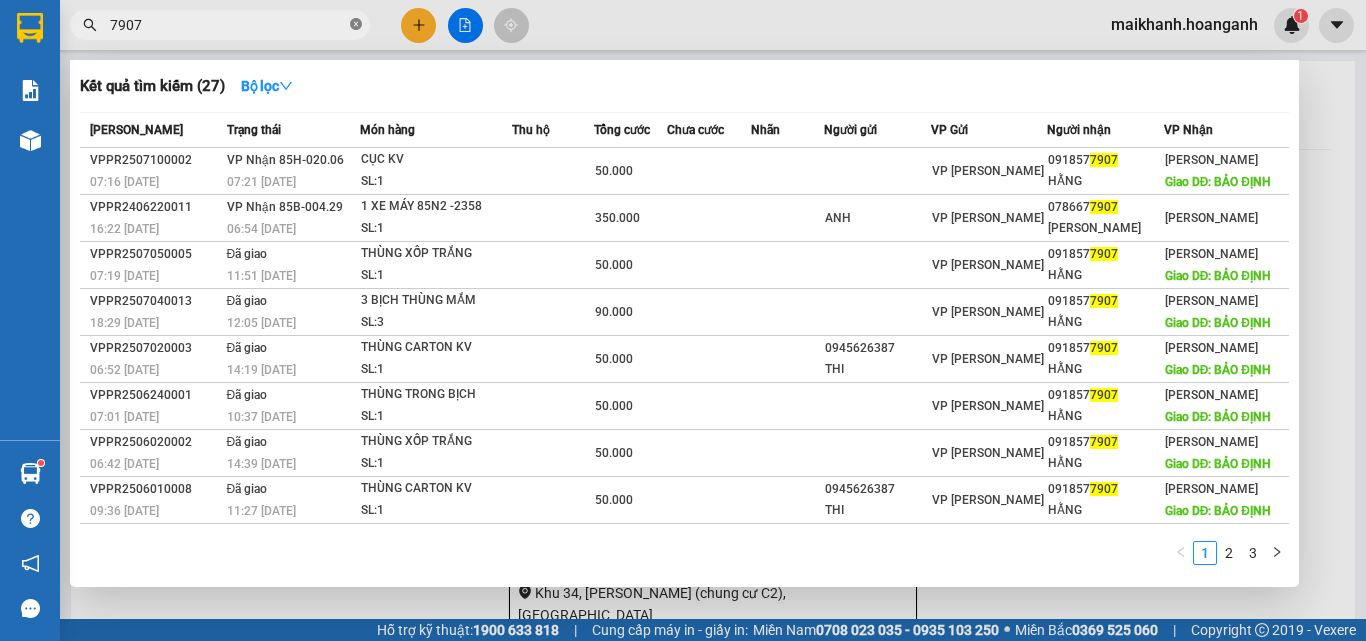 click 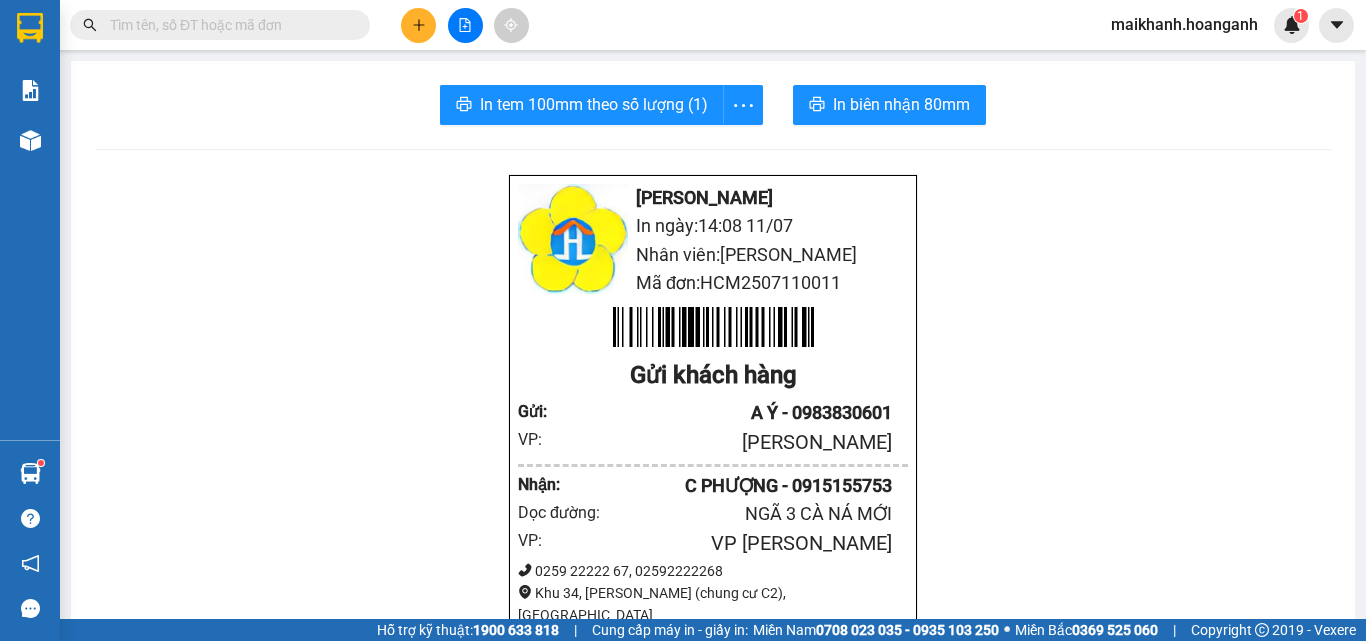 click at bounding box center (228, 25) 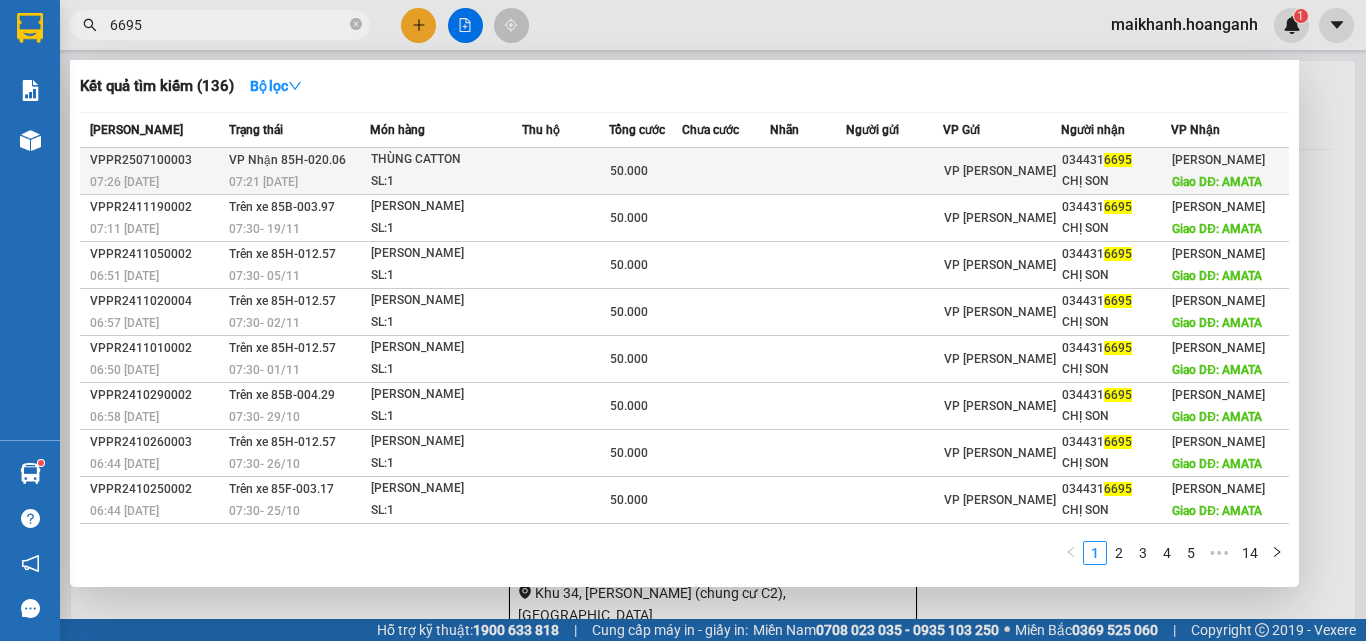 type on "6695" 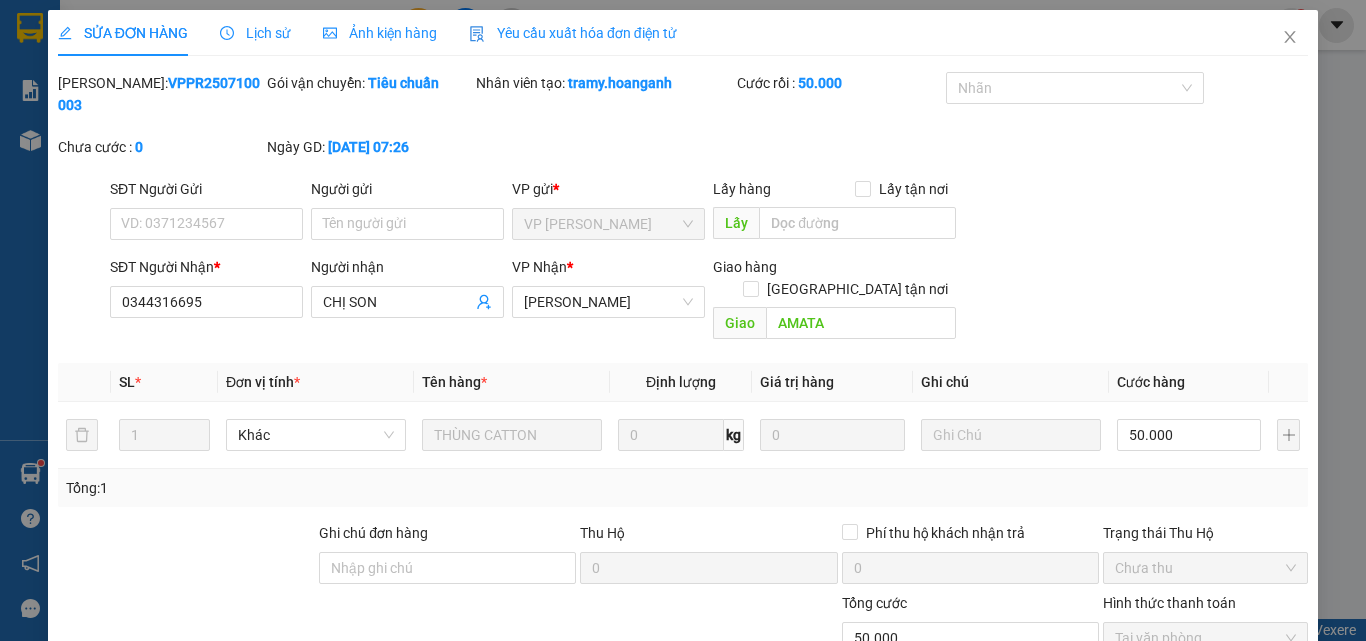 scroll, scrollTop: 165, scrollLeft: 0, axis: vertical 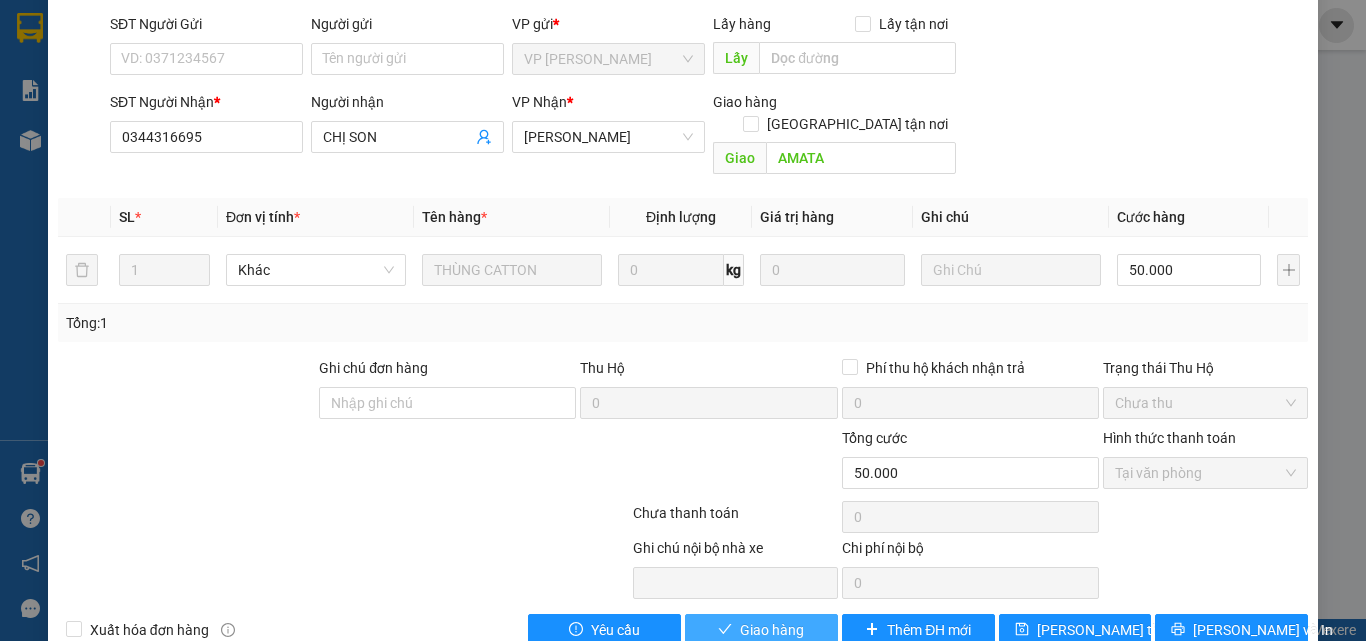 click on "Giao hàng" at bounding box center [761, 630] 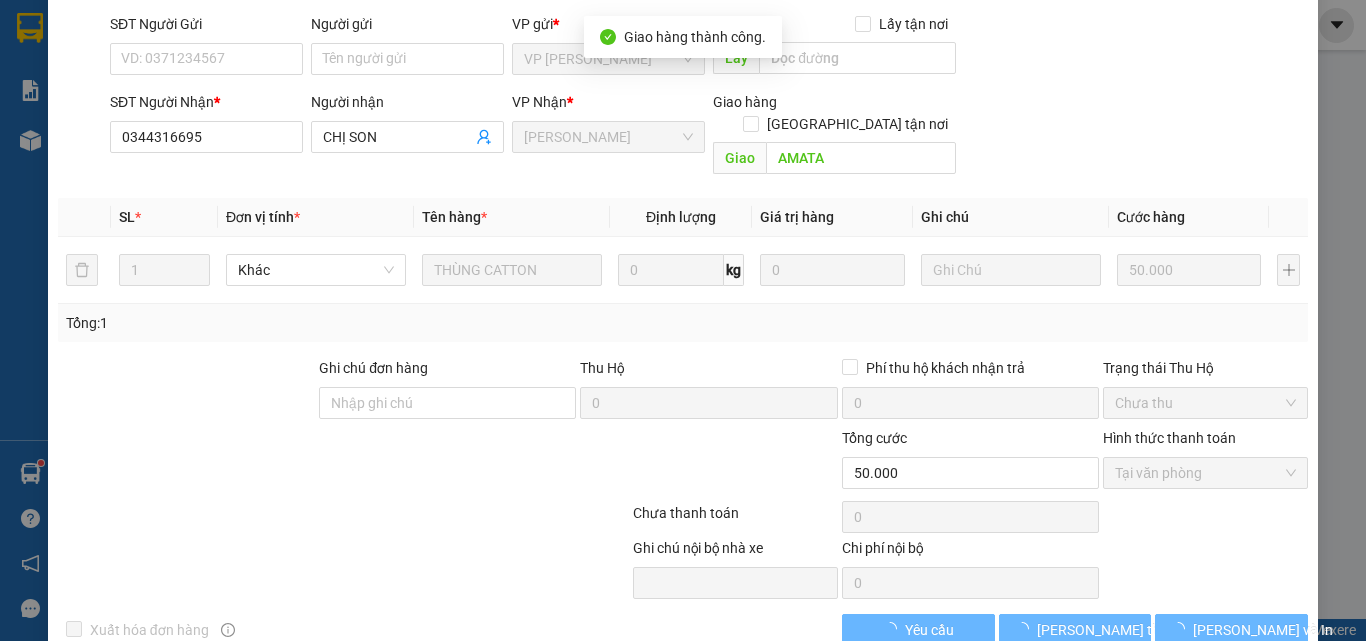 scroll, scrollTop: 187, scrollLeft: 0, axis: vertical 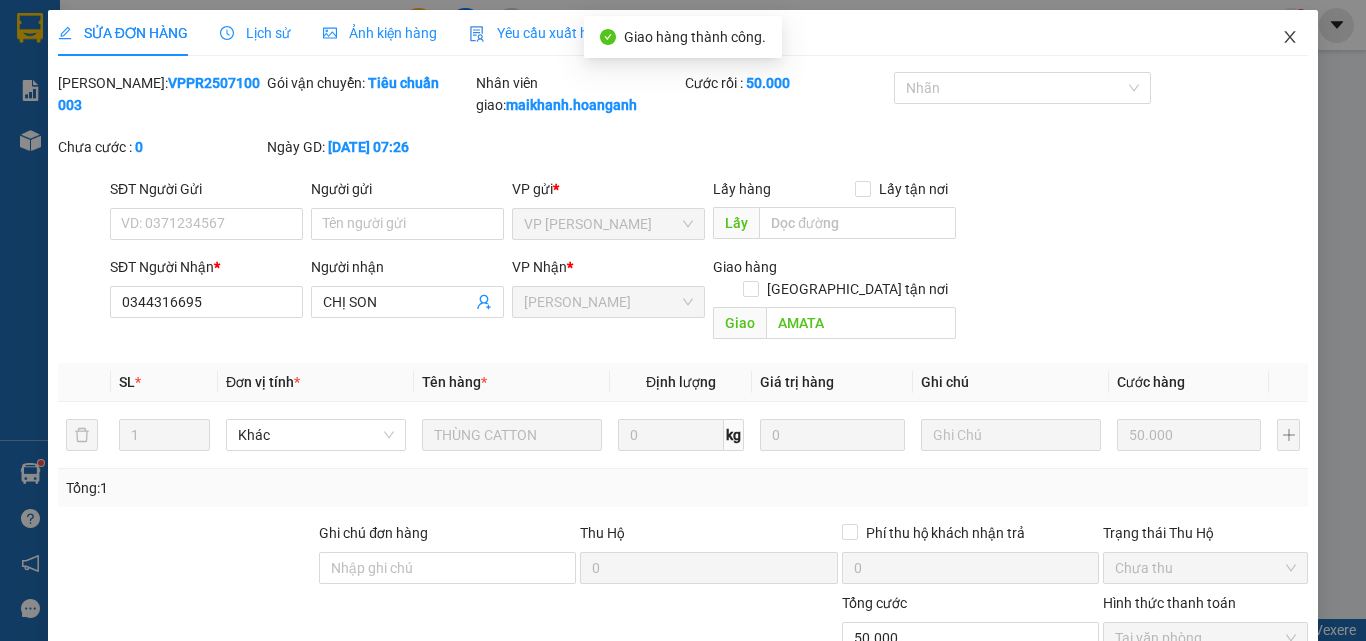 click 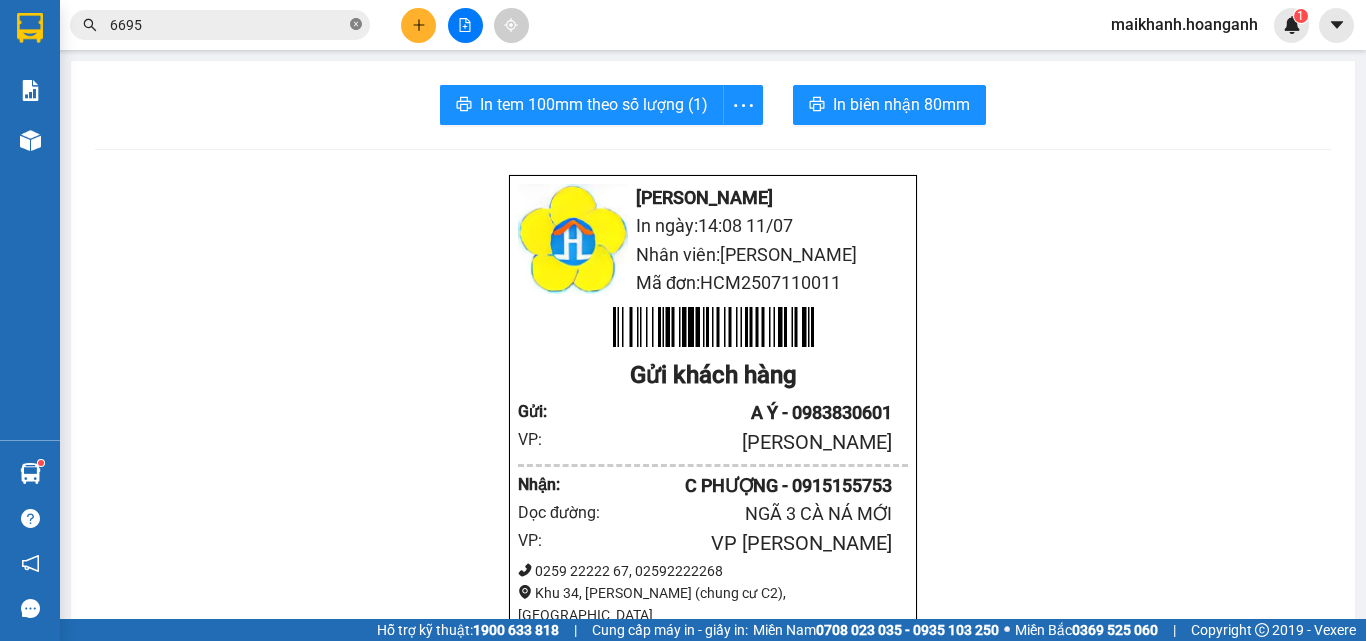 click 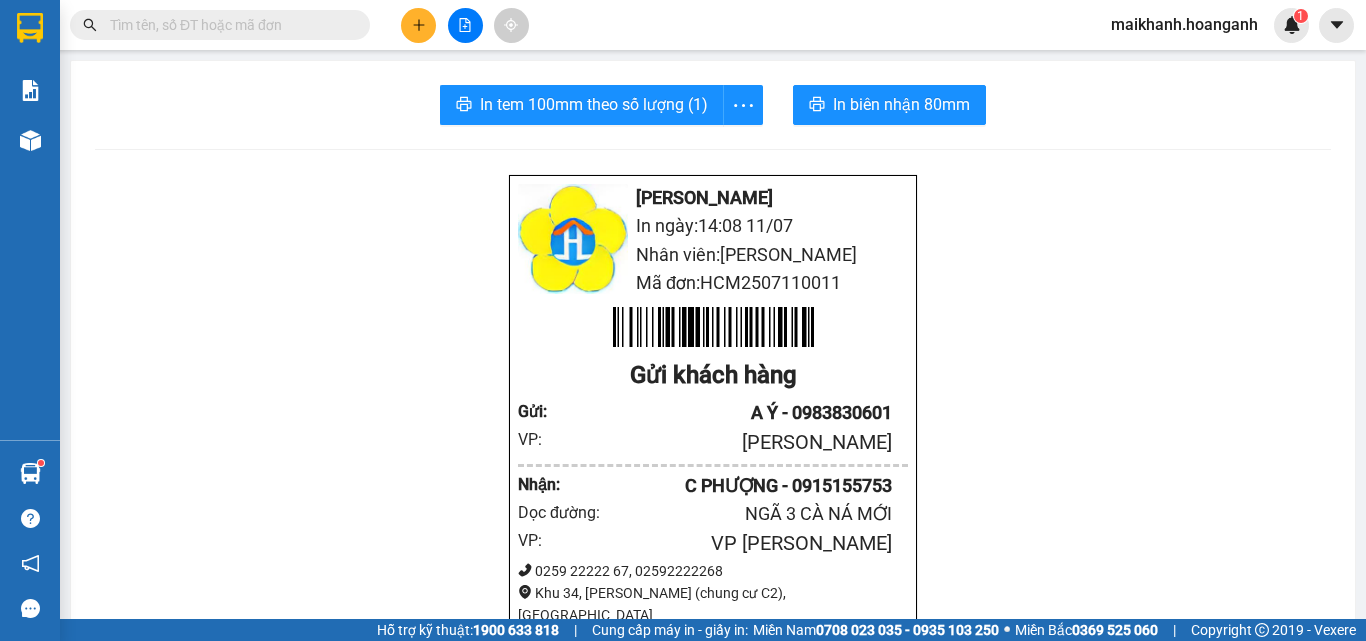 click at bounding box center (228, 25) 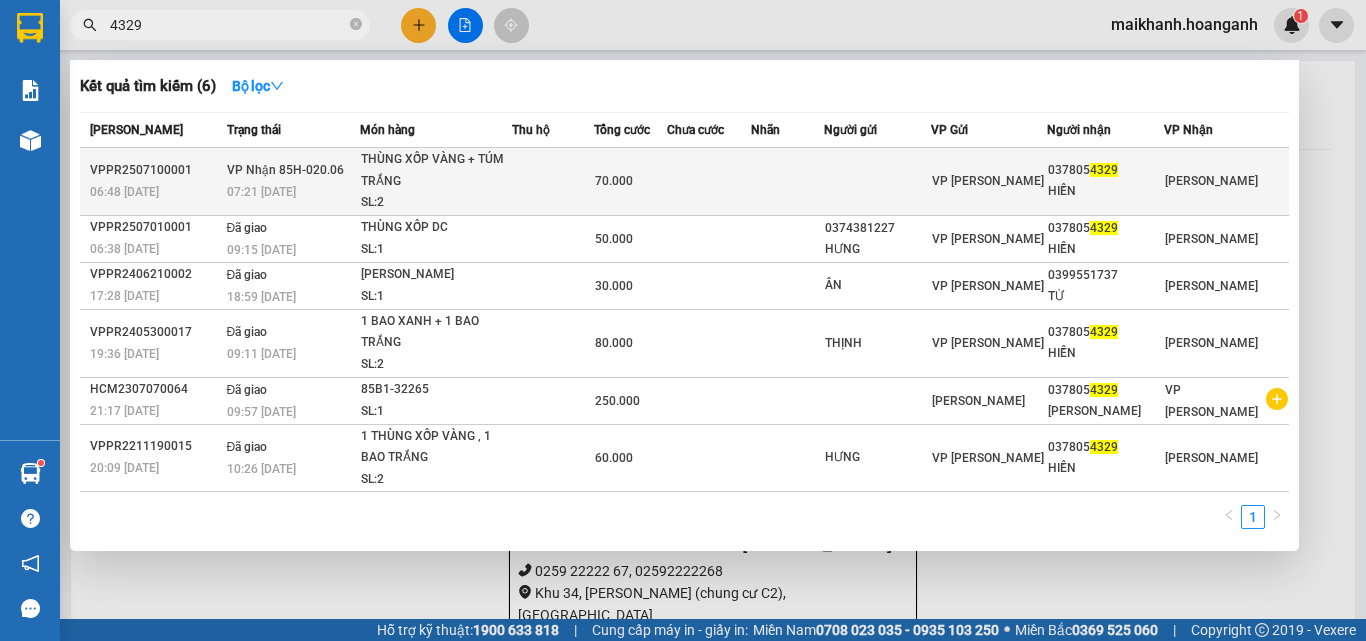 type on "4329" 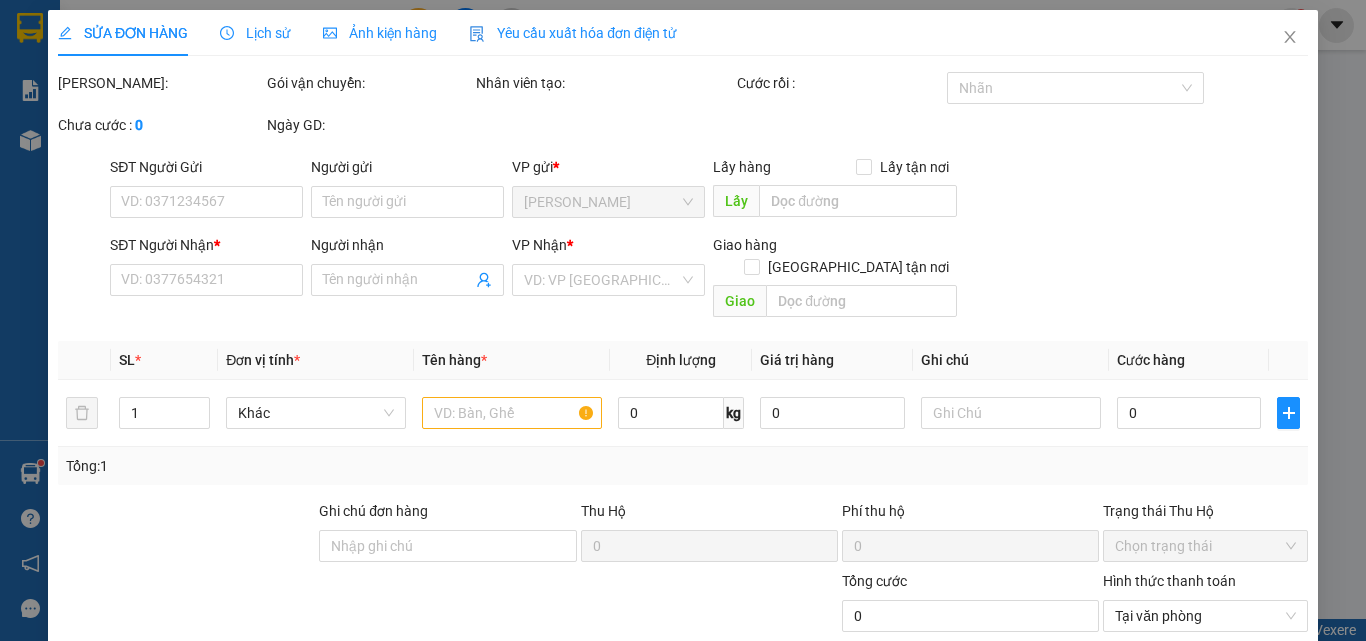 type on "0378054329" 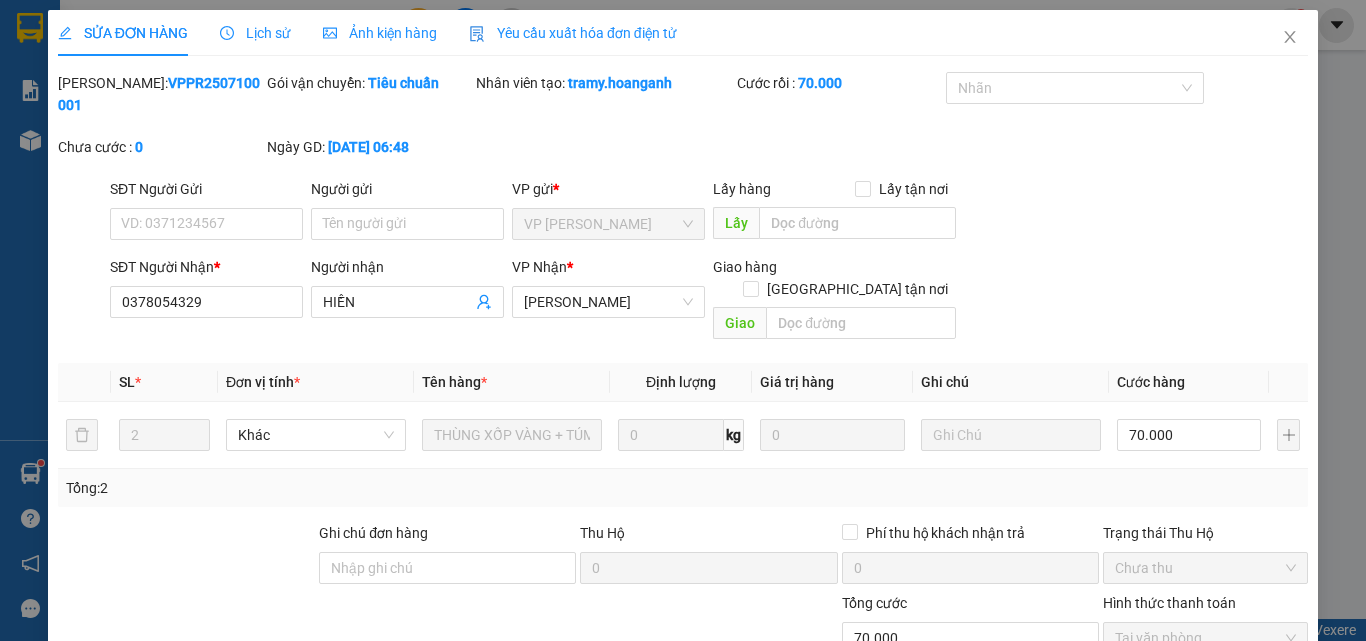 scroll, scrollTop: 165, scrollLeft: 0, axis: vertical 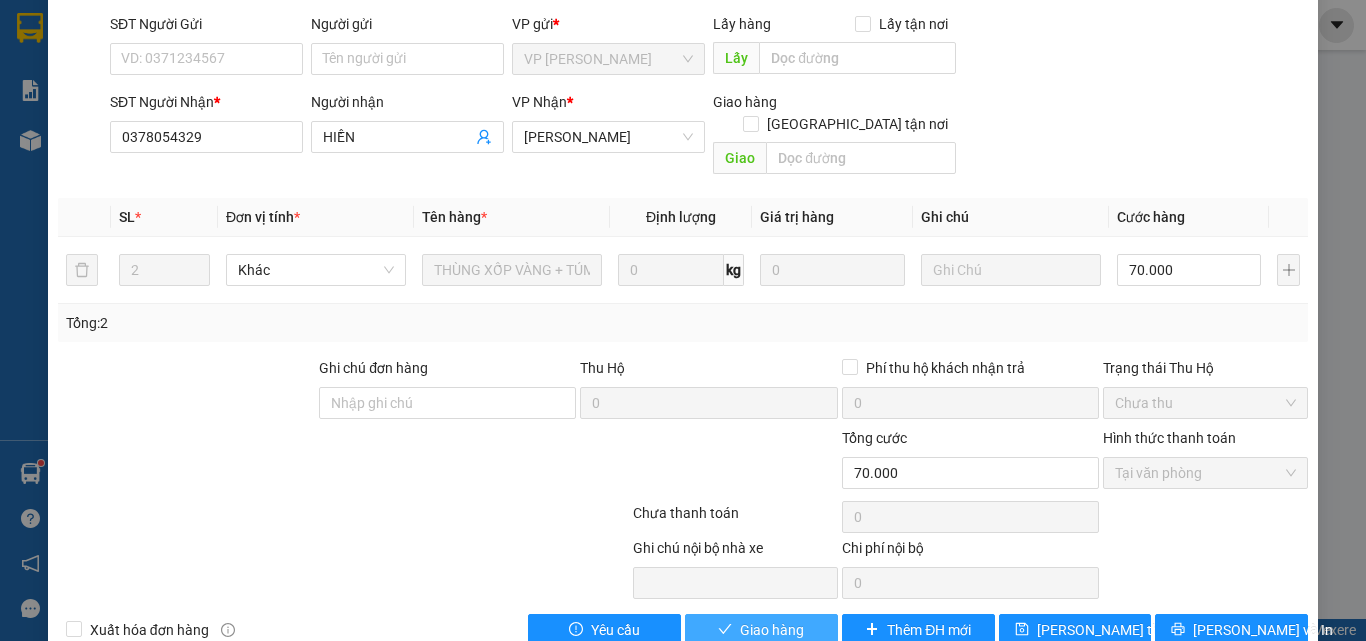 click on "Giao hàng" at bounding box center (772, 630) 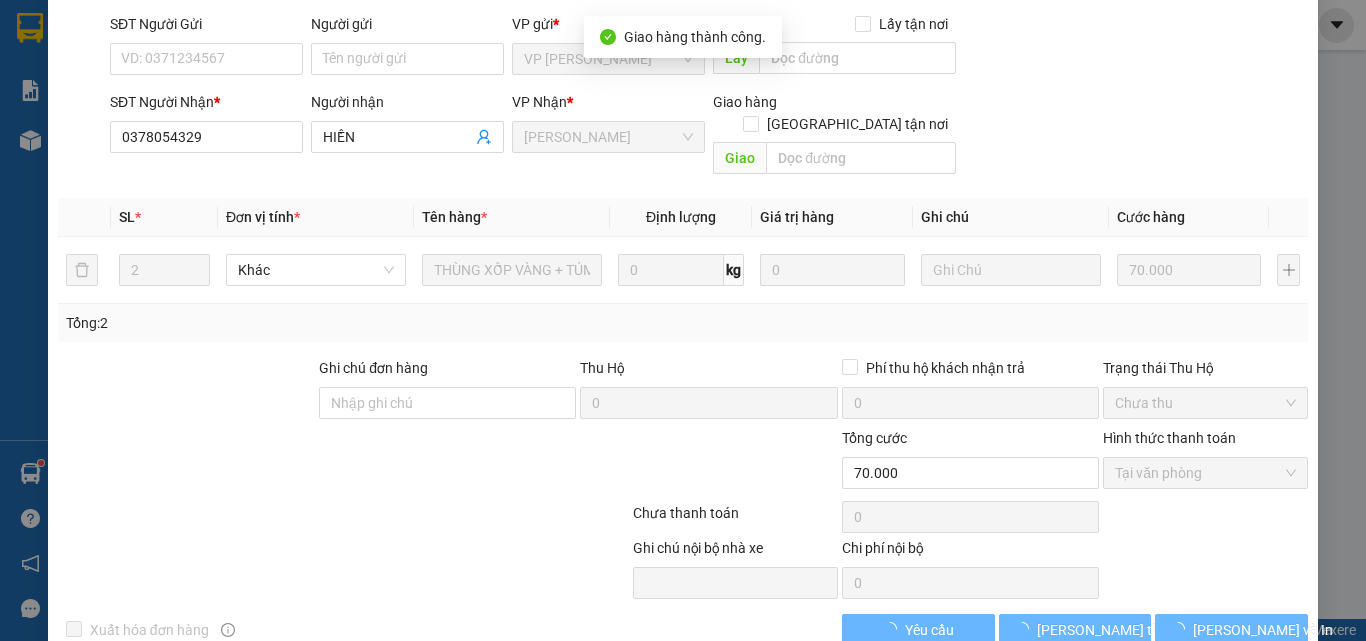 scroll, scrollTop: 187, scrollLeft: 0, axis: vertical 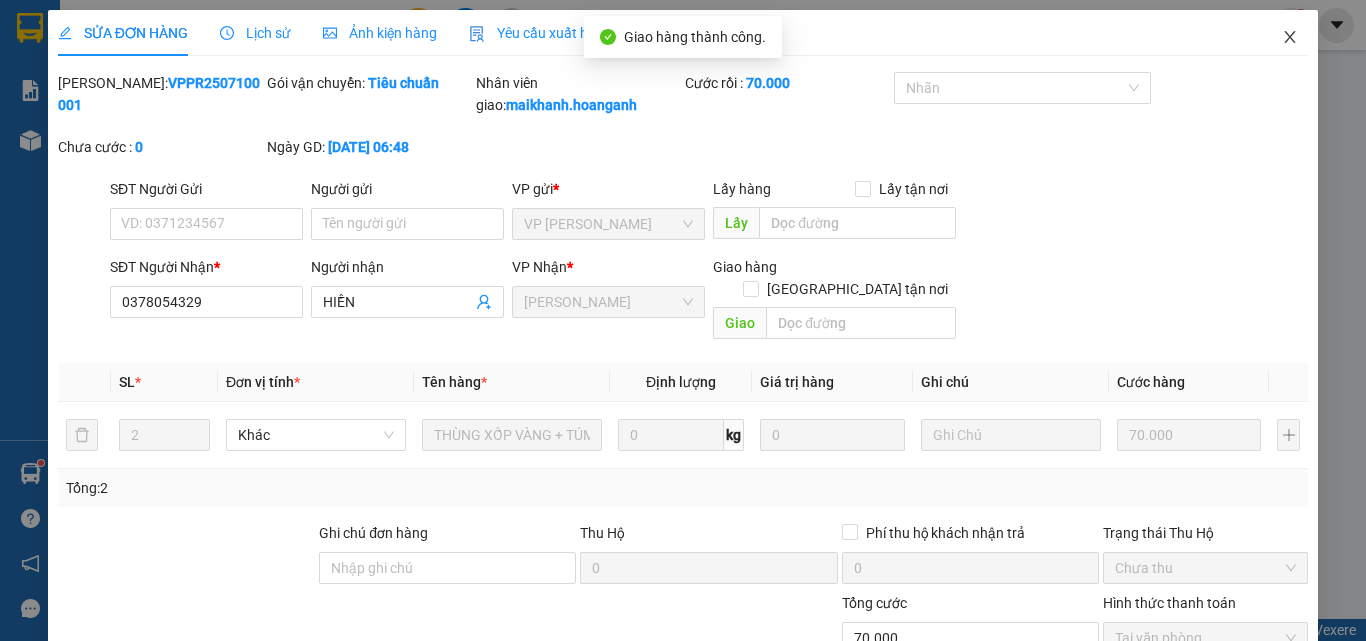 click 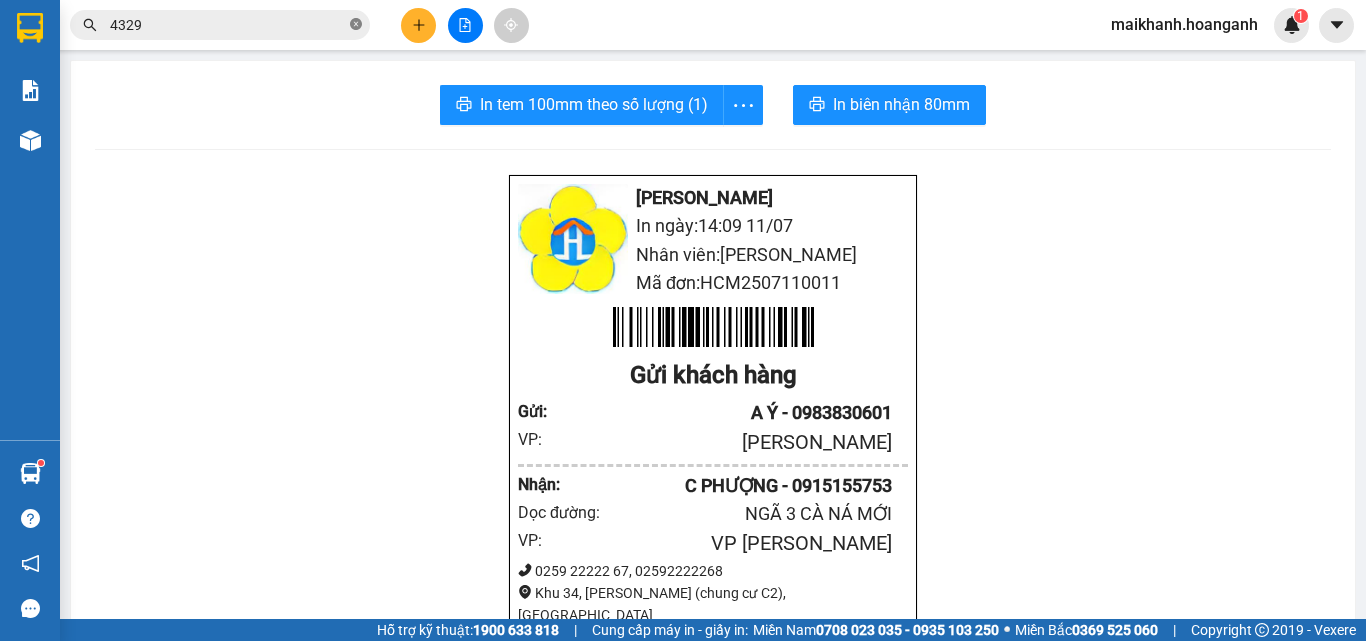 click 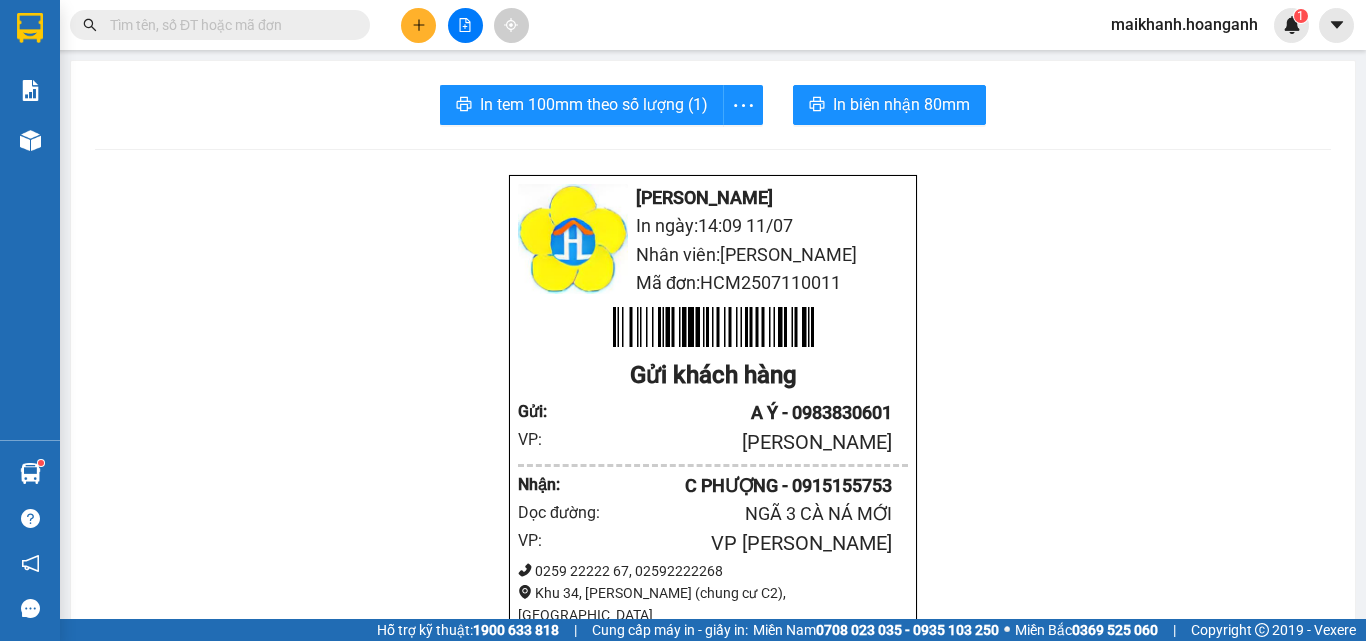 click at bounding box center [228, 25] 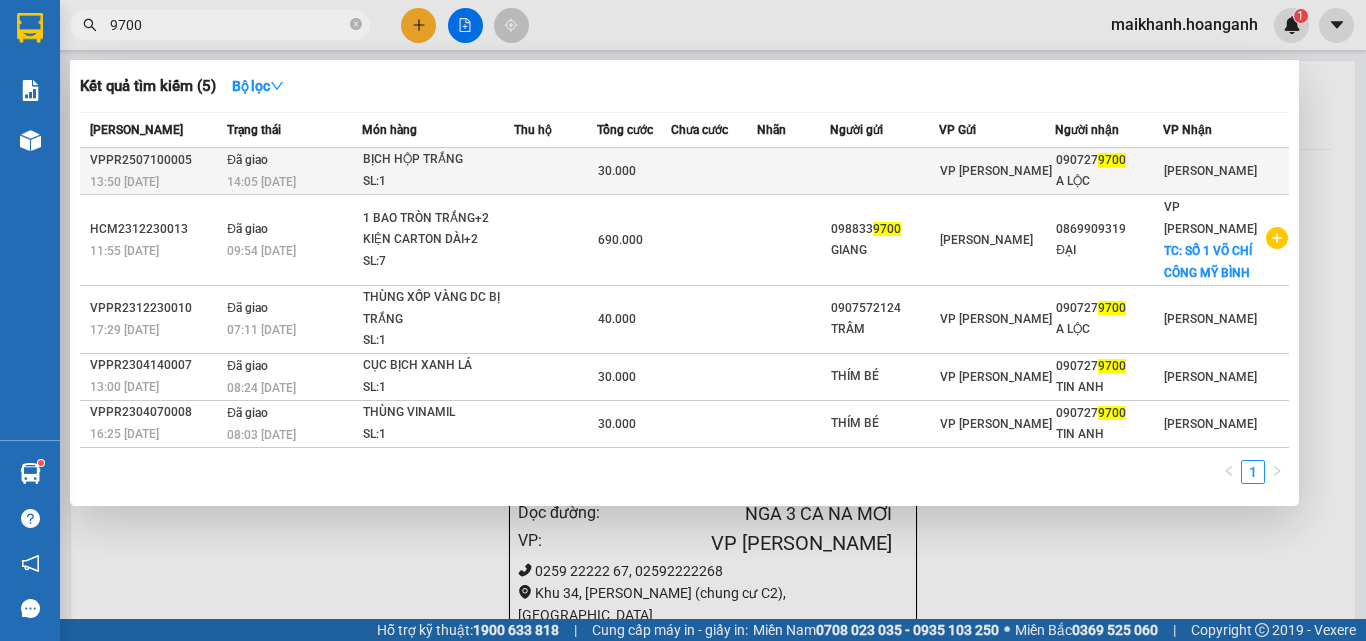 type on "9700" 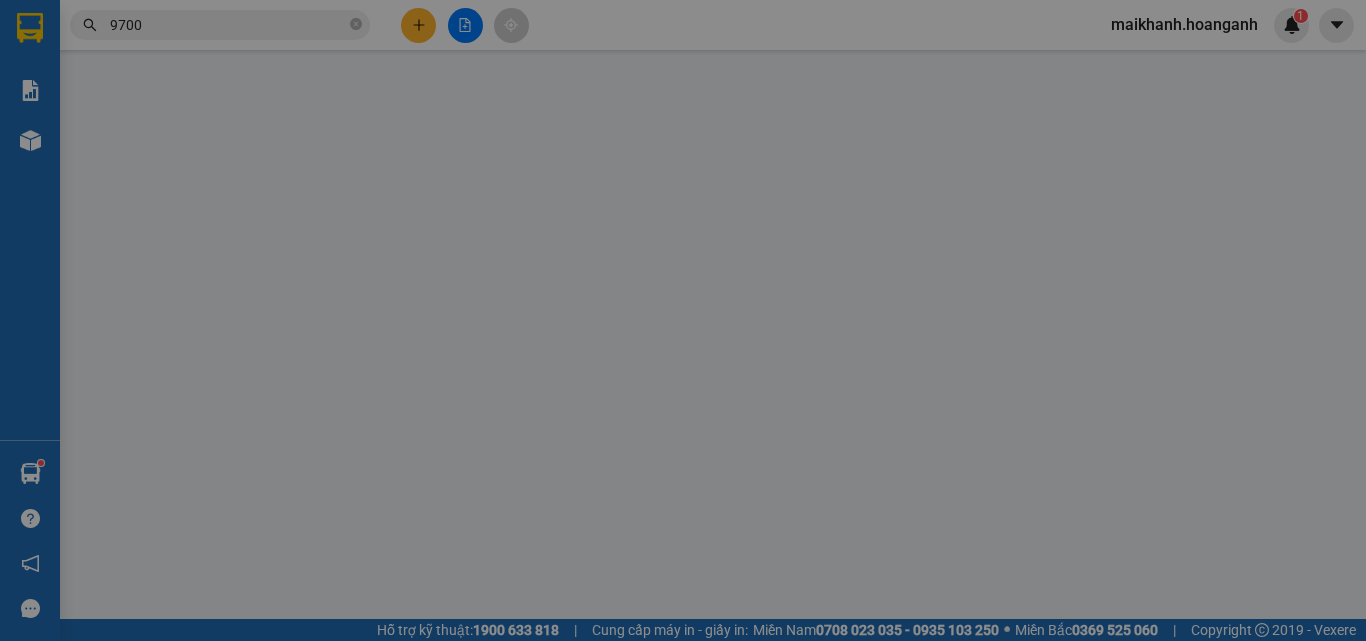 type on "0907279700" 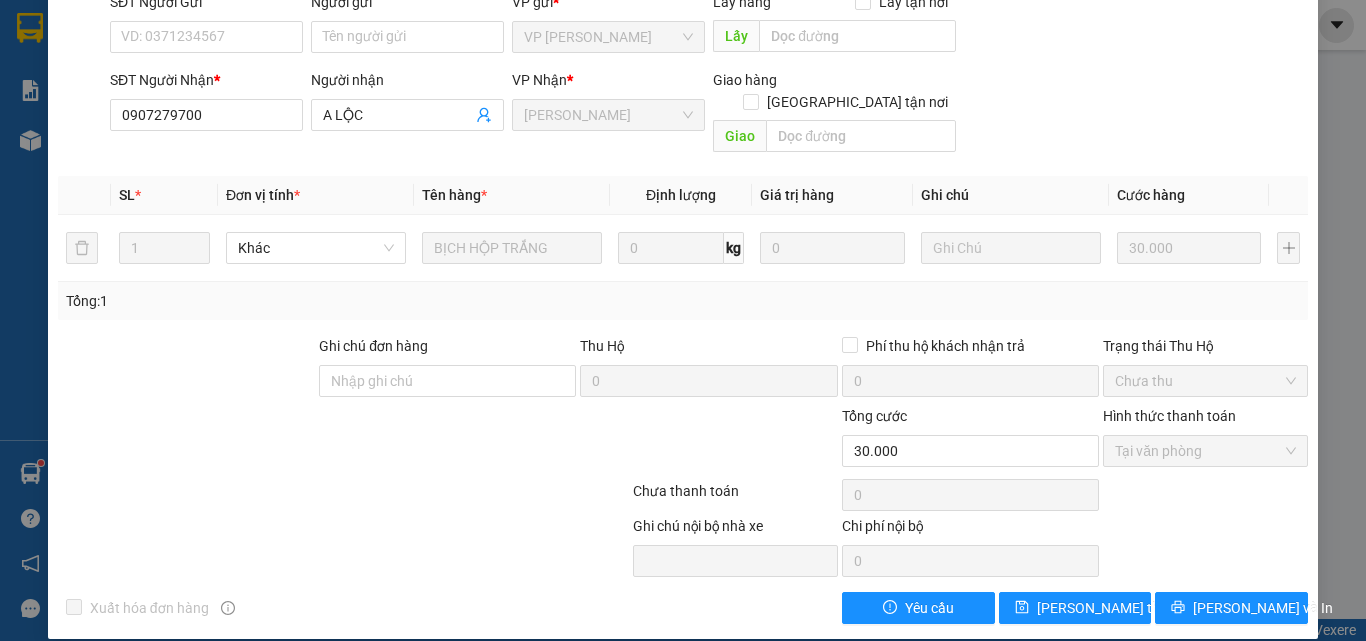 scroll, scrollTop: 0, scrollLeft: 0, axis: both 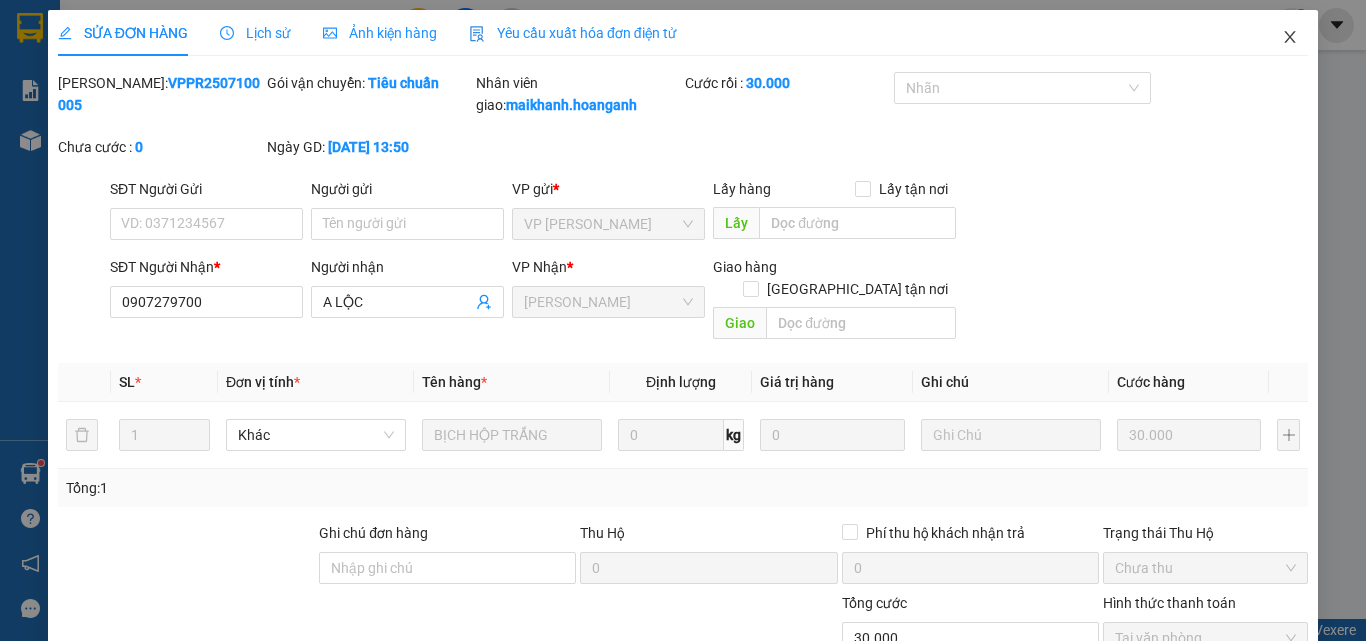 click 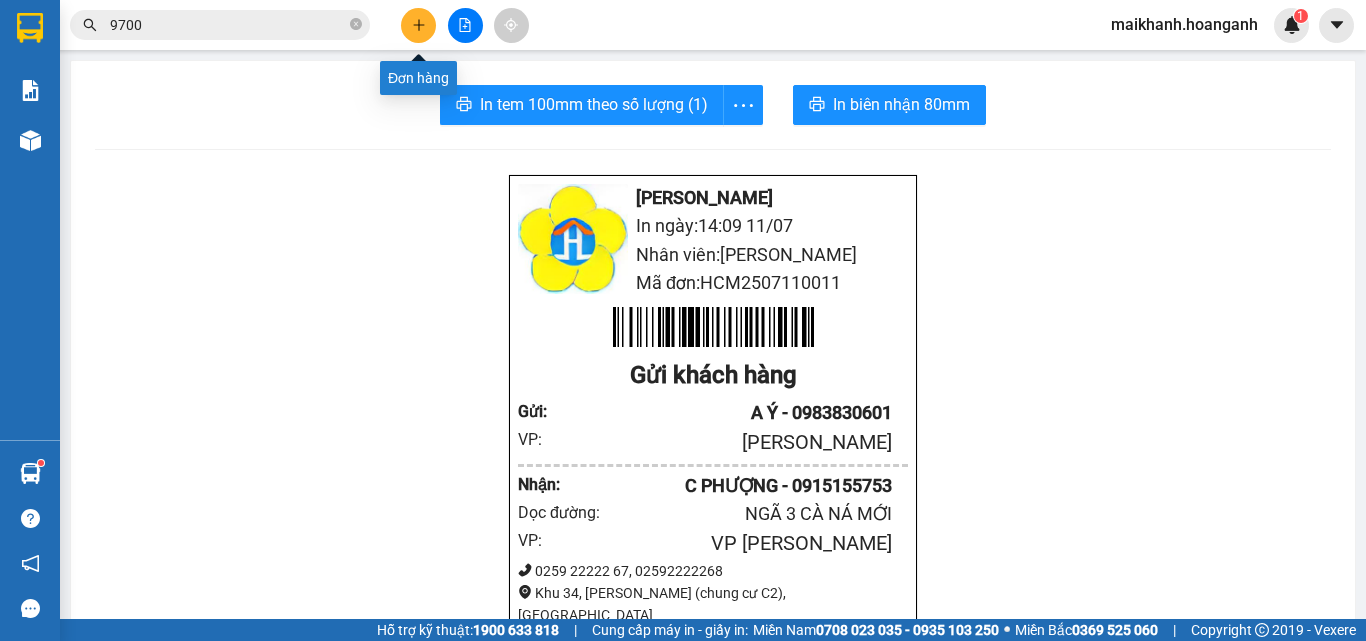 click 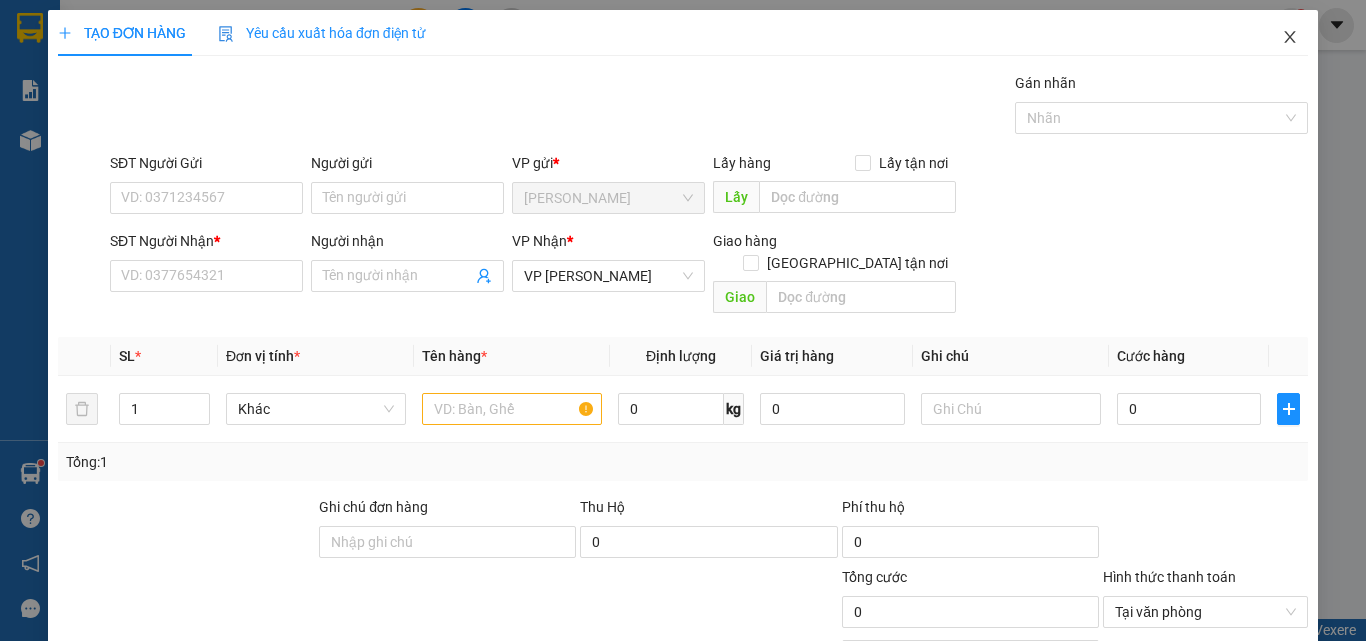 click 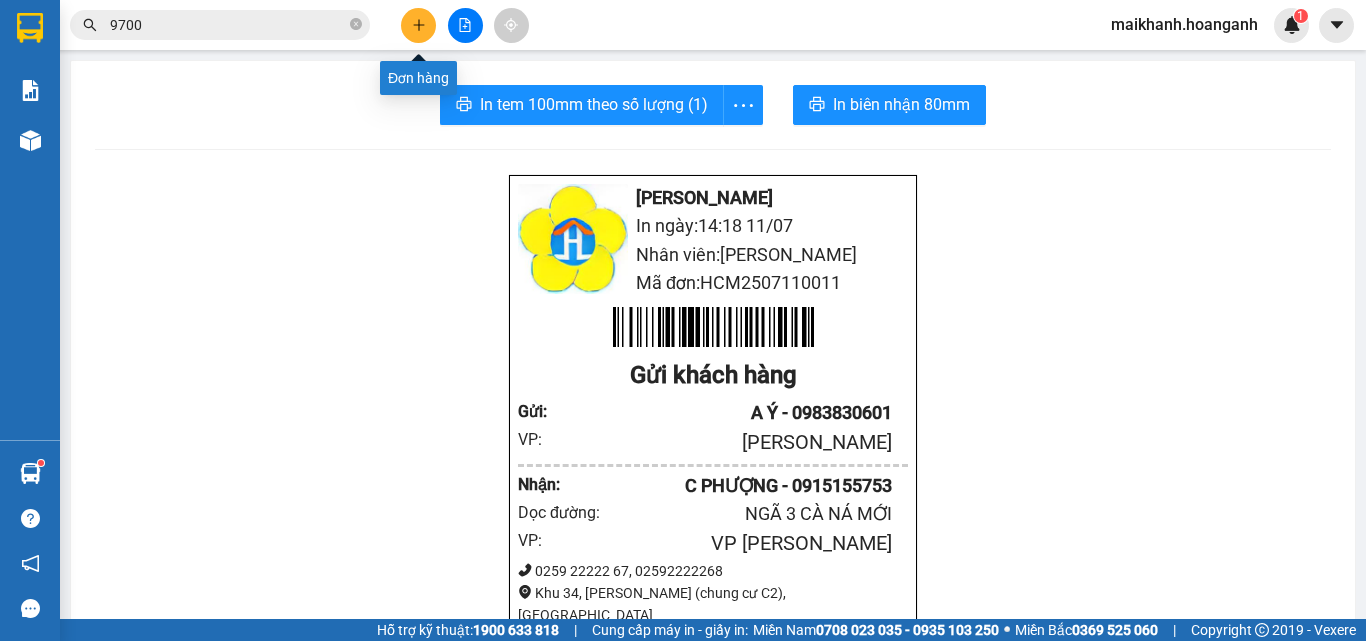 click 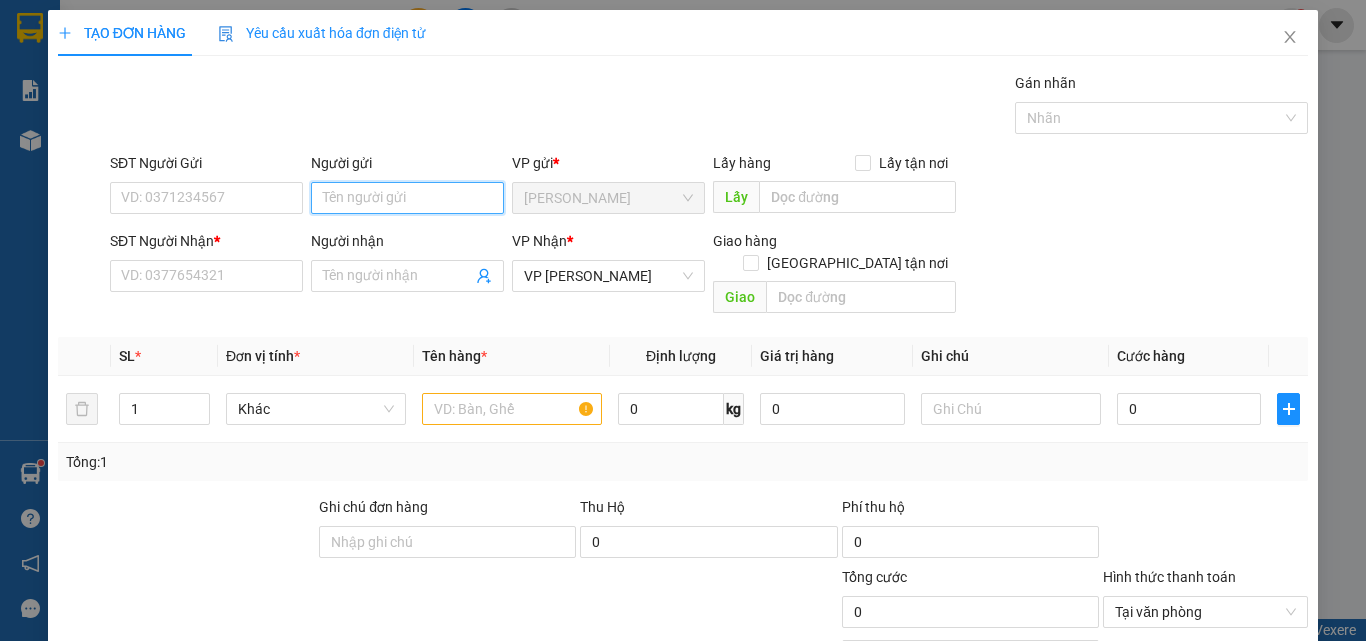 click on "Người gửi" at bounding box center (407, 198) 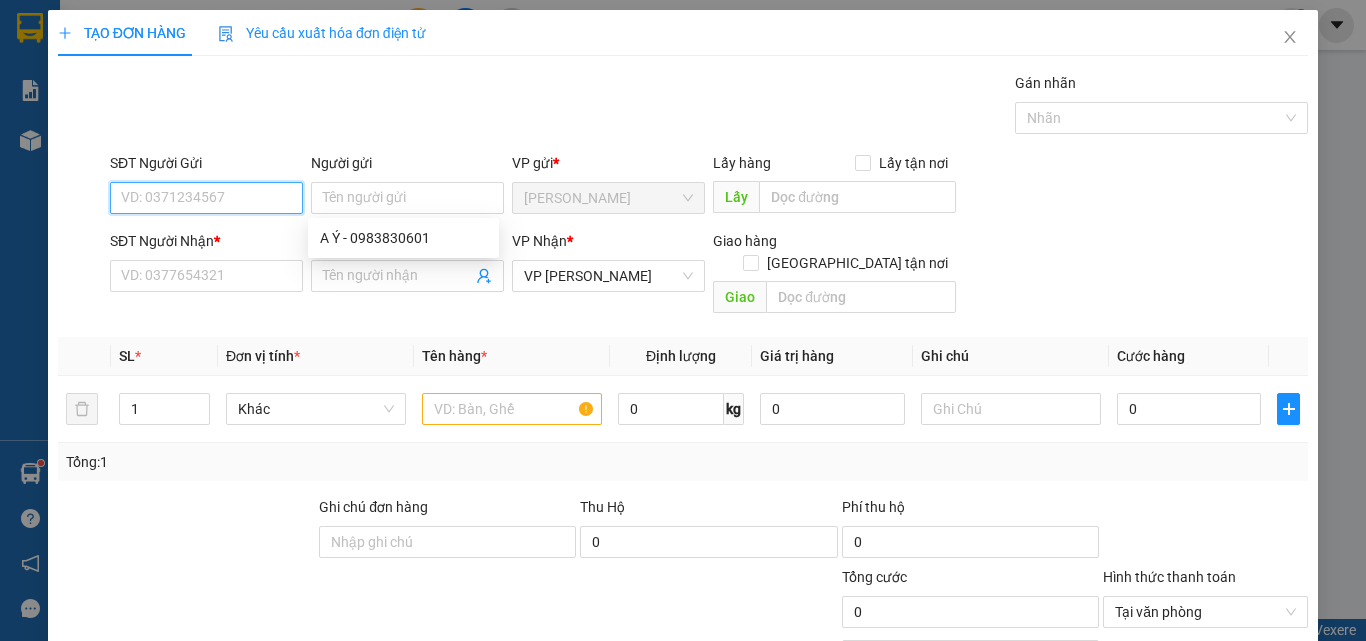 click on "SĐT Người Gửi" at bounding box center (206, 198) 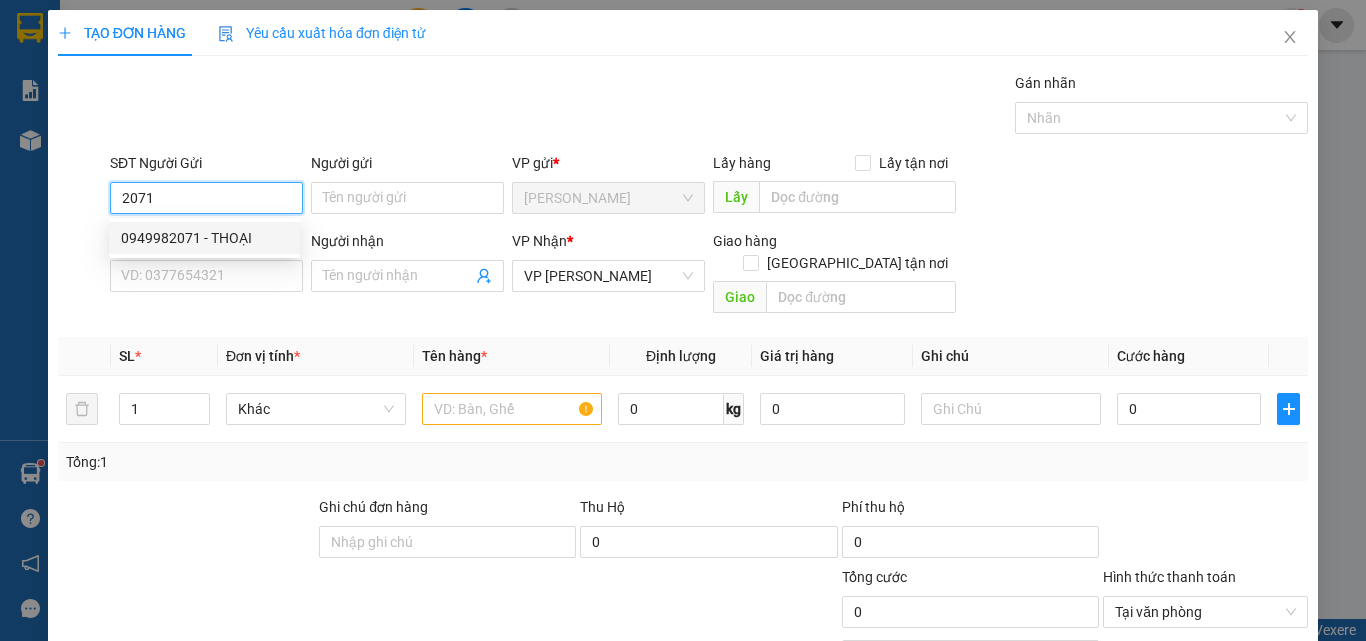 click on "0949982071 - THOẠI" at bounding box center [204, 238] 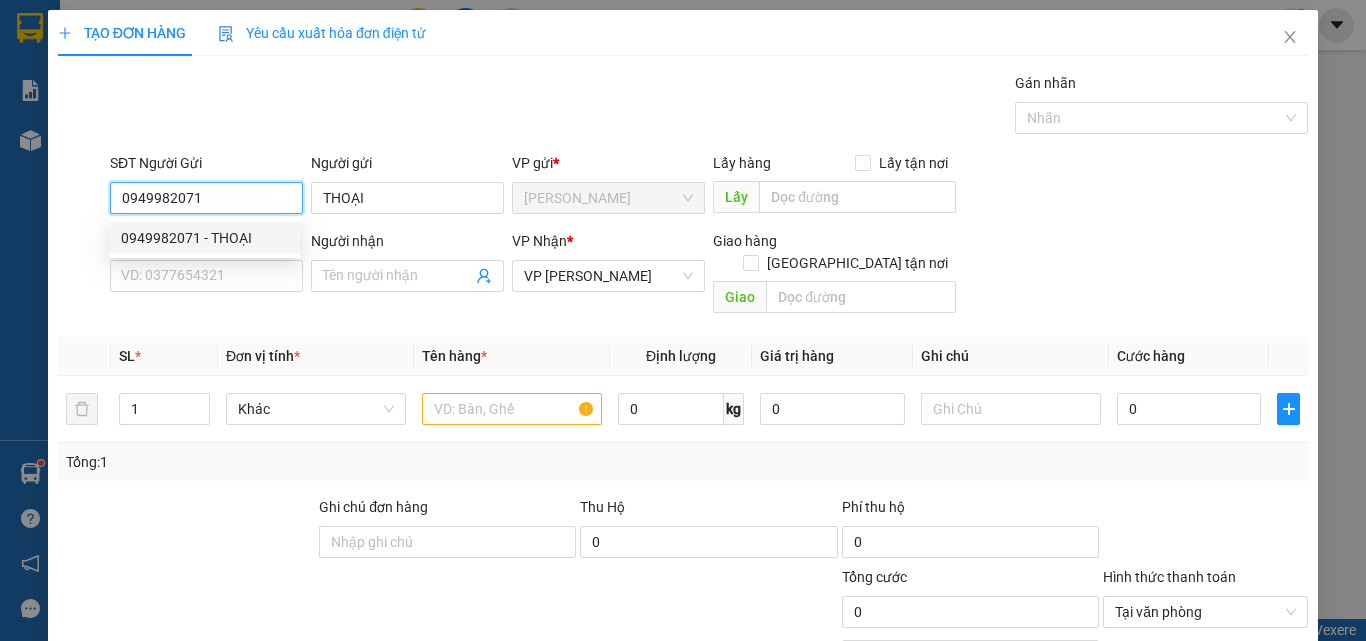 type on "50.000" 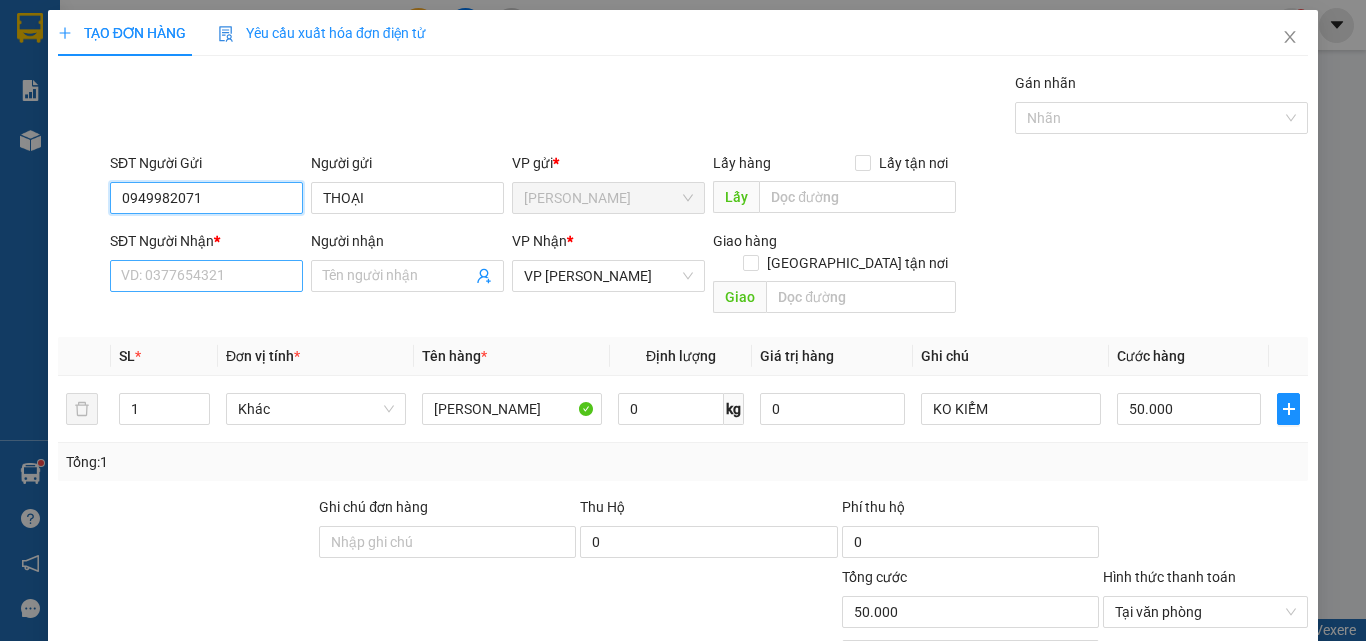 type on "0949982071" 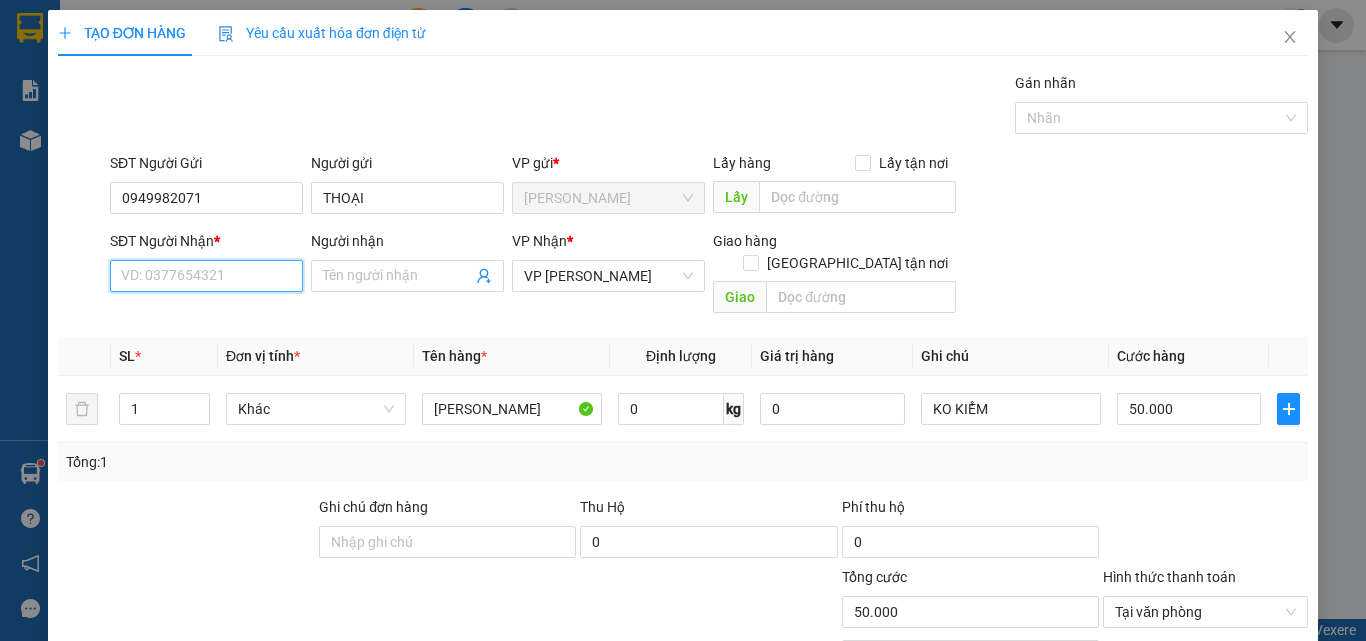 click on "SĐT Người Nhận  *" at bounding box center [206, 276] 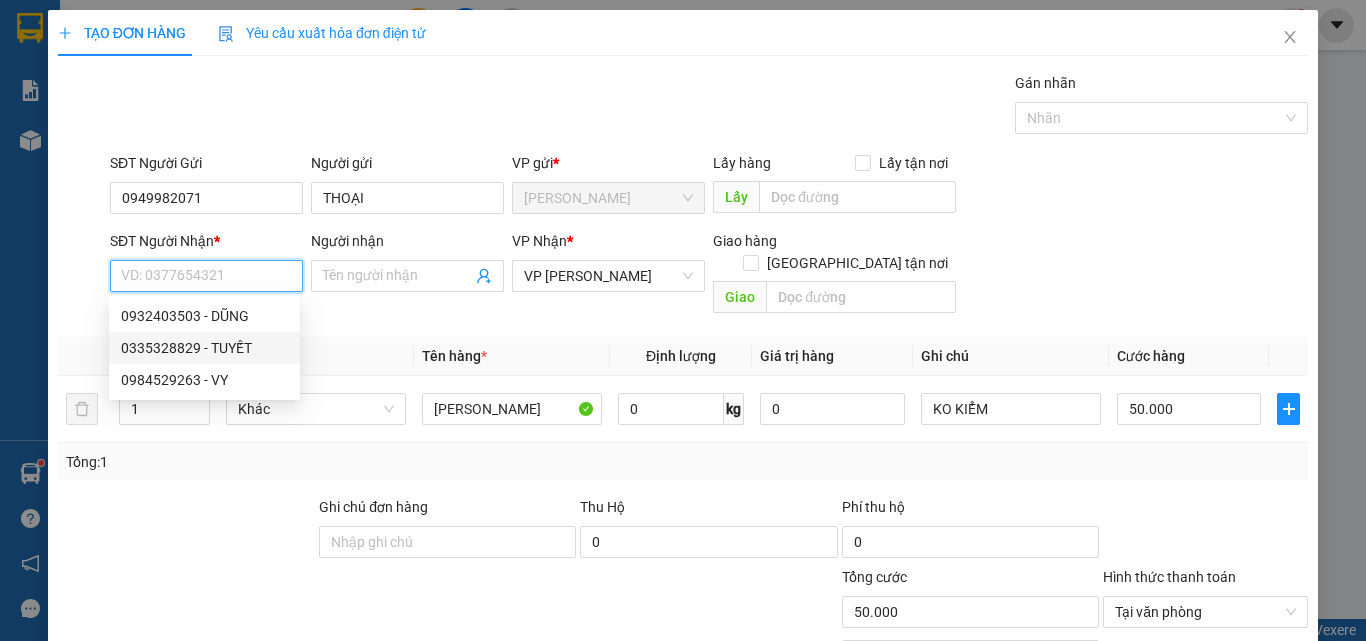 click on "0335328829 - TUYẾT" at bounding box center [204, 348] 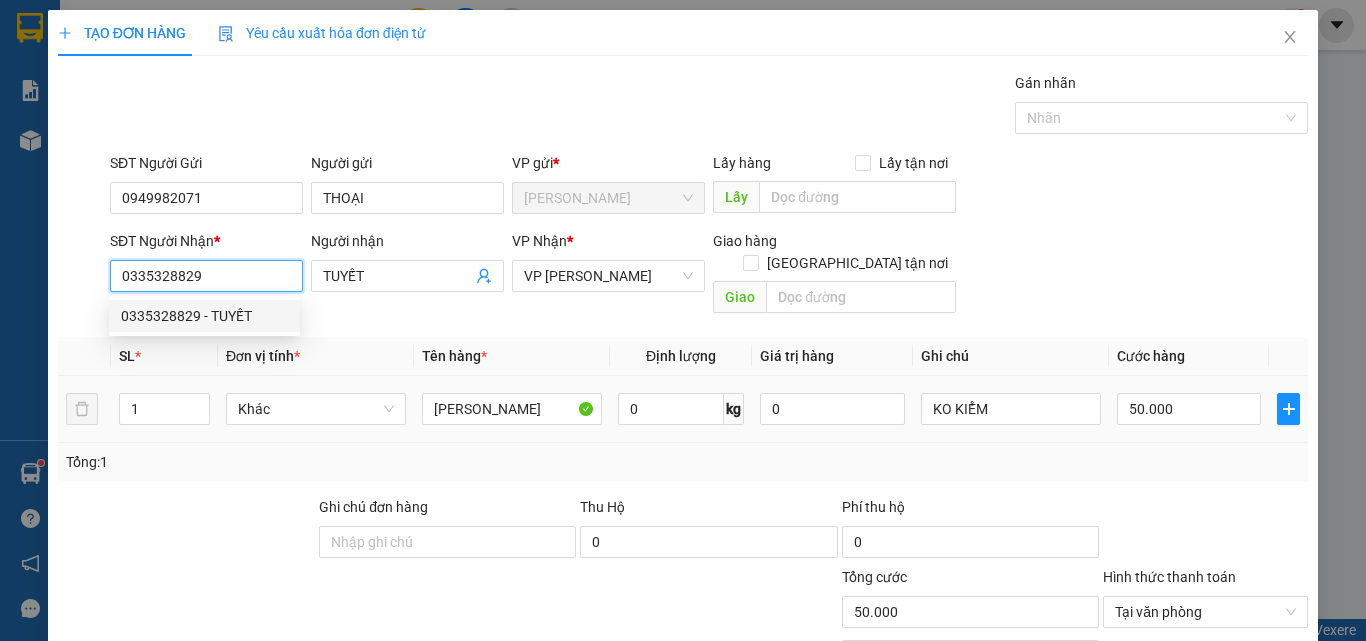 type on "30.000" 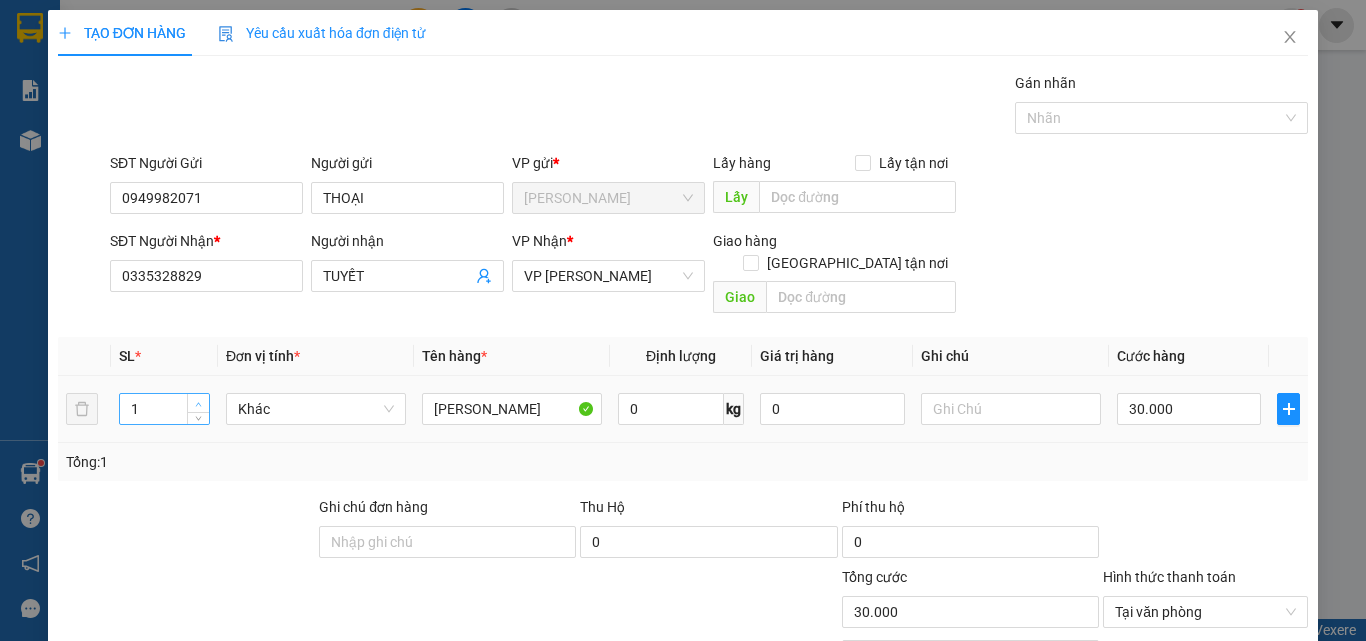 type on "2" 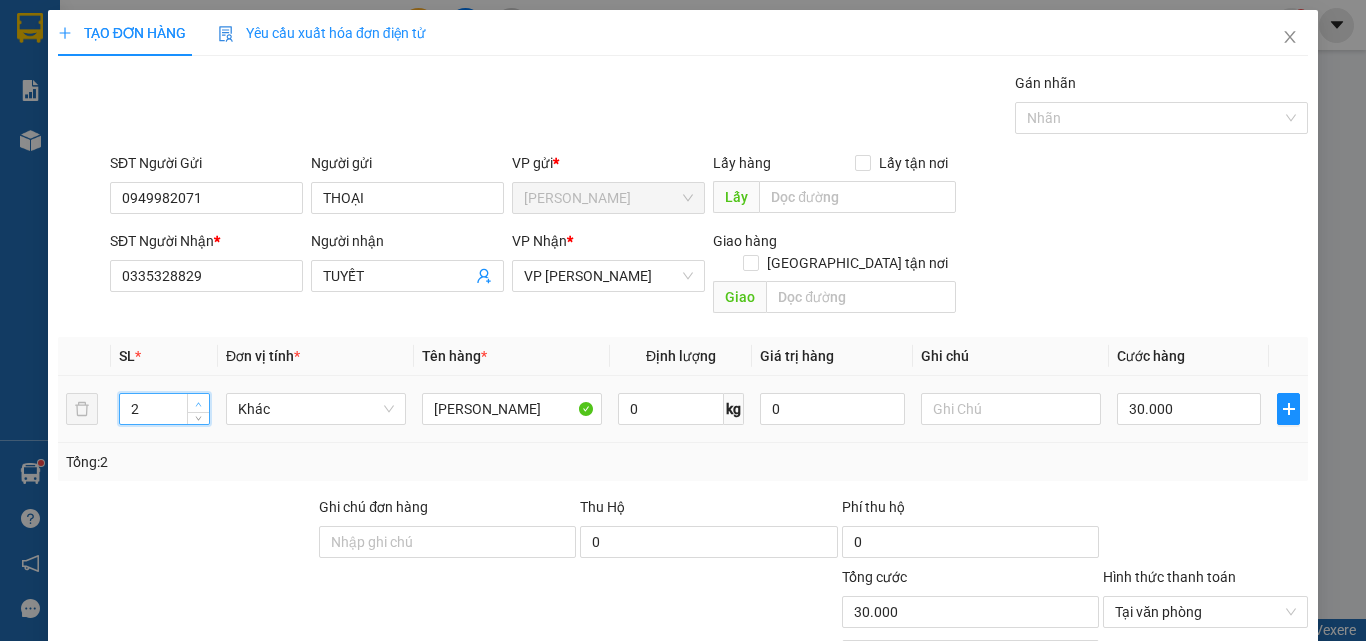click at bounding box center [198, 403] 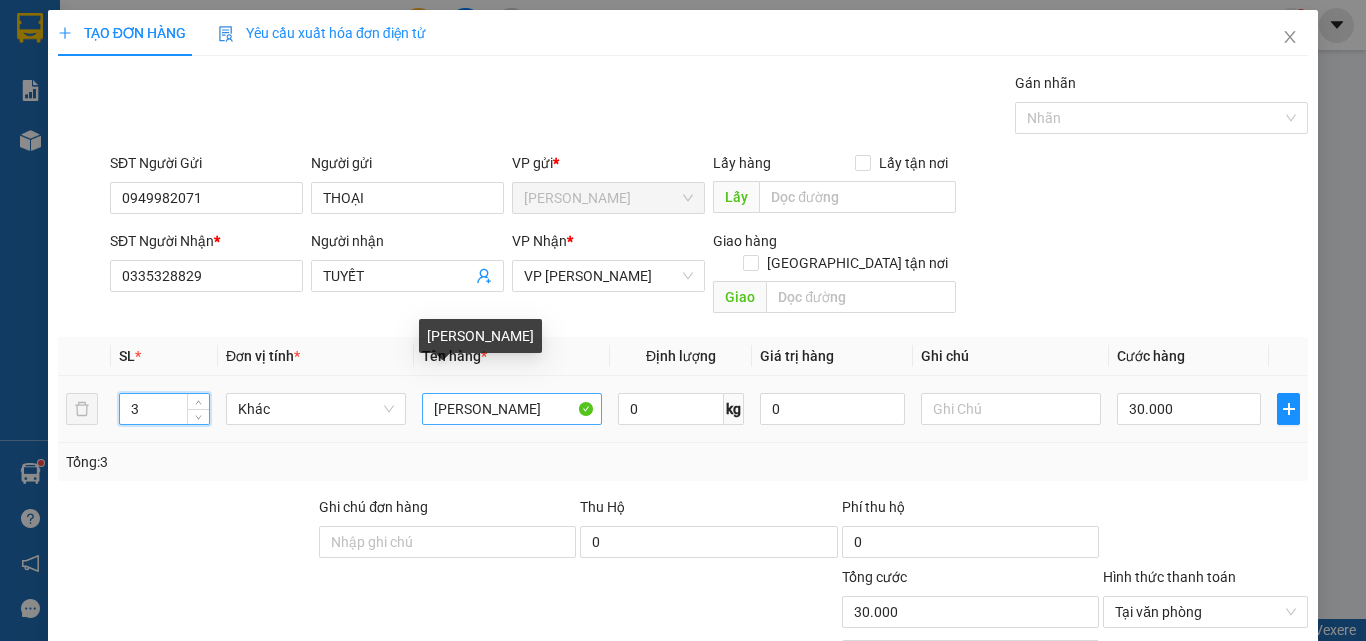 type on "3" 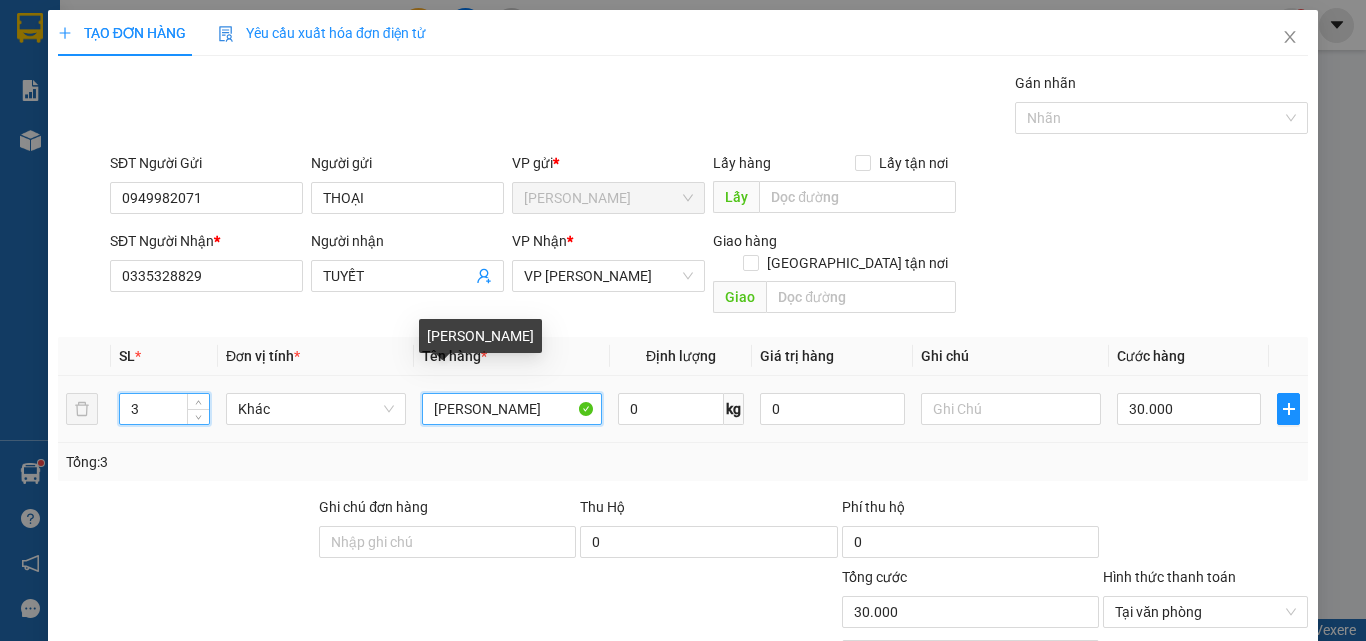 click on "[PERSON_NAME]" at bounding box center [512, 409] 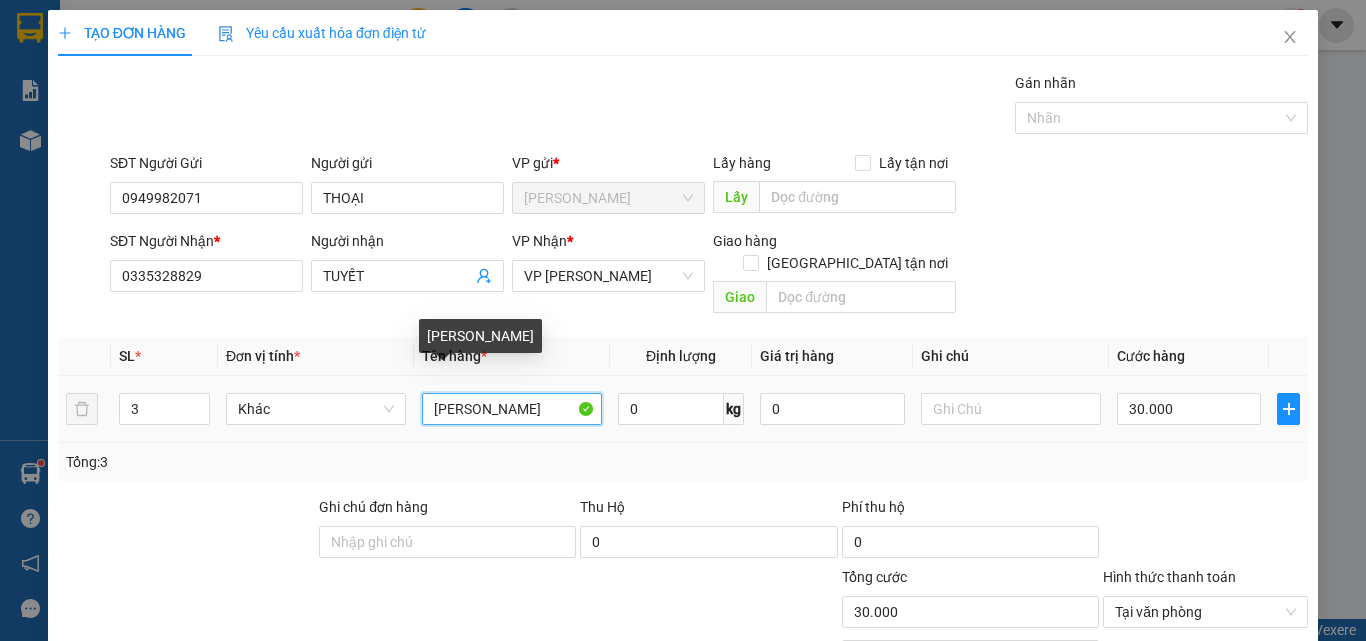 type on "0" 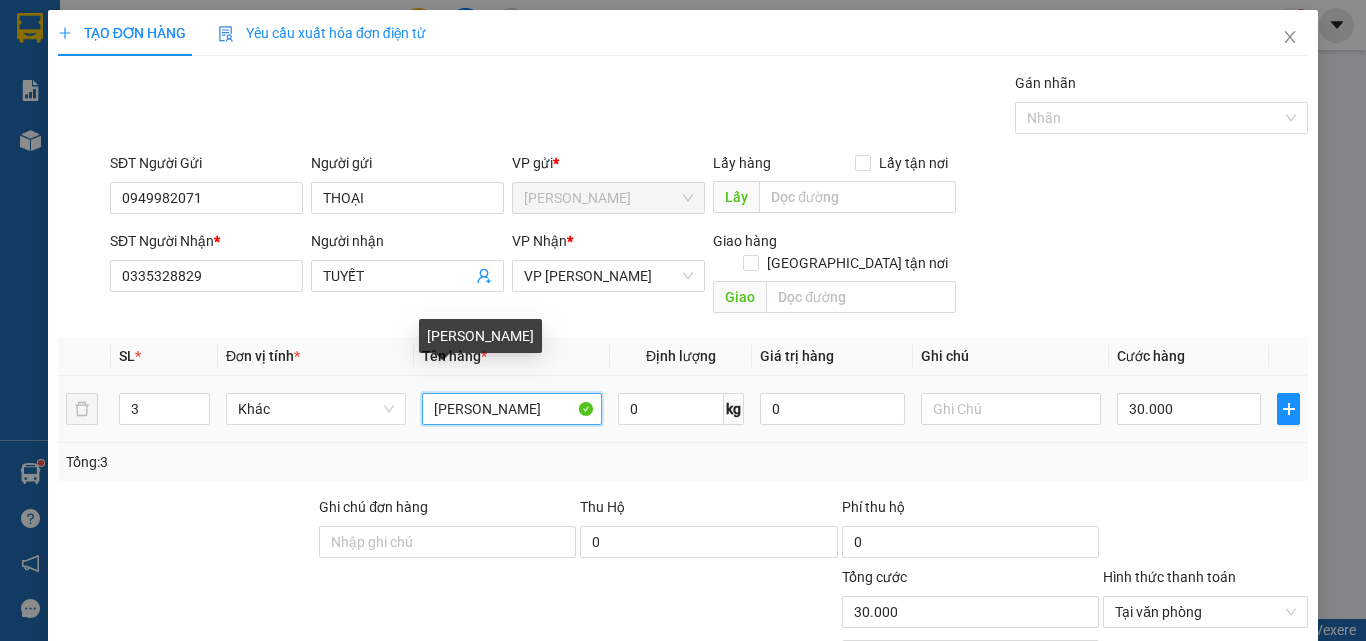 type on "0" 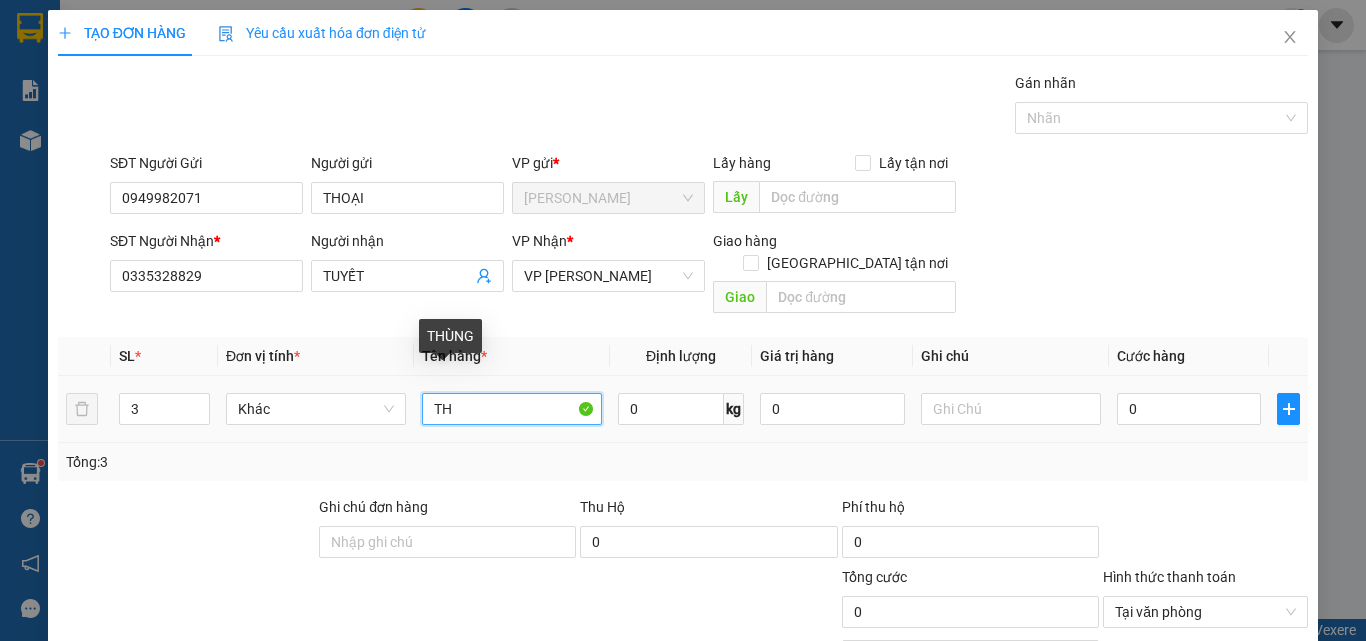 type on "T" 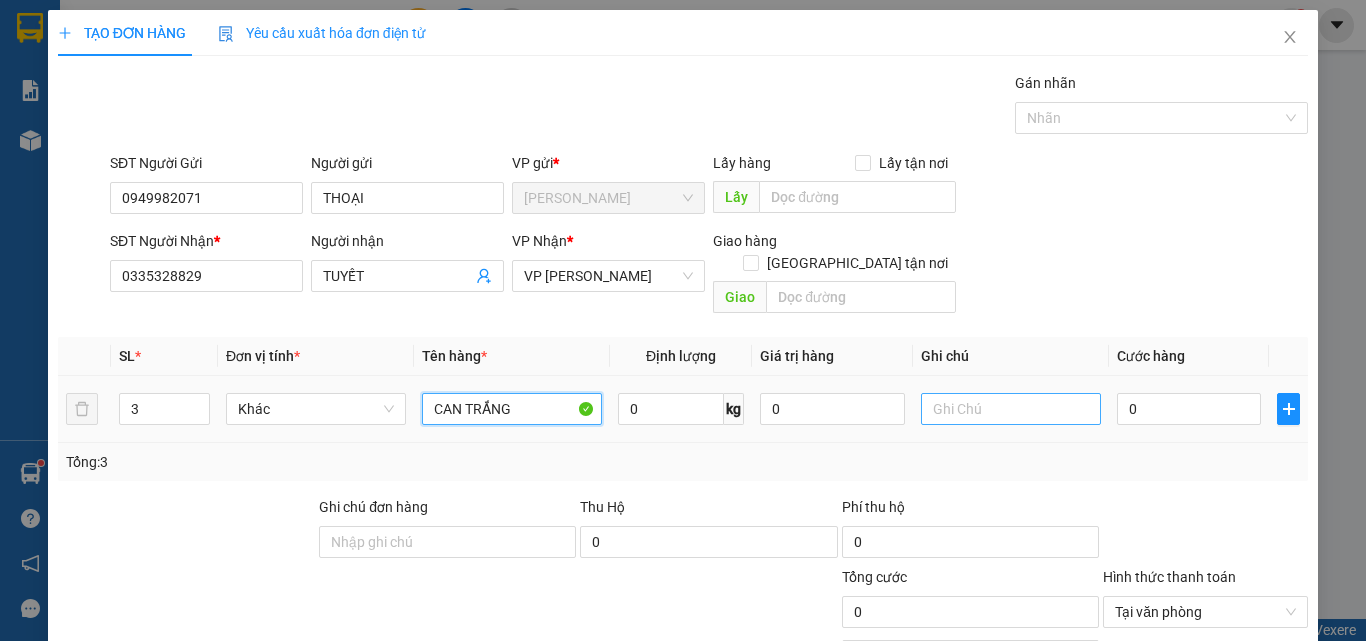 type on "CAN TRẮNG" 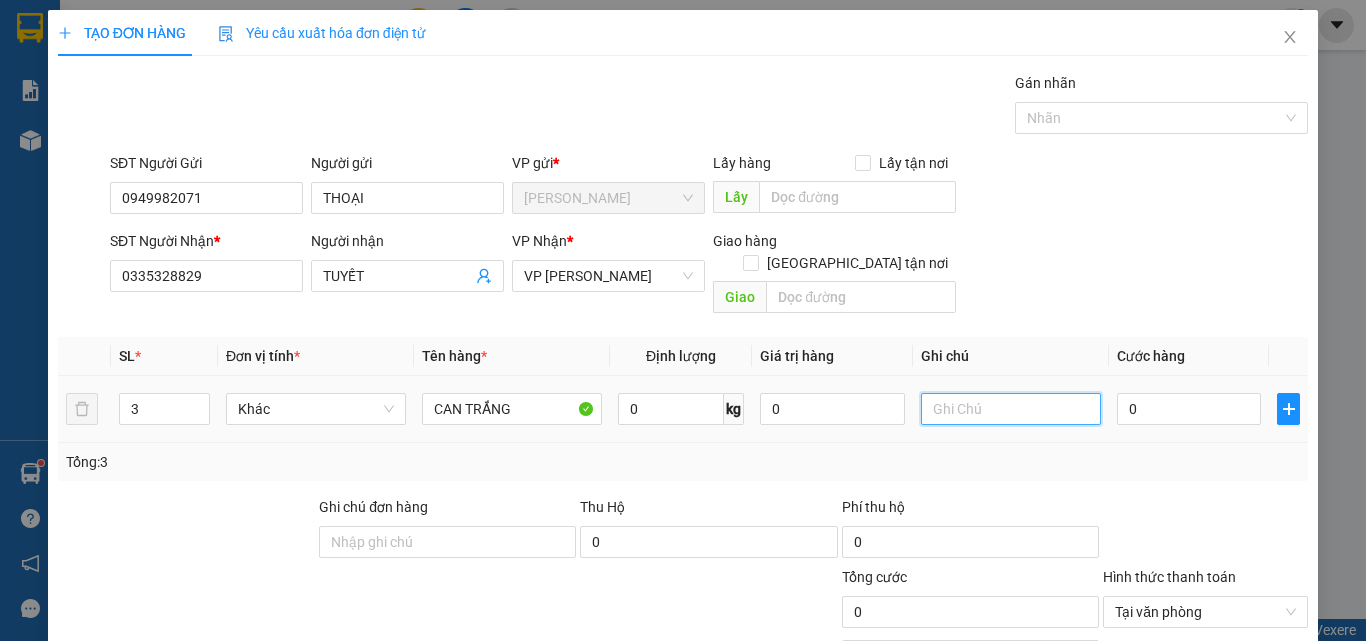 click at bounding box center [1011, 409] 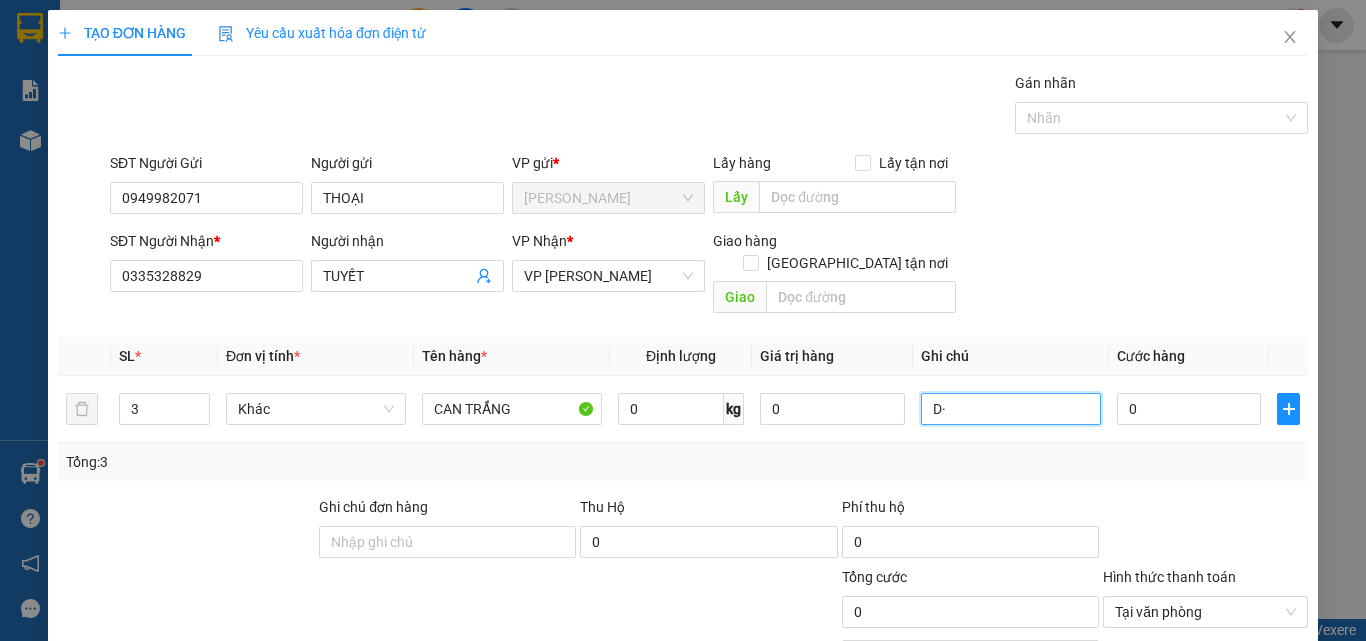 type on "D" 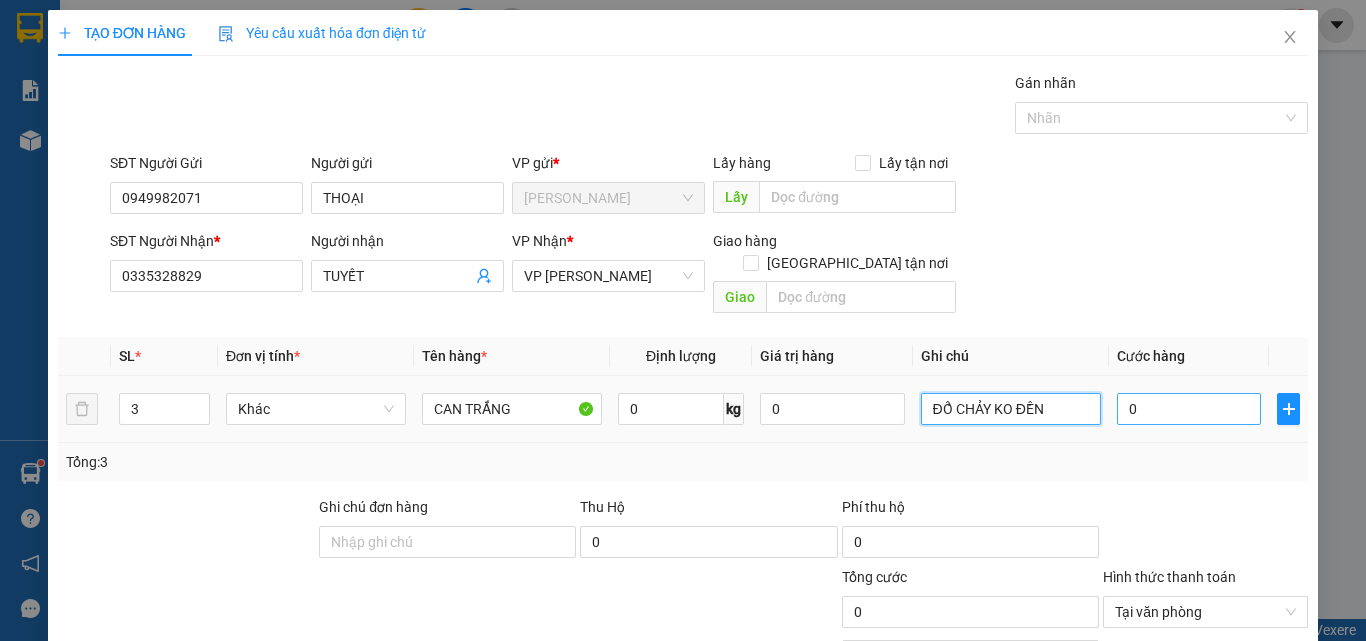 type on "ĐỔ CHẢY KO ĐỀN" 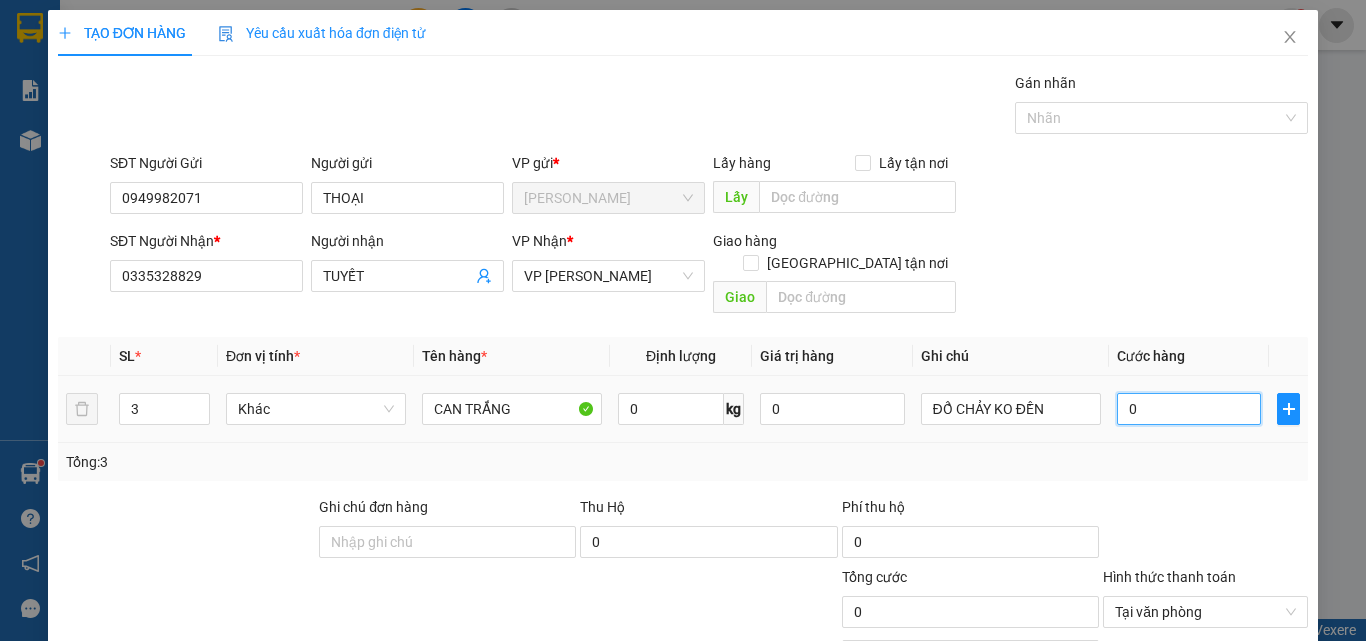 click on "0" at bounding box center [1189, 409] 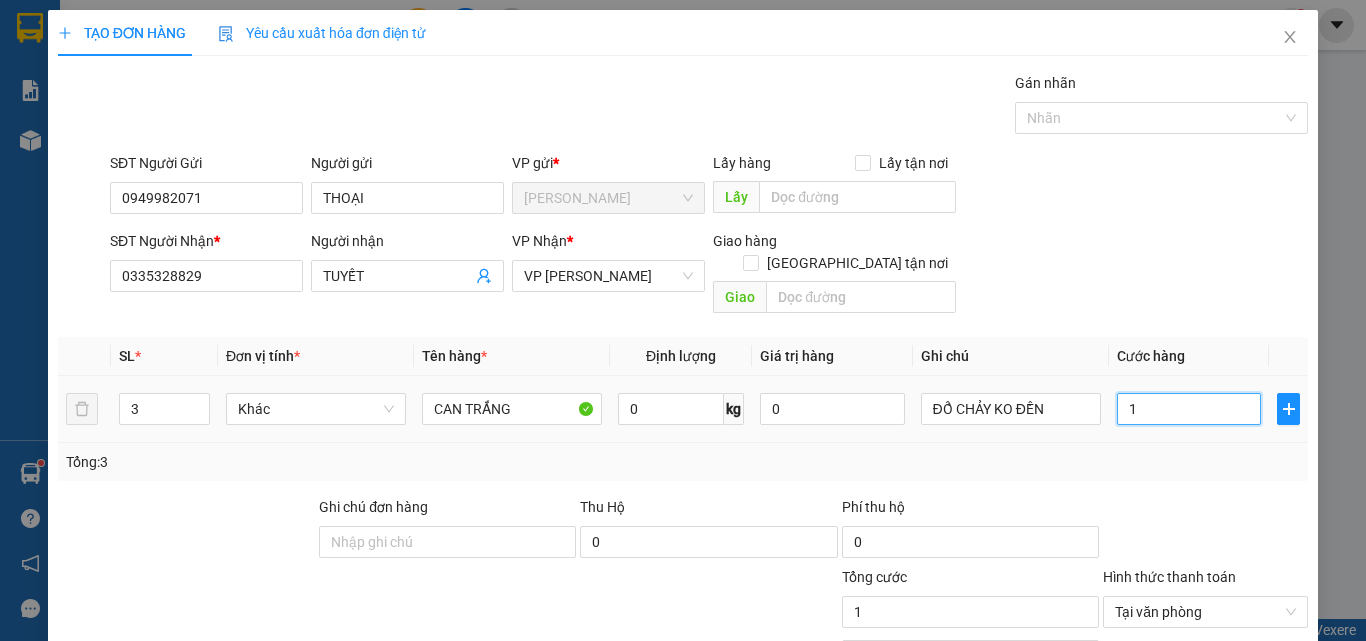 type on "12" 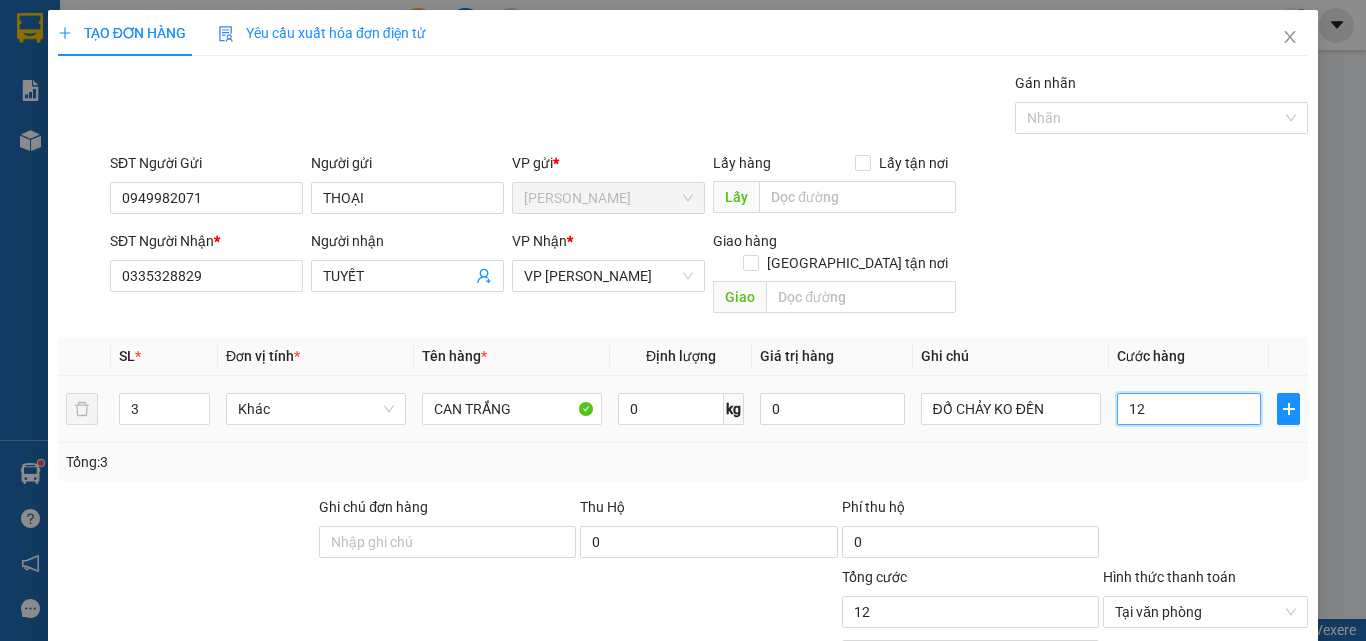 type on "120" 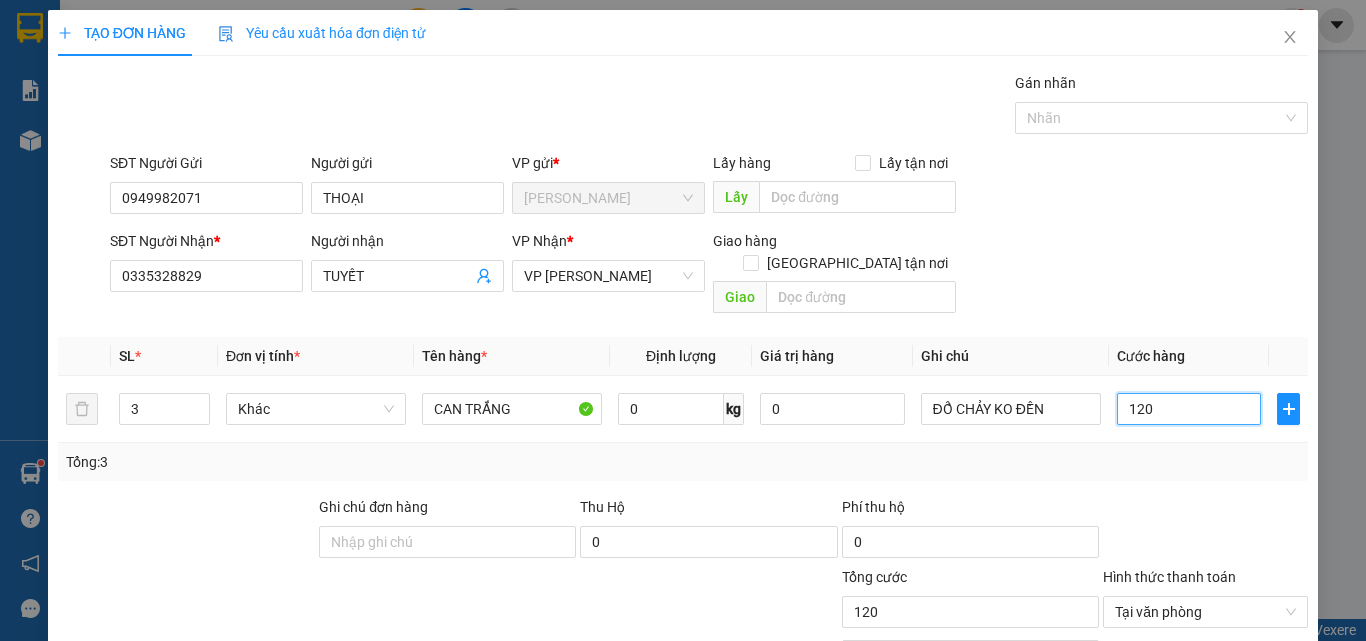 type on "120" 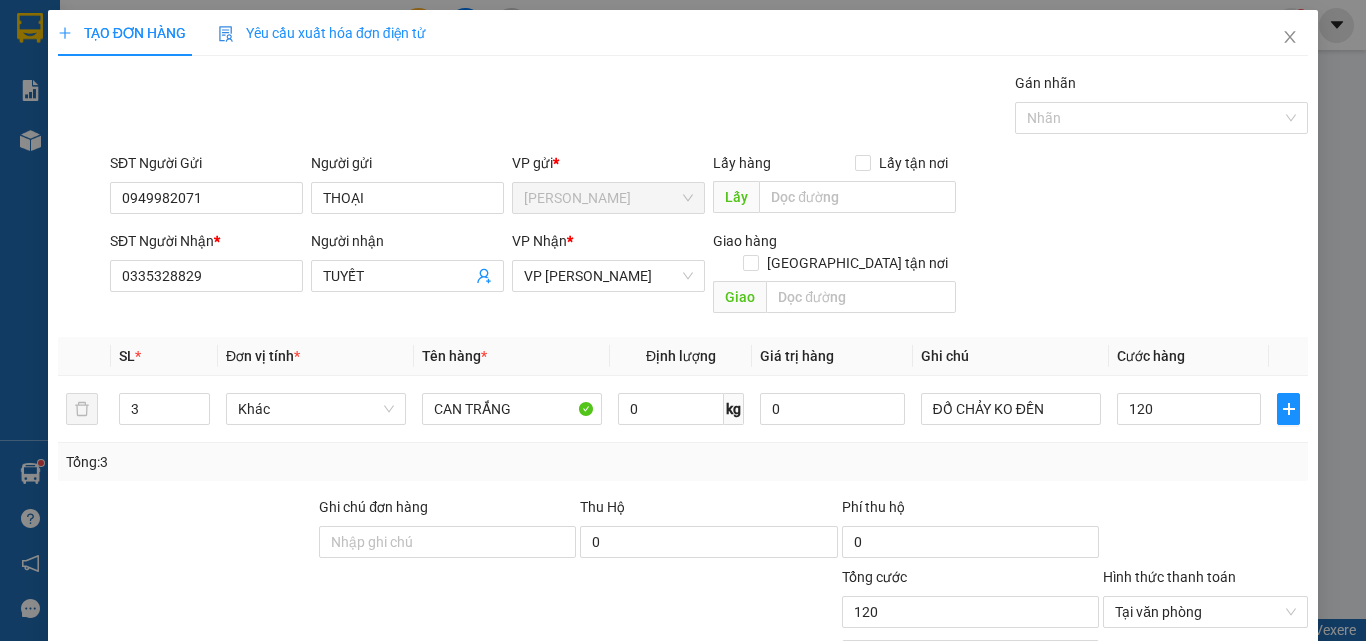 type on "120.000" 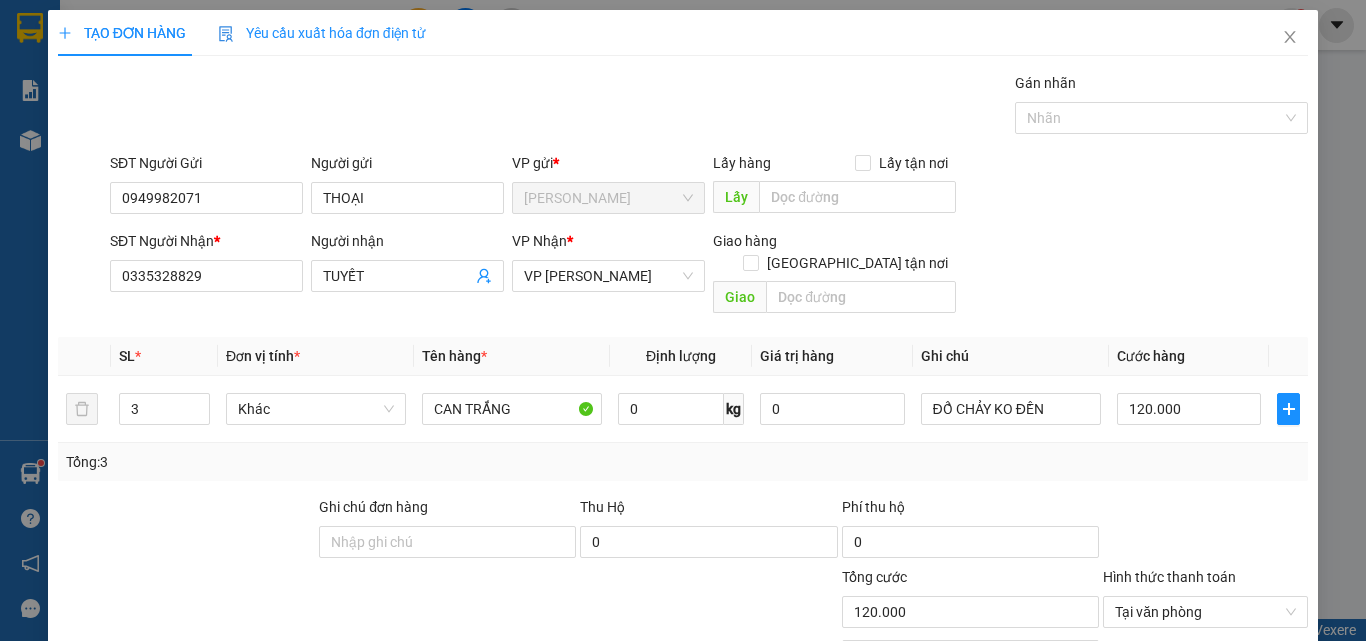 scroll, scrollTop: 161, scrollLeft: 0, axis: vertical 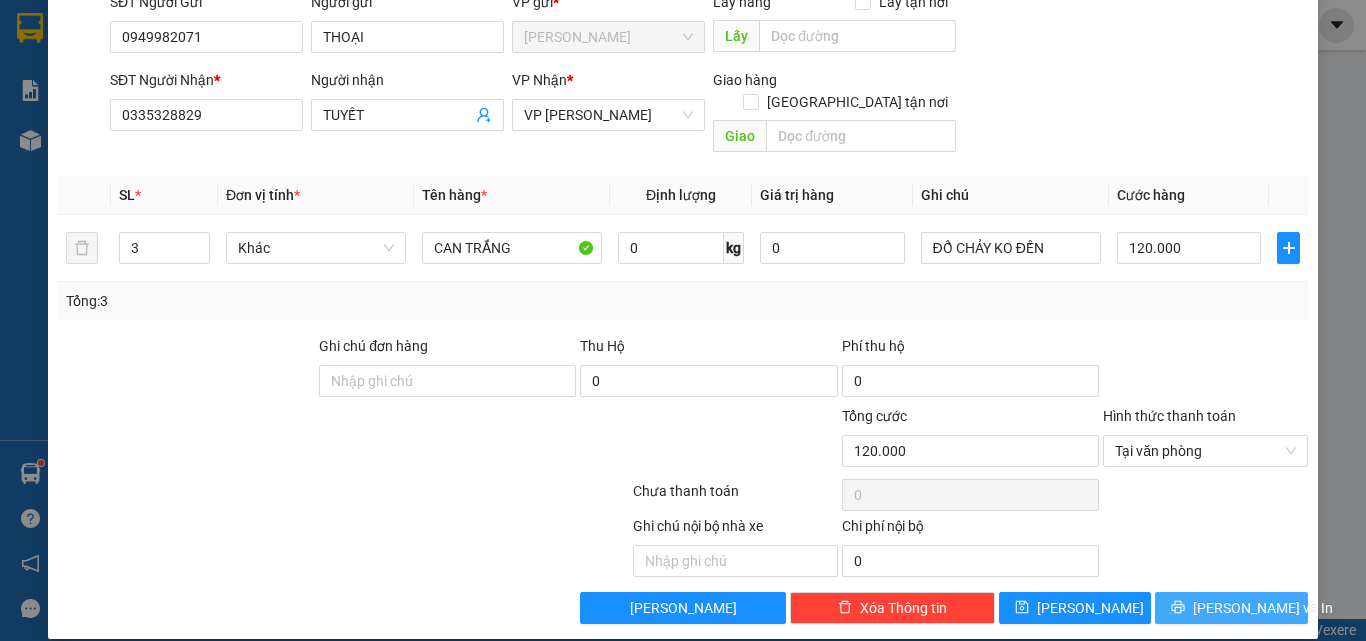 click on "[PERSON_NAME] và In" at bounding box center [1263, 608] 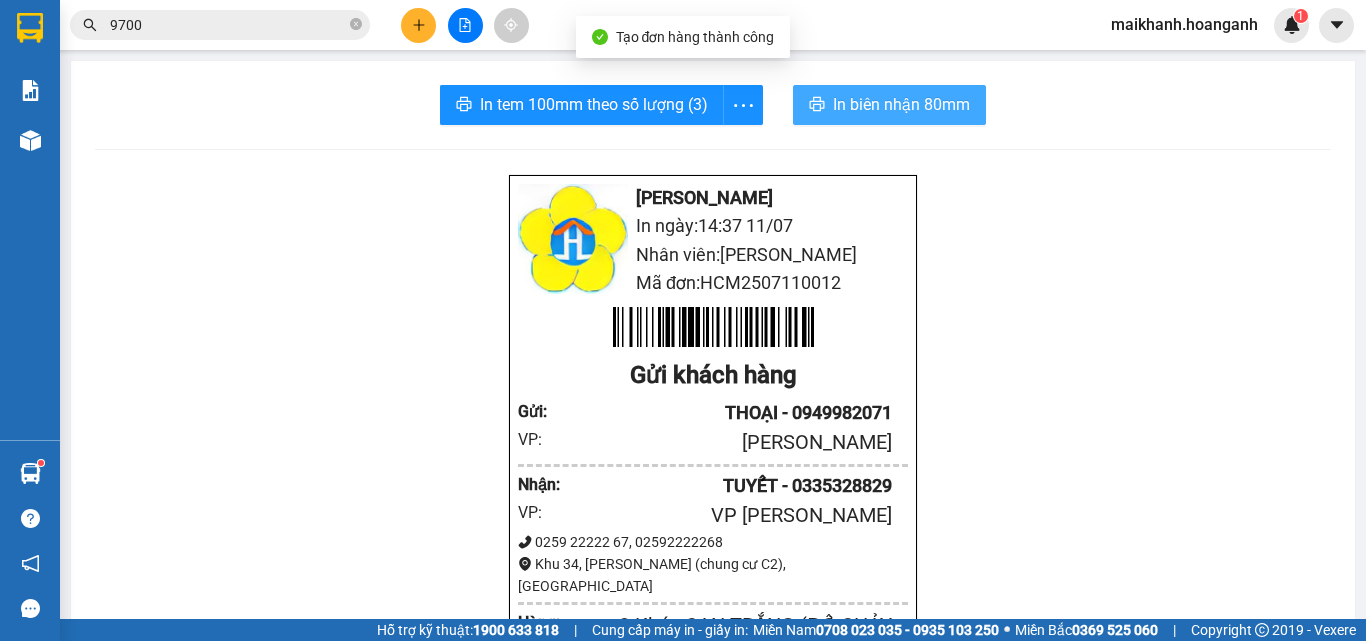 click on "In biên nhận 80mm" at bounding box center [901, 104] 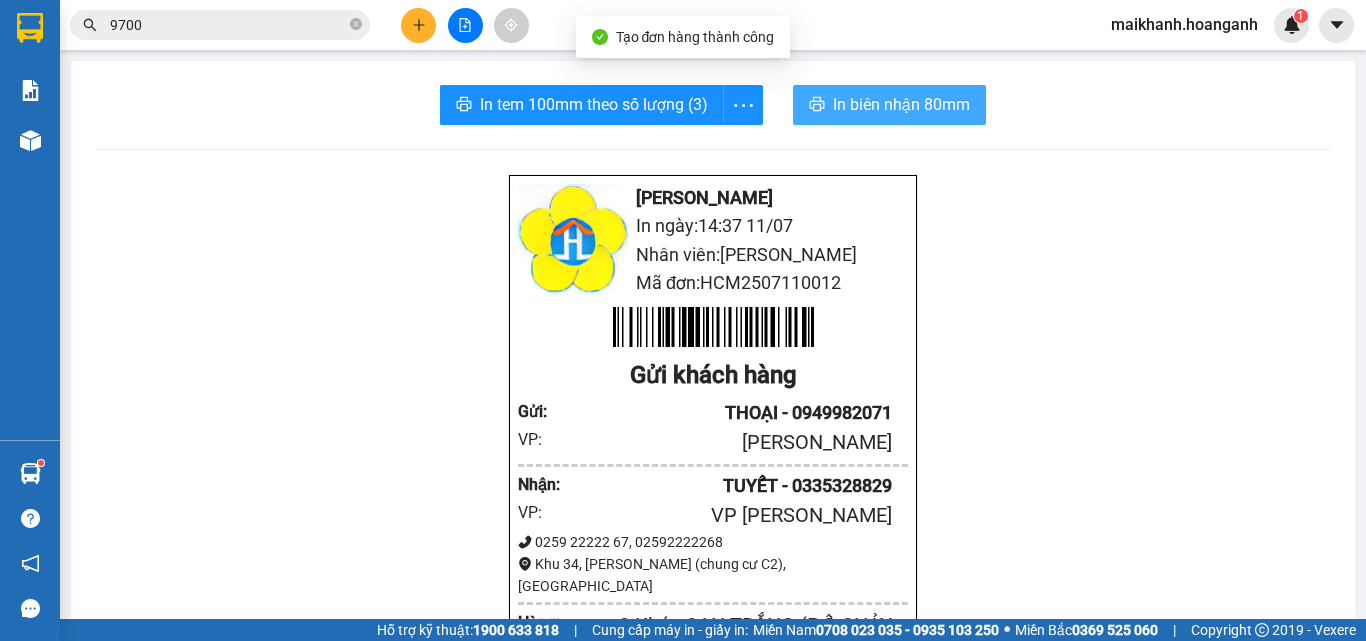 scroll, scrollTop: 0, scrollLeft: 0, axis: both 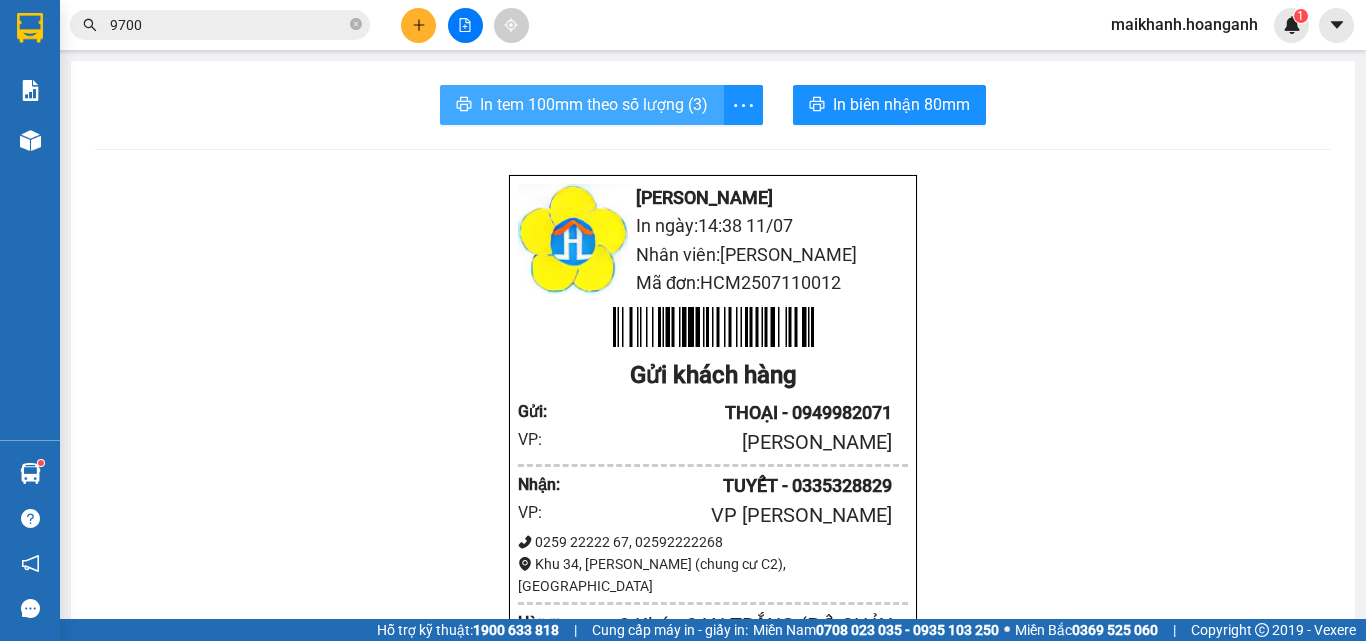 click on "In tem 100mm theo số lượng
(3)" at bounding box center [594, 104] 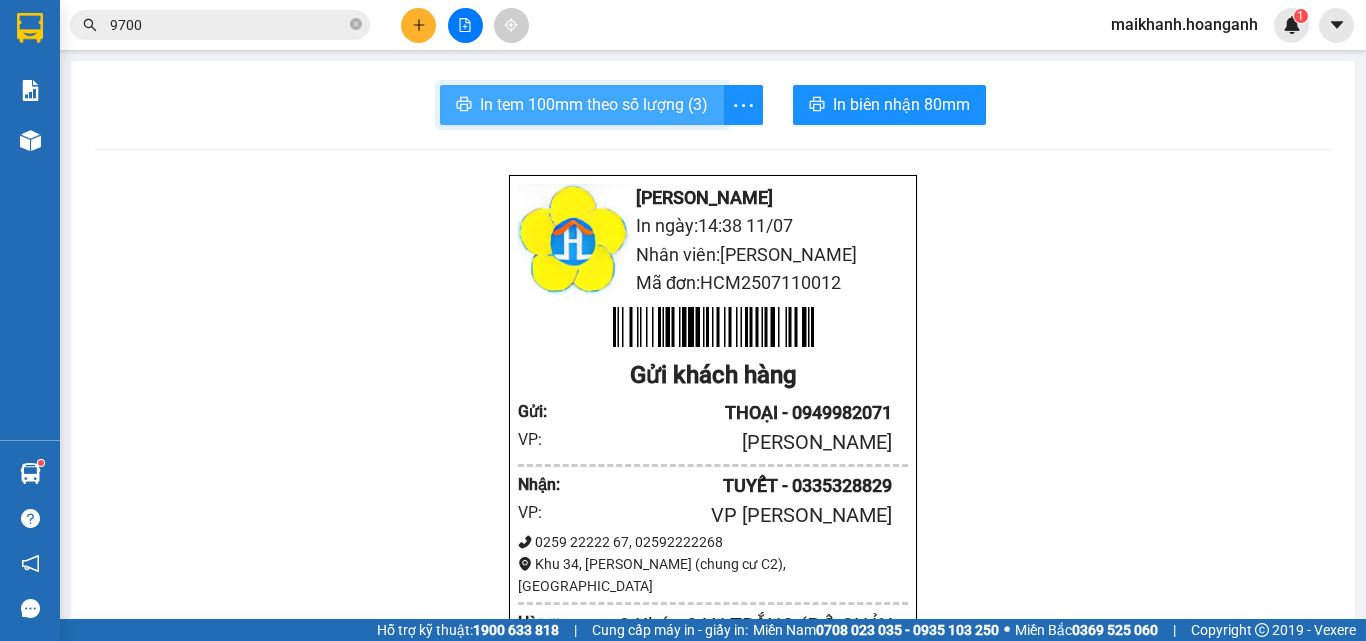 scroll, scrollTop: 0, scrollLeft: 0, axis: both 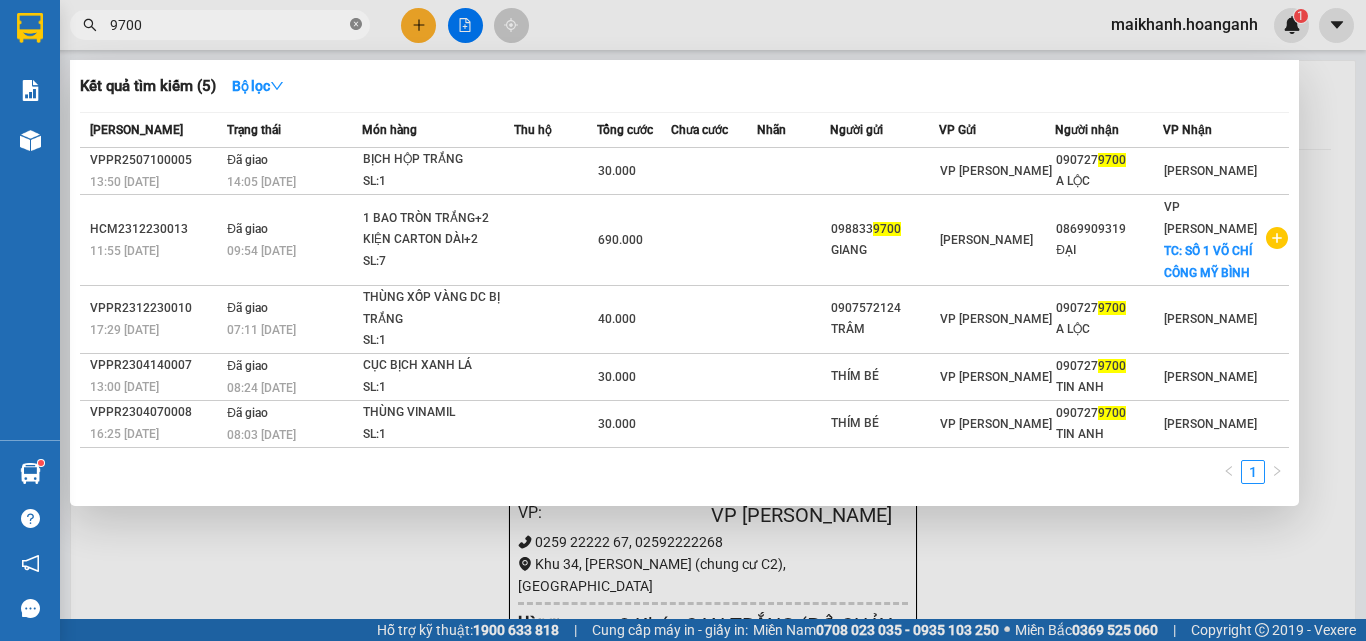 click 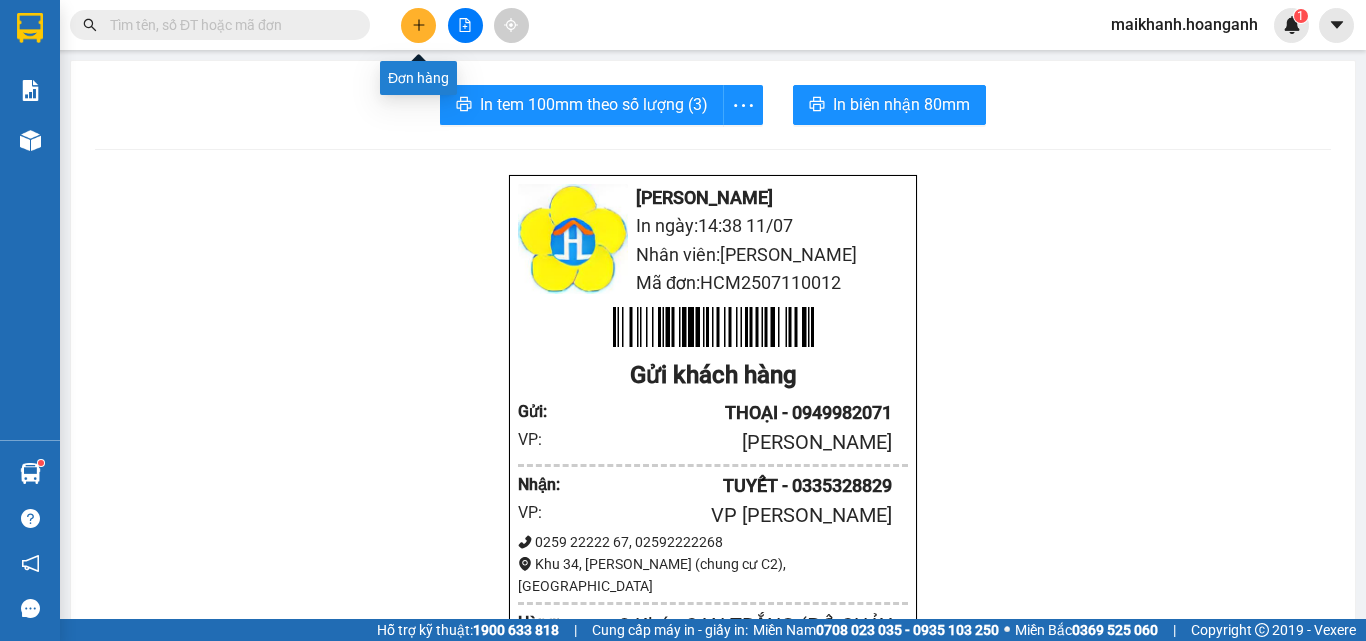 click at bounding box center [418, 25] 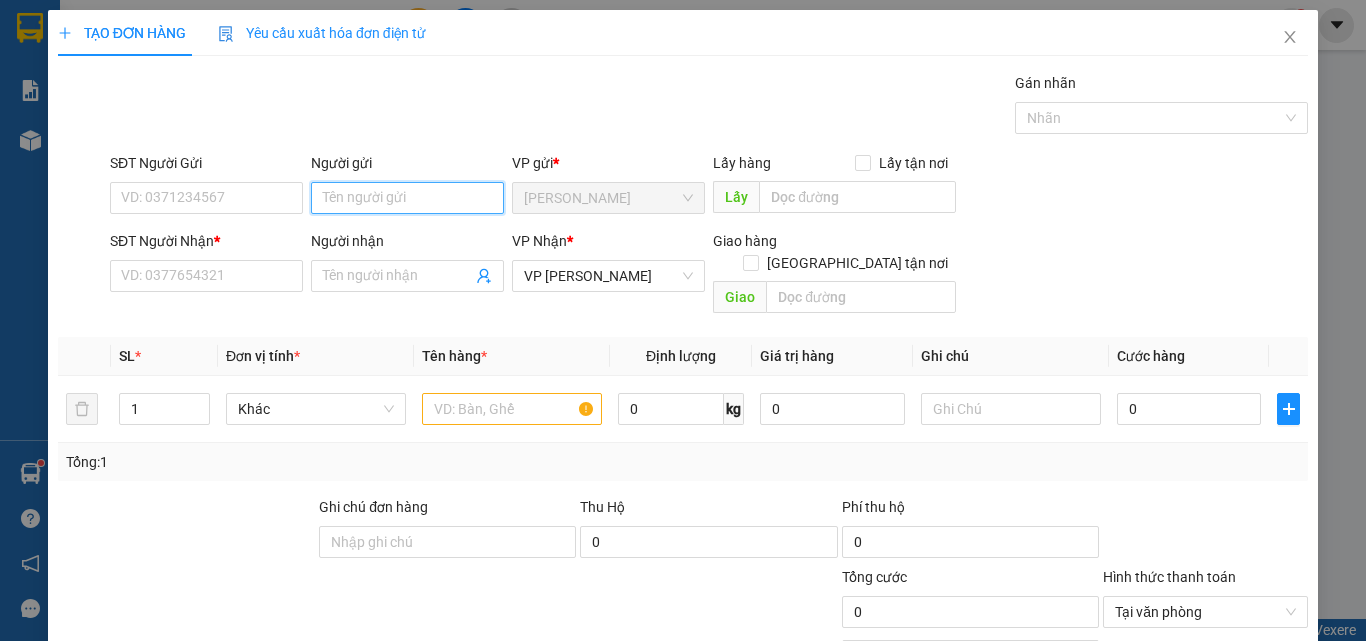 click on "Người gửi" at bounding box center [407, 198] 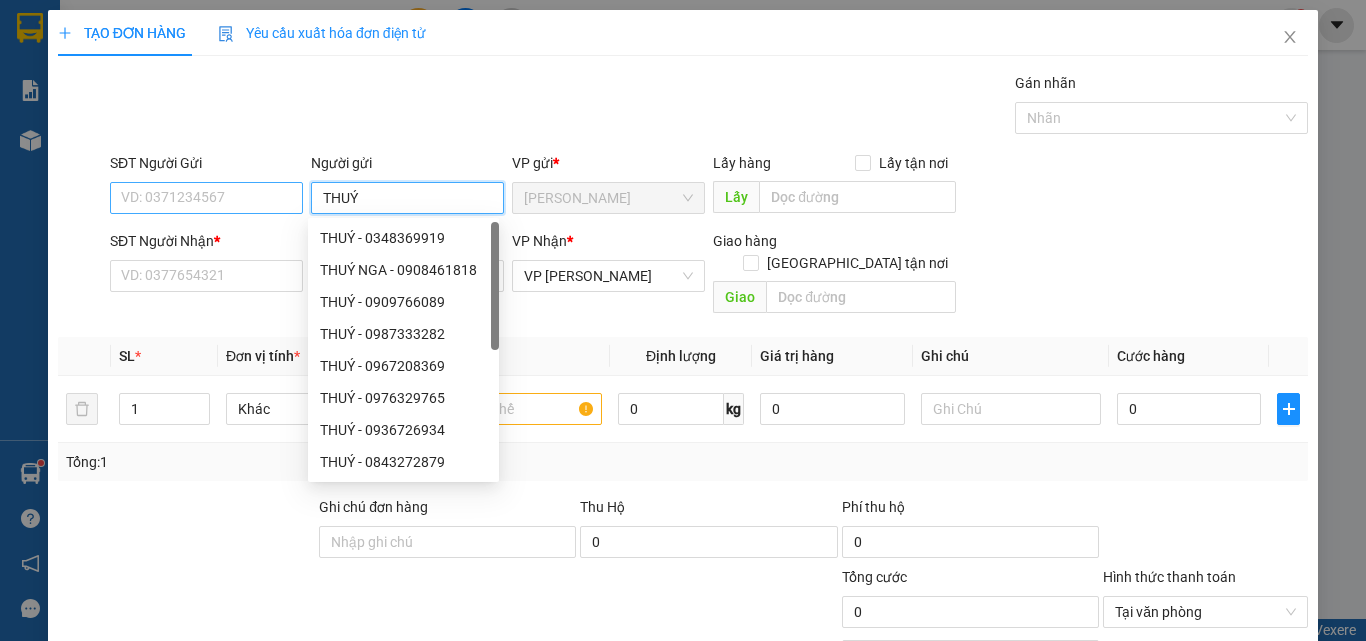 type on "THUÝ" 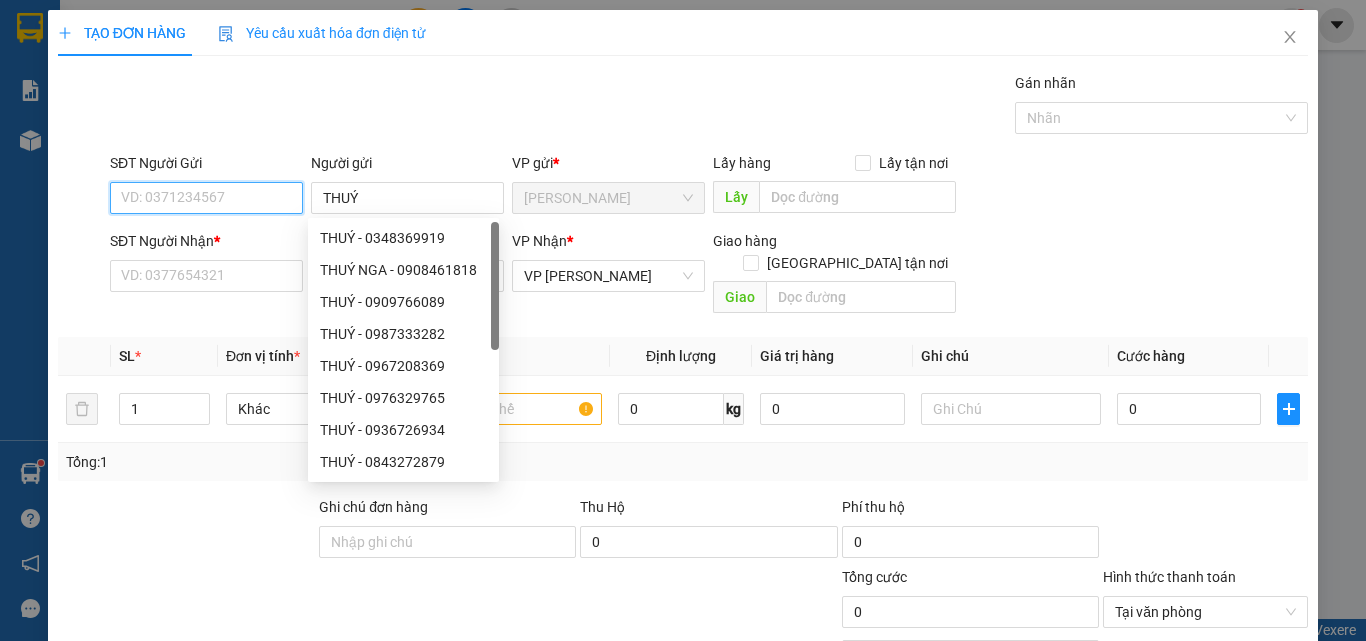click on "SĐT Người Gửi" at bounding box center (206, 198) 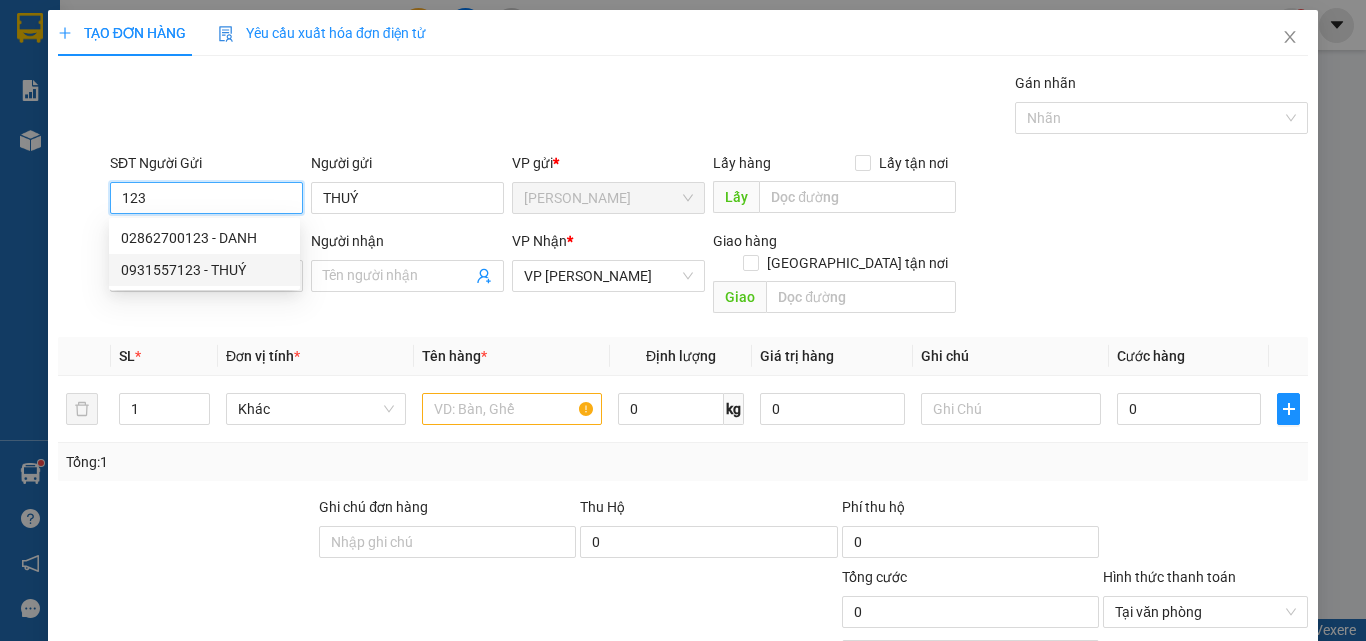 click on "0931557123 - THUÝ" at bounding box center (204, 270) 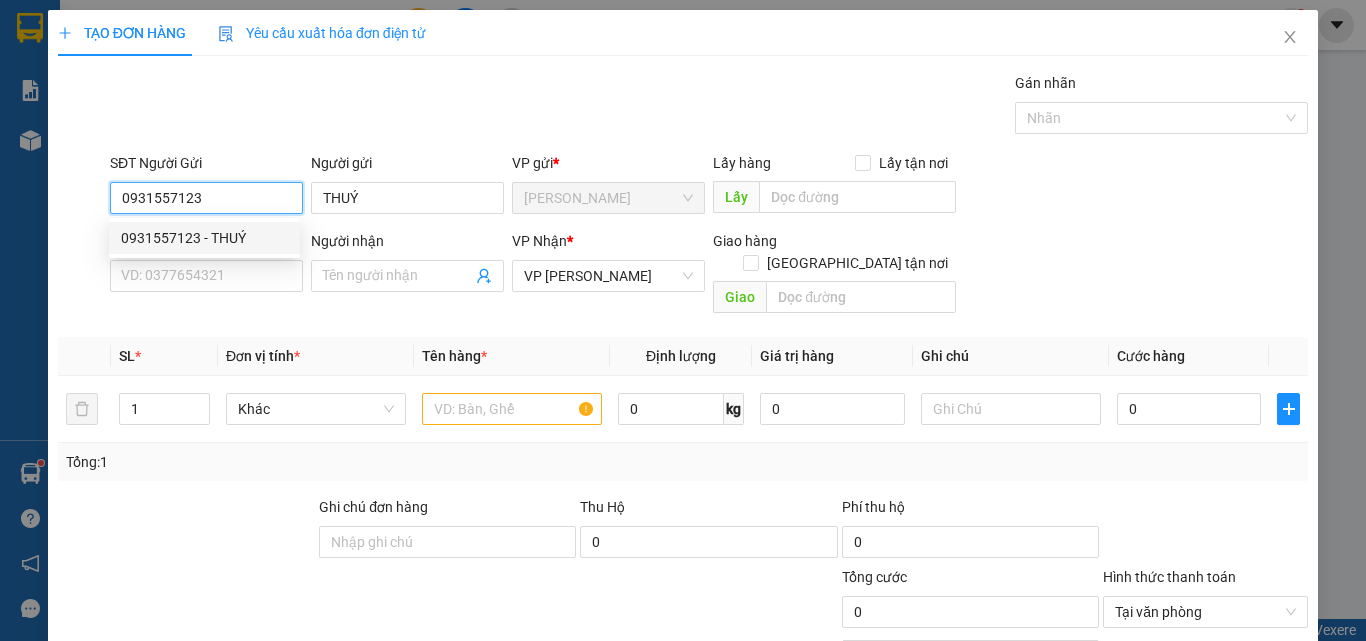 type on "20.000" 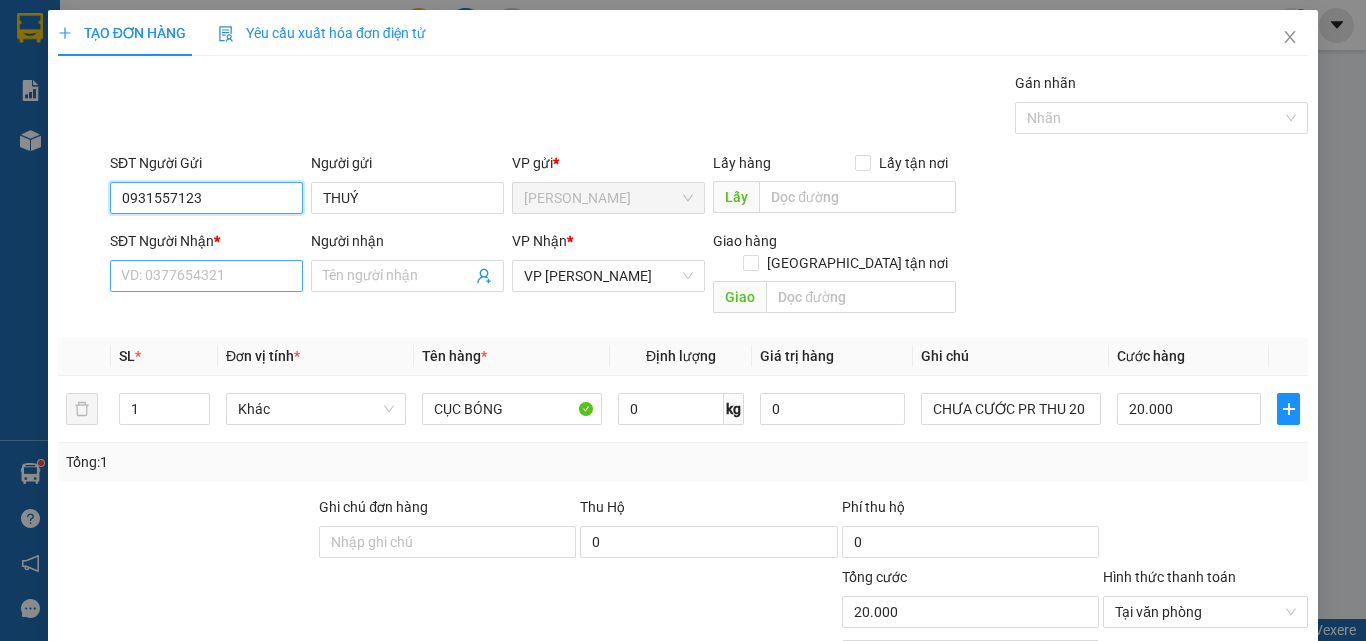 type on "0931557123" 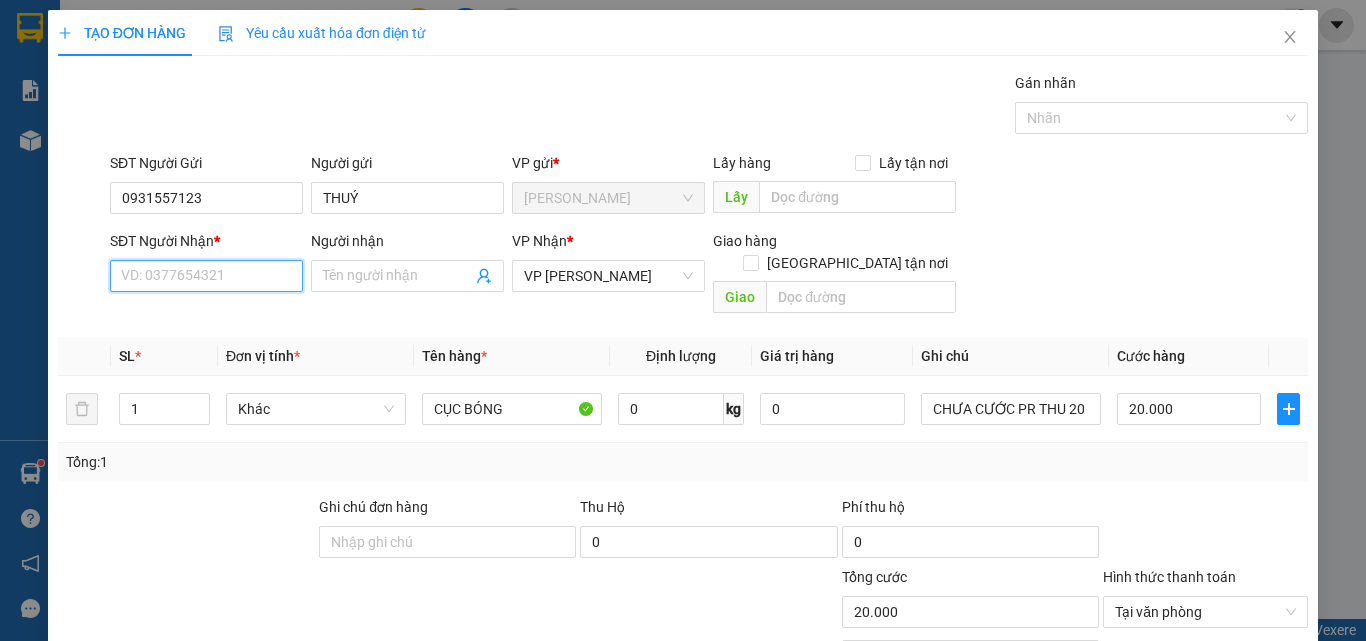 click on "SĐT Người Nhận  *" at bounding box center (206, 276) 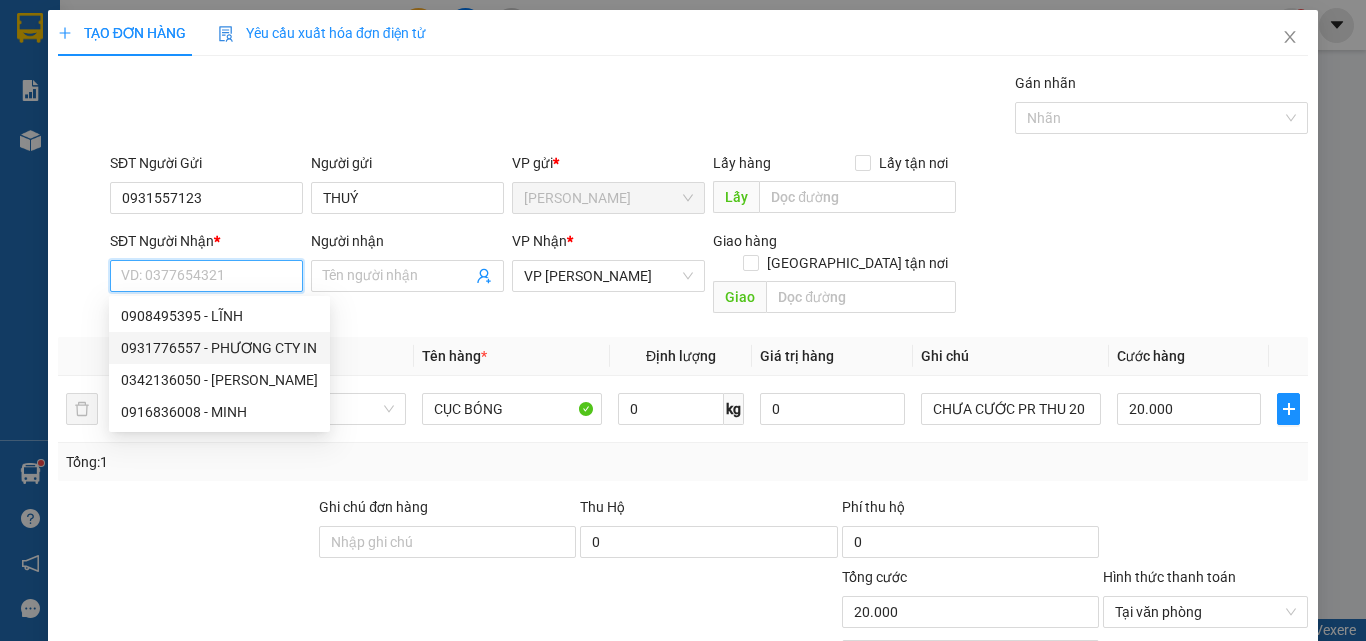 click on "0931776557 - PHƯƠNG CTY IN" at bounding box center [219, 348] 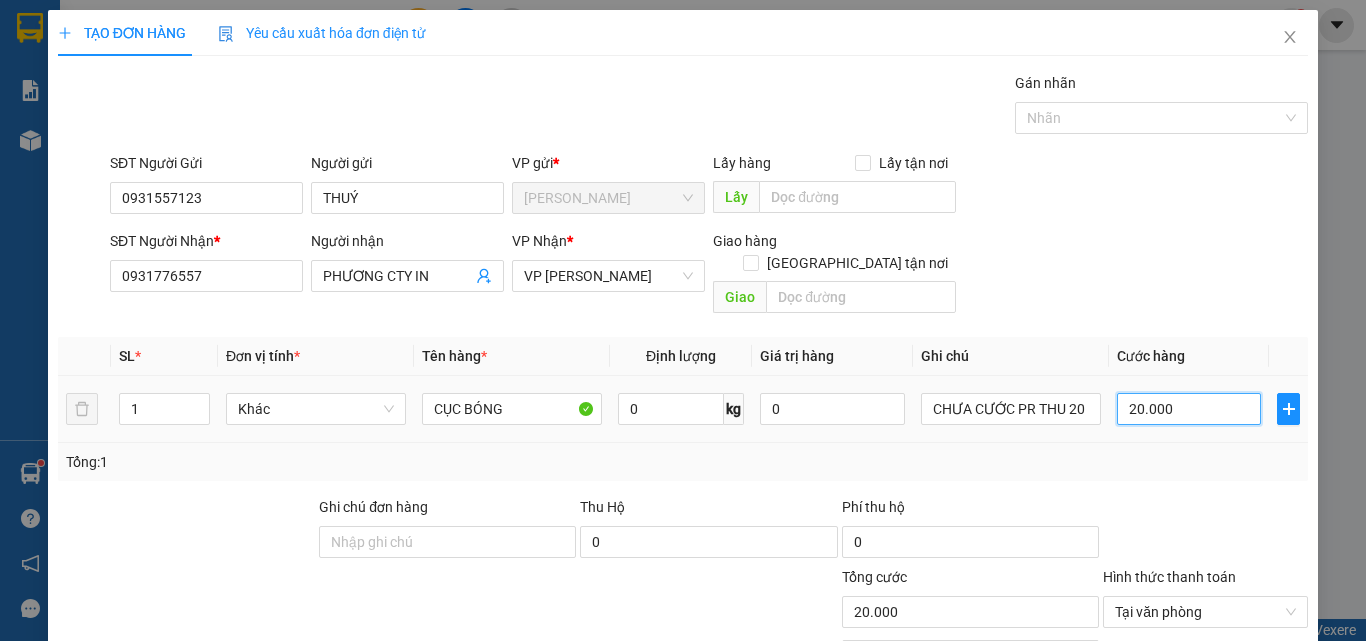 click on "20.000" at bounding box center [1189, 409] 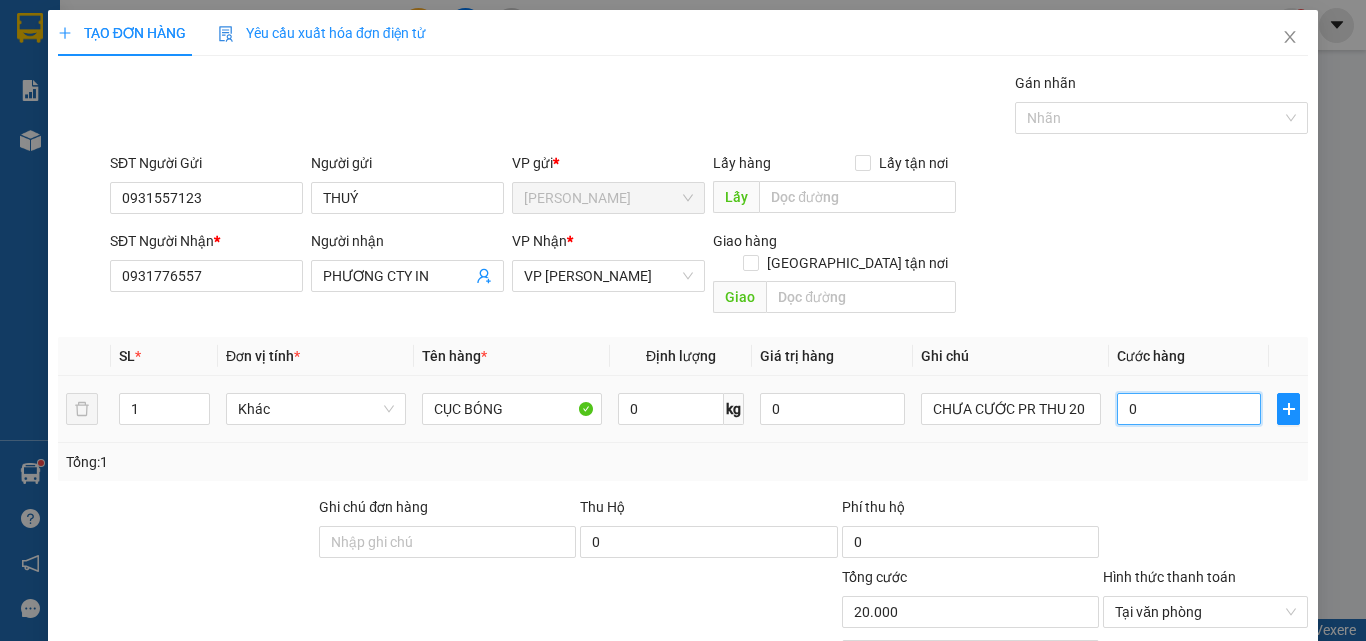 type on "0" 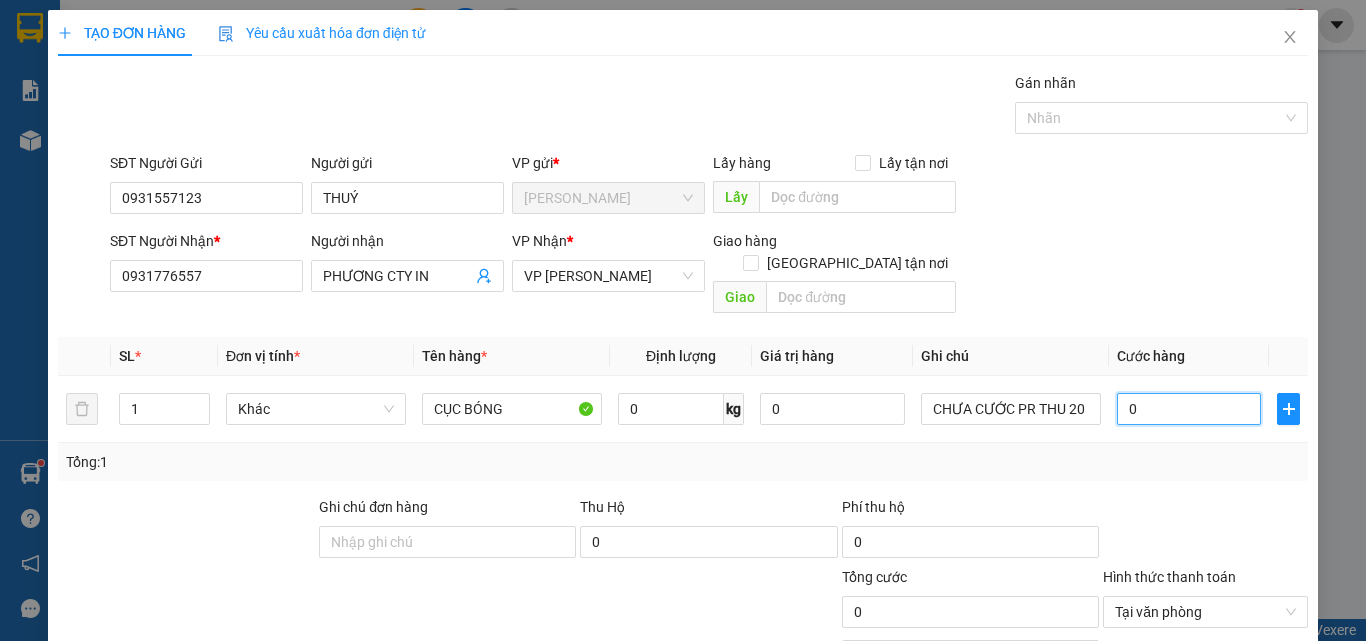 type on "0" 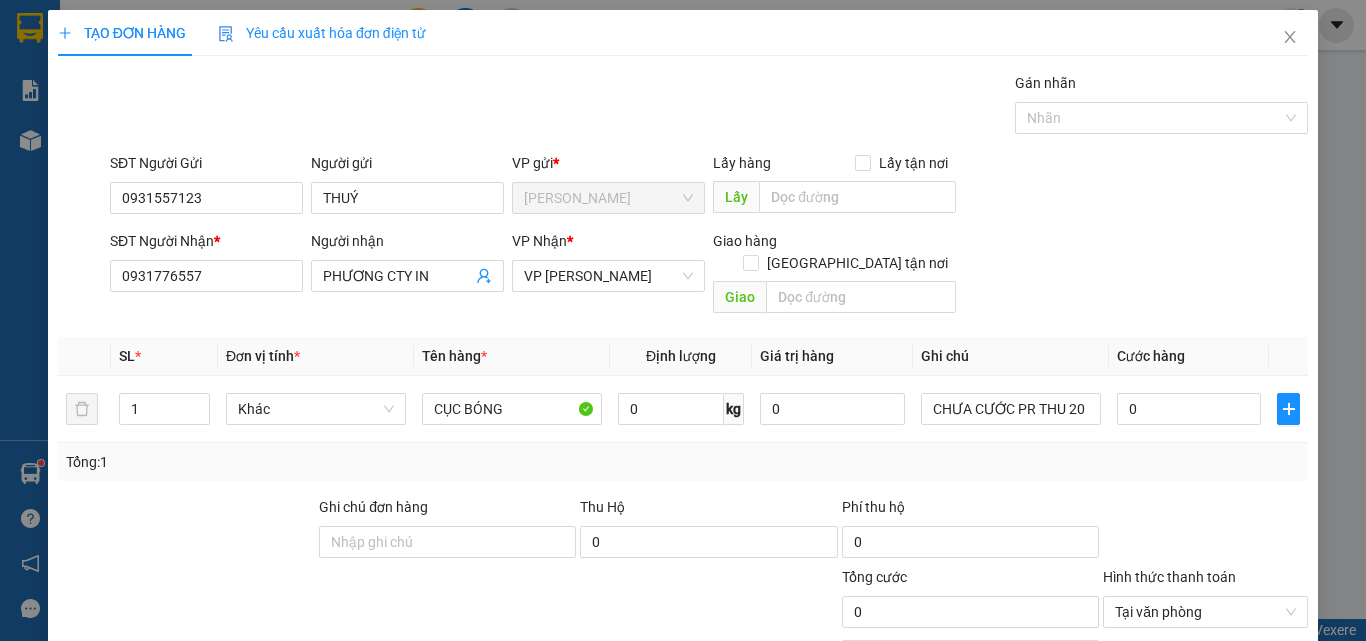 scroll, scrollTop: 161, scrollLeft: 0, axis: vertical 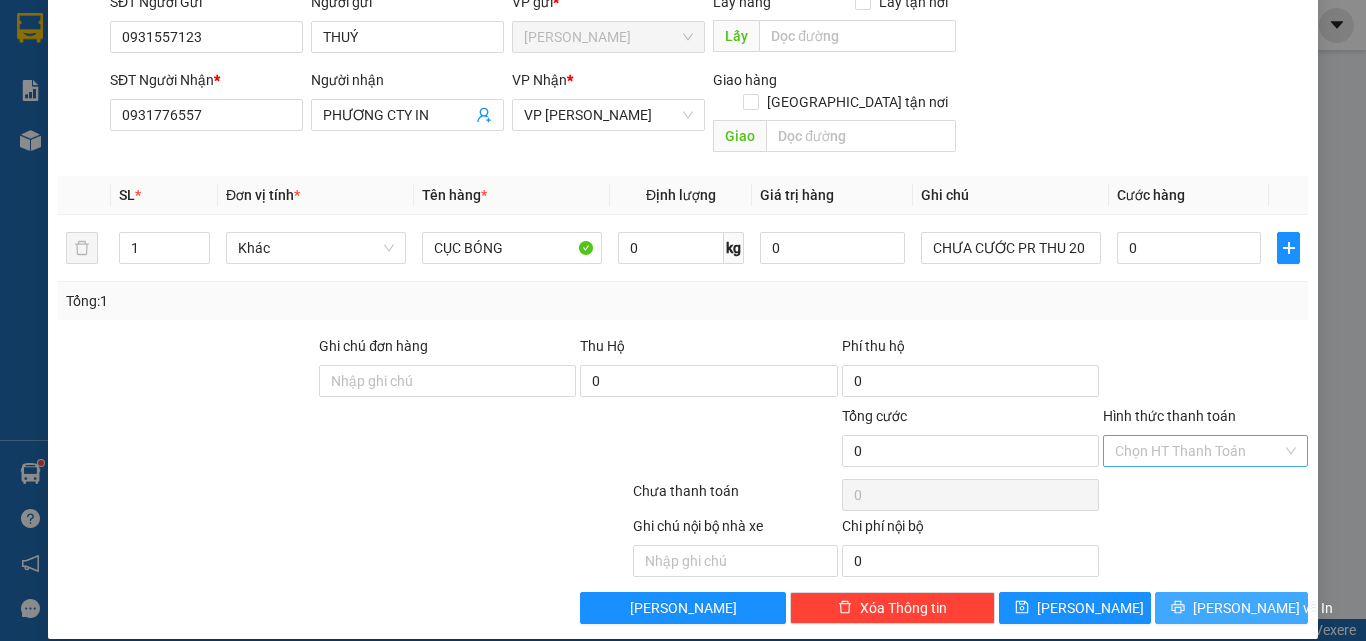 click on "[PERSON_NAME] và In" at bounding box center [1263, 608] 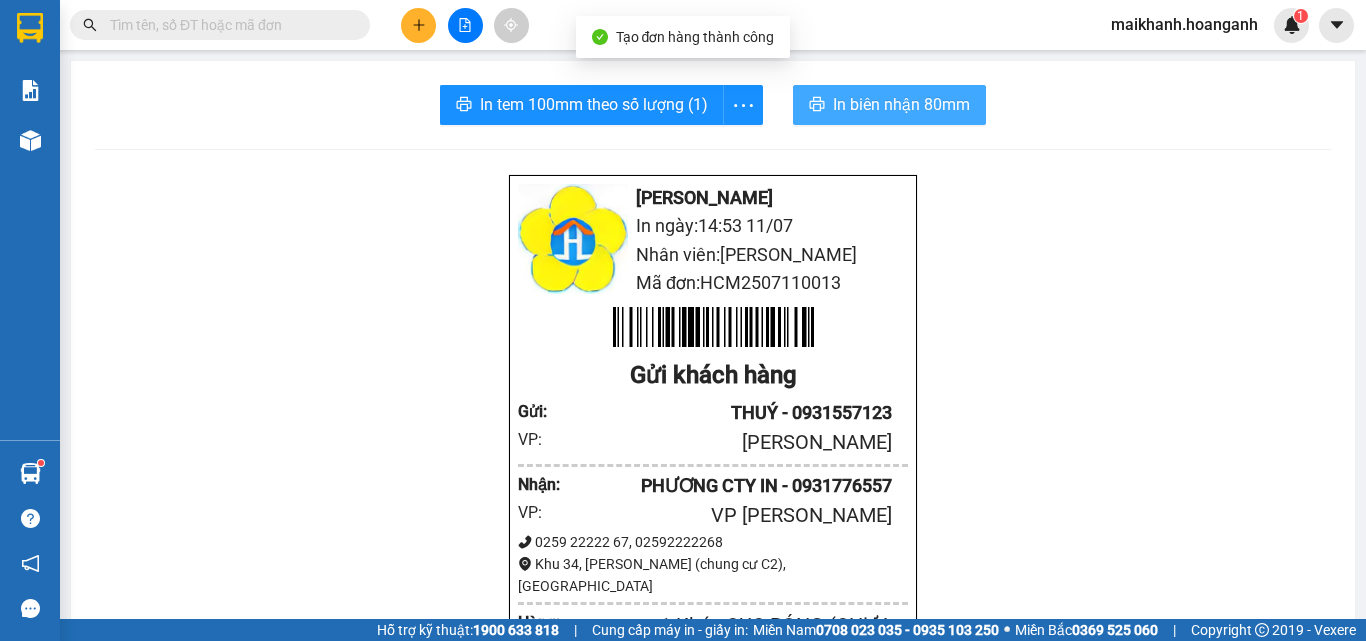 click on "In biên nhận 80mm" at bounding box center (901, 104) 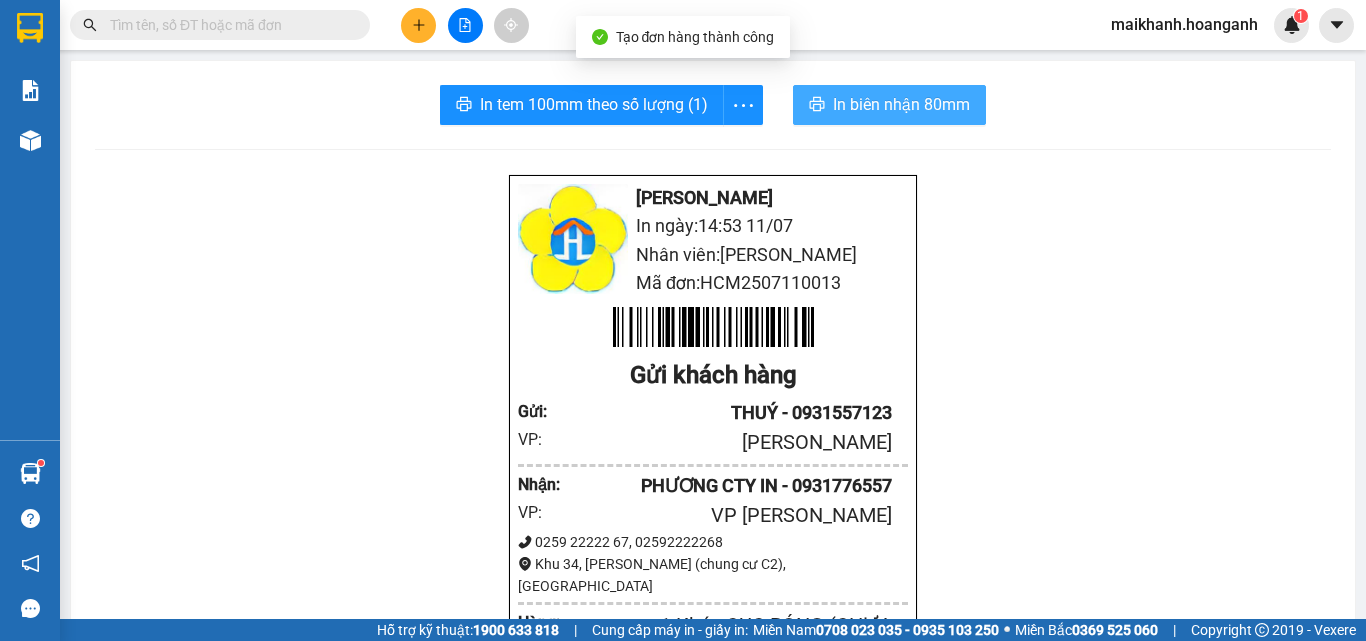 scroll, scrollTop: 0, scrollLeft: 0, axis: both 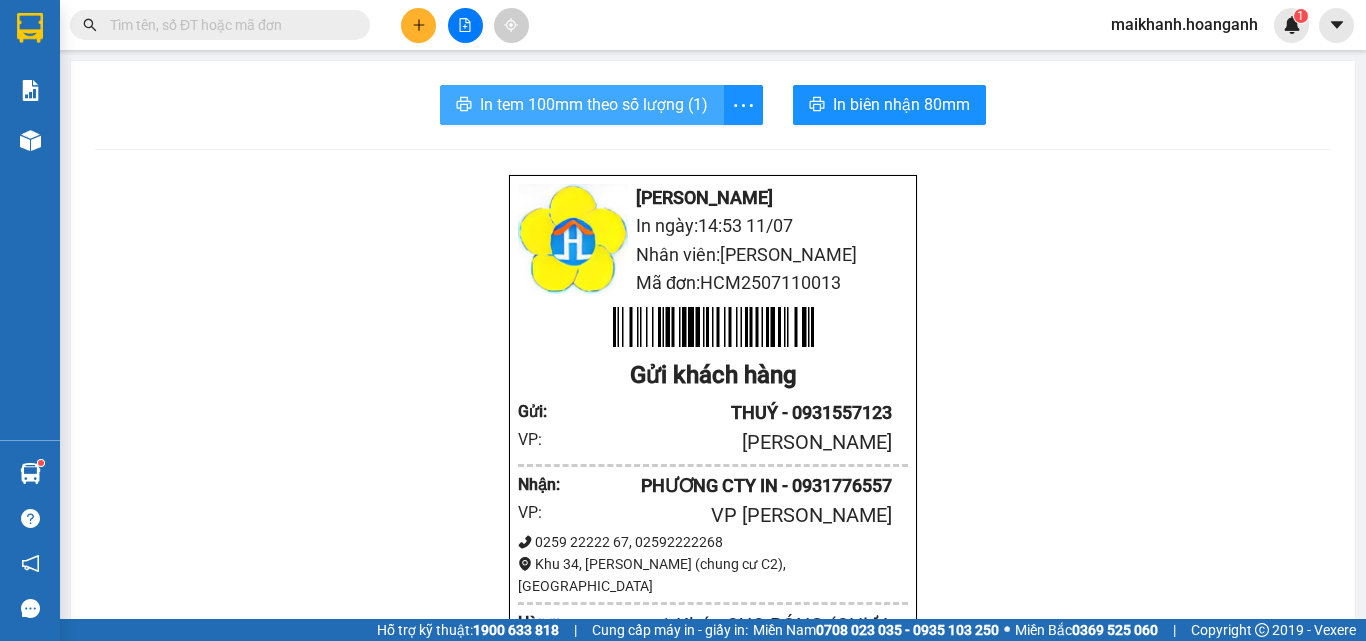 click on "In tem 100mm theo số lượng
(1)" at bounding box center [594, 104] 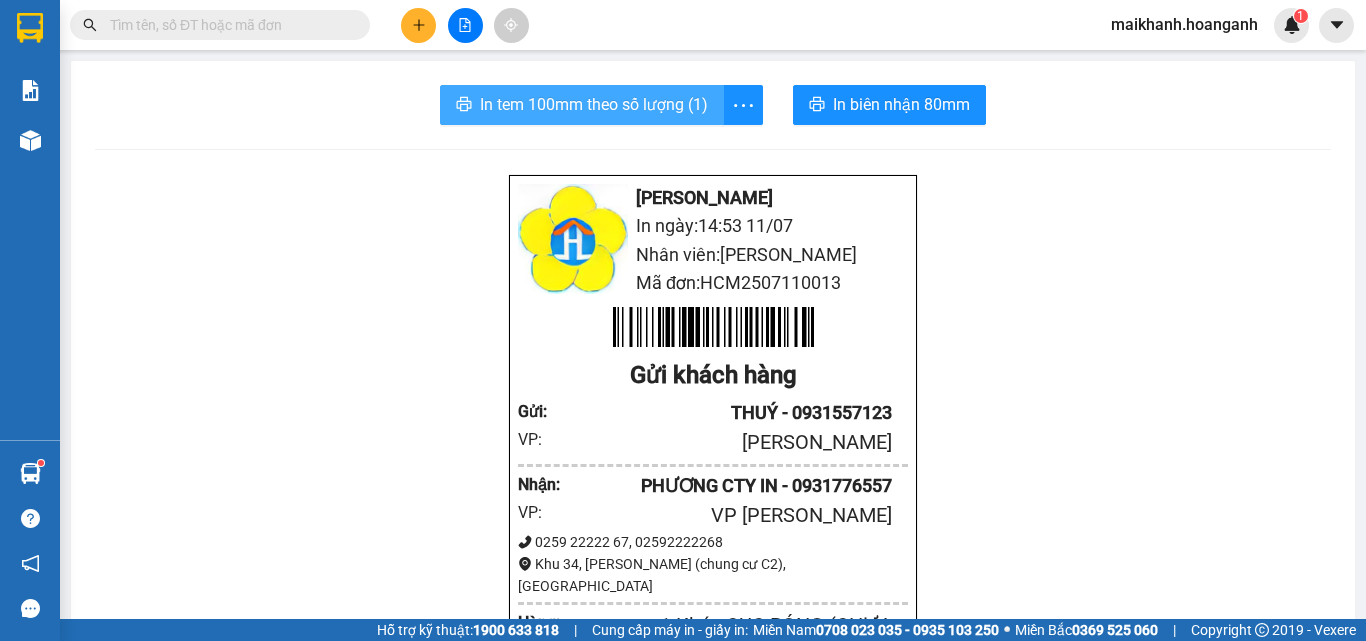 scroll, scrollTop: 0, scrollLeft: 0, axis: both 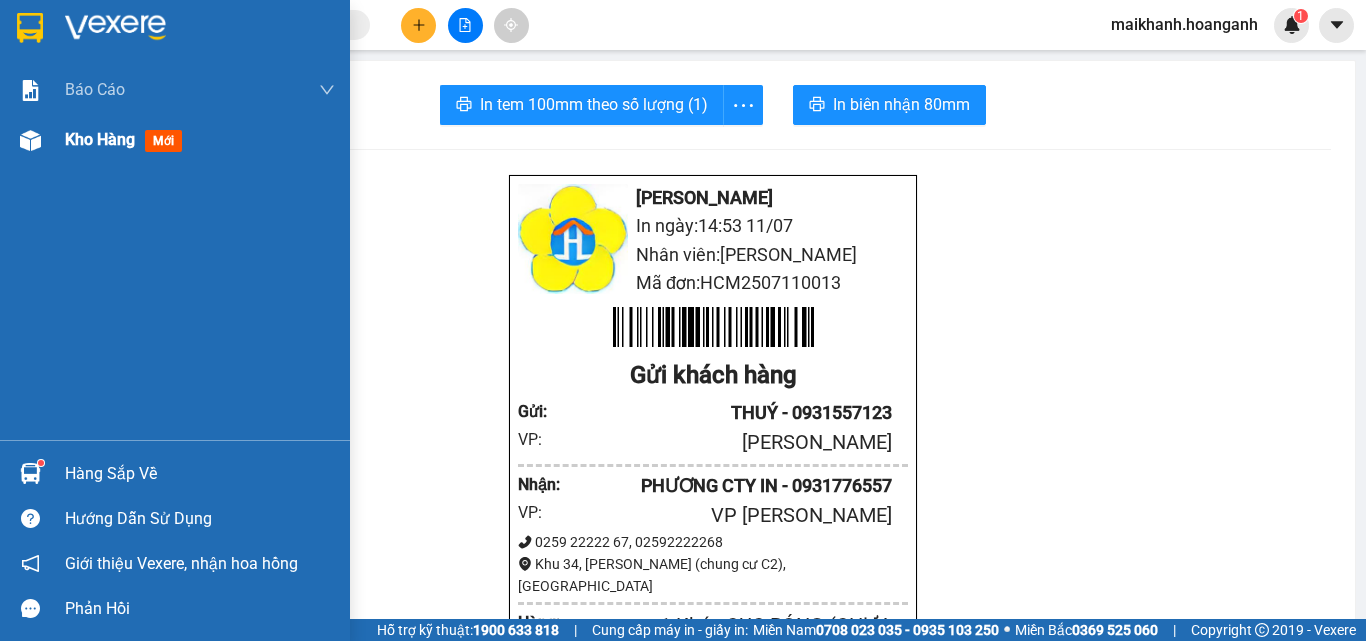 click on "Kho hàng" at bounding box center (100, 139) 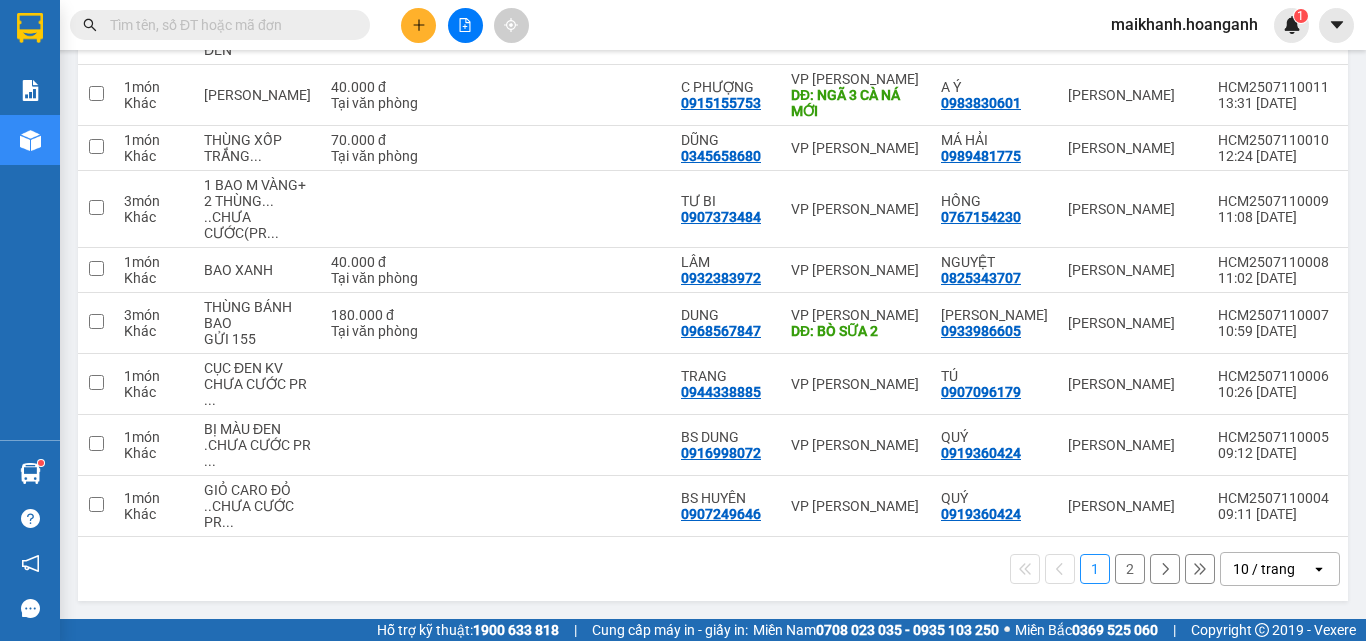 scroll, scrollTop: 496, scrollLeft: 0, axis: vertical 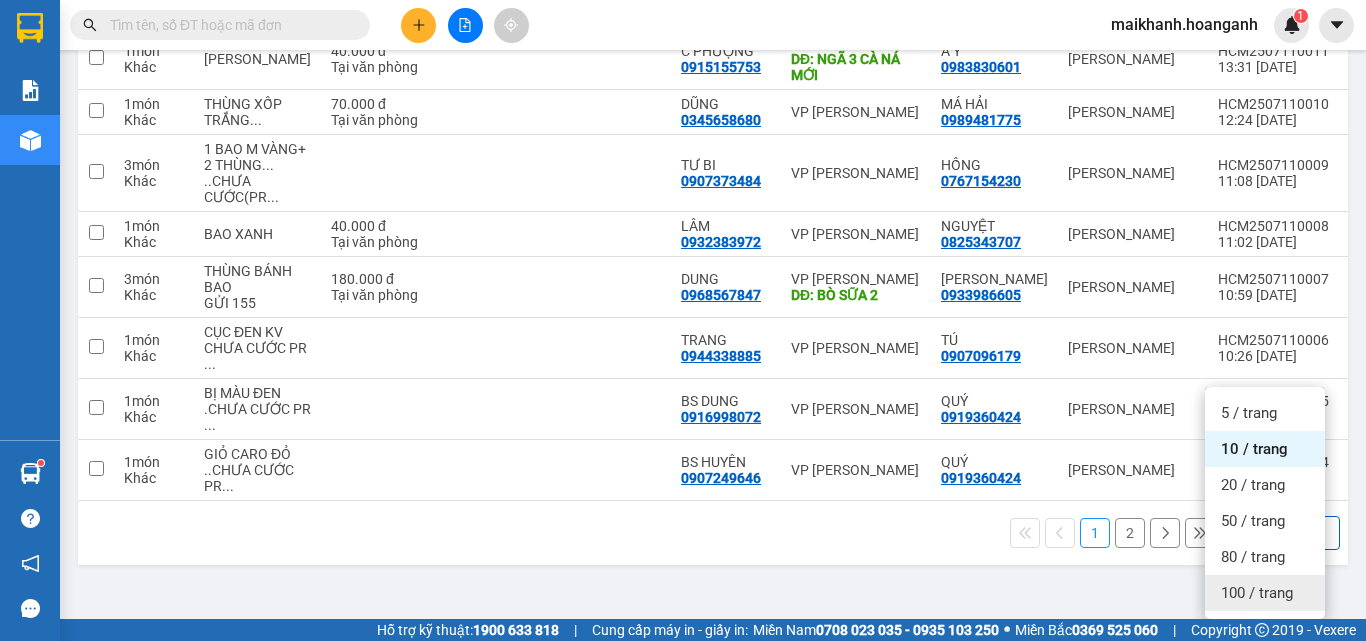 click on "100 / trang" at bounding box center (1257, 593) 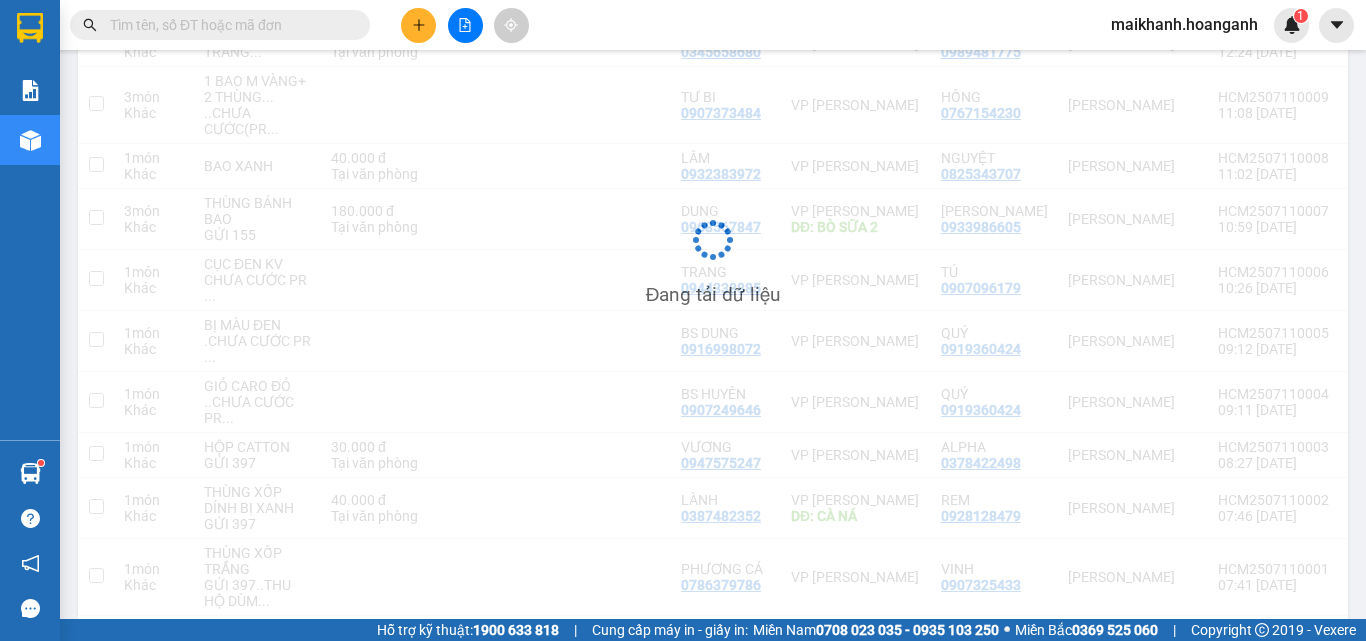 scroll, scrollTop: 496, scrollLeft: 0, axis: vertical 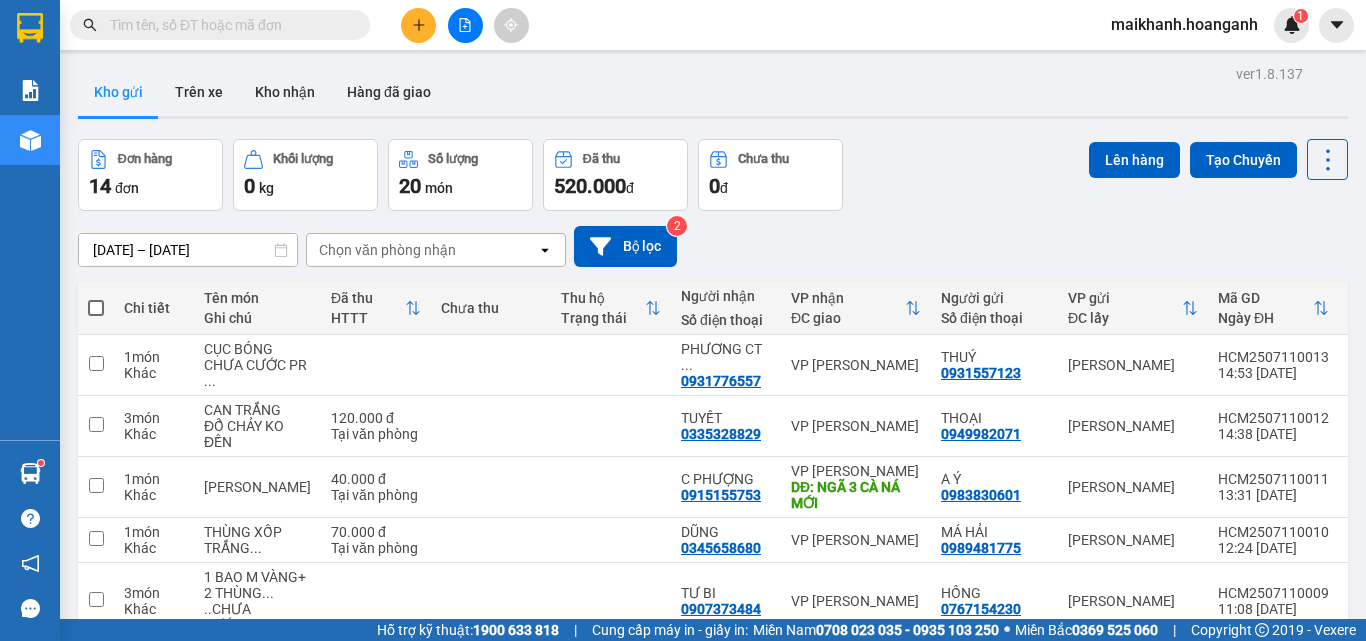 click at bounding box center (96, 308) 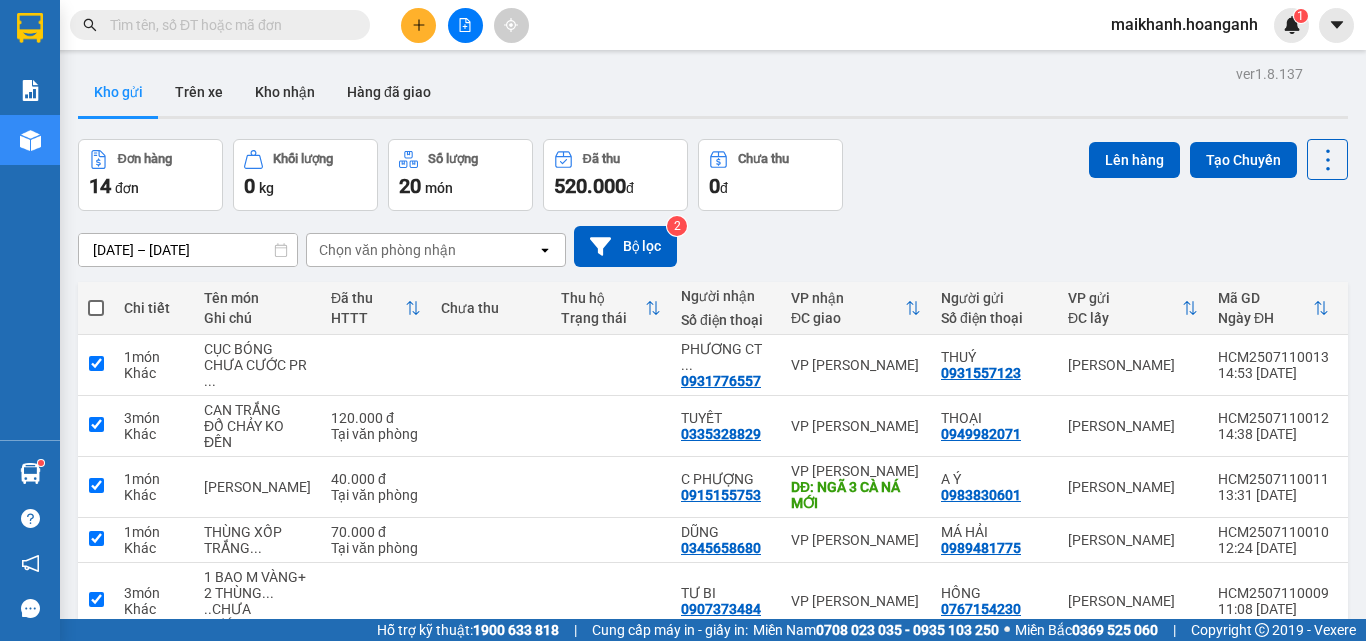 checkbox on "true" 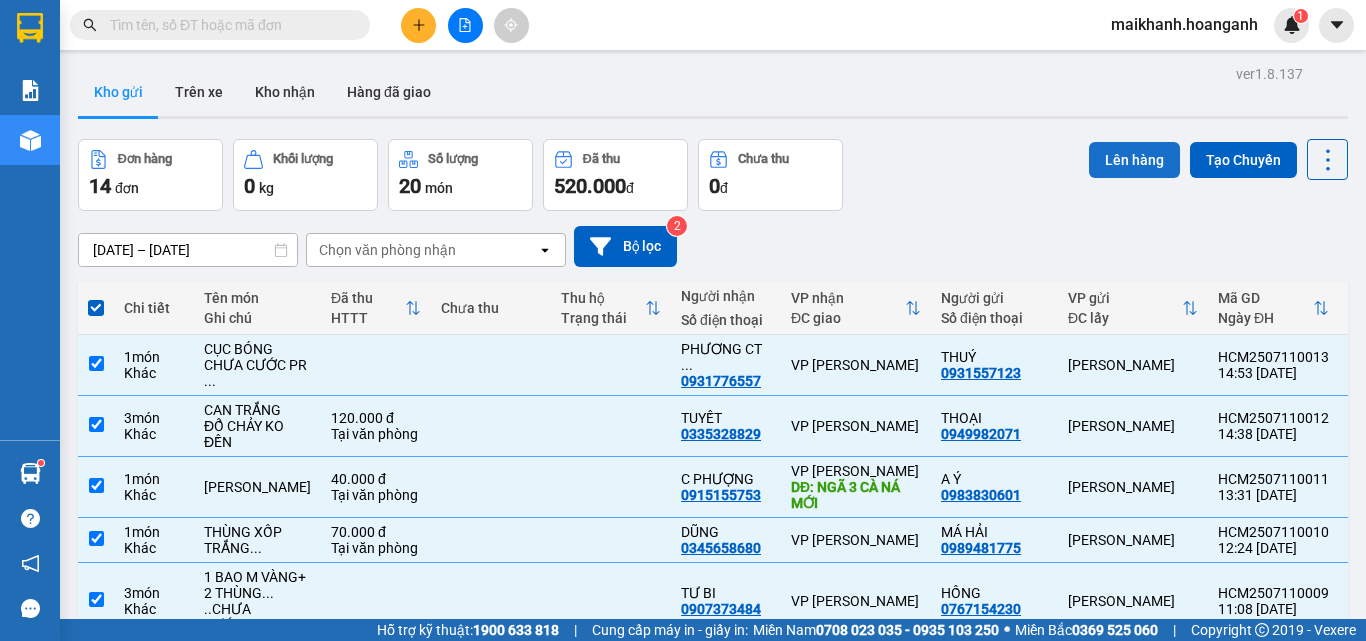 click on "Lên hàng" at bounding box center (1134, 160) 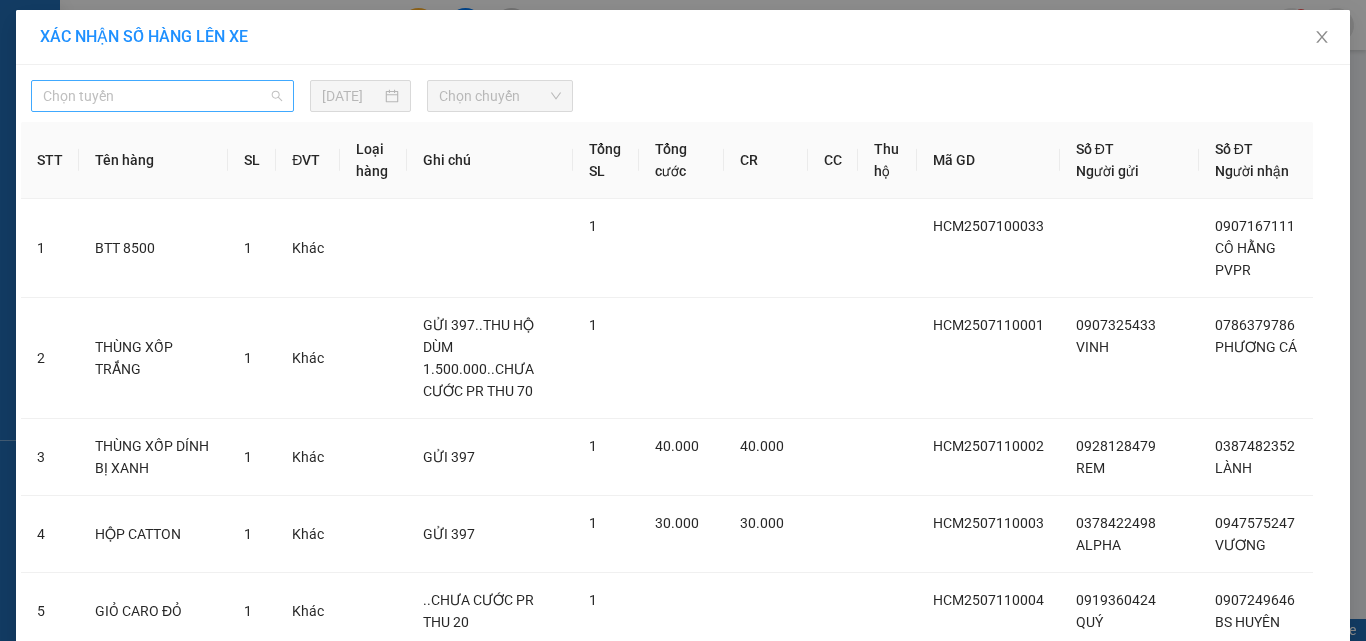 click on "Chọn tuyến" at bounding box center (162, 96) 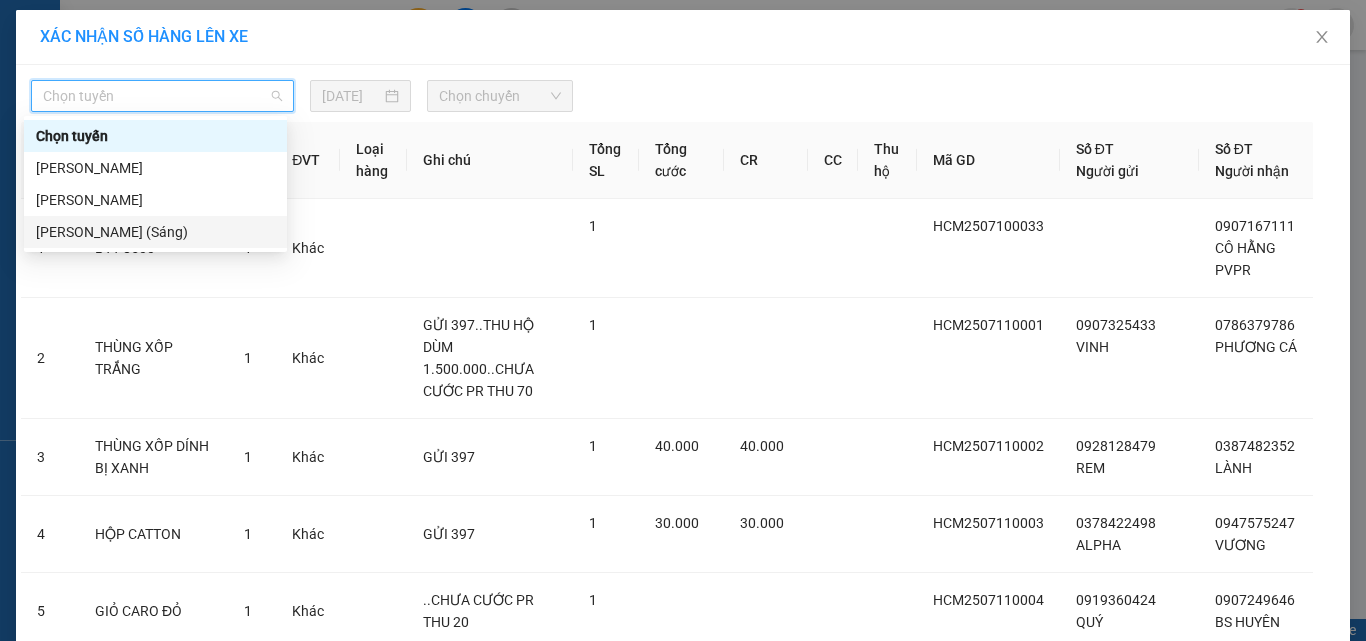 click on "[PERSON_NAME] (Sáng)" at bounding box center [155, 232] 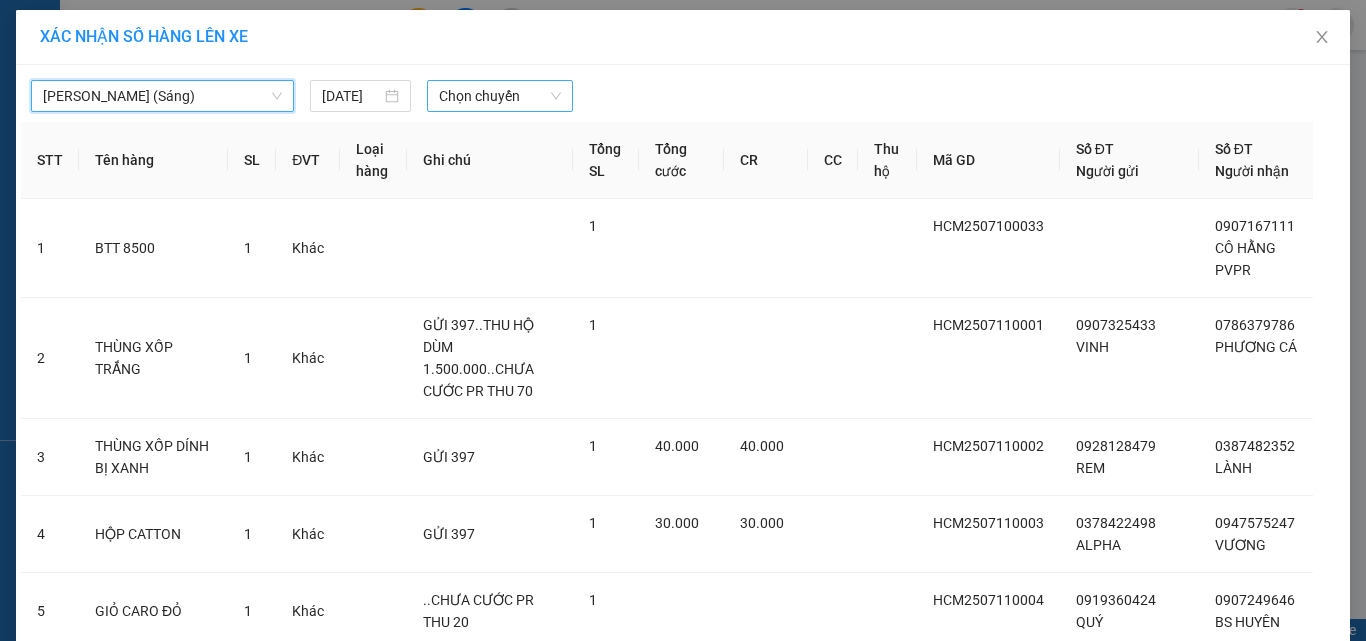 click on "Chọn chuyến" at bounding box center [500, 96] 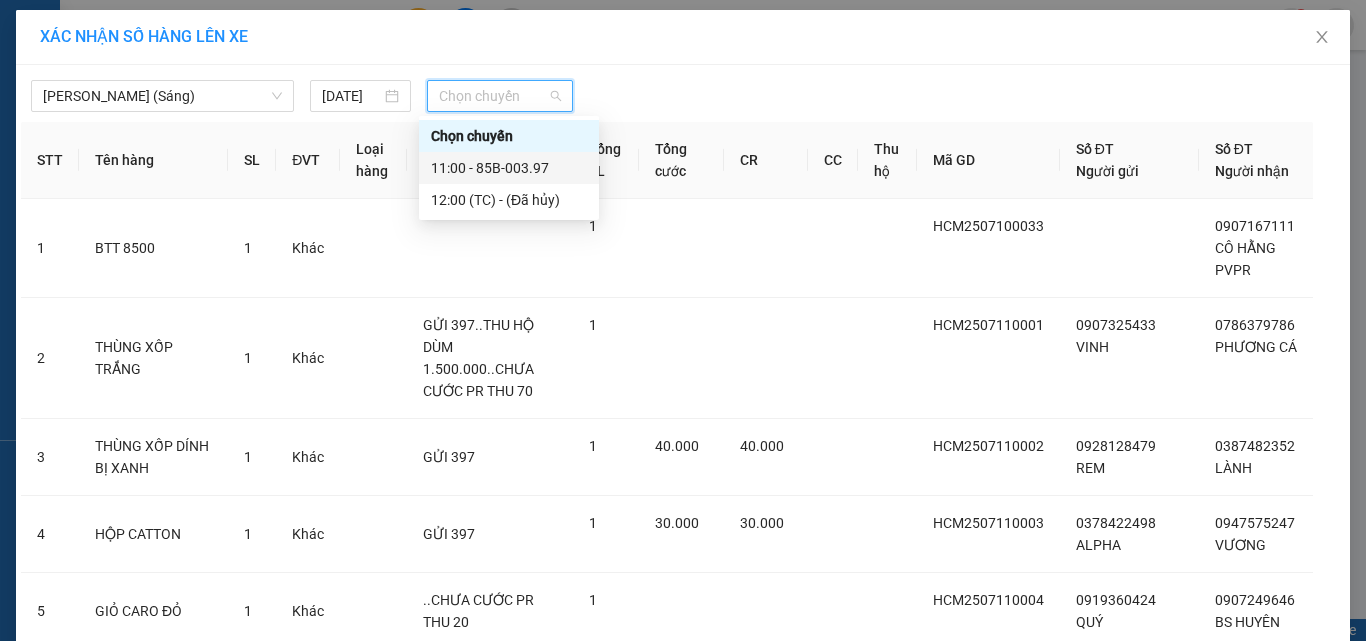 click on "11:00     - 85B-003.97" at bounding box center (509, 168) 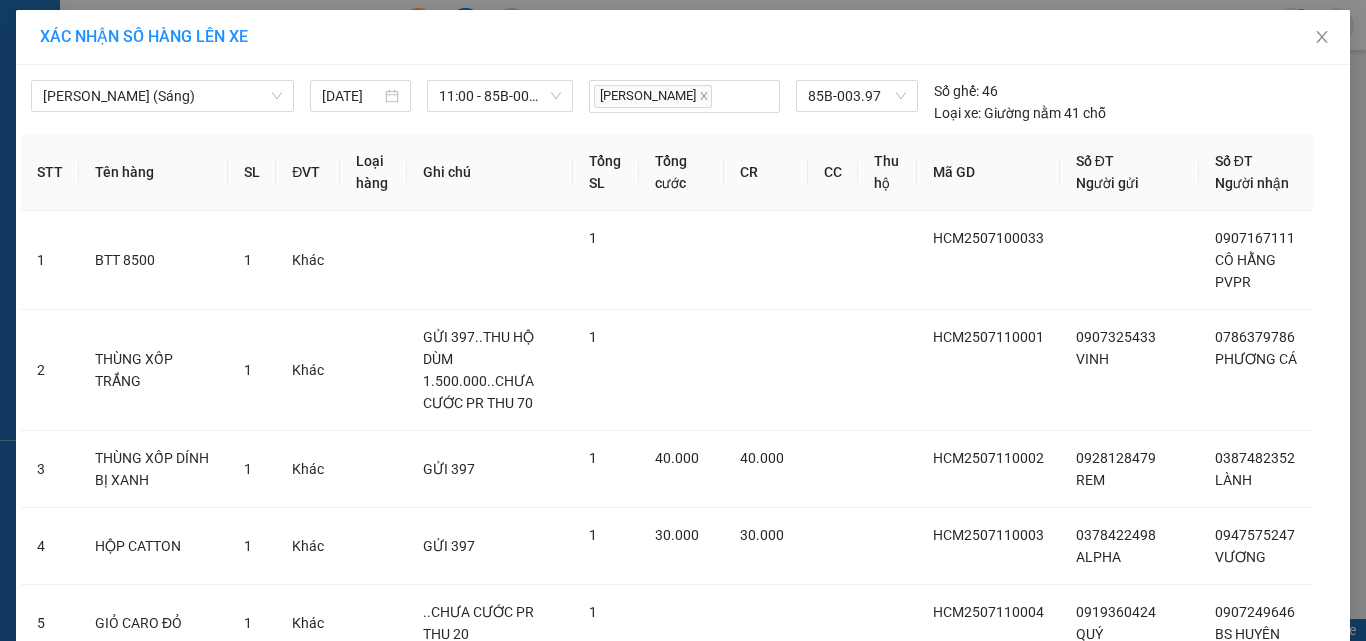 scroll, scrollTop: 904, scrollLeft: 0, axis: vertical 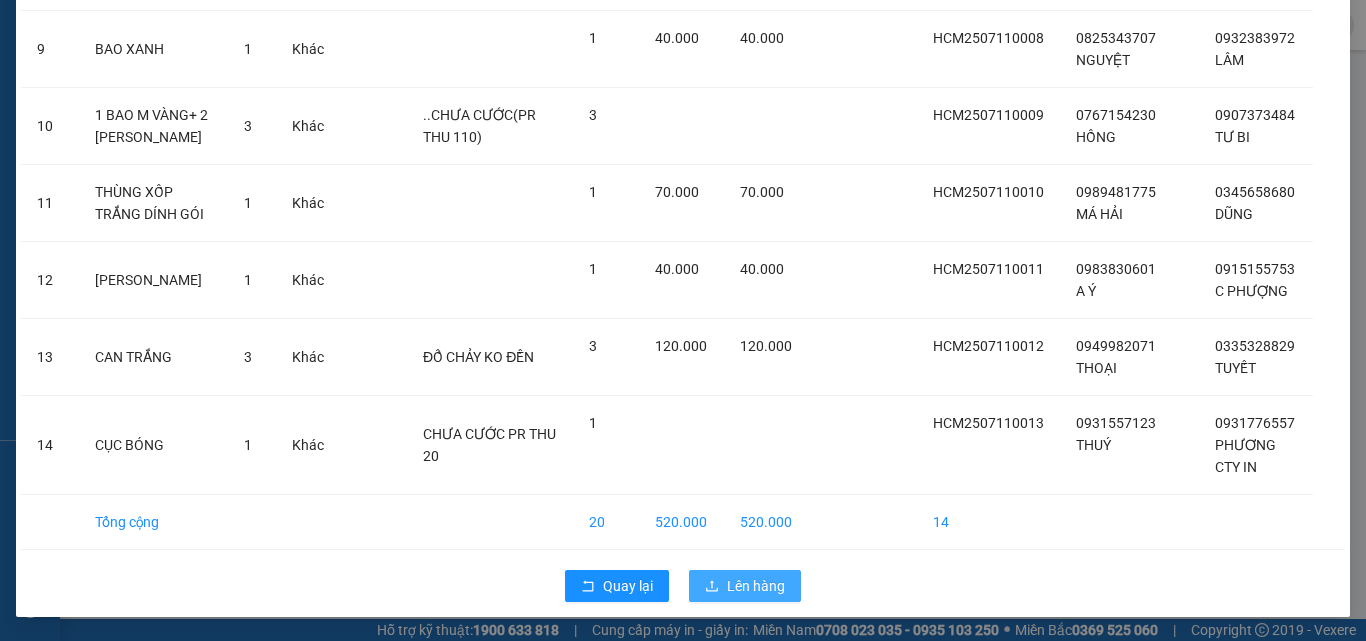 click on "Lên hàng" at bounding box center (745, 586) 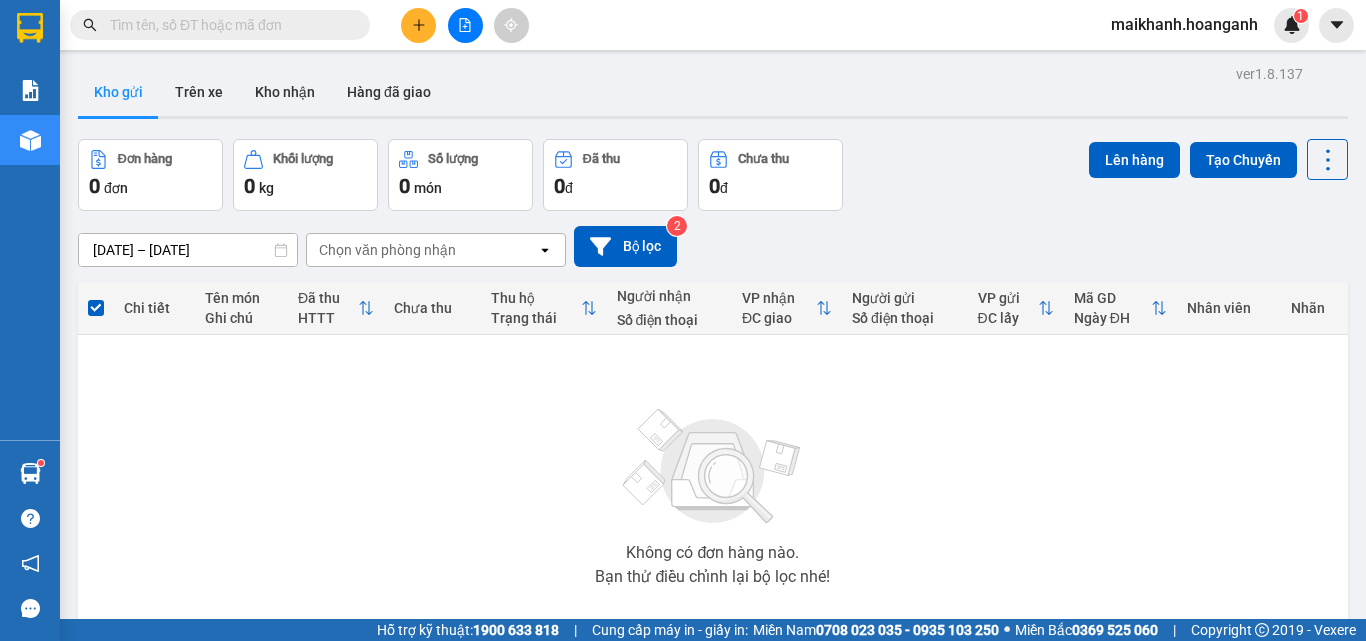 click on "maikhanh.hoanganh" at bounding box center [1184, 24] 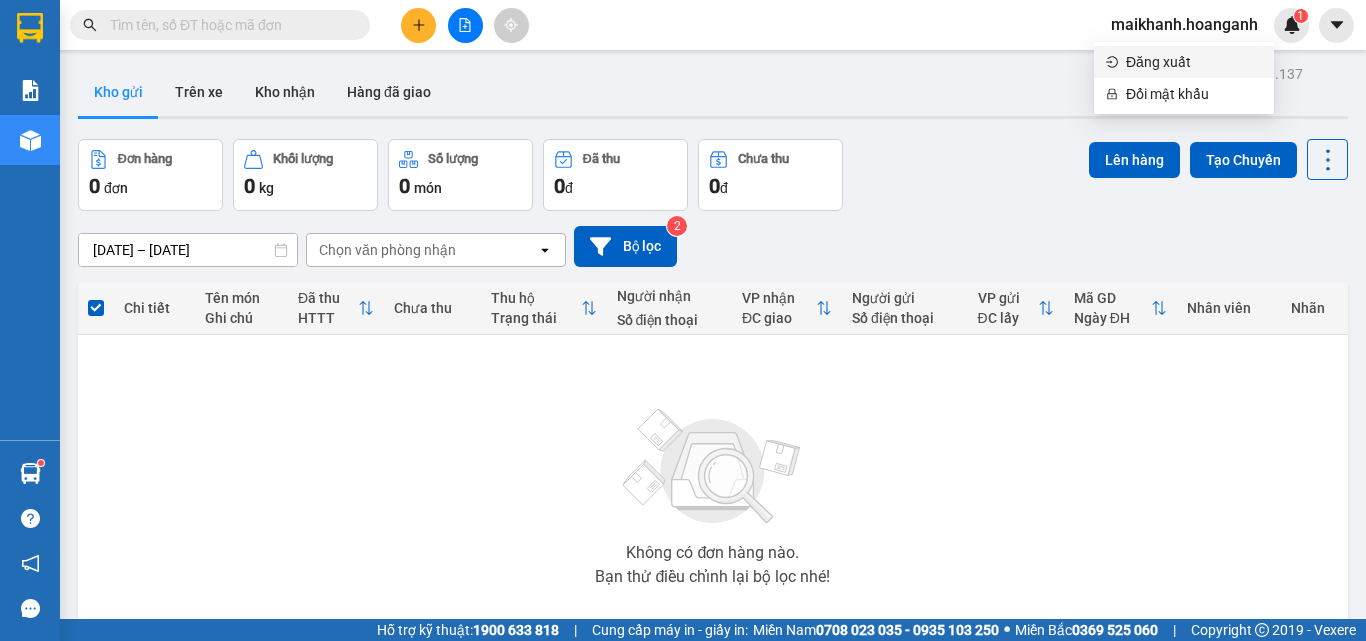 click on "Đăng xuất" at bounding box center (1194, 62) 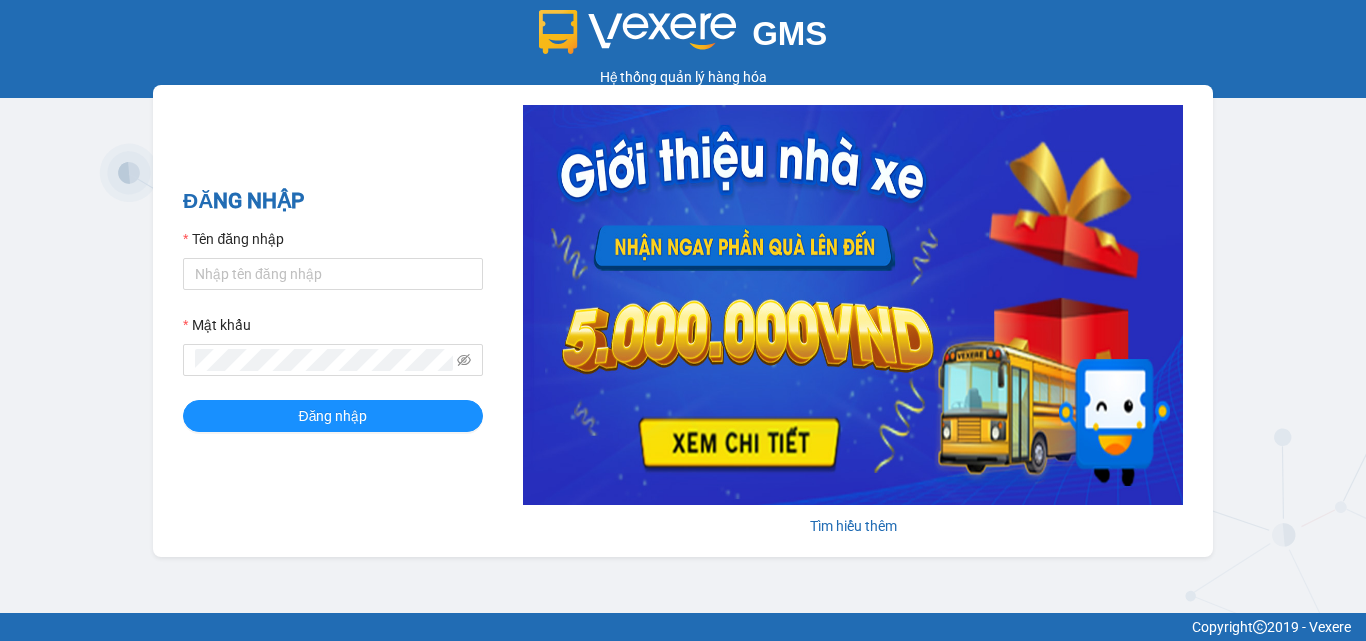 scroll, scrollTop: 0, scrollLeft: 0, axis: both 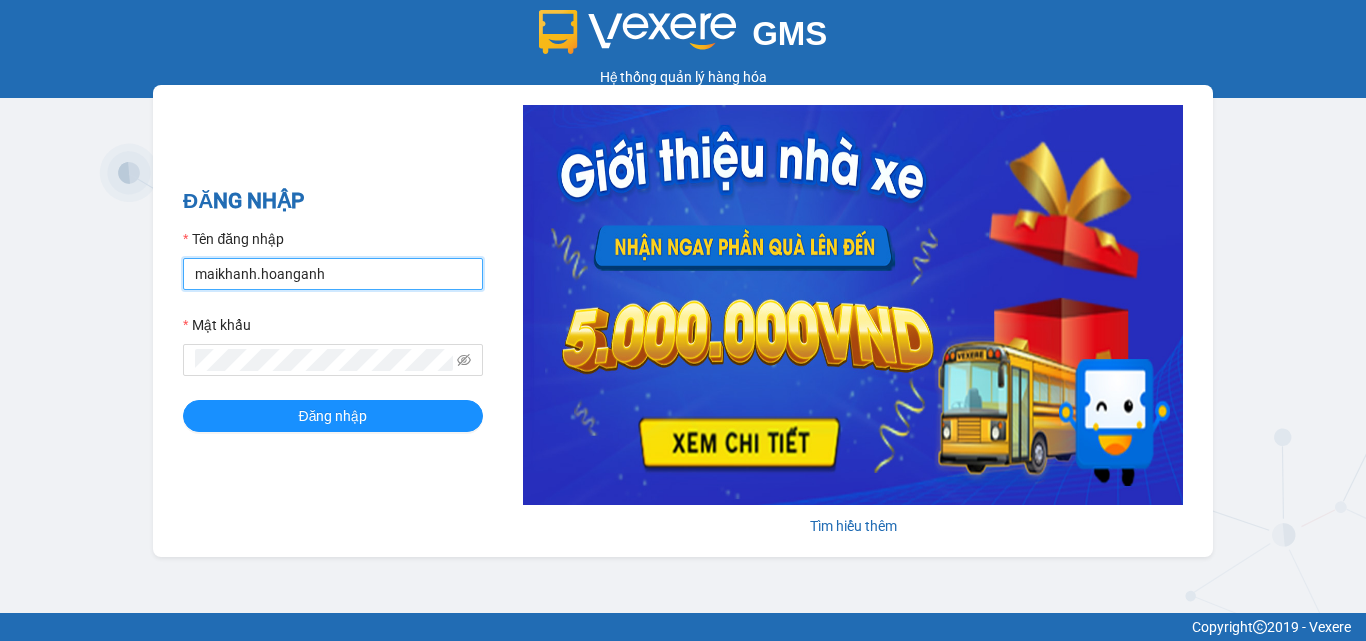 click on "maikhanh.hoanganh" at bounding box center [333, 274] 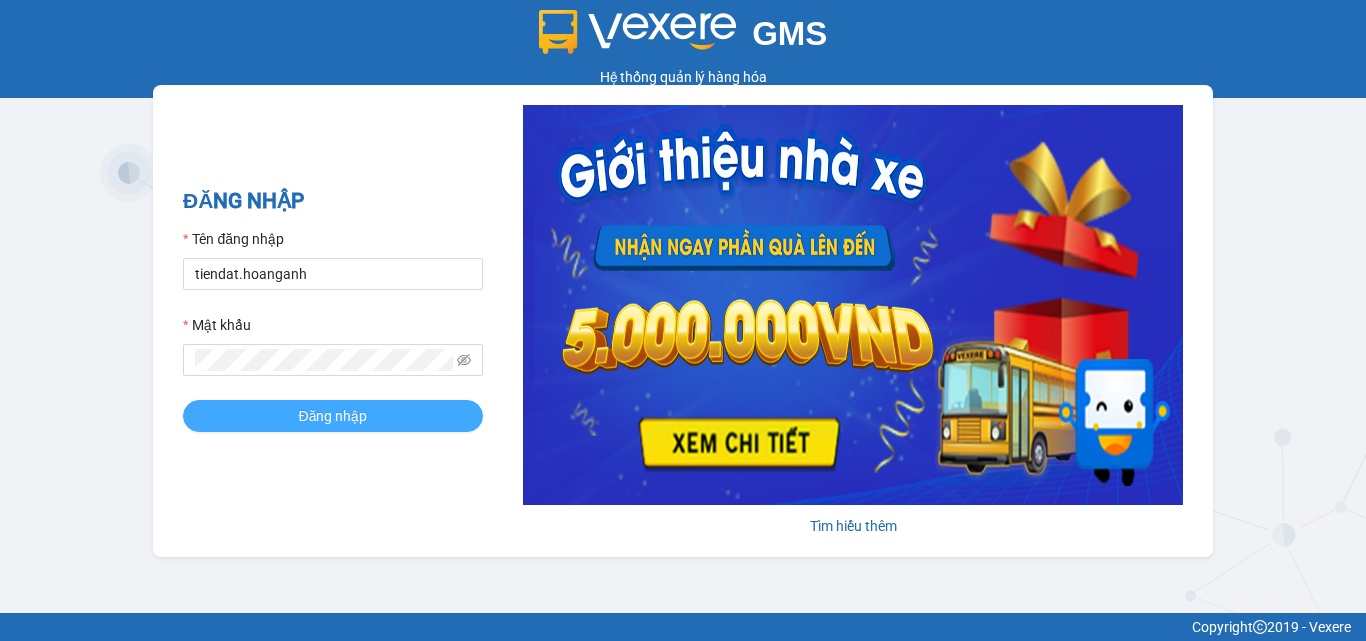 click on "Đăng nhập" at bounding box center [333, 416] 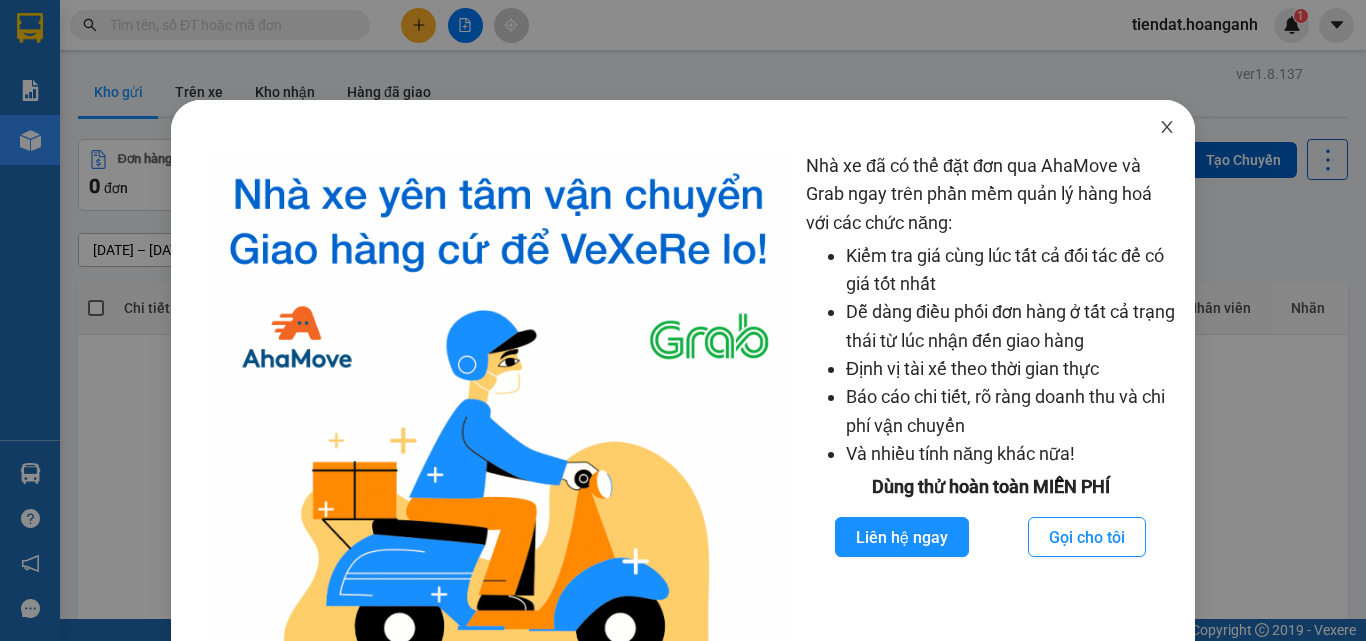 click 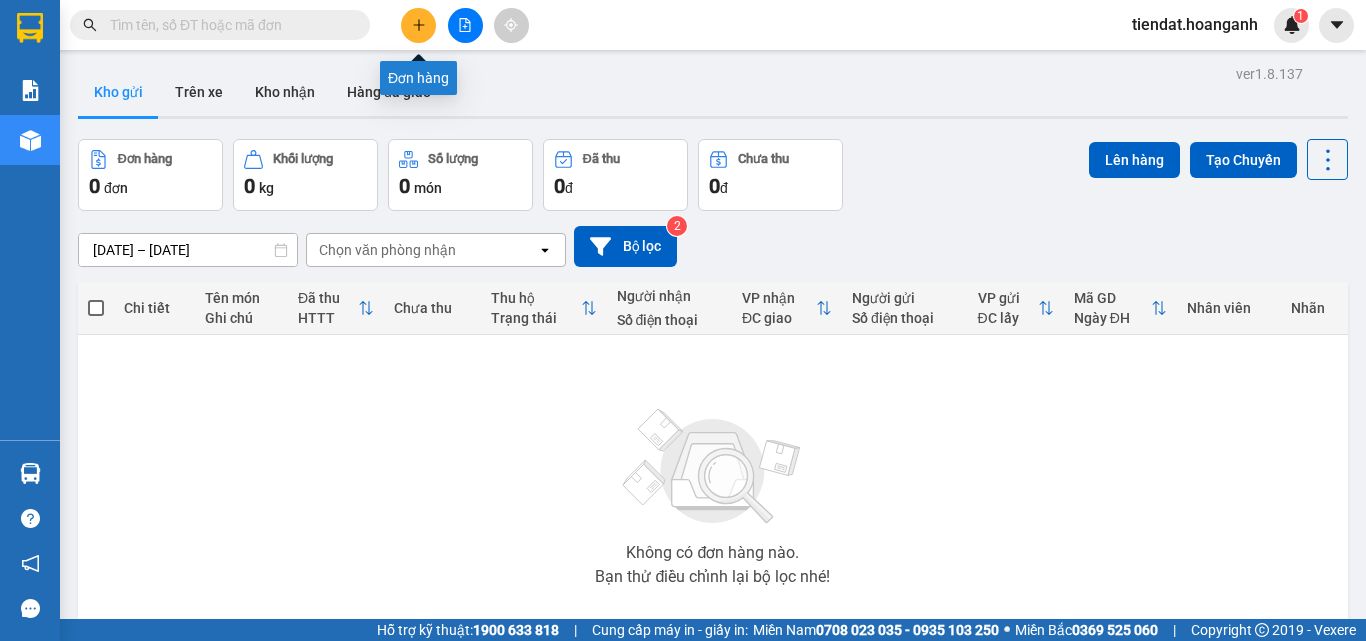 click 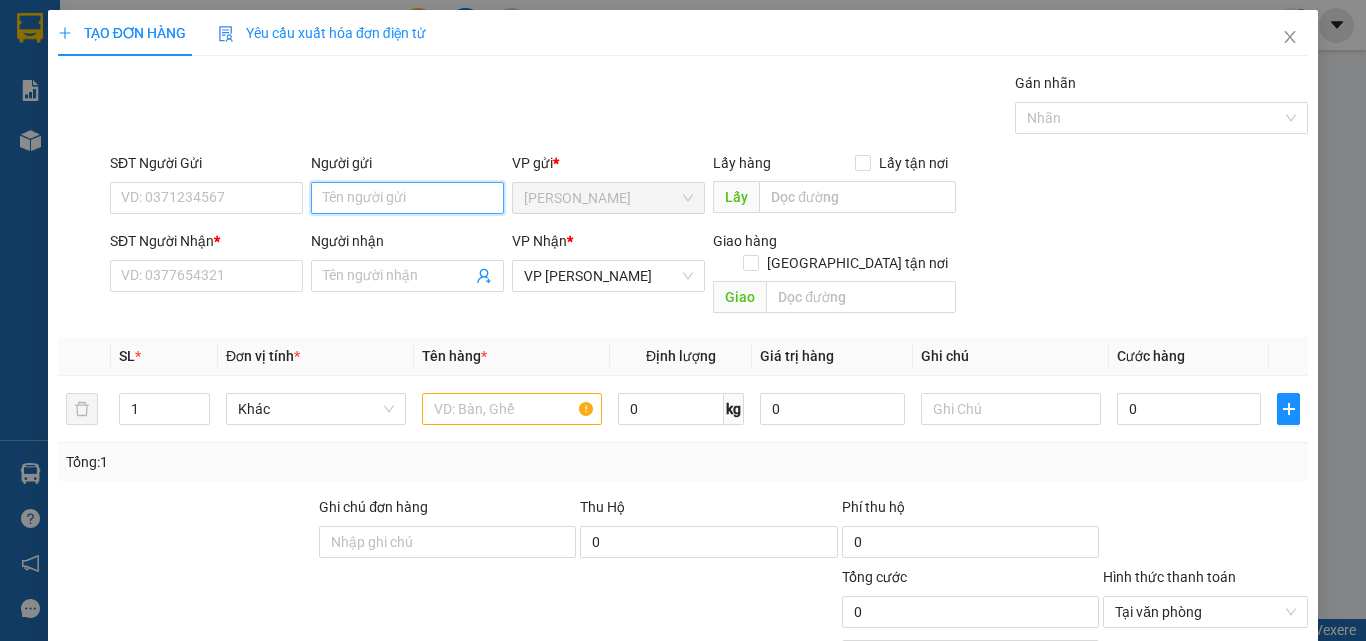 click on "Người gửi" at bounding box center (407, 198) 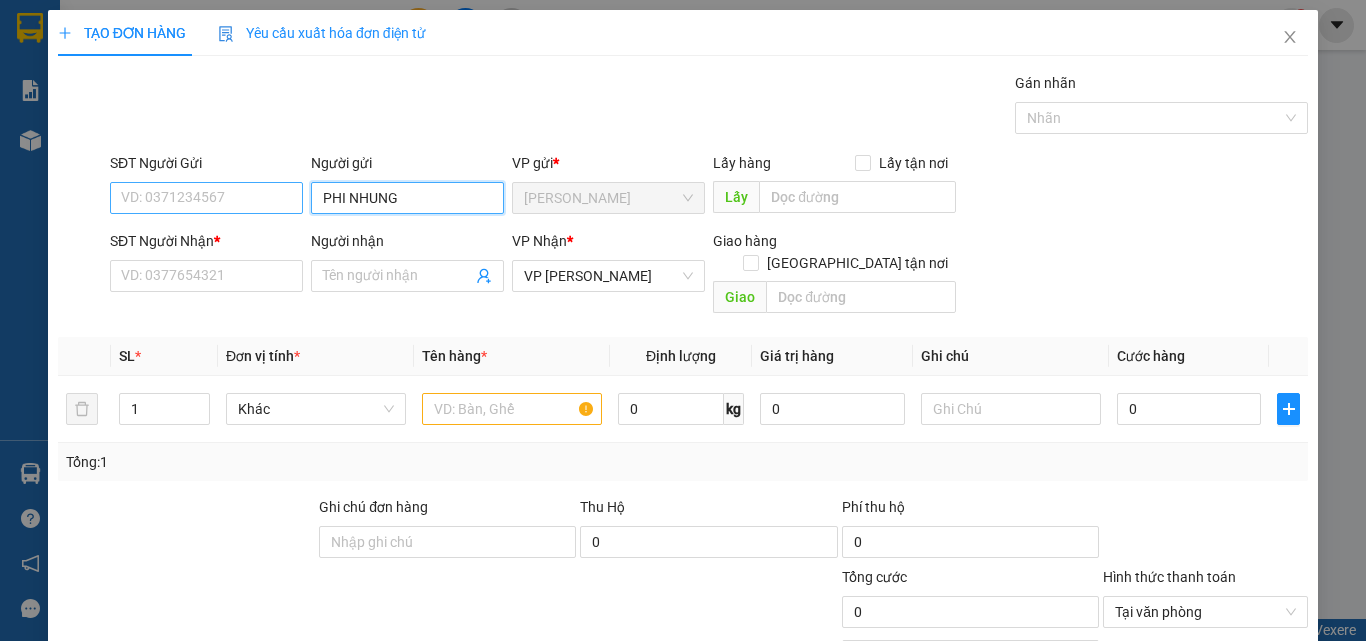 type on "PHI NHUNG" 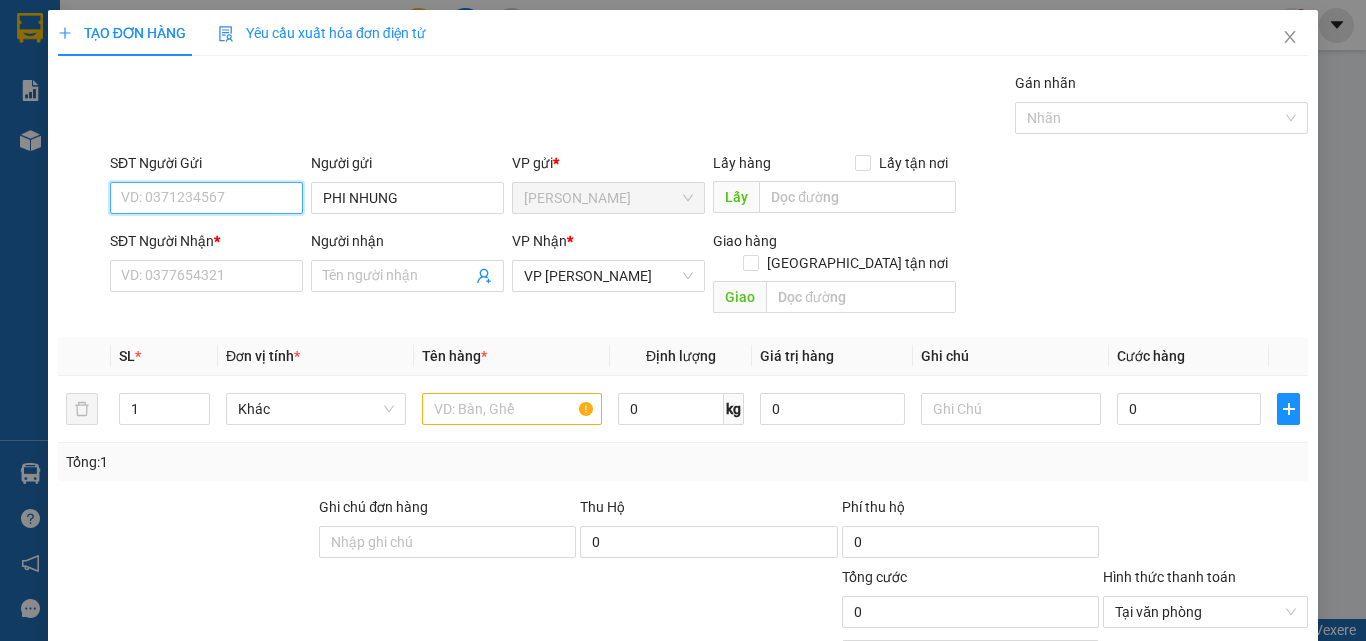 click on "SĐT Người Gửi" at bounding box center [206, 198] 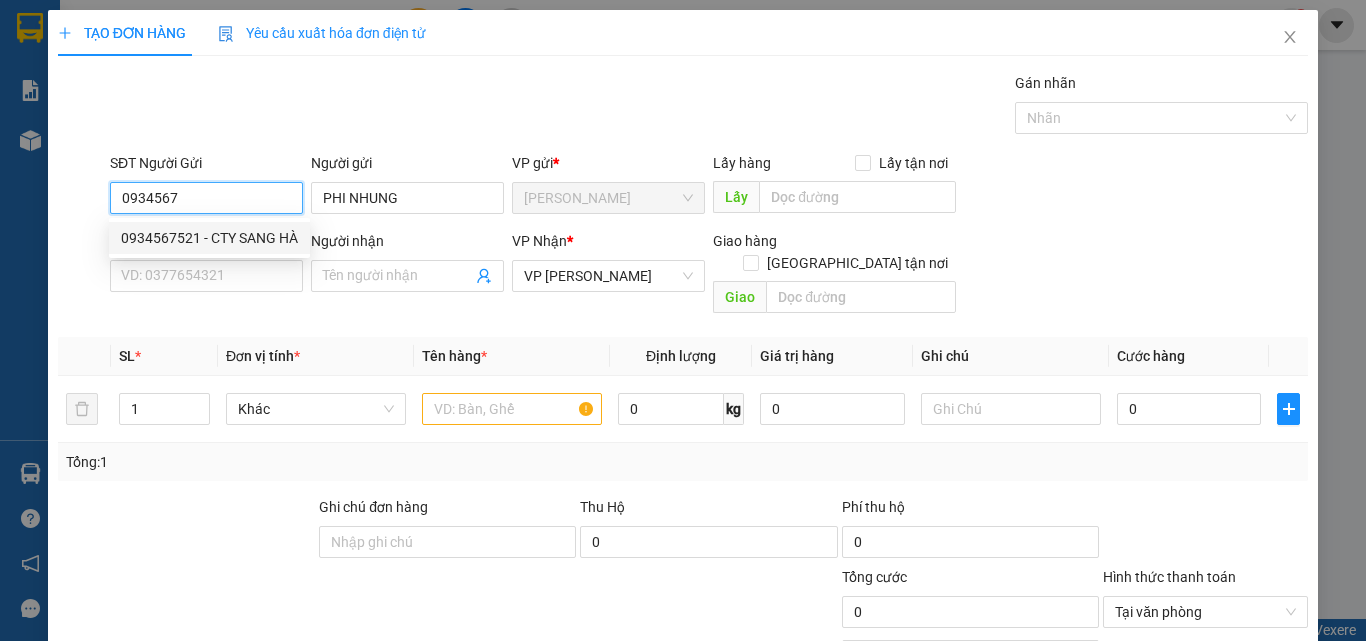 click on "0934567521 - CTY SANG HÀ" at bounding box center (209, 238) 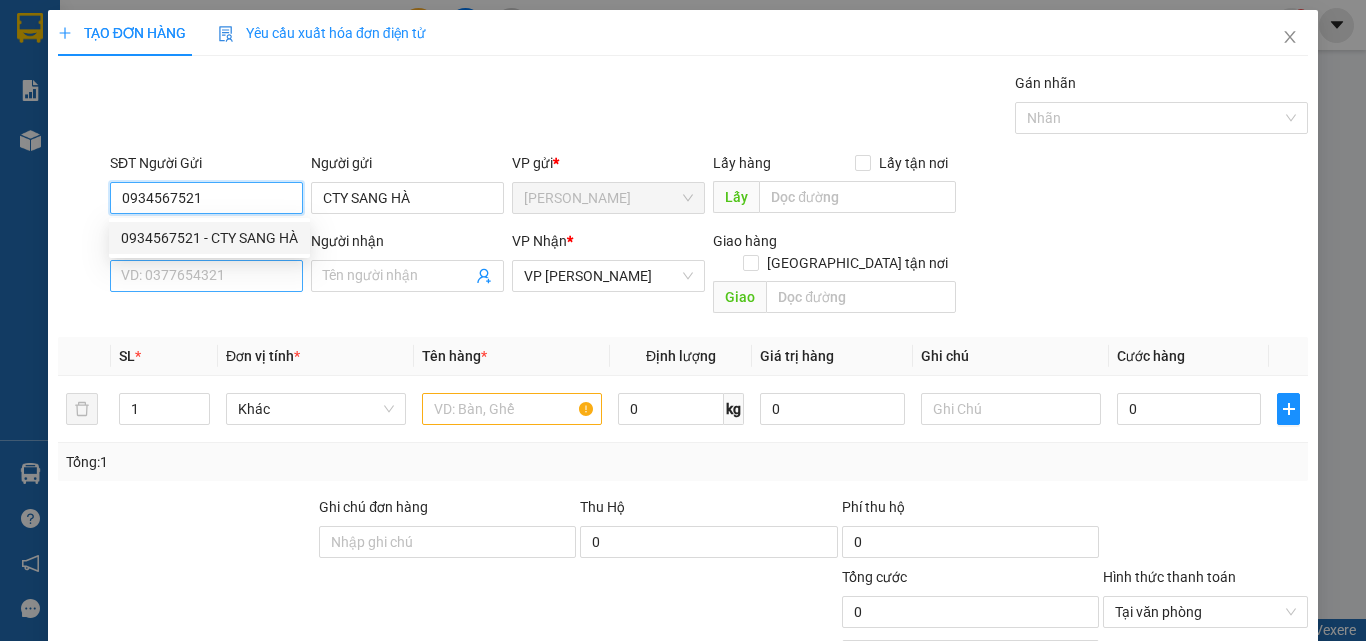 type on "30.000" 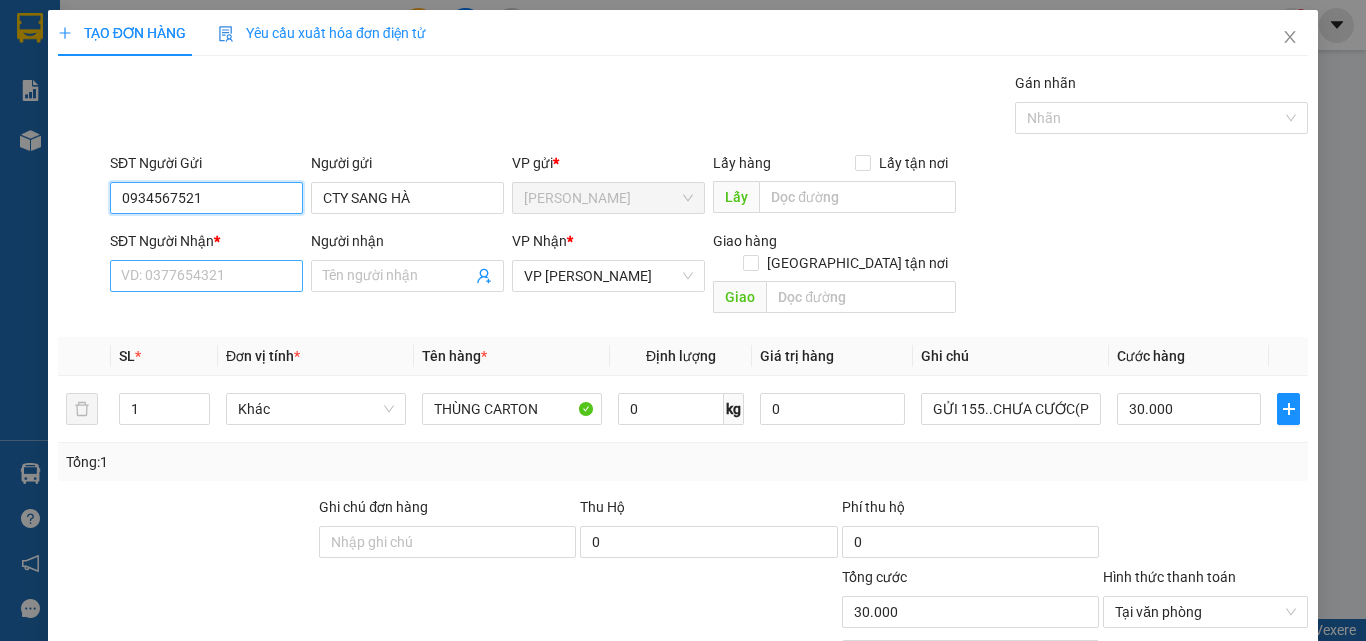type on "0934567521" 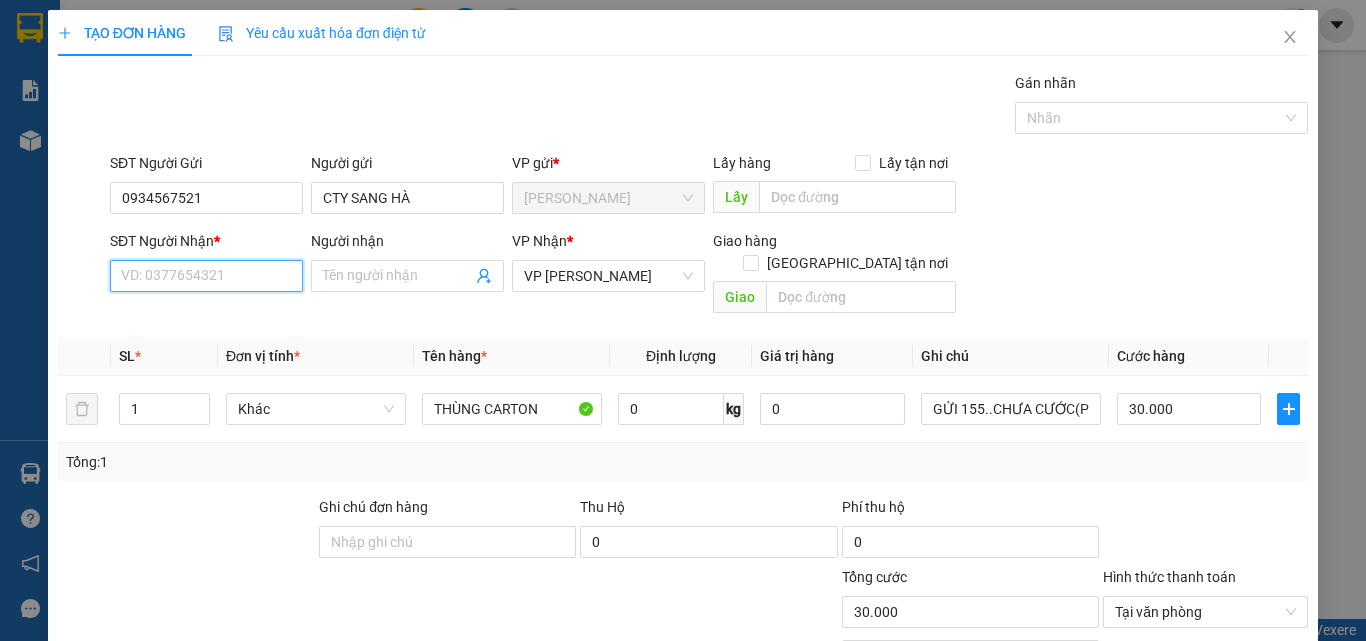 click on "SĐT Người Nhận  *" at bounding box center (206, 276) 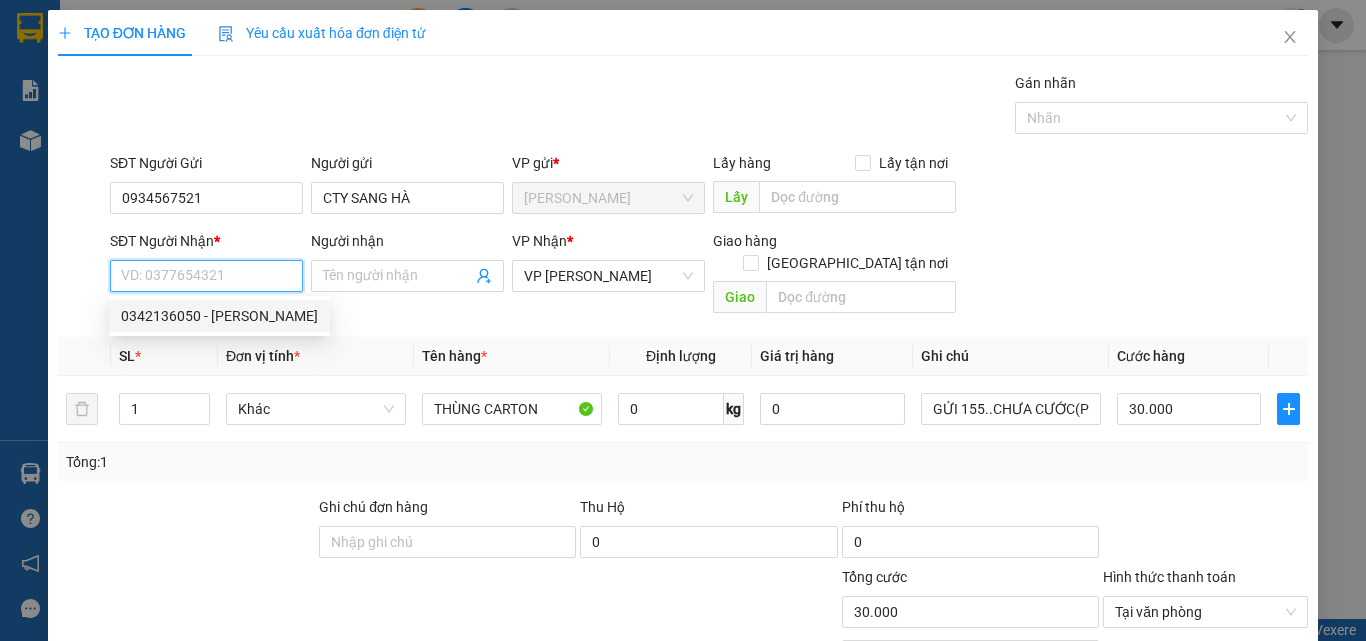 click on "0342136050 - [PERSON_NAME]" at bounding box center (219, 316) 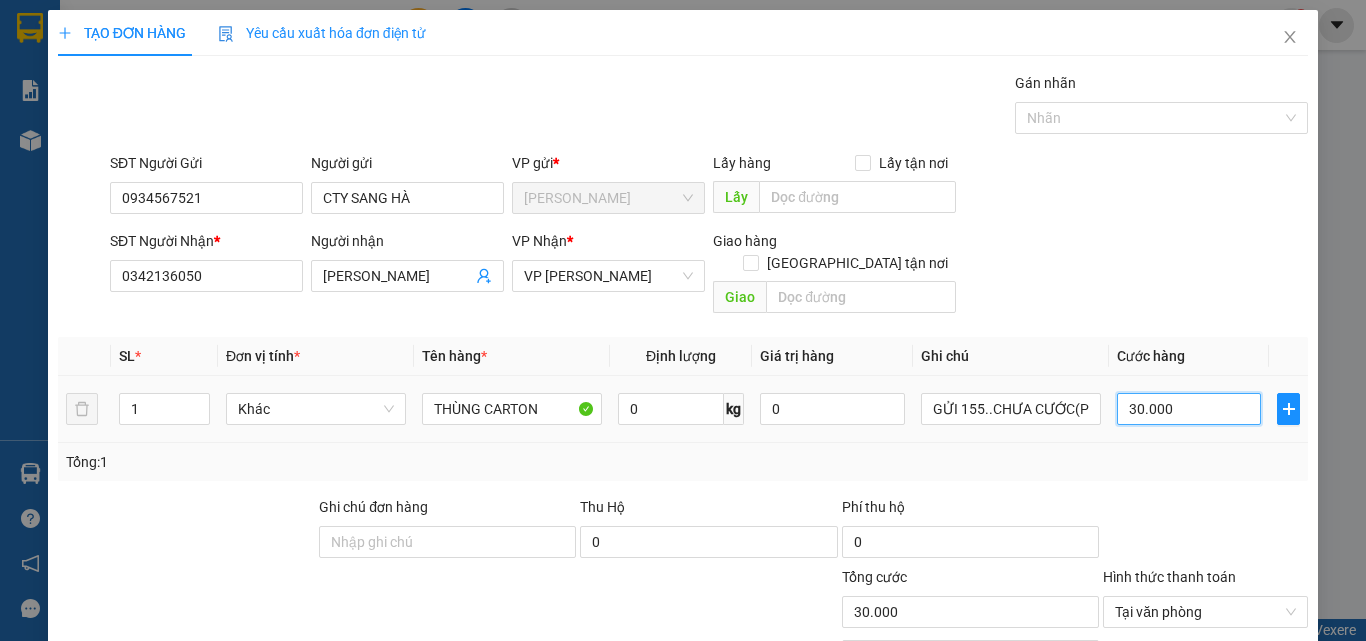 click on "30.000" at bounding box center (1189, 409) 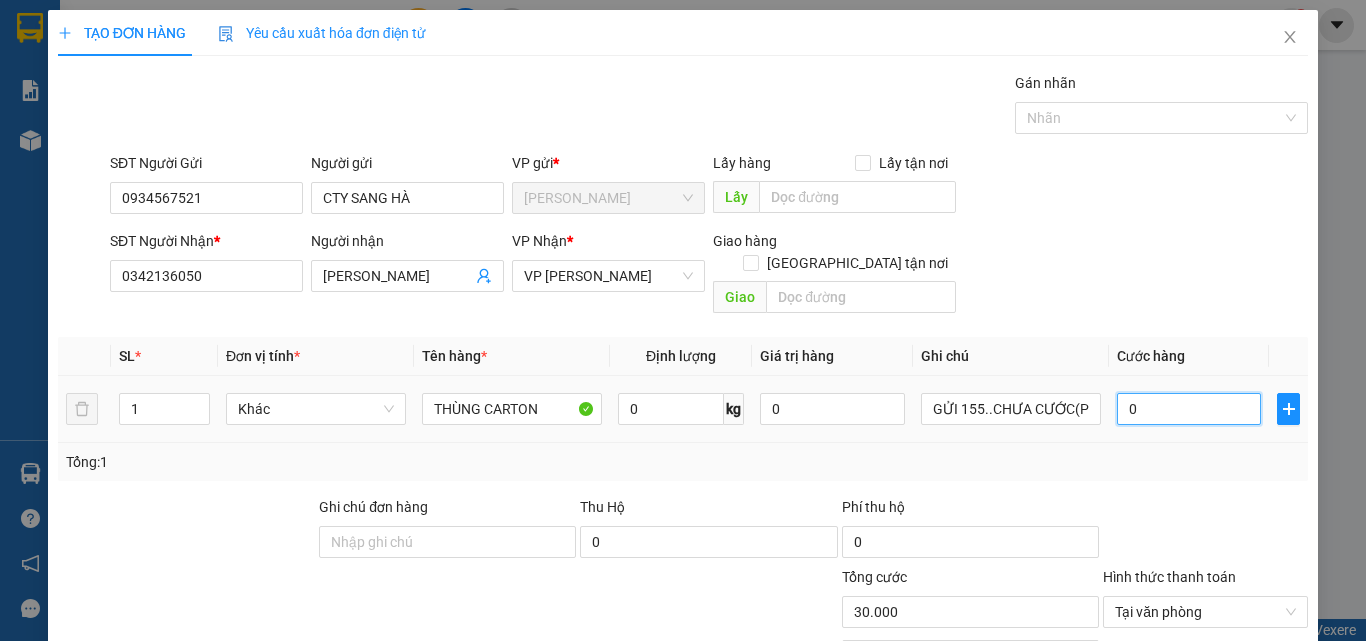 type on "0" 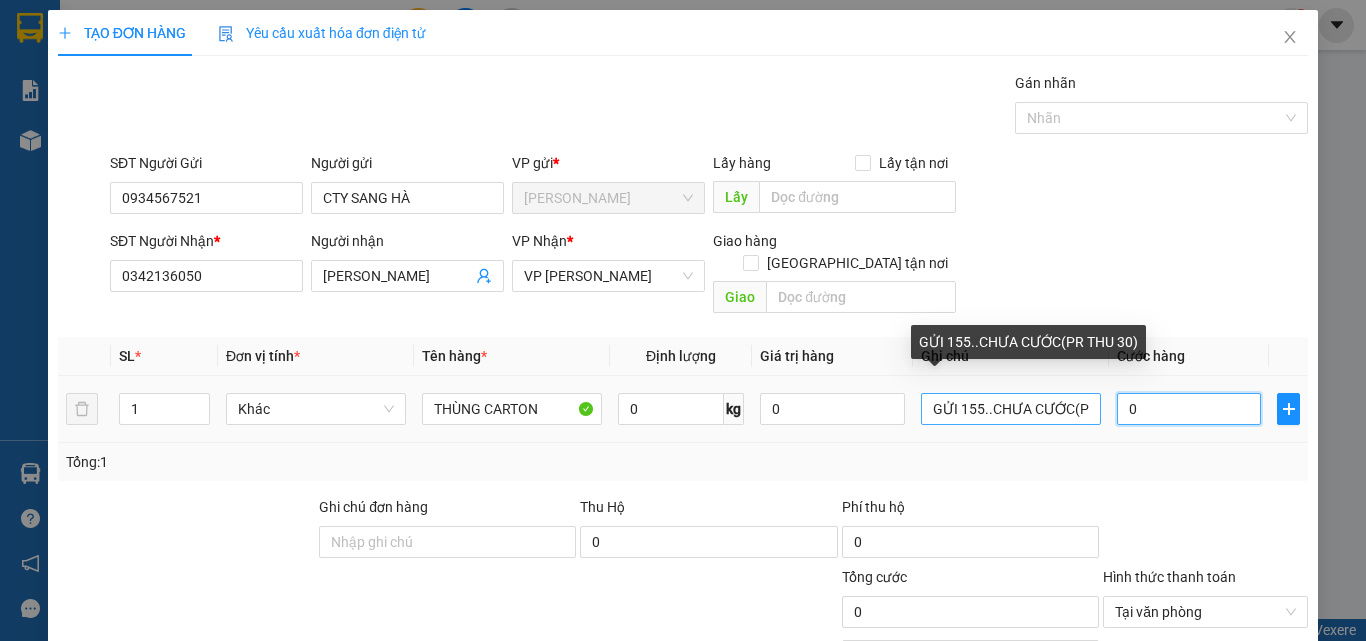 type on "0" 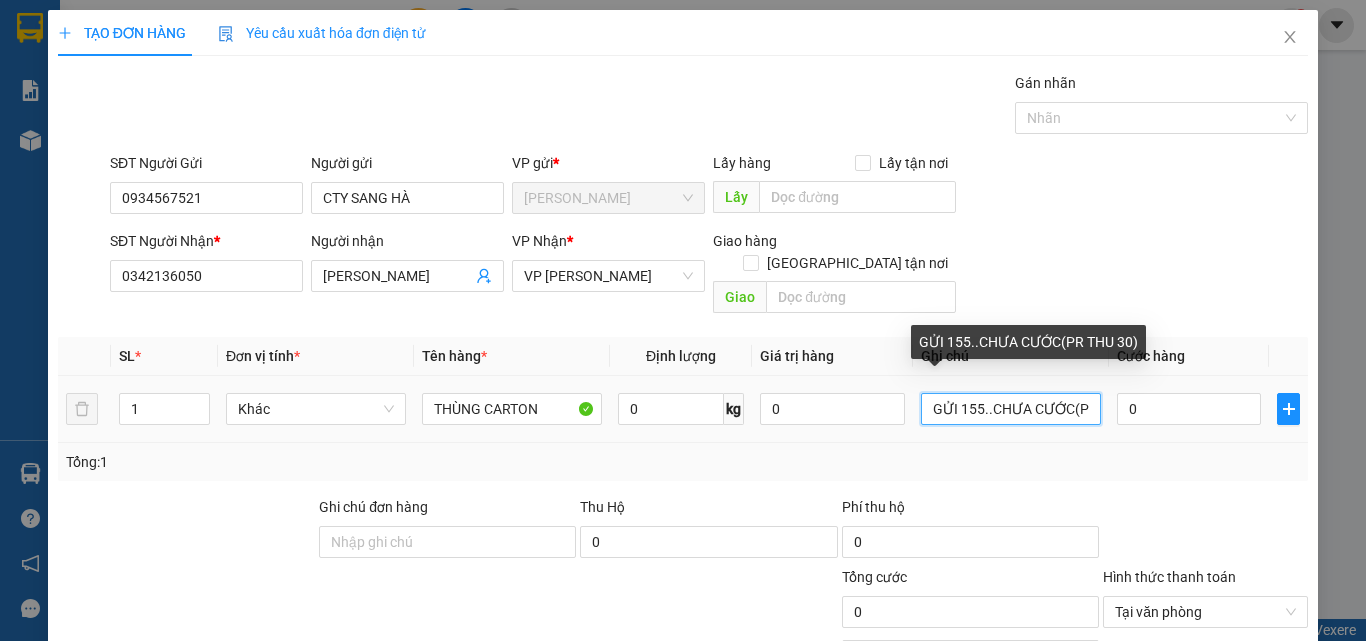 click on "GỬI 155..CHƯA CƯỚC(PR THU 30)" at bounding box center [1011, 409] 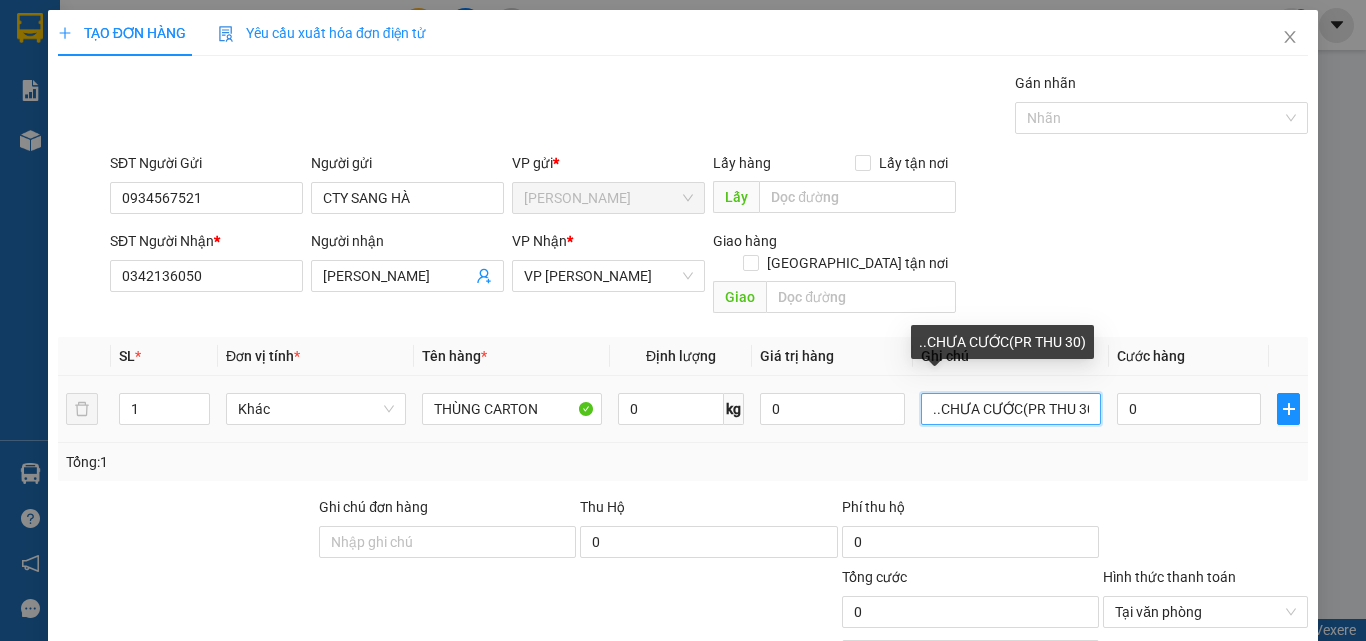 click on "..CHƯA CƯỚC(PR THU 30)" at bounding box center (1011, 409) 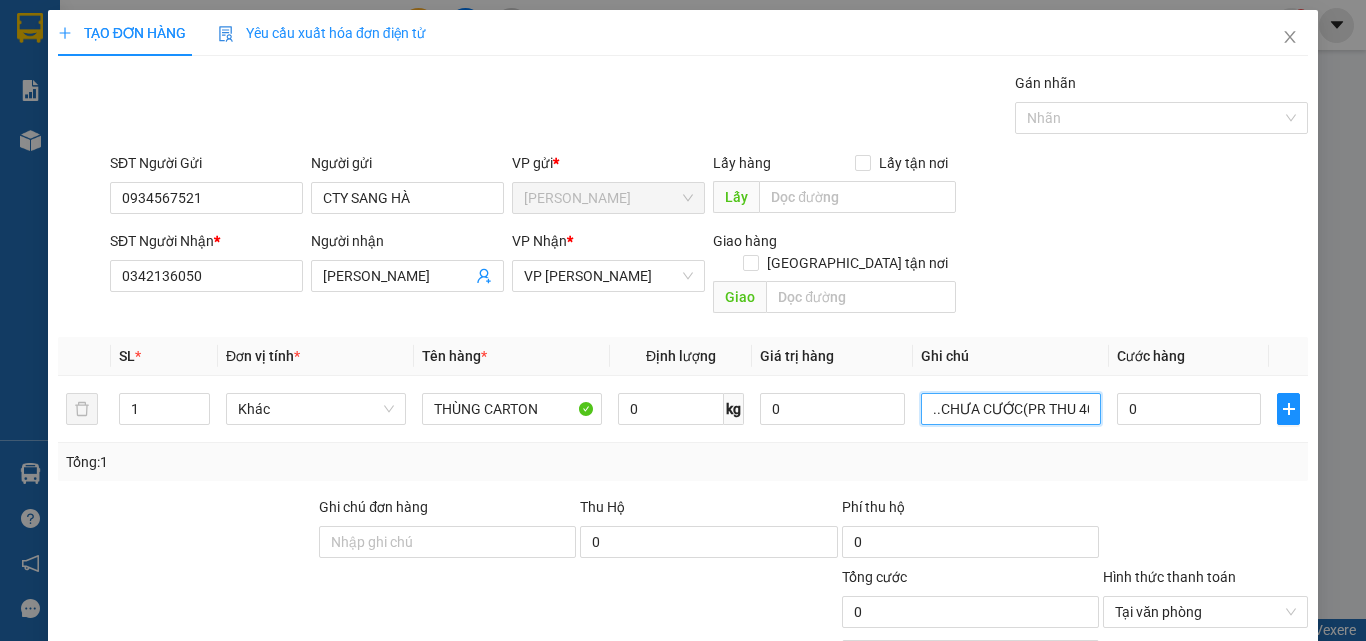 type on "..CHƯA CƯỚC(PR THU 40)" 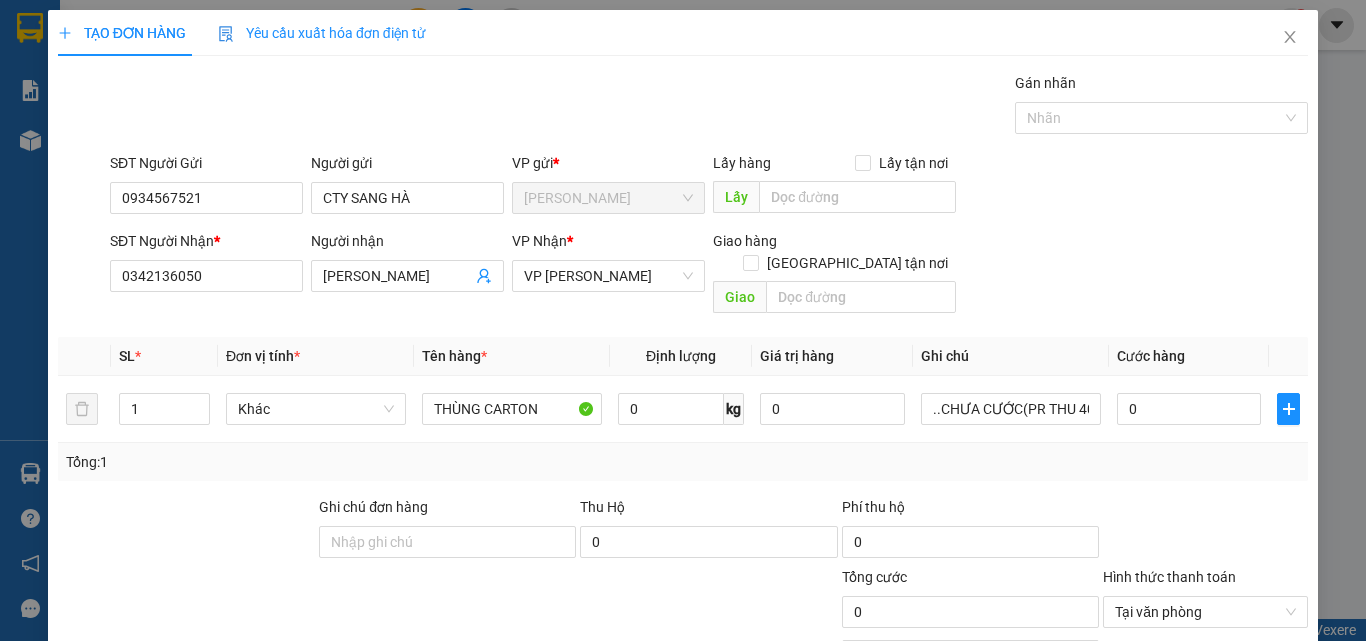 scroll, scrollTop: 161, scrollLeft: 0, axis: vertical 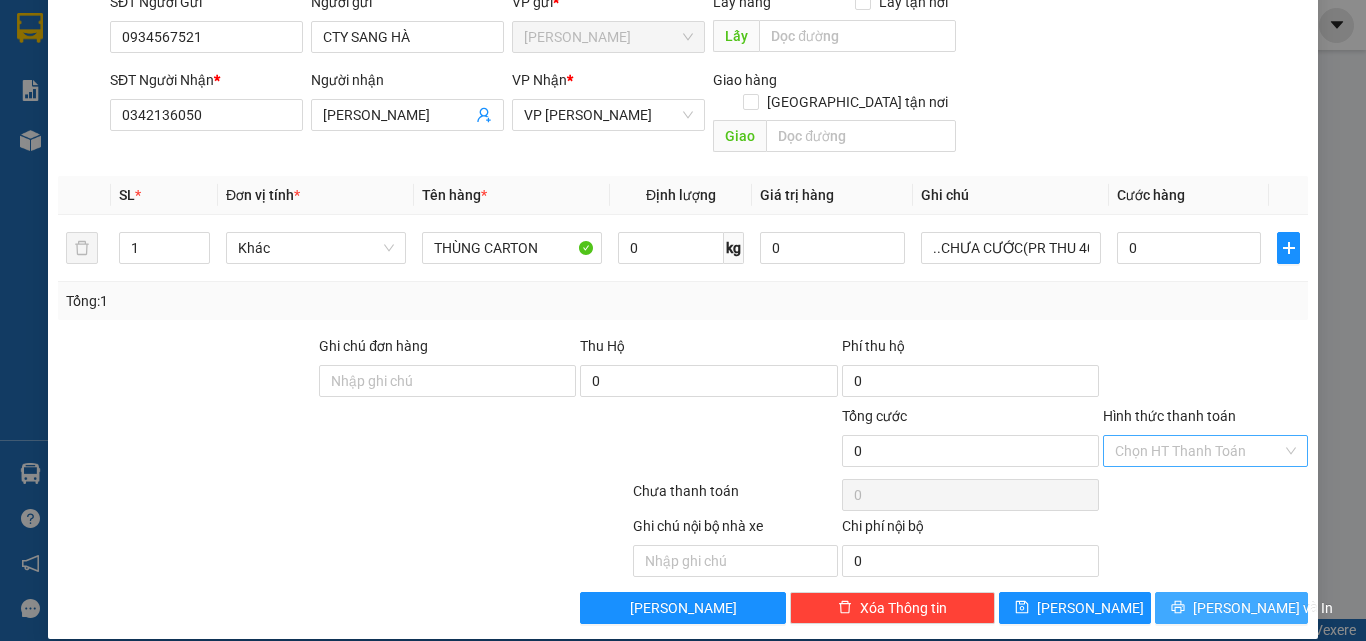click on "[PERSON_NAME] và In" at bounding box center [1263, 608] 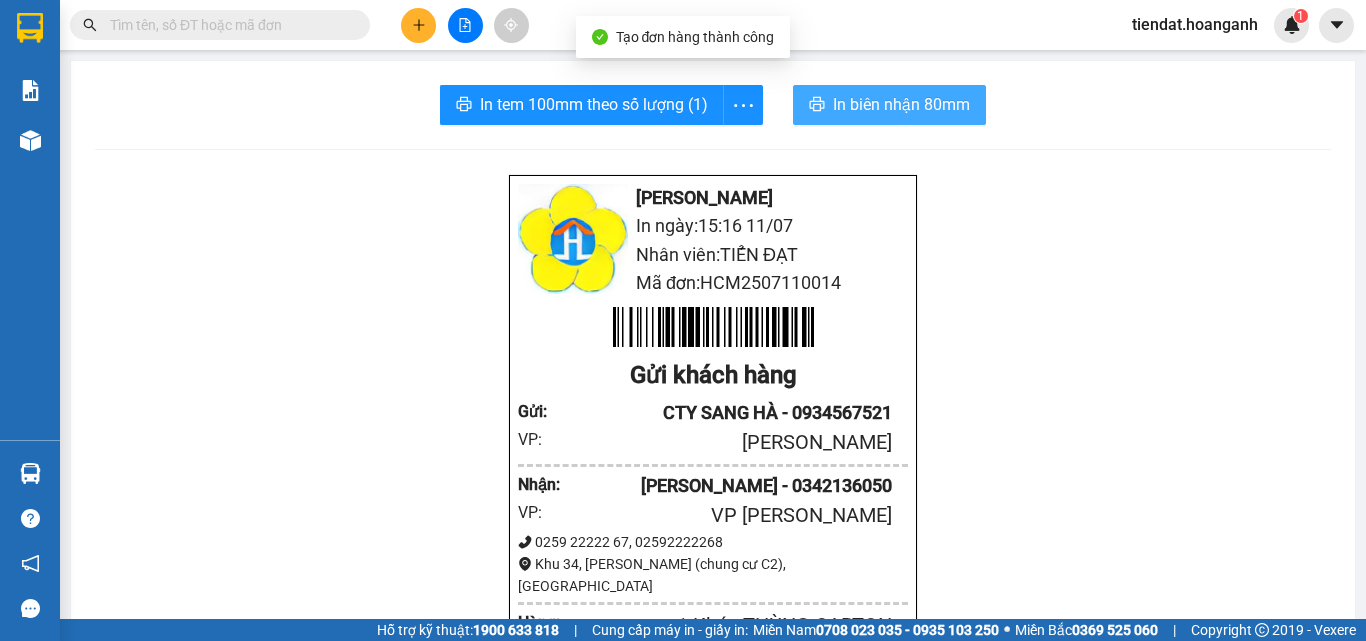 click on "In biên nhận 80mm" at bounding box center (901, 104) 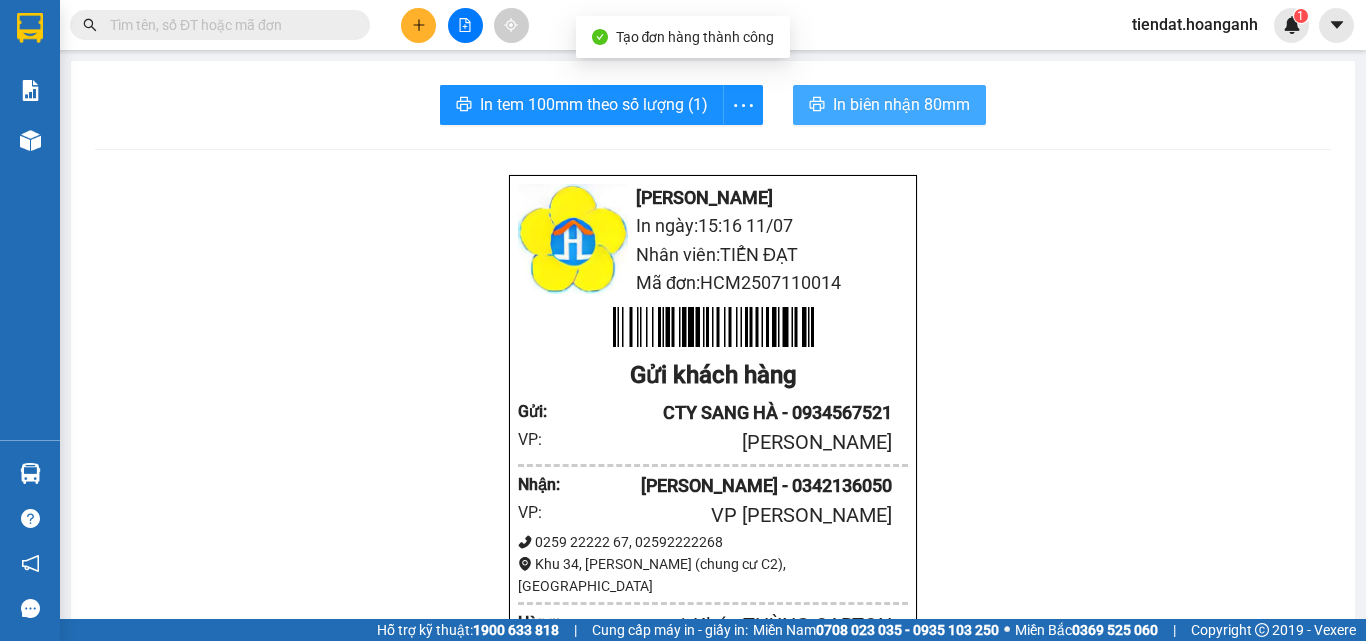 scroll, scrollTop: 0, scrollLeft: 0, axis: both 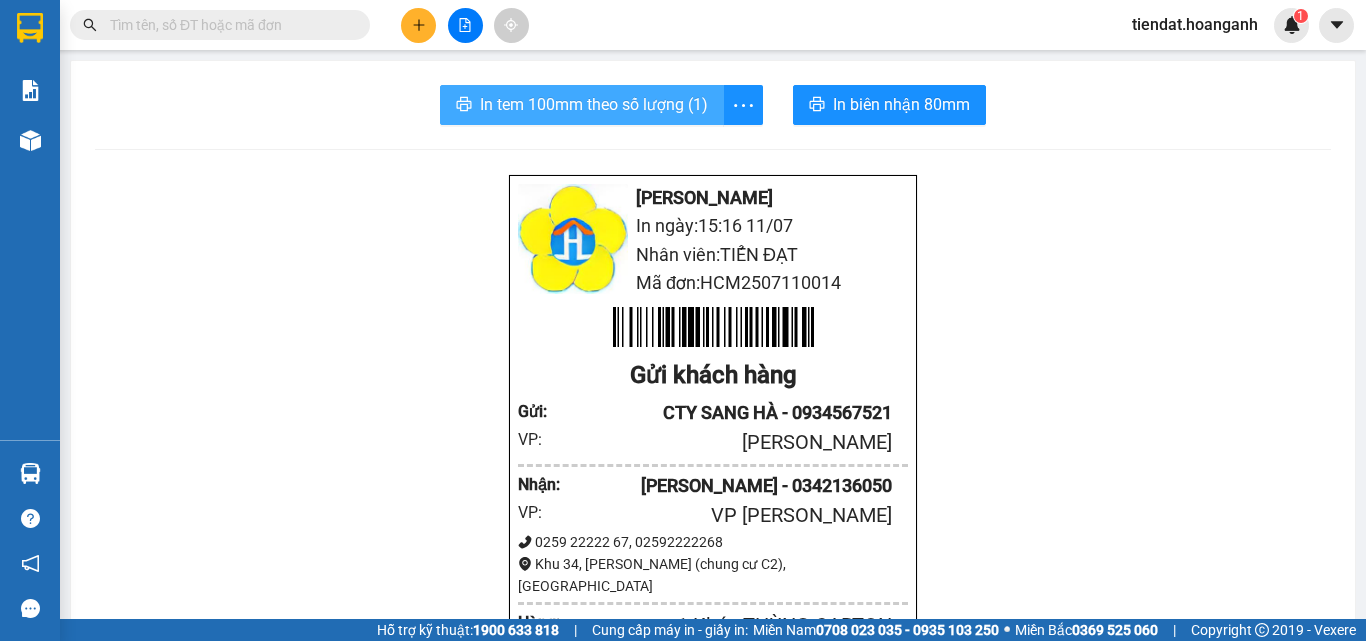 click on "In tem 100mm theo số lượng
(1)" at bounding box center (594, 104) 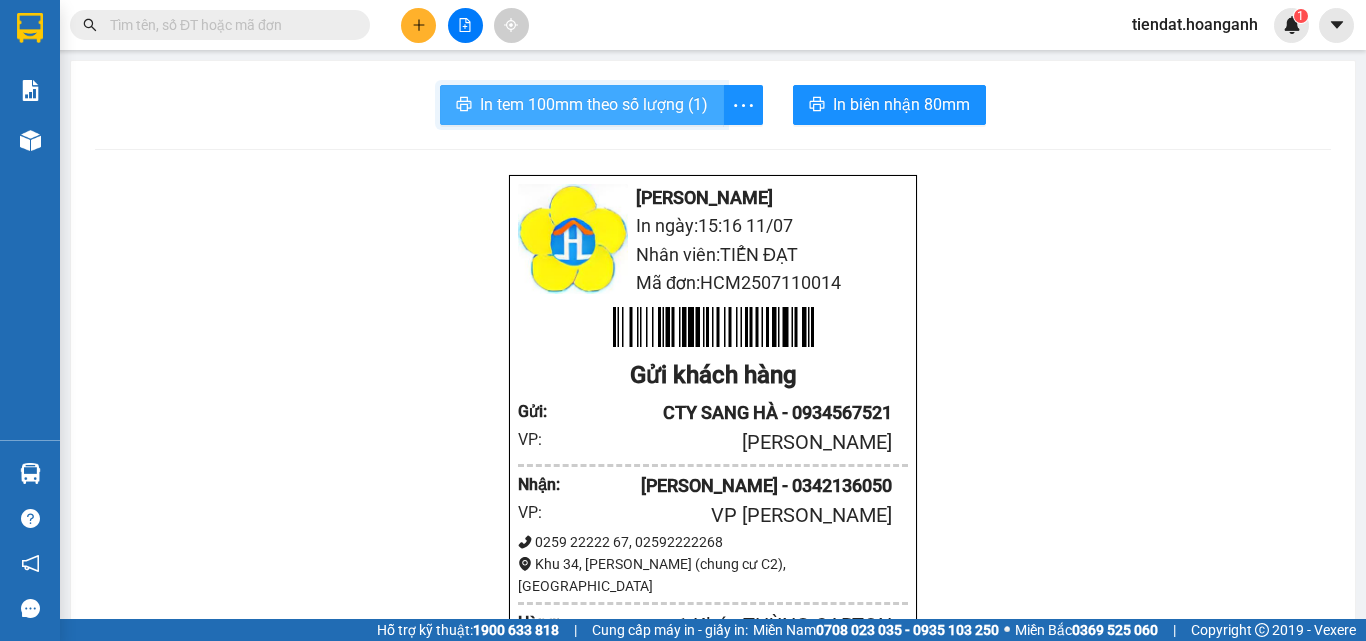 scroll, scrollTop: 0, scrollLeft: 0, axis: both 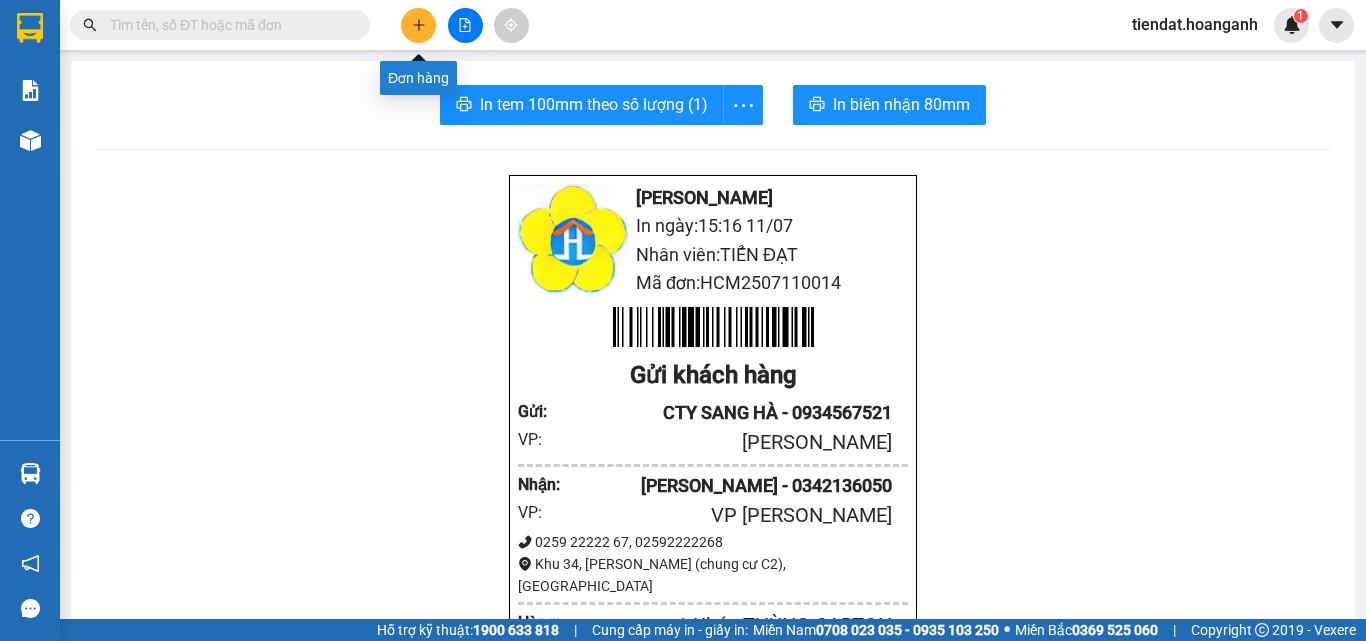 click 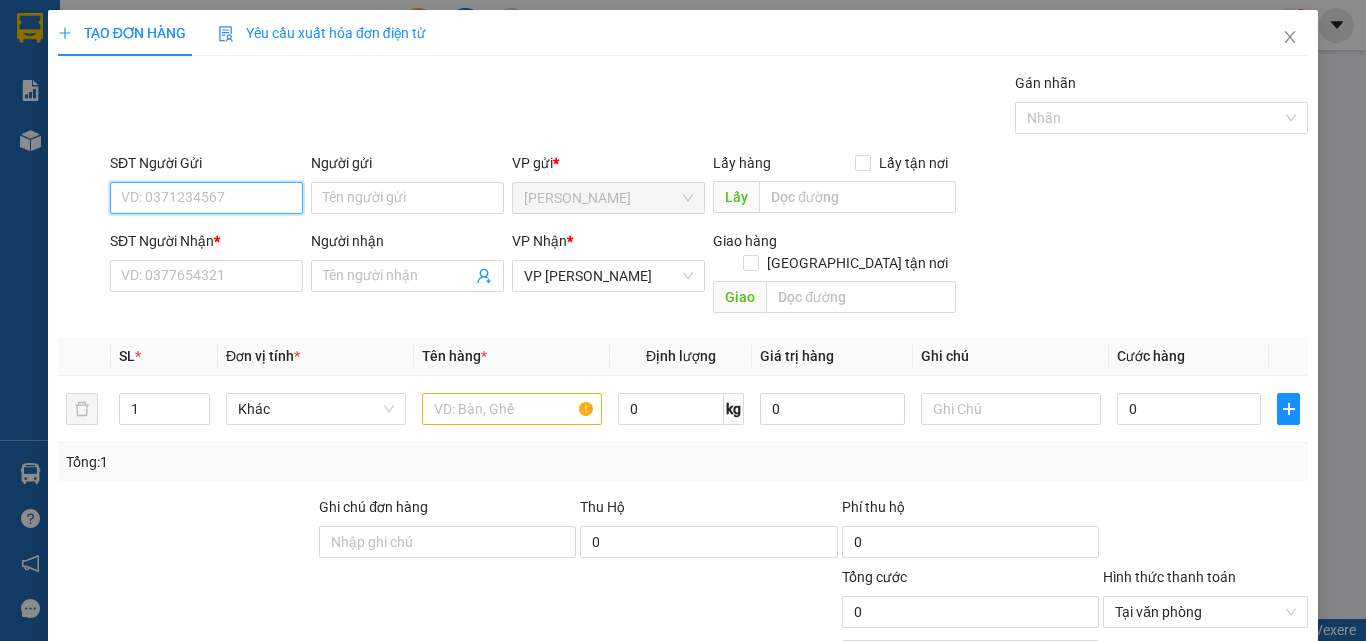 click on "SĐT Người Gửi" at bounding box center (206, 198) 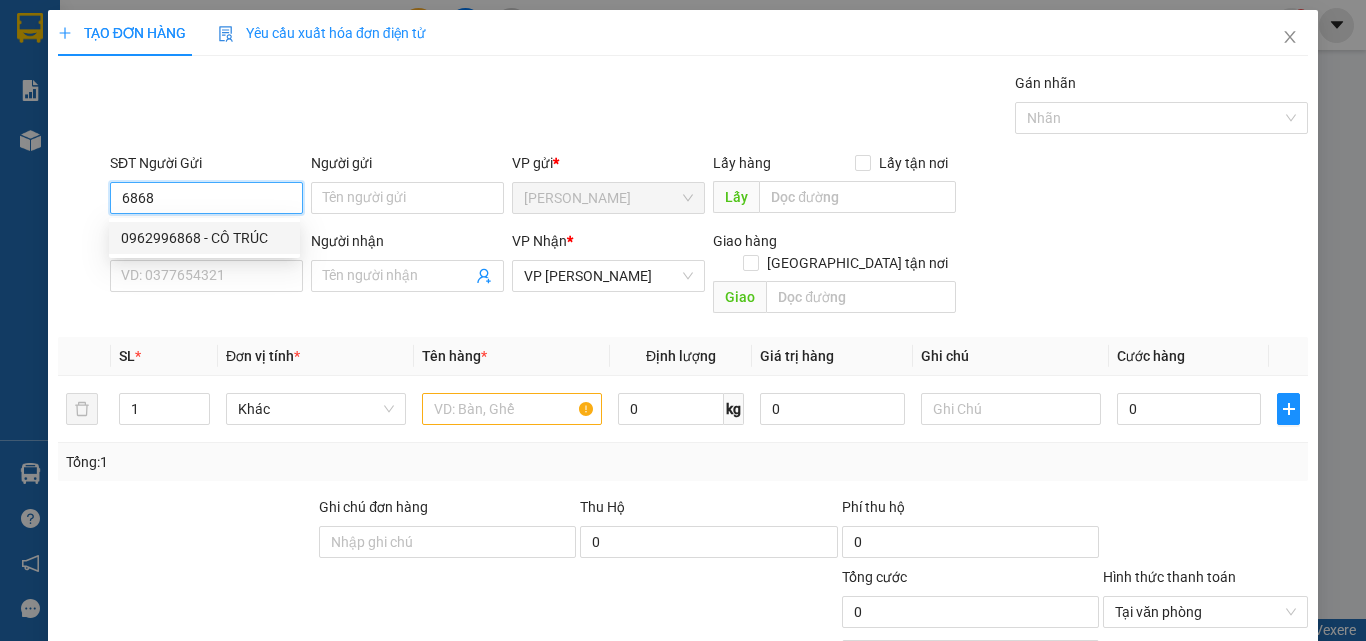 click on "0962996868 - CÔ TRÚC" at bounding box center (204, 238) 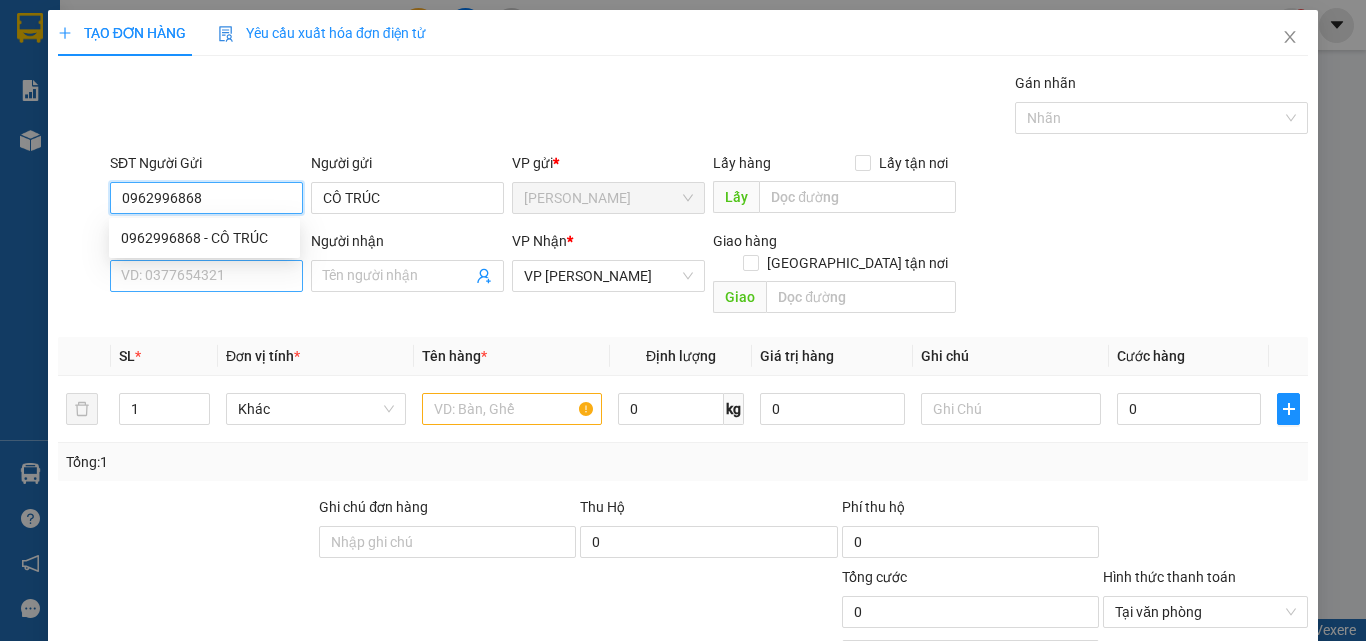 type on "20.000" 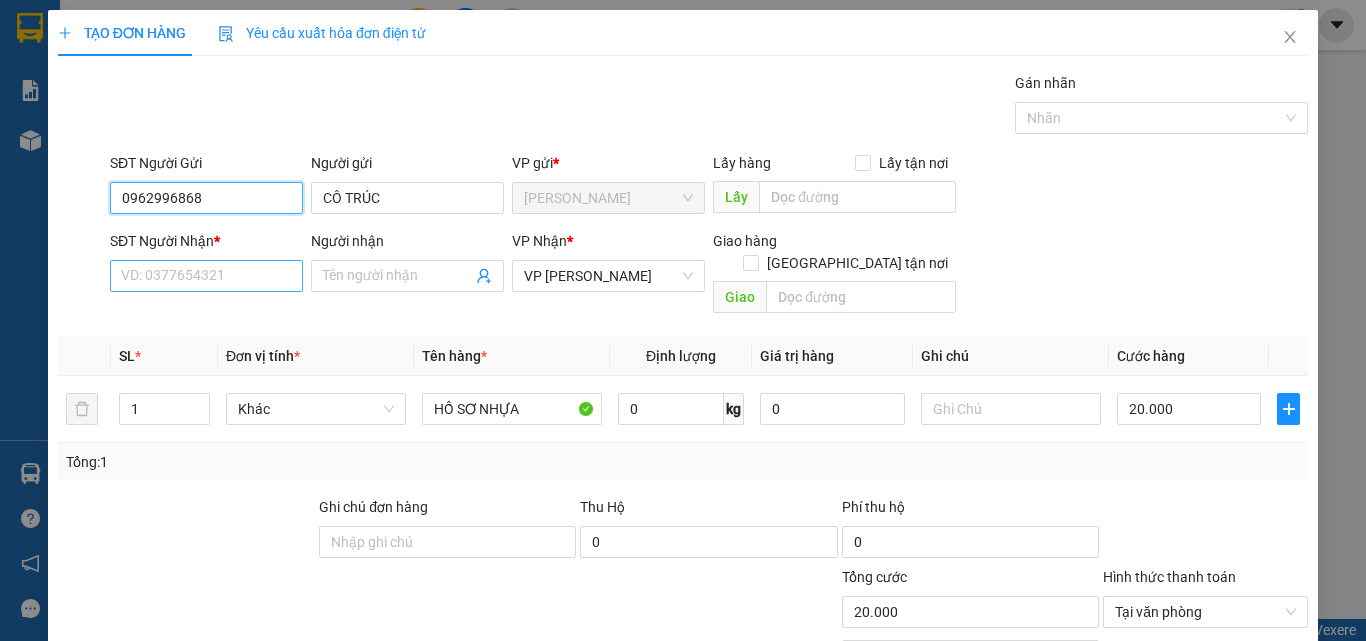 type on "0962996868" 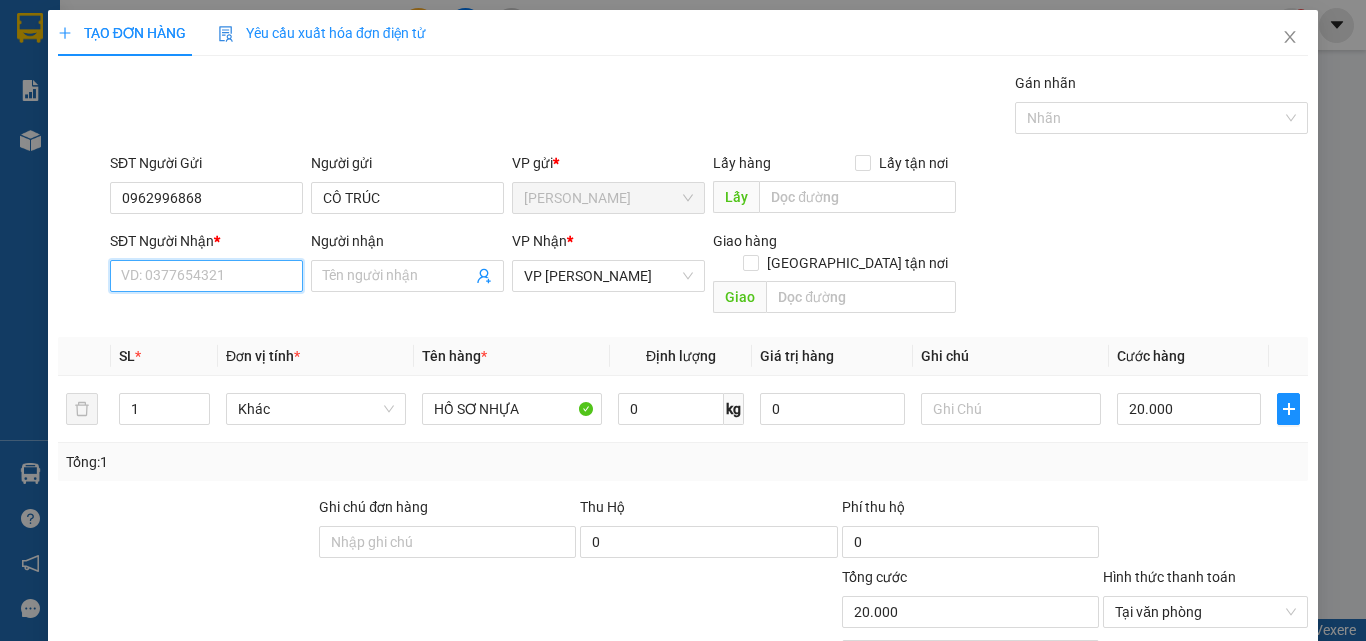 click on "SĐT Người Nhận  *" at bounding box center (206, 276) 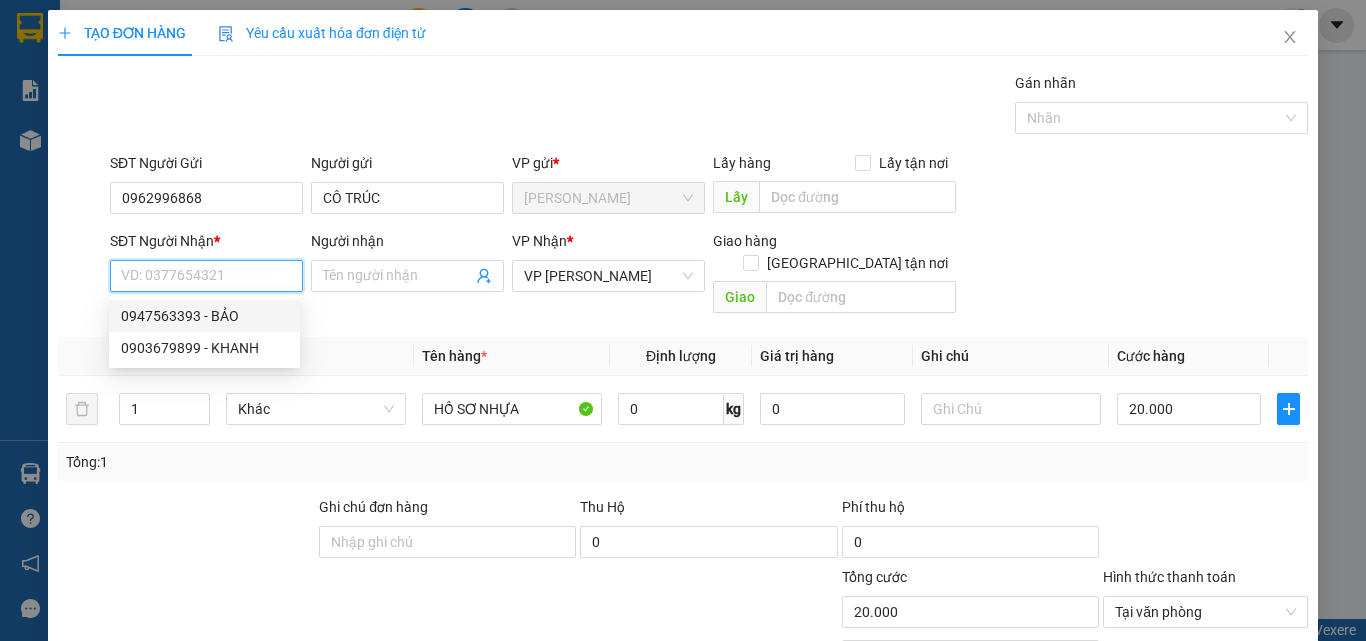 click on "0947563393 - BẢO" at bounding box center (204, 316) 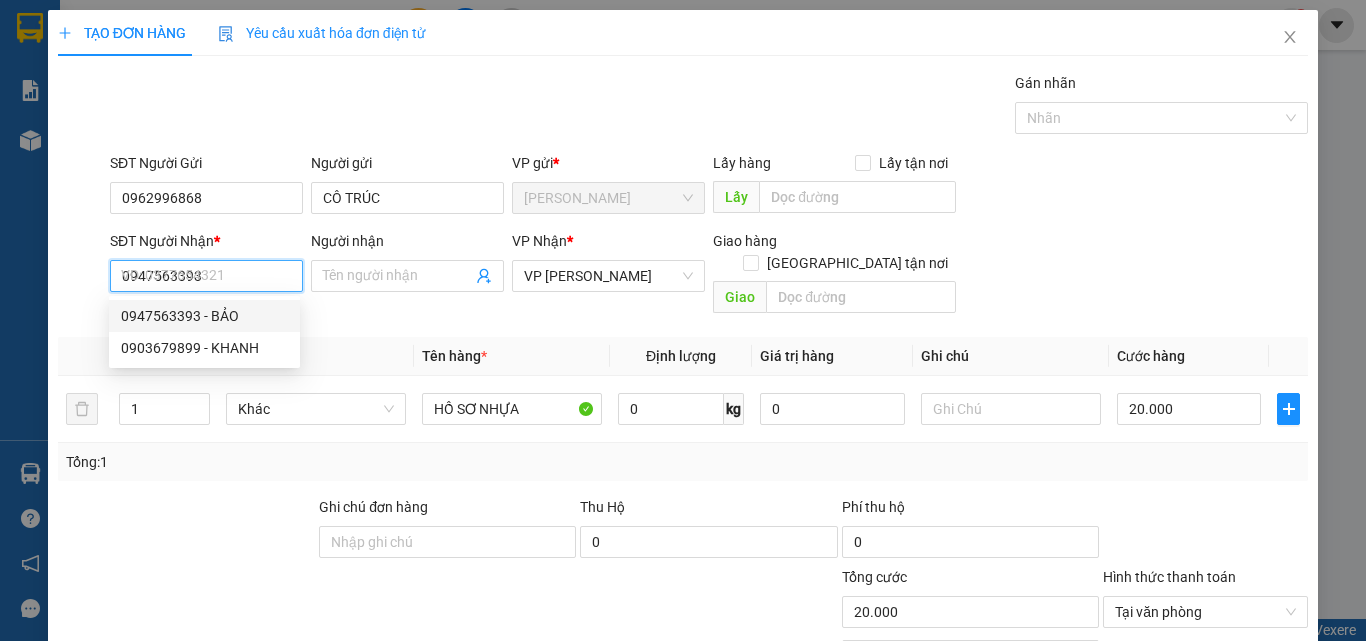 type on "BẢO" 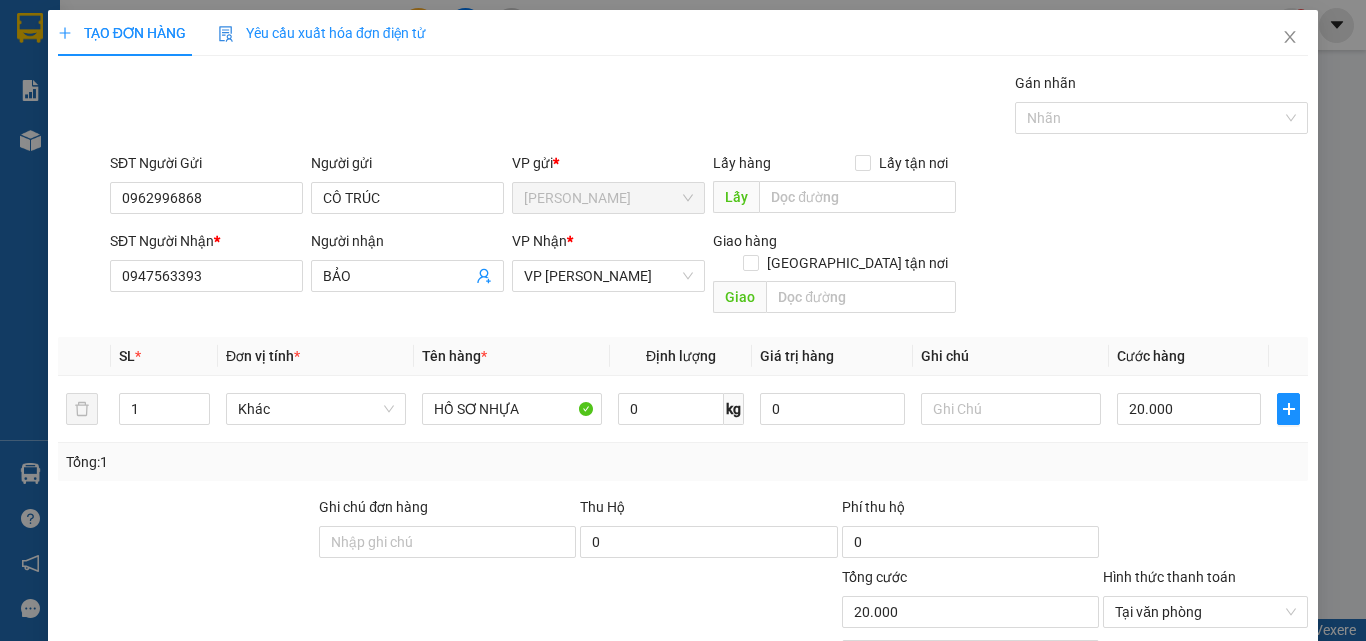 scroll, scrollTop: 161, scrollLeft: 0, axis: vertical 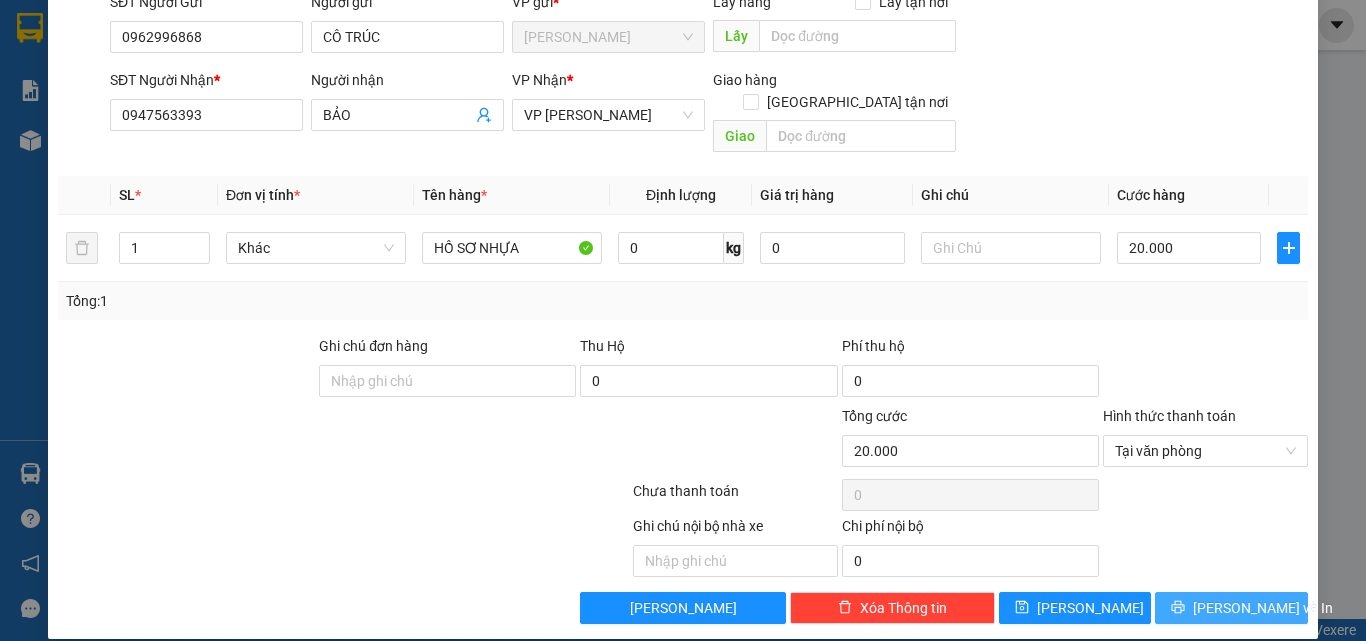 click on "[PERSON_NAME] và In" at bounding box center (1263, 608) 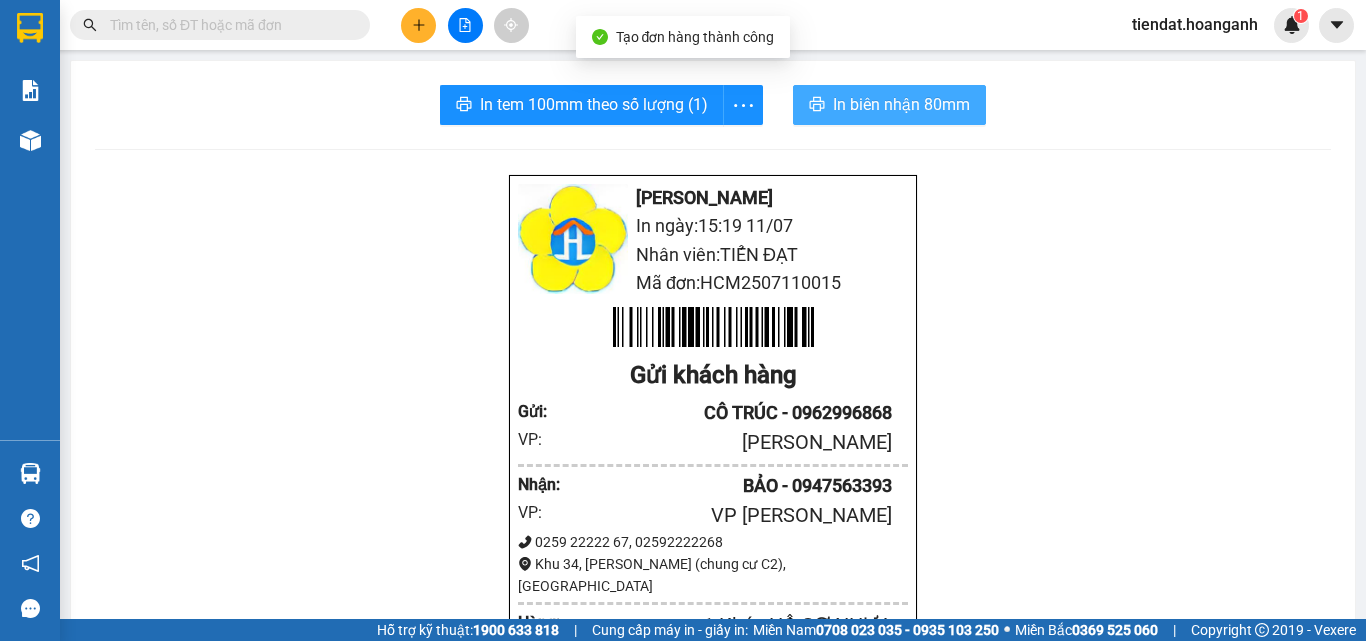 click on "In biên nhận 80mm" at bounding box center [901, 104] 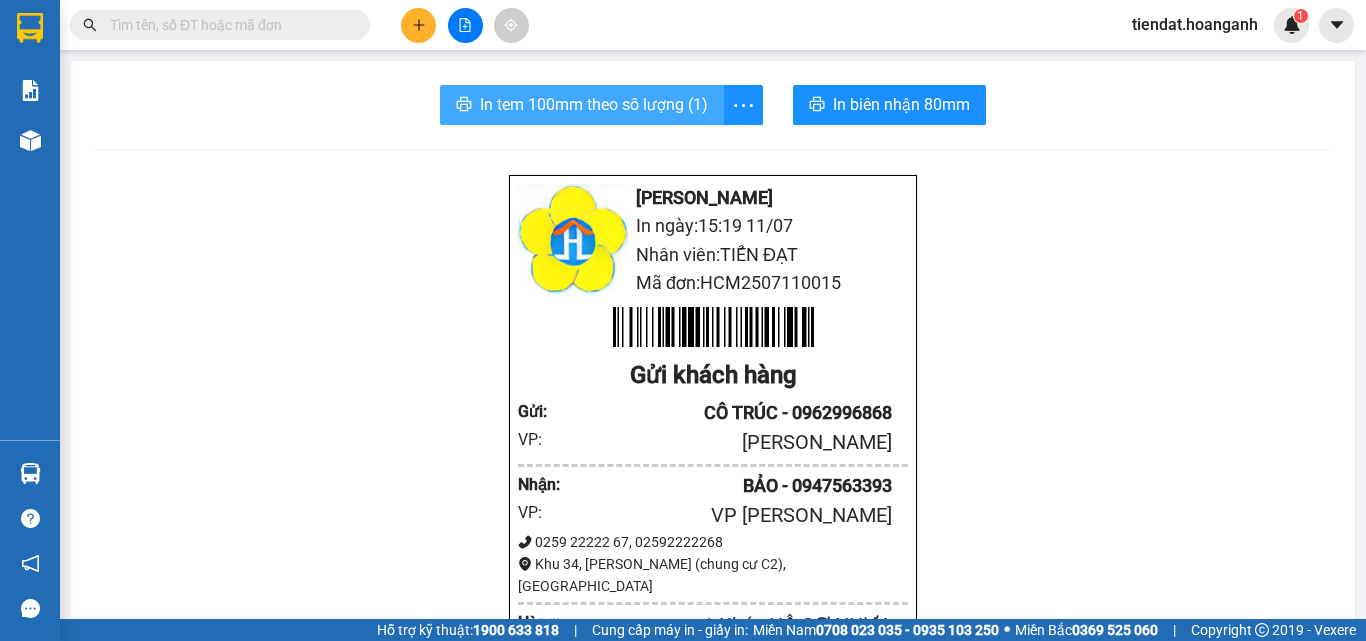 click on "In tem 100mm theo số lượng
(1)" at bounding box center (594, 104) 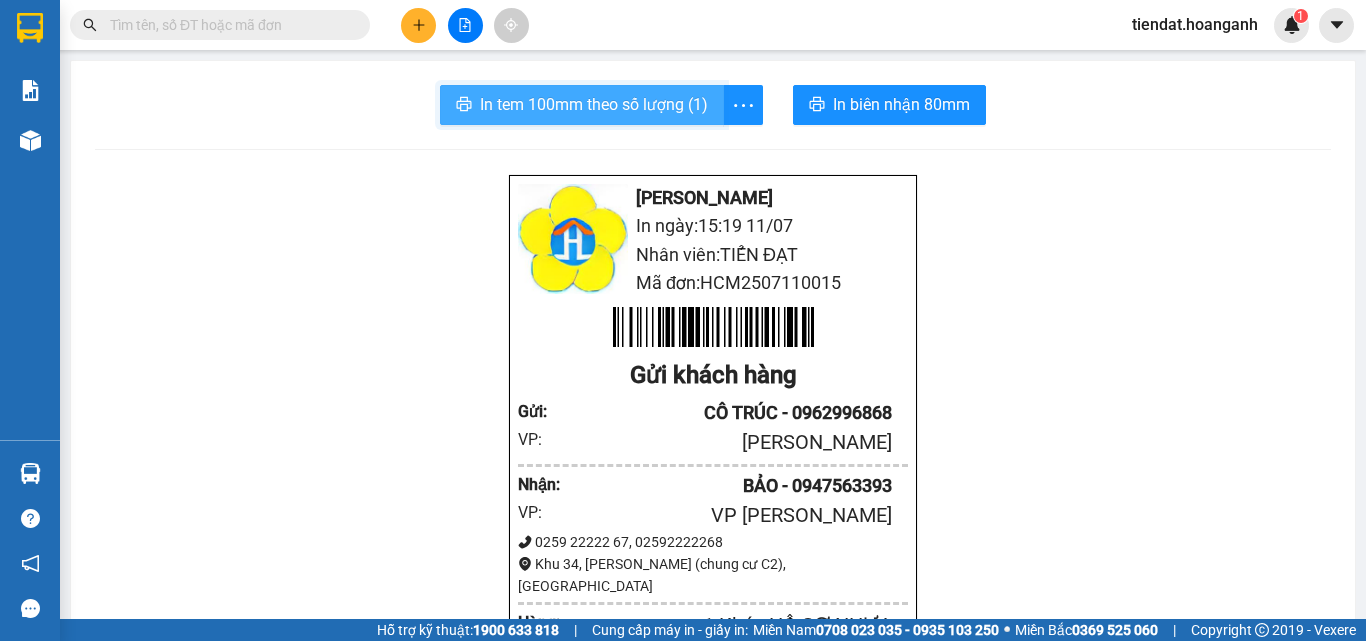 scroll, scrollTop: 0, scrollLeft: 0, axis: both 